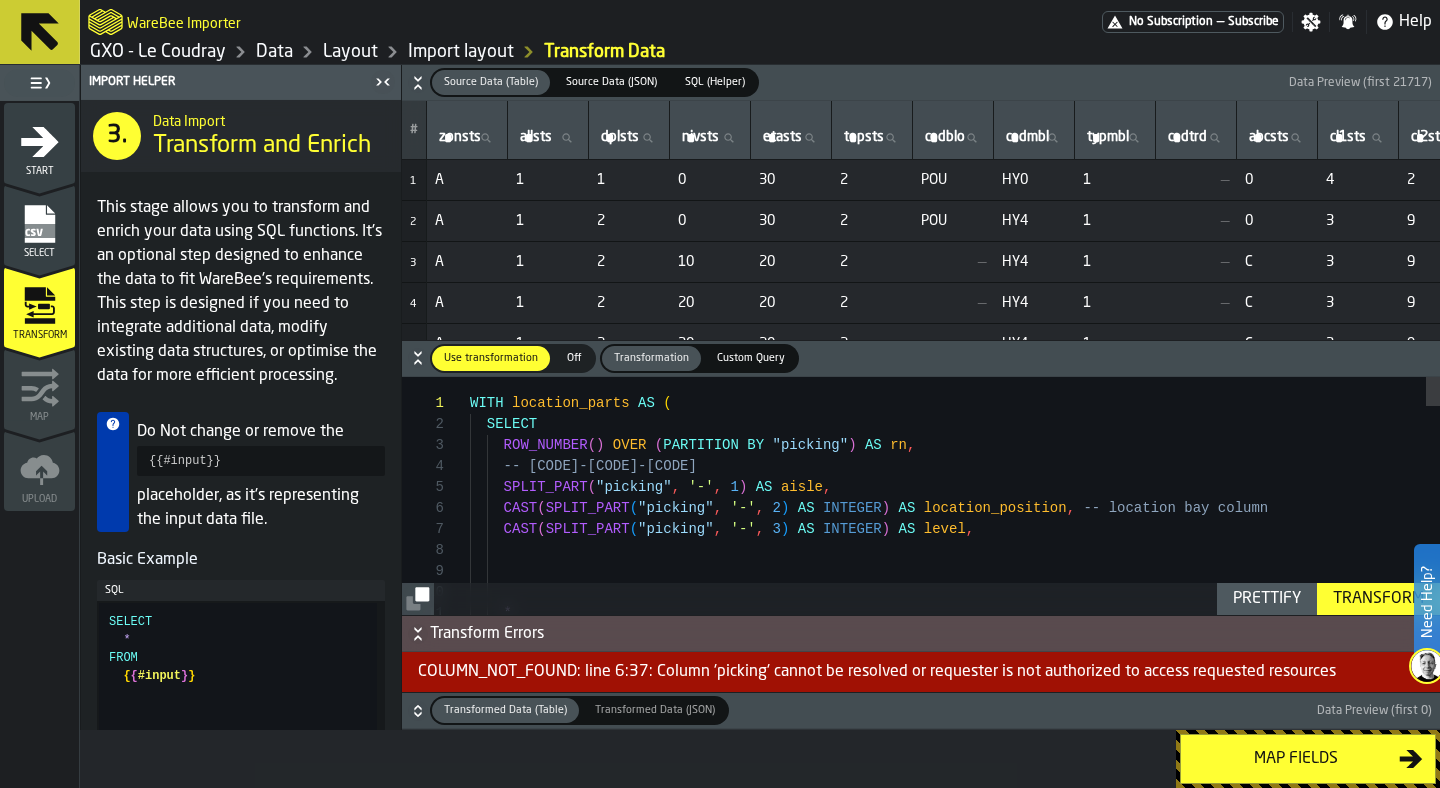 scroll, scrollTop: 0, scrollLeft: 0, axis: both 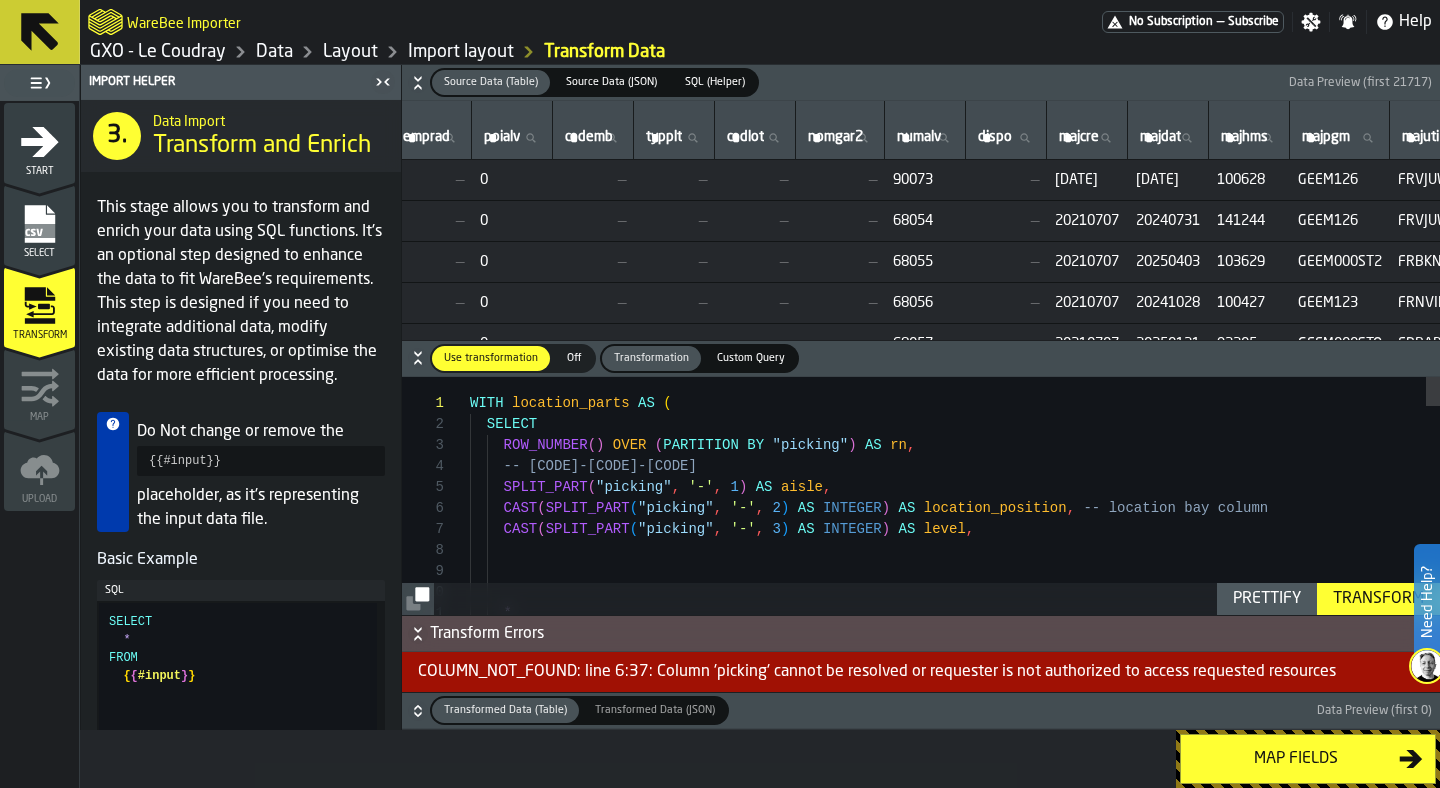 type 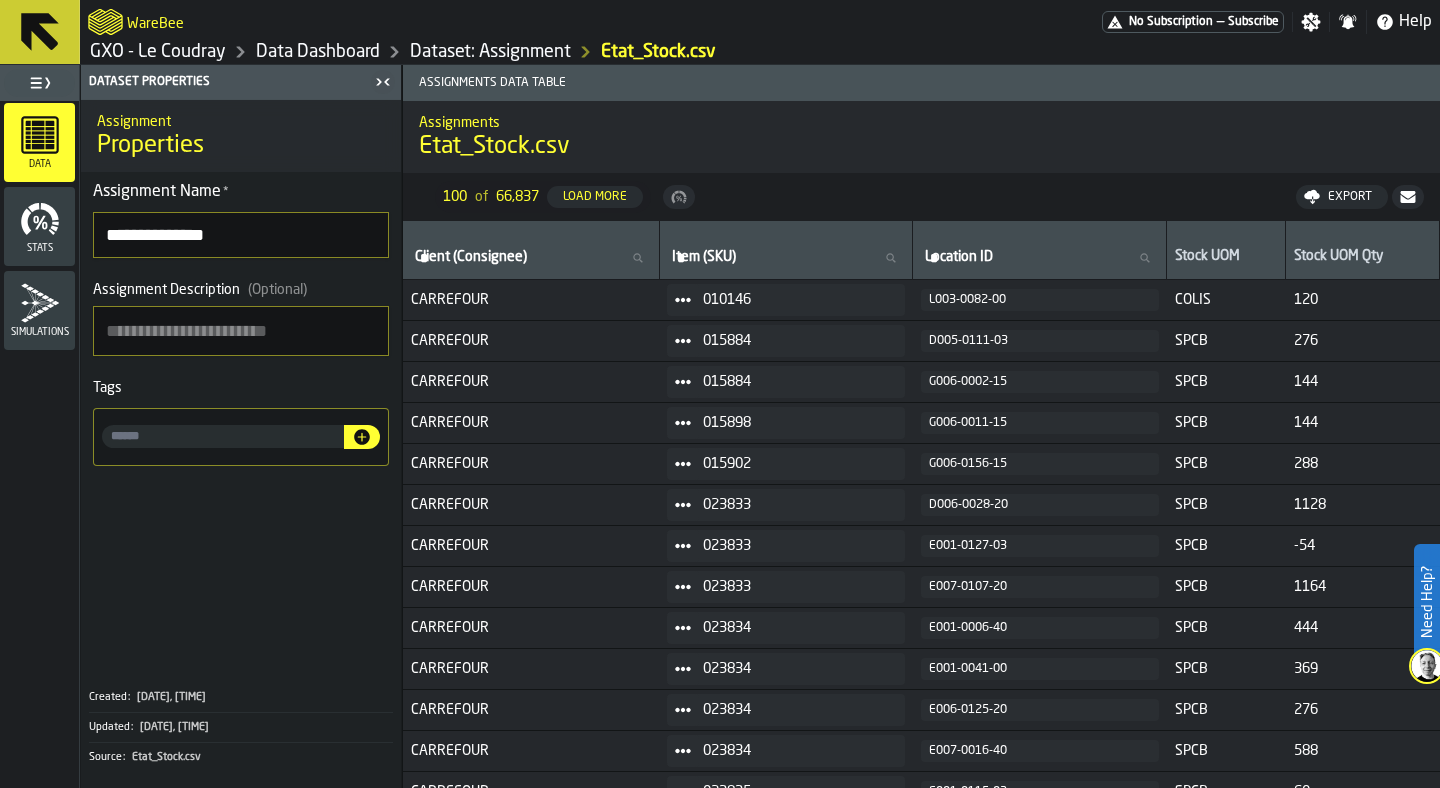 scroll, scrollTop: 0, scrollLeft: 0, axis: both 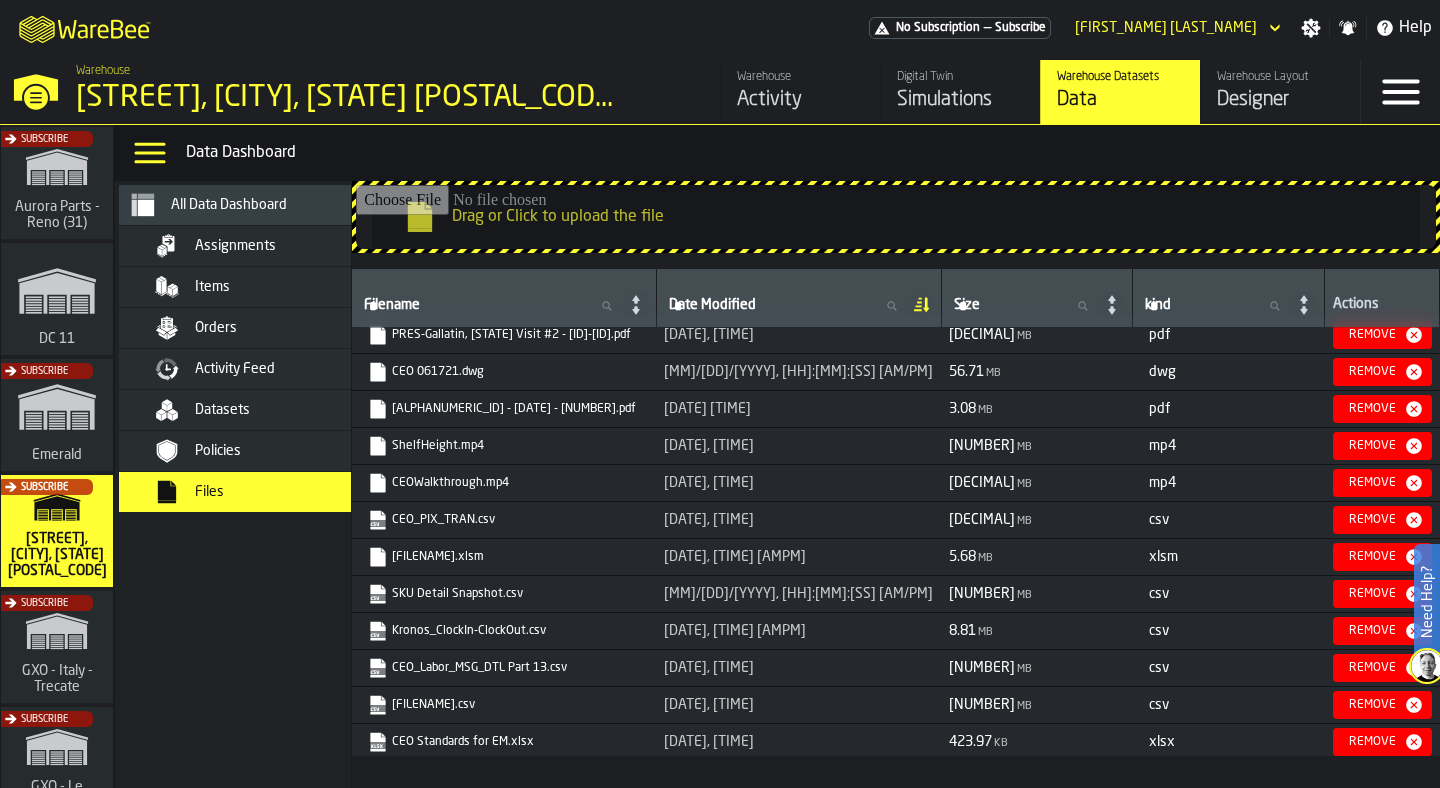 click on "Designer" at bounding box center [1280, 100] 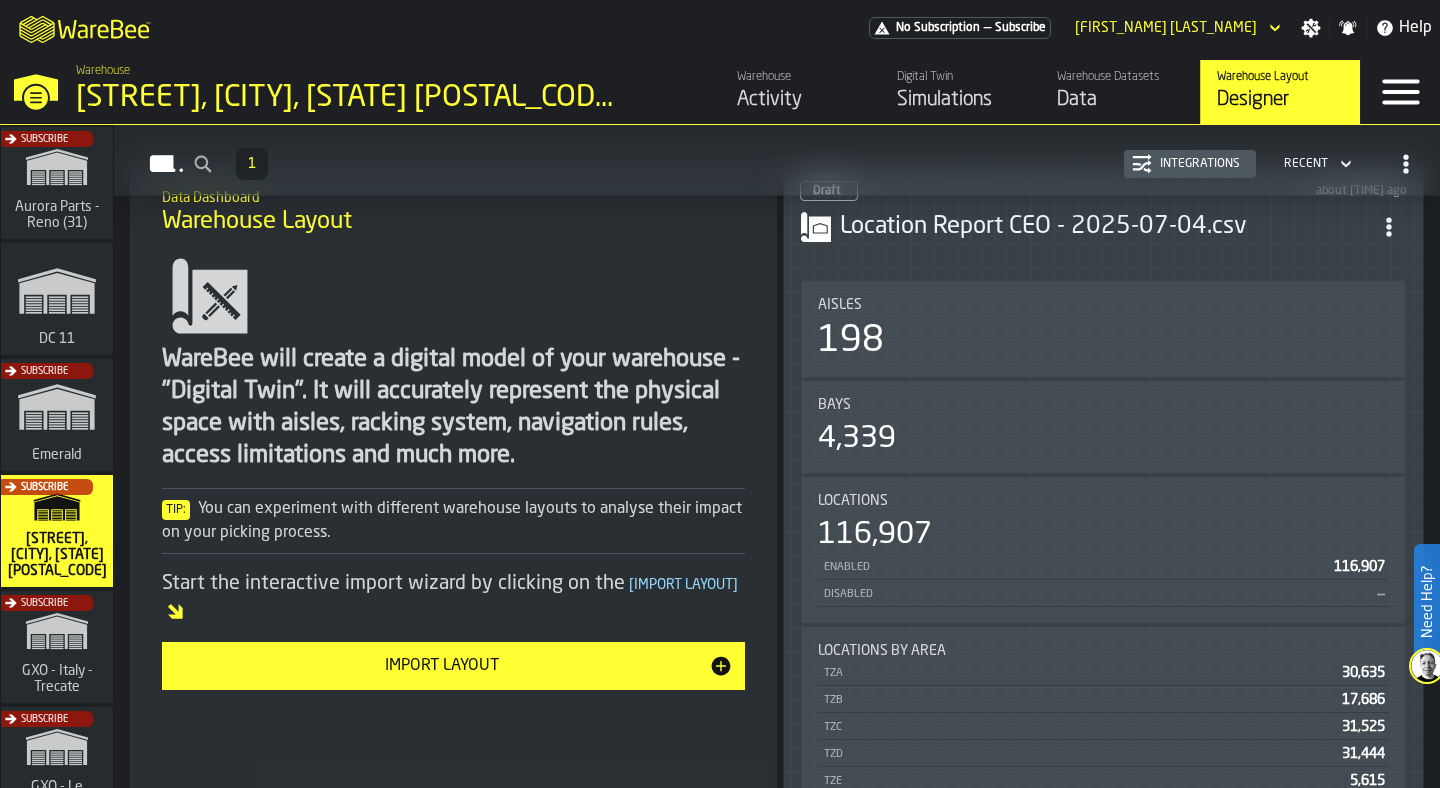 scroll, scrollTop: 206, scrollLeft: 0, axis: vertical 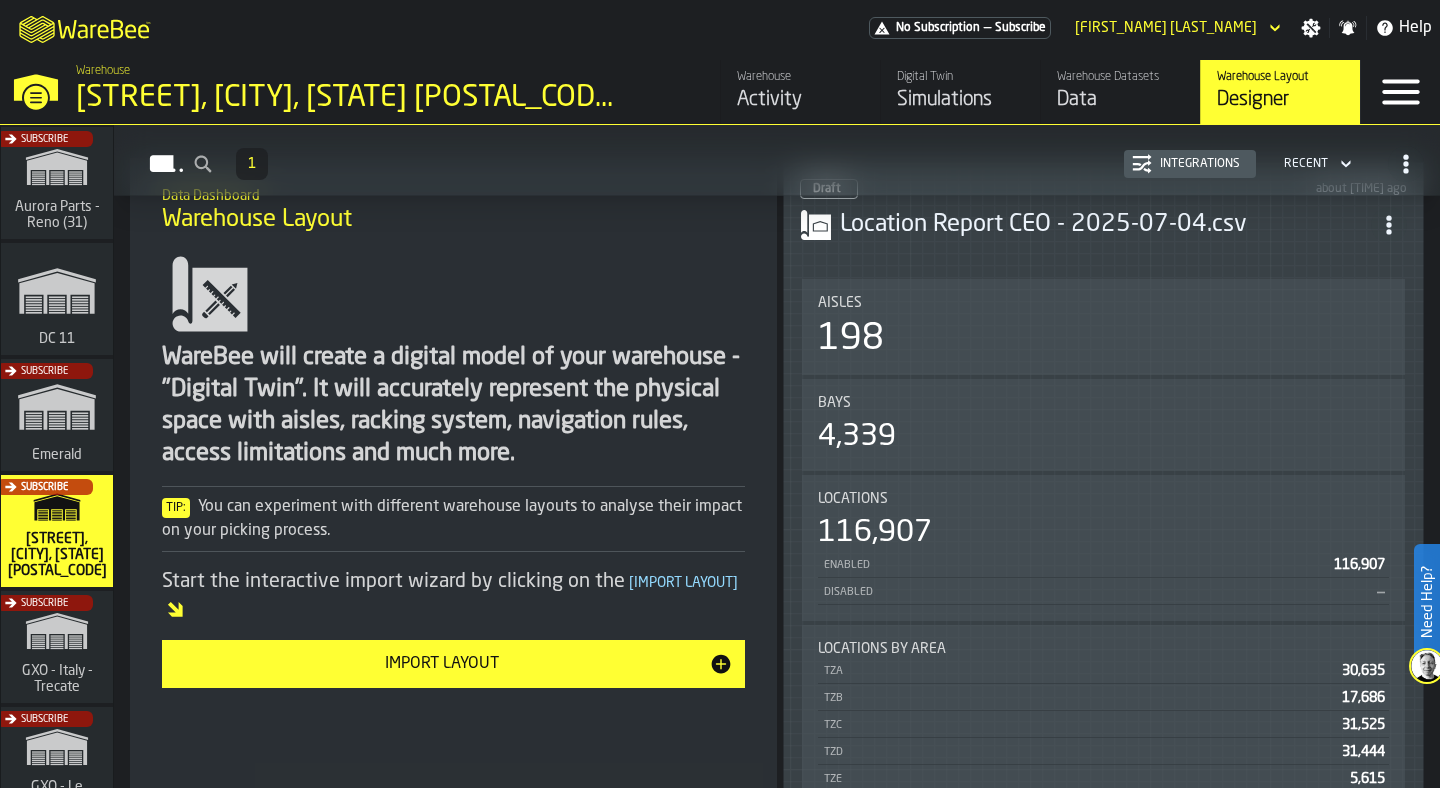click 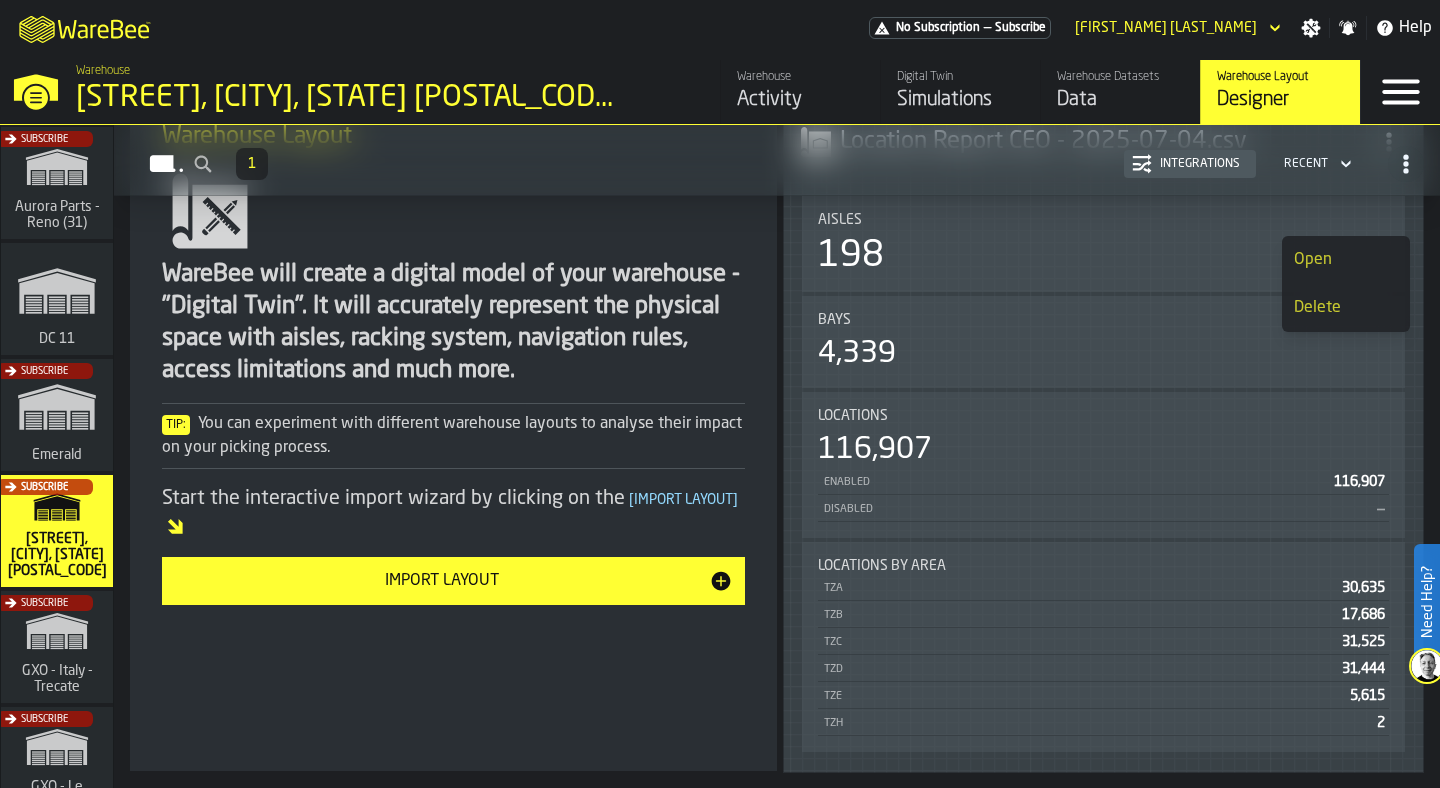 scroll, scrollTop: 55, scrollLeft: 0, axis: vertical 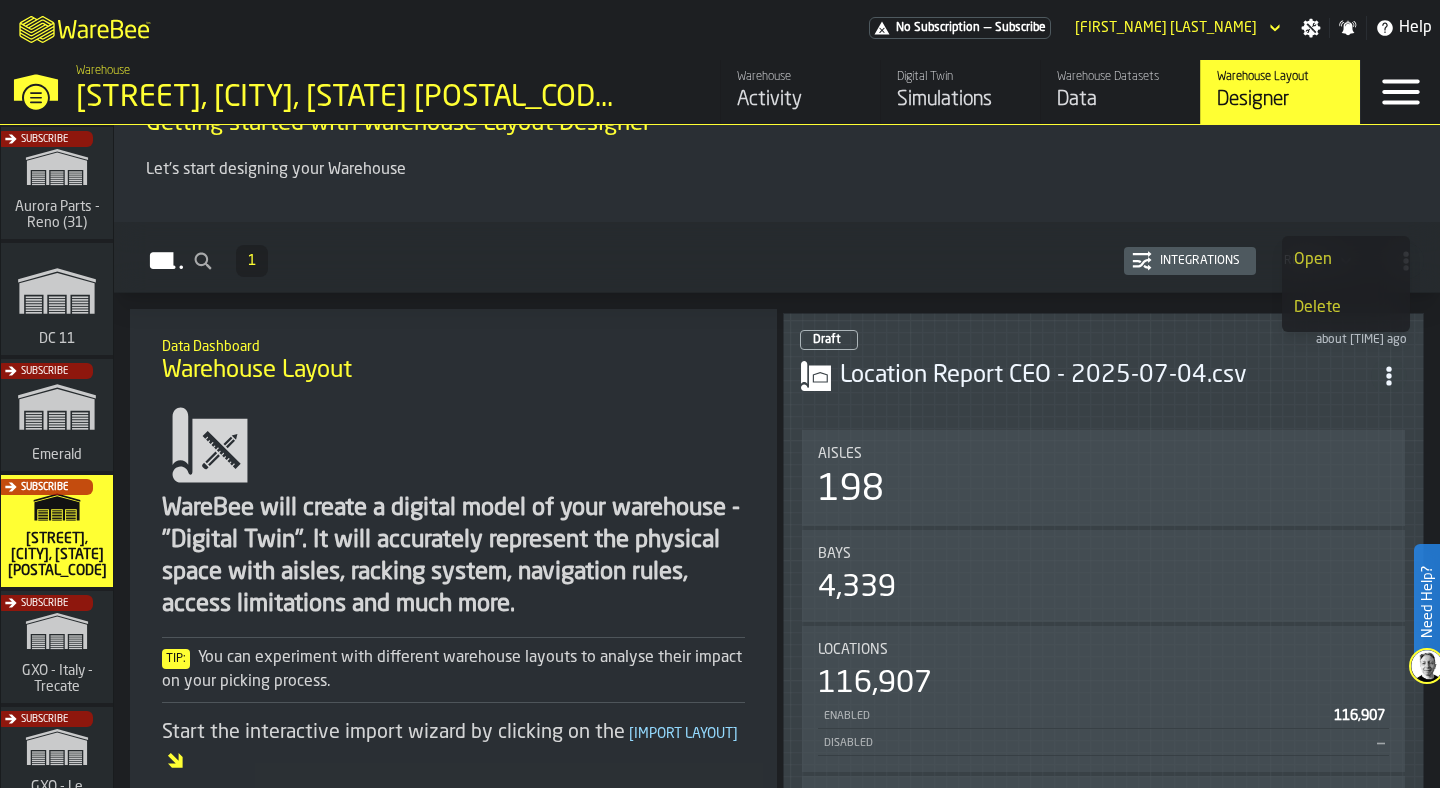 click on "Integrations" at bounding box center (1200, 261) 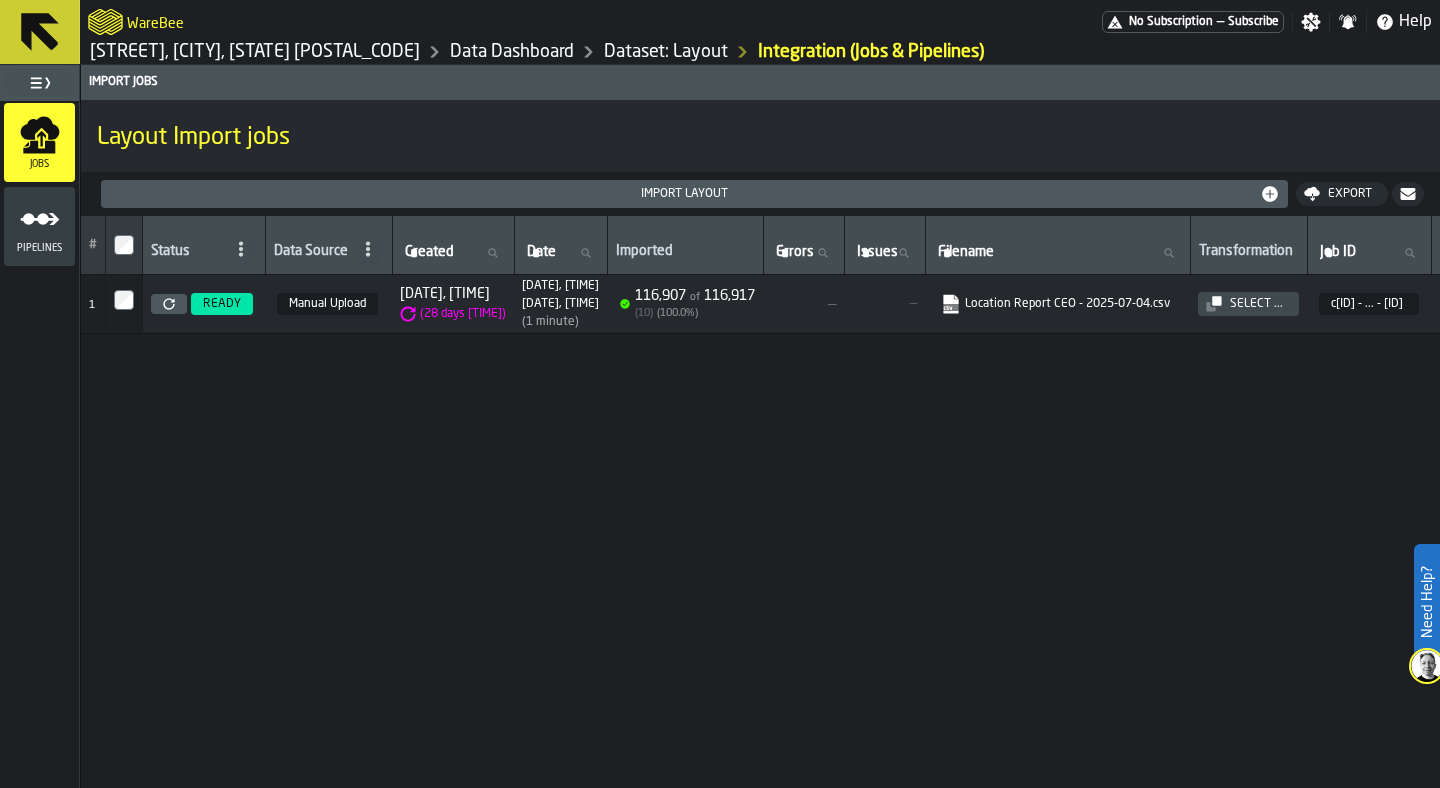click 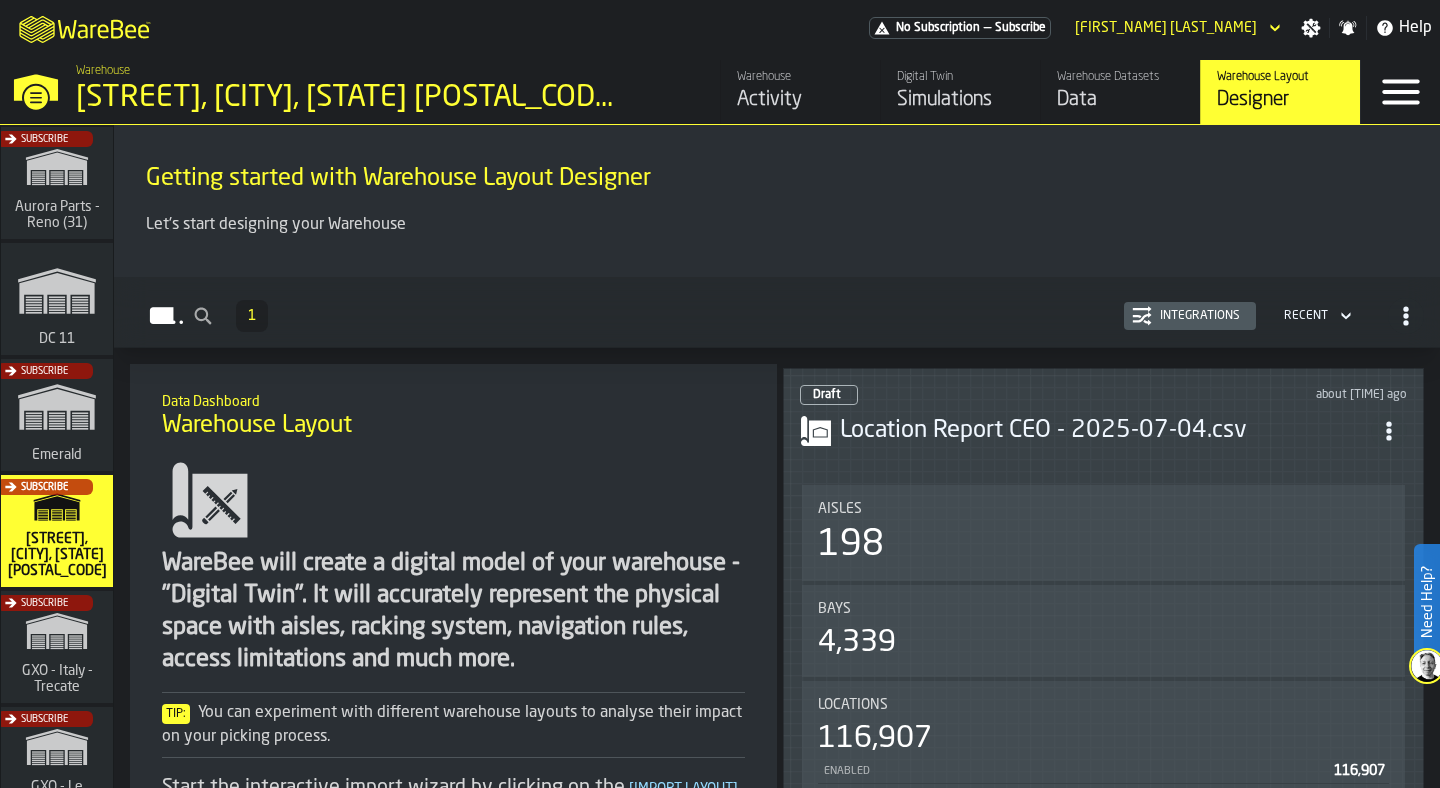 click on "Let's start designing your Warehouse" at bounding box center (777, 237) 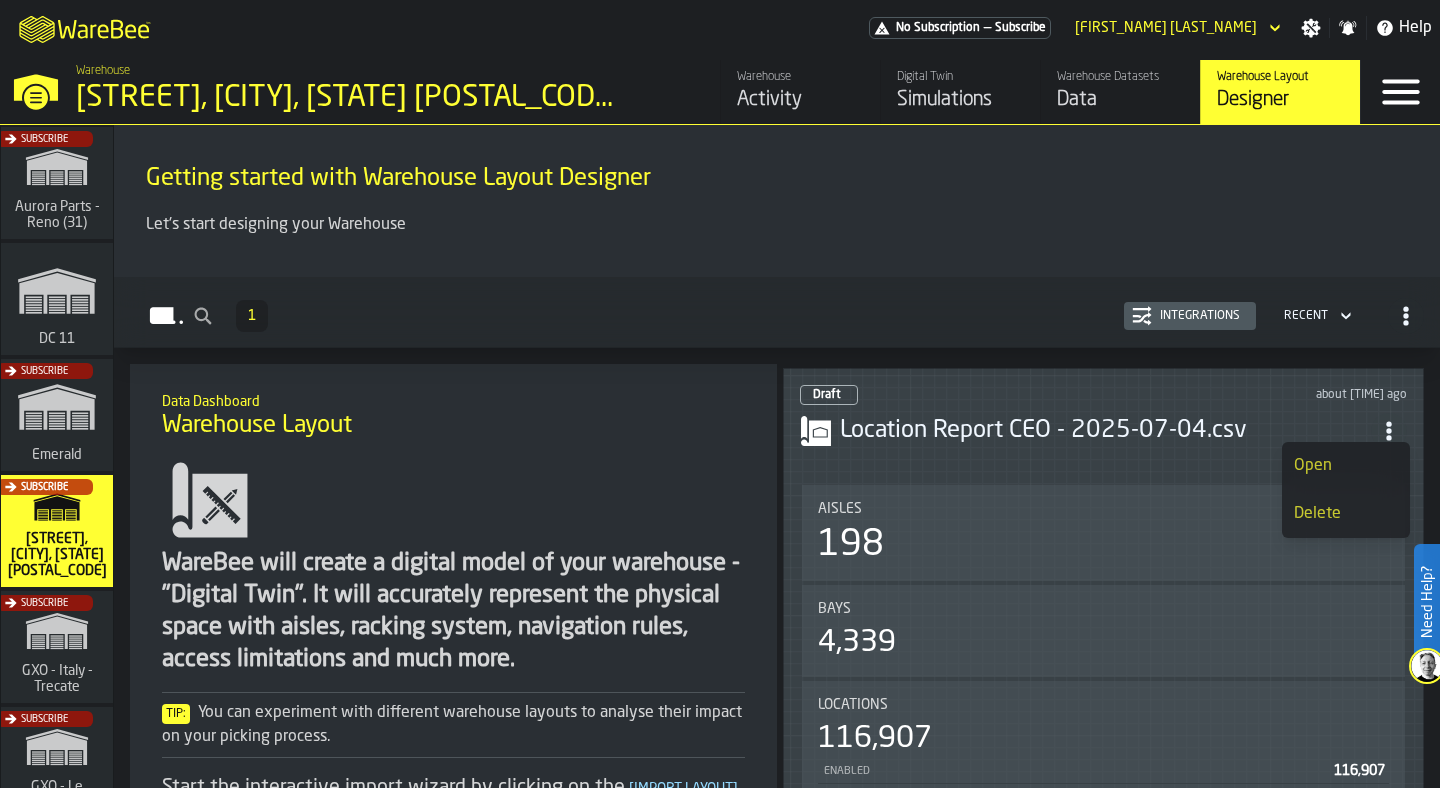 click on "Location Report CEO - 2025-07-04.csv" at bounding box center [1105, 431] 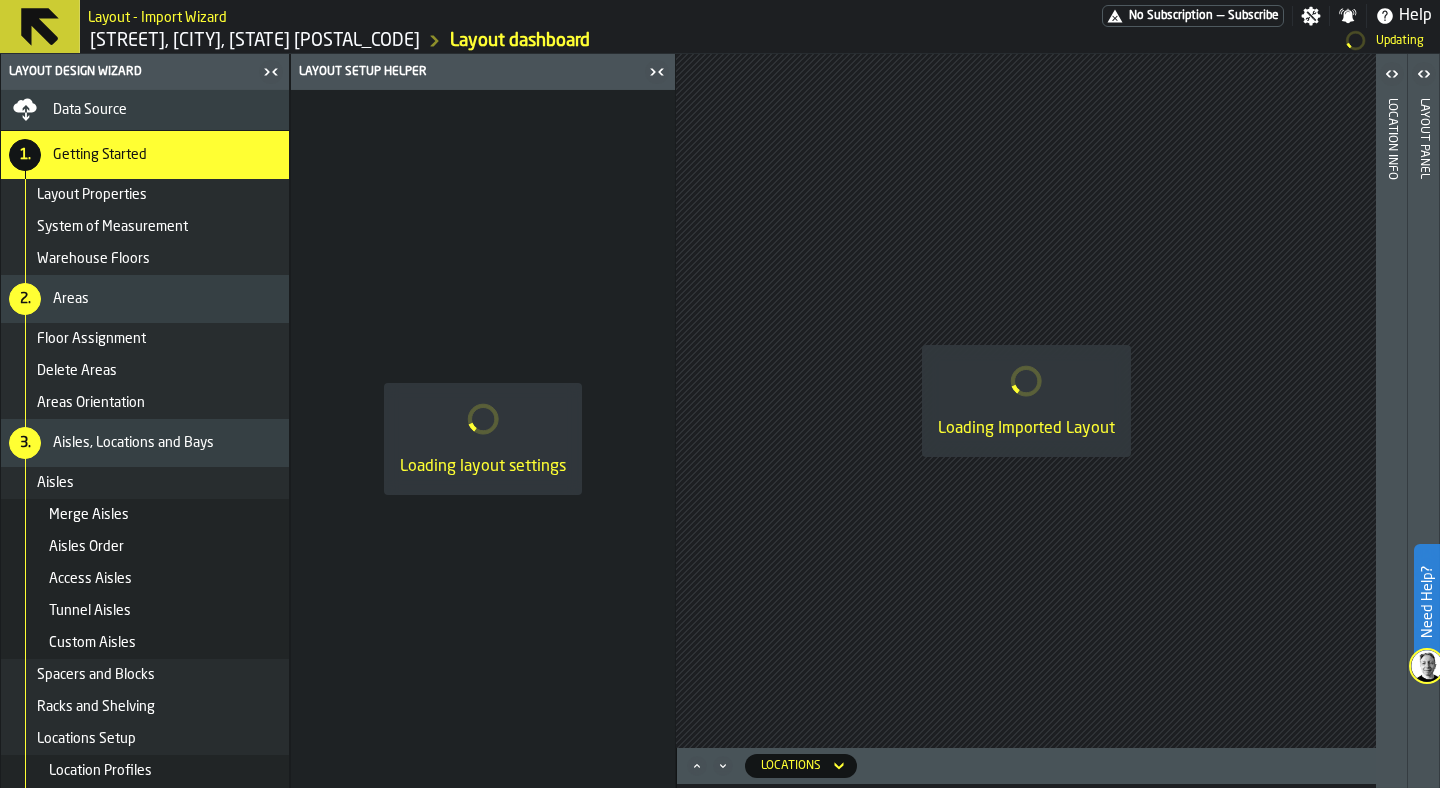 click on "Data Source" at bounding box center (167, 110) 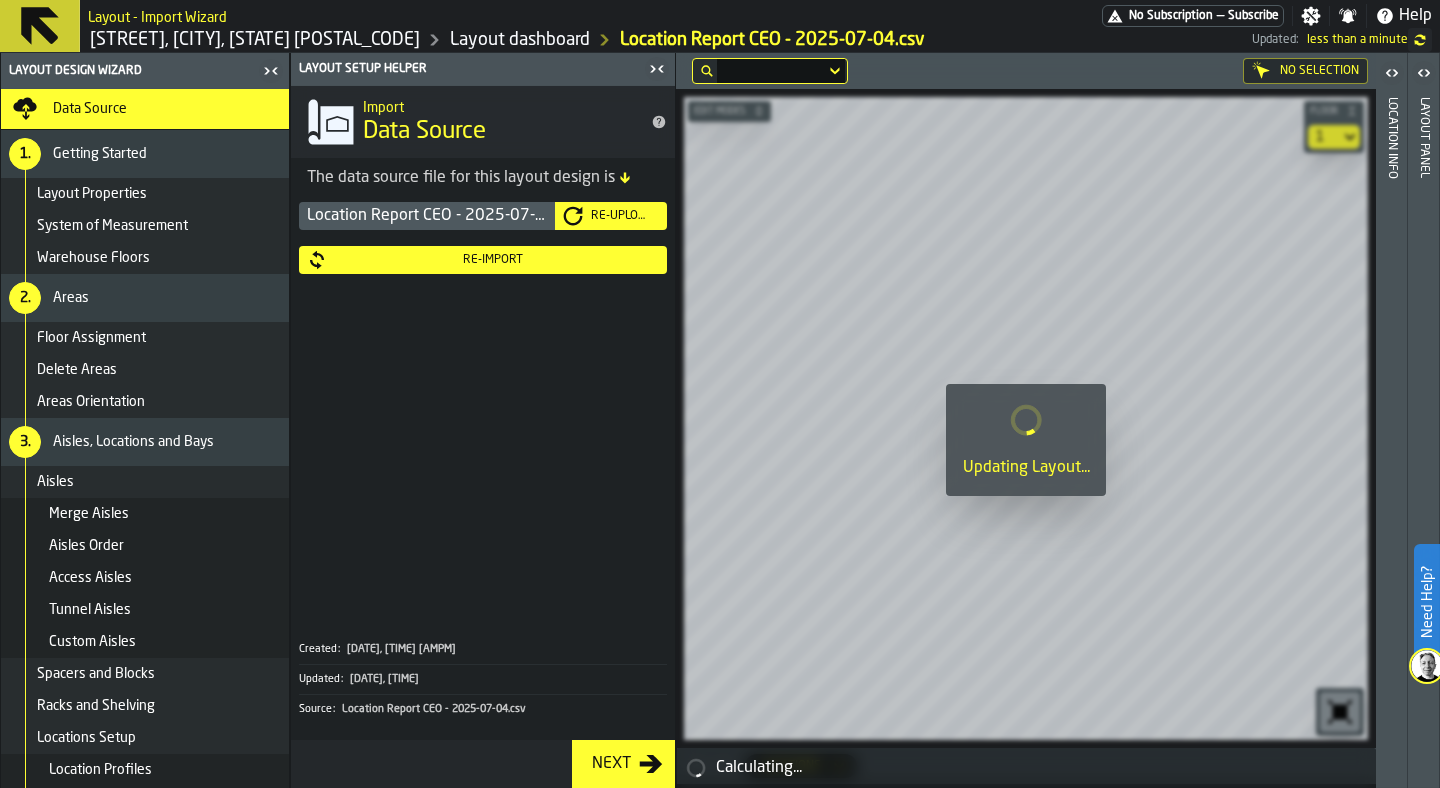 click on "Re-Import" at bounding box center (493, 260) 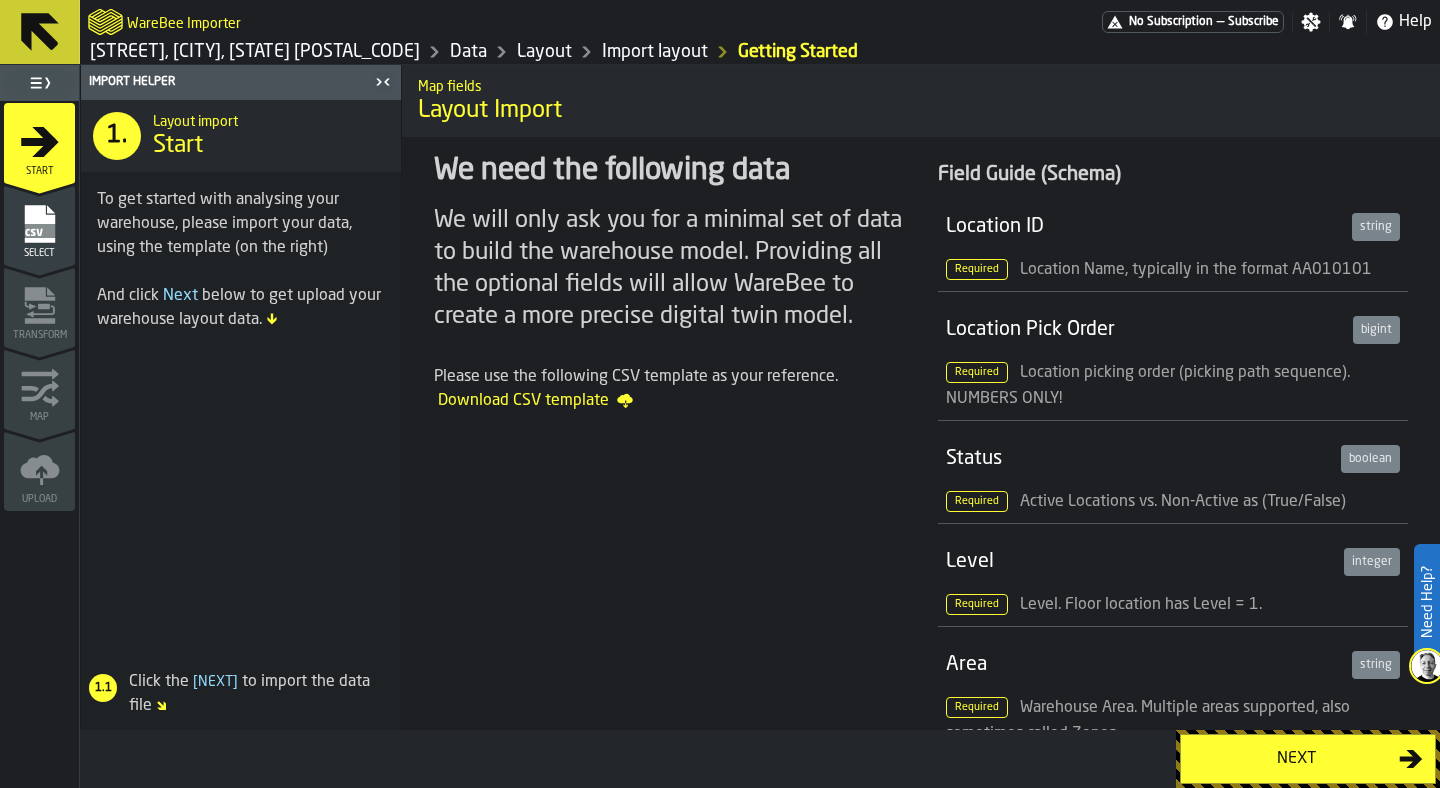 click 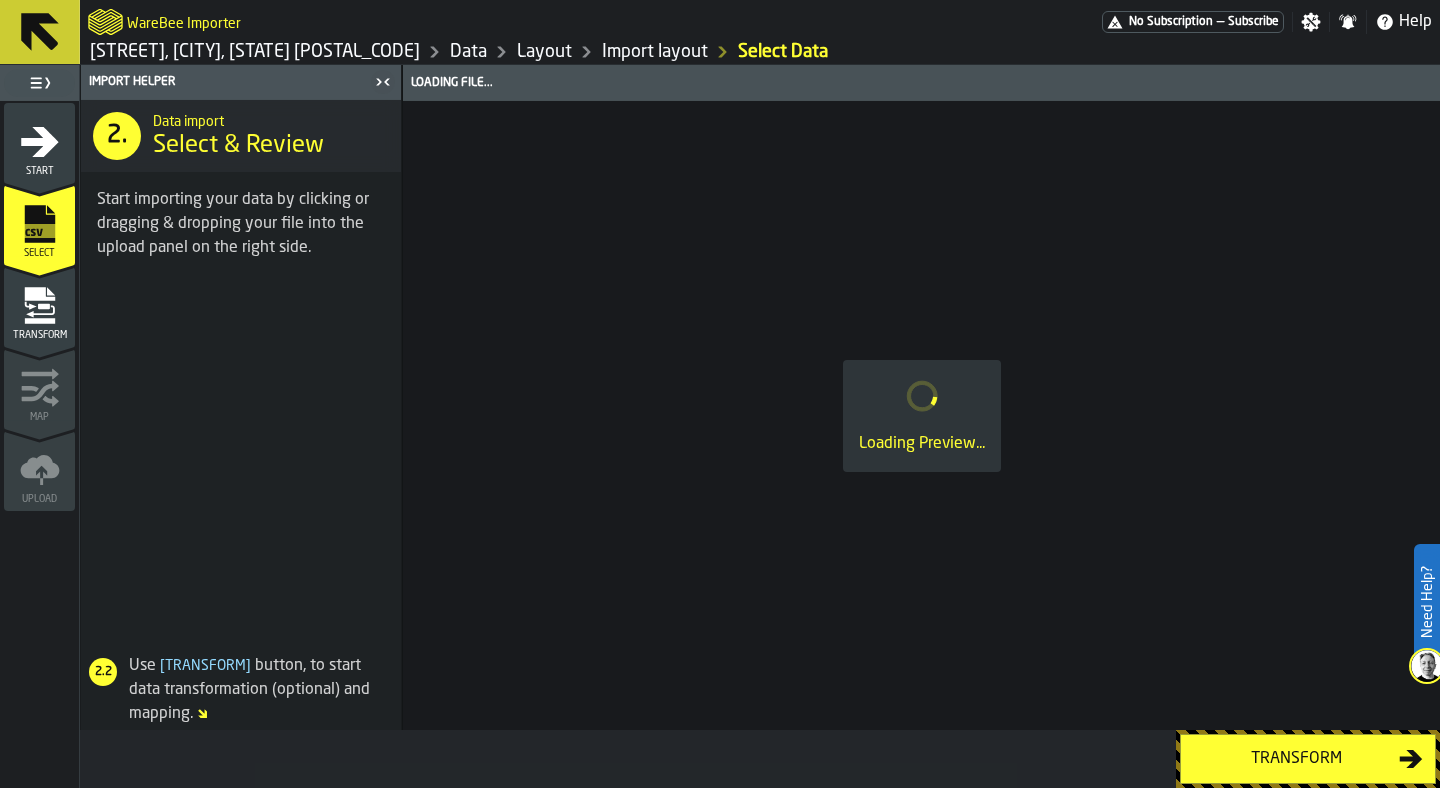 click 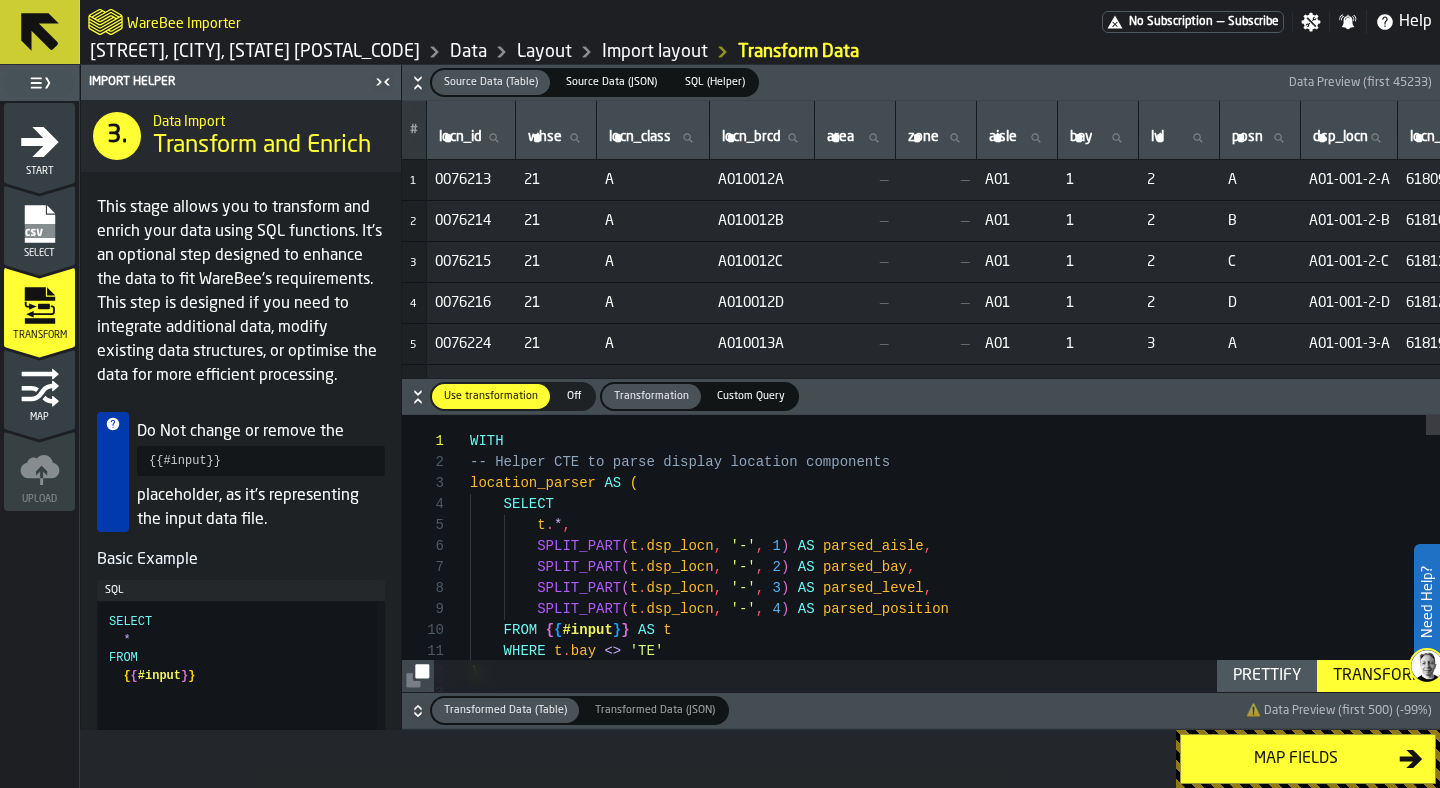 click 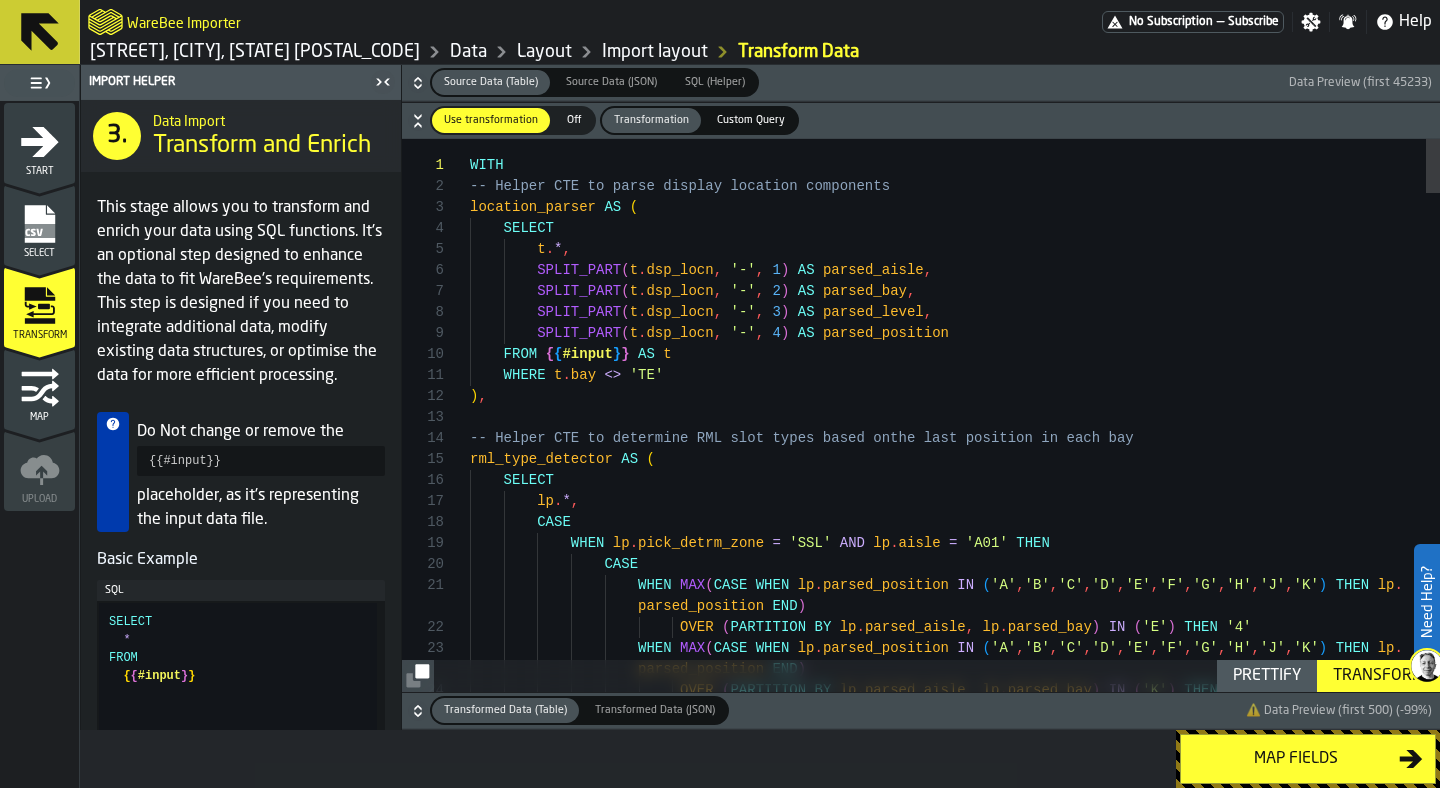 click on "WHERE t . bay <> 'TE' ) , FROM { { #input } } AS t SPLIT_PART ( t . dsp_locn , '-' , 3 ) AS parsed_level , SPLIT_PART ( t . dsp_locn , '-' , 4 ) AS parsed_position SPLIT_PART ( t . dsp_locn , '-' , 2 ) AS parsed_bay , SPLIT_PART ( t . dsp_locn , '-' , 1 ) AS parsed_aisle , t . * , SELECT location_parser AS ( -- Helper CTE to parse display location components WITH -- Helper CTE to determine RML slot types based on the last position in each bay rml_type_detector AS ( SELECT lp . * , CASE WHEN lp . pick_detrm_zone = 'SSL' AND lp . aisle = 'A01' THEN CASE WHEN MAX ( CASE WHEN lp . parsed_position IN ( 'A' , 'B' , 'C' , ," at bounding box center [955, 2953] 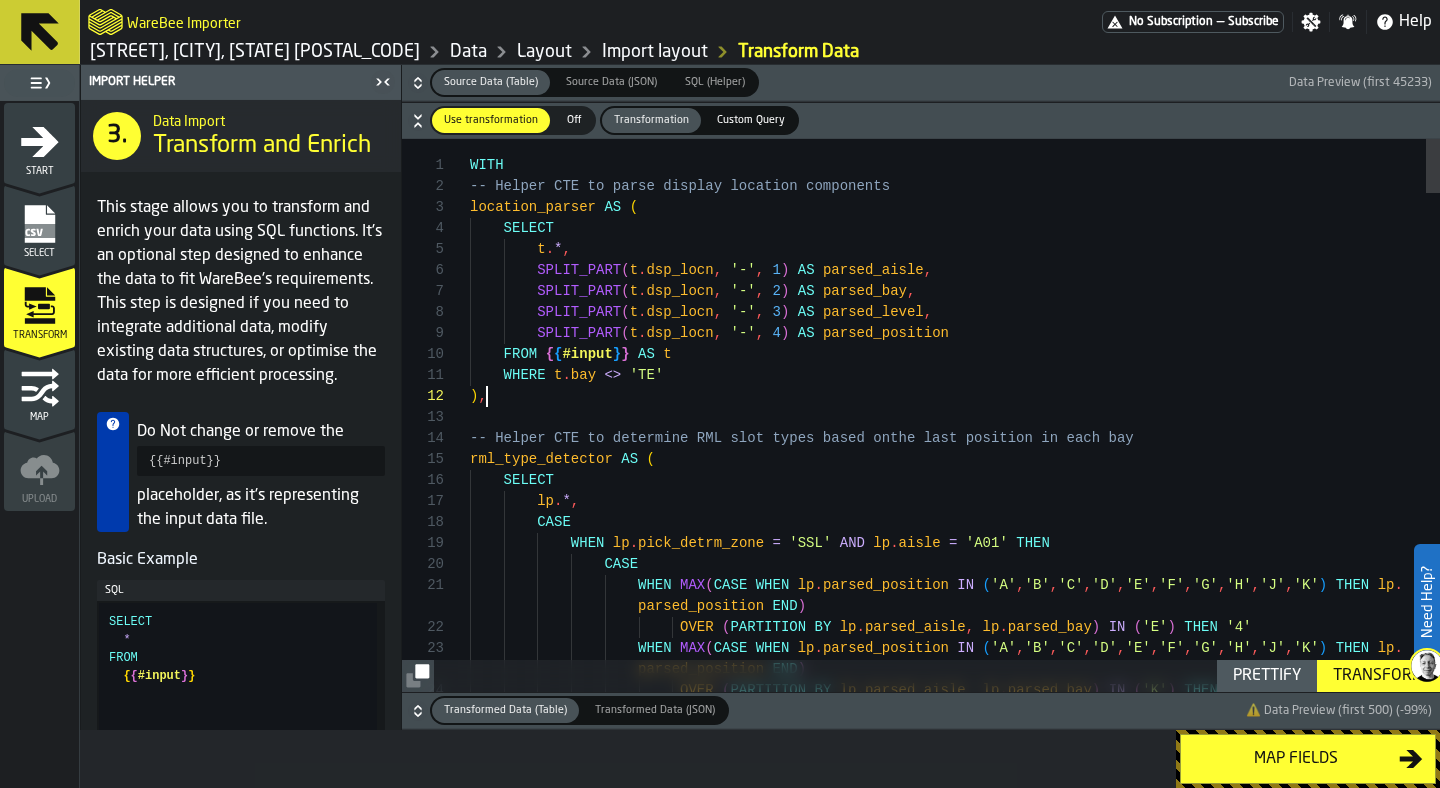 scroll, scrollTop: 21, scrollLeft: 0, axis: vertical 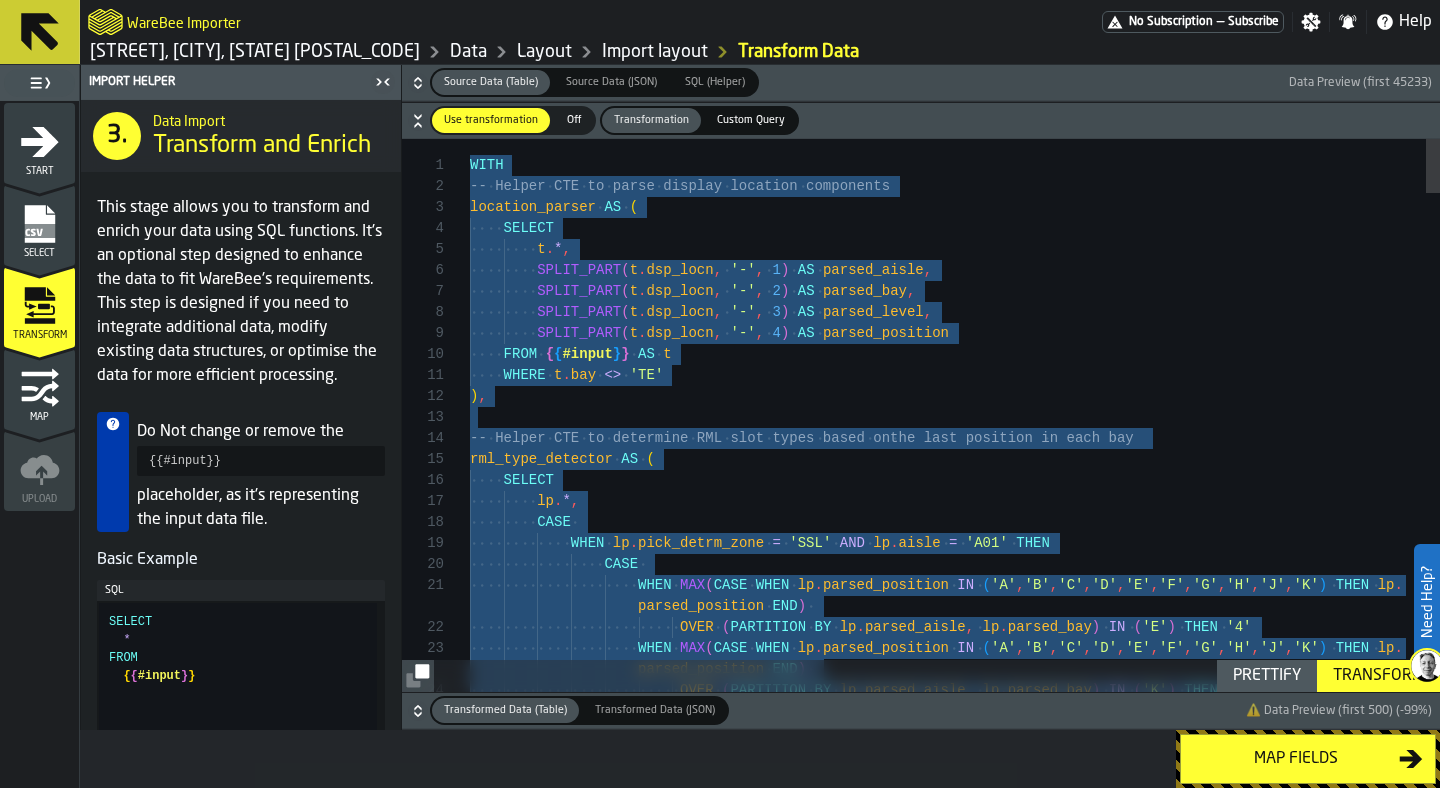 click on "WHERE t . bay <> 'TE' ) , FROM { { #input } } AS t SPLIT_PART ( t . dsp_locn , '-' , 3 ) AS parsed_level , SPLIT_PART ( t . dsp_locn , '-' , 4 ) AS parsed_position SPLIT_PART ( t . dsp_locn , '-' , 2 ) AS parsed_bay , SPLIT_PART ( t . dsp_locn , '-' , 1 ) AS parsed_aisle , t . * , SELECT location_parser AS ( -- Helper CTE to parse display location components WITH -- Helper CTE to determine RML slot types based on the last position in each bay rml_type_detector AS ( SELECT lp . * , CASE WHEN lp . pick_detrm_zone = 'SSL' AND lp . aisle = 'A01' THEN CASE WHEN MAX ( CASE WHEN lp . parsed_position IN ( 'A' , 'B' , 'C' , ," at bounding box center [955, 2953] 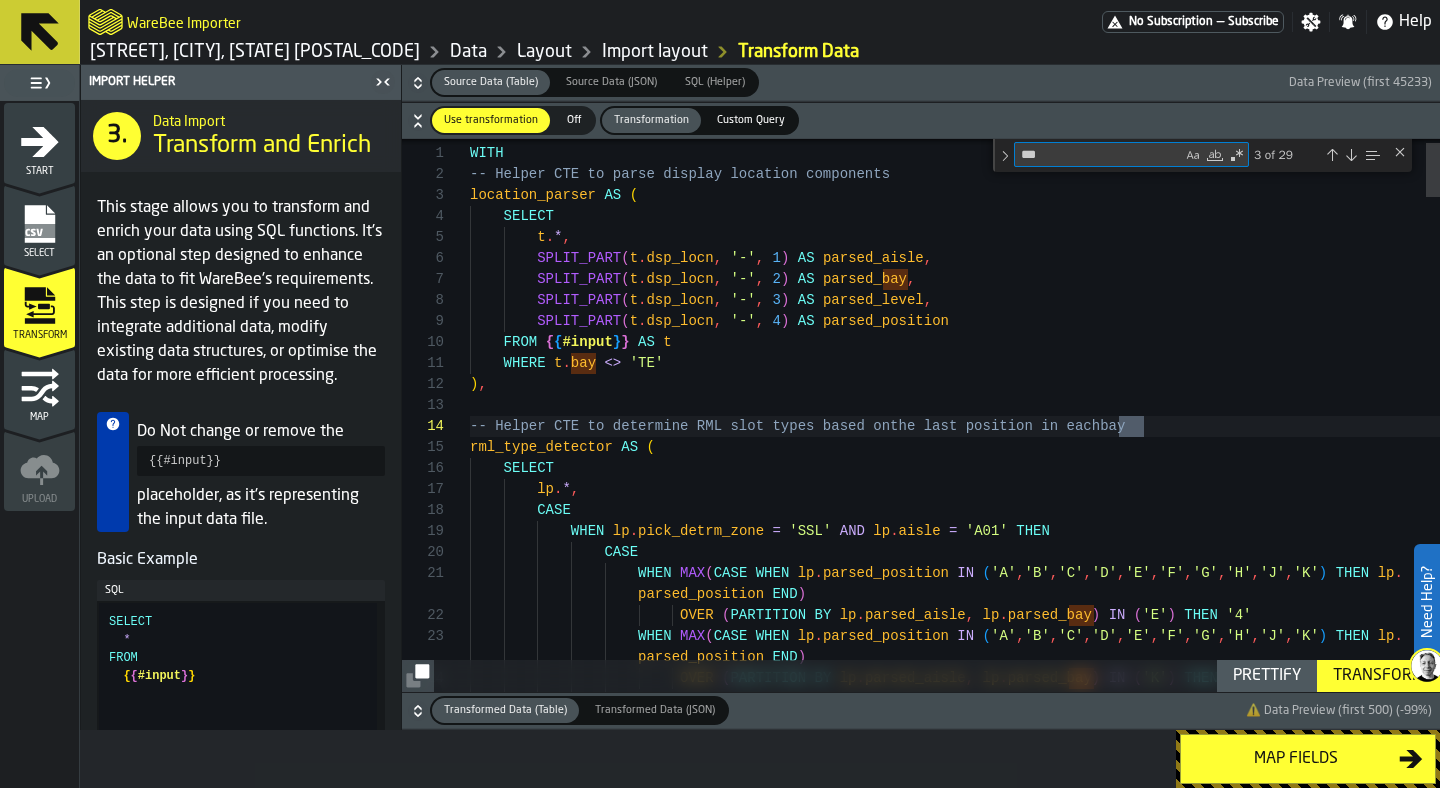 type on "***" 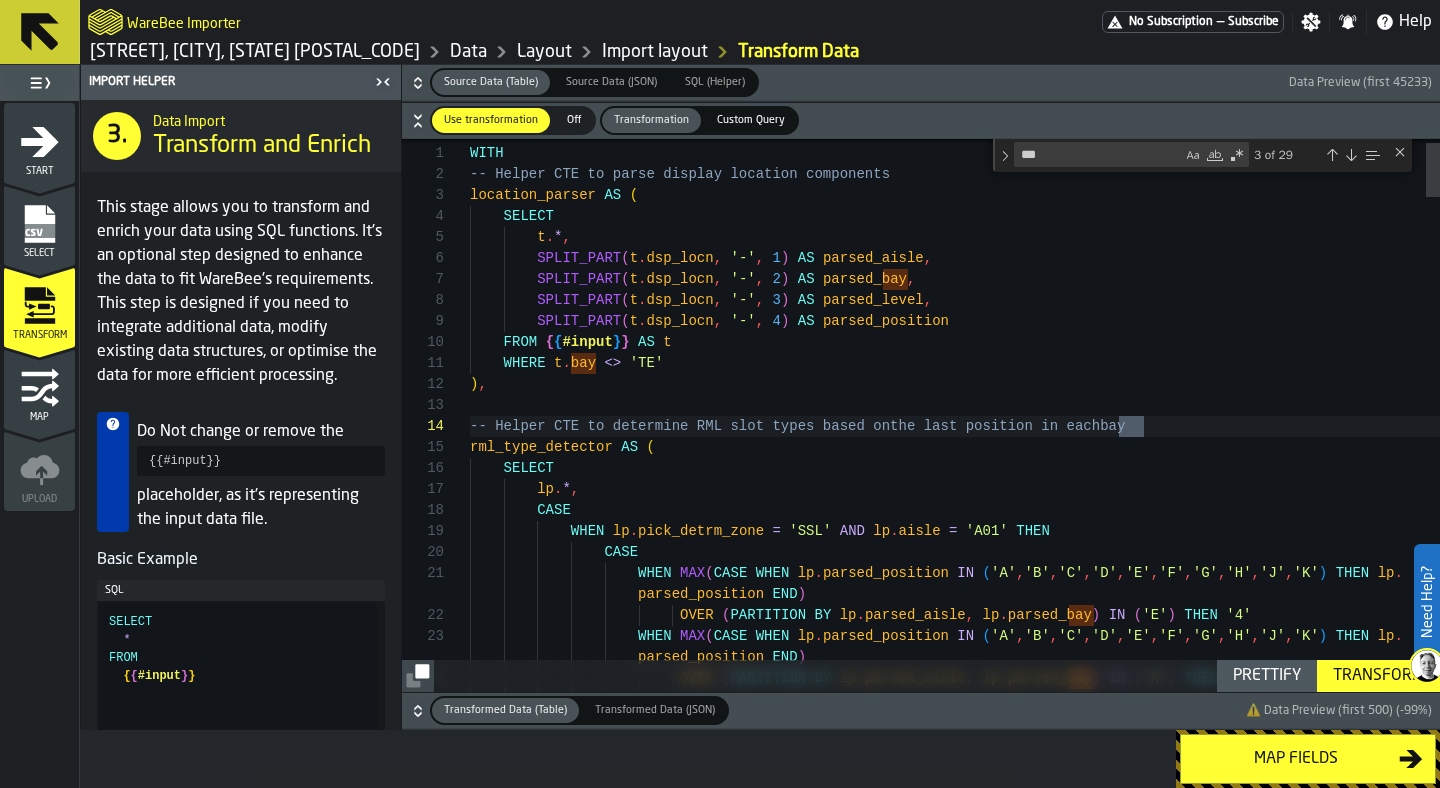 click at bounding box center (1351, 155) 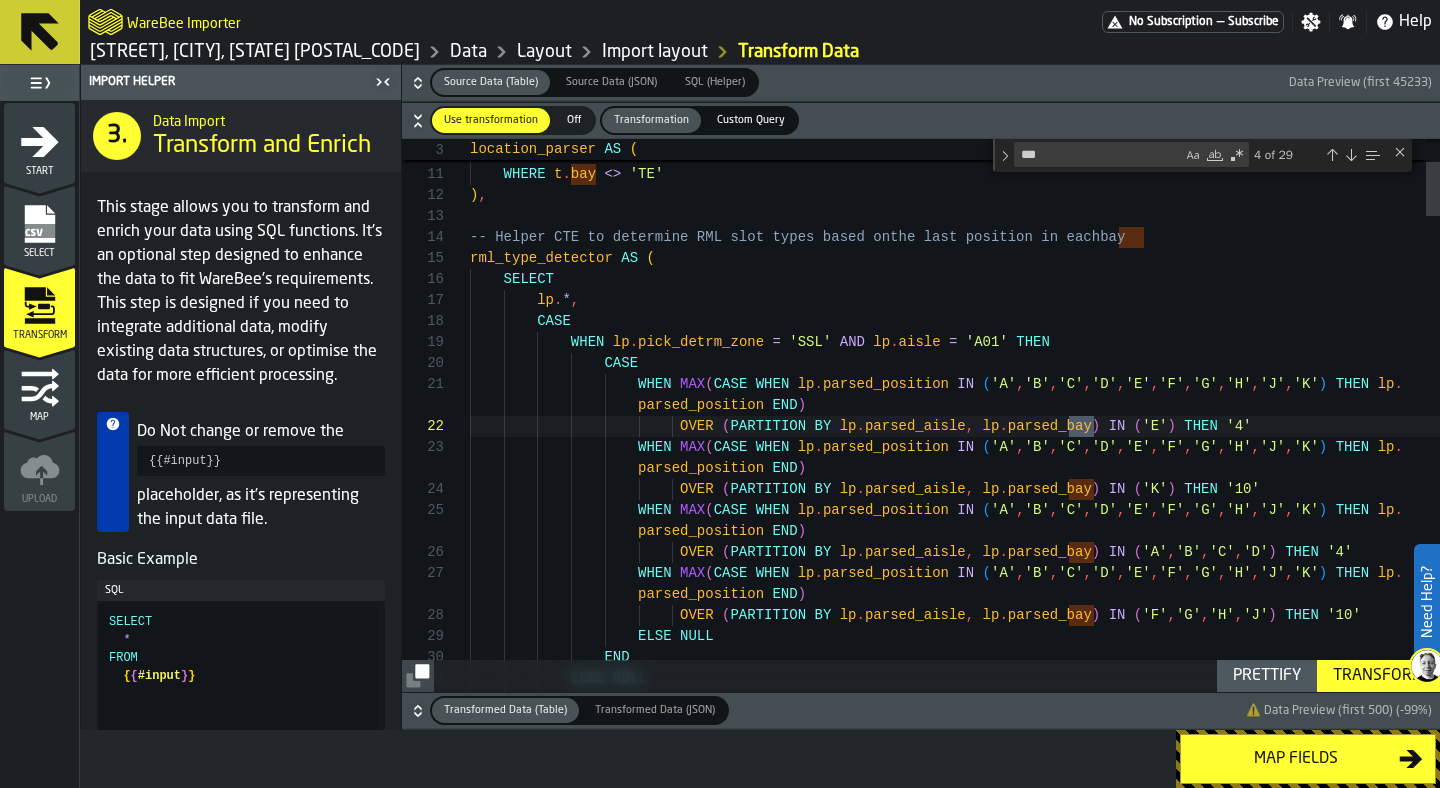 click at bounding box center [1351, 155] 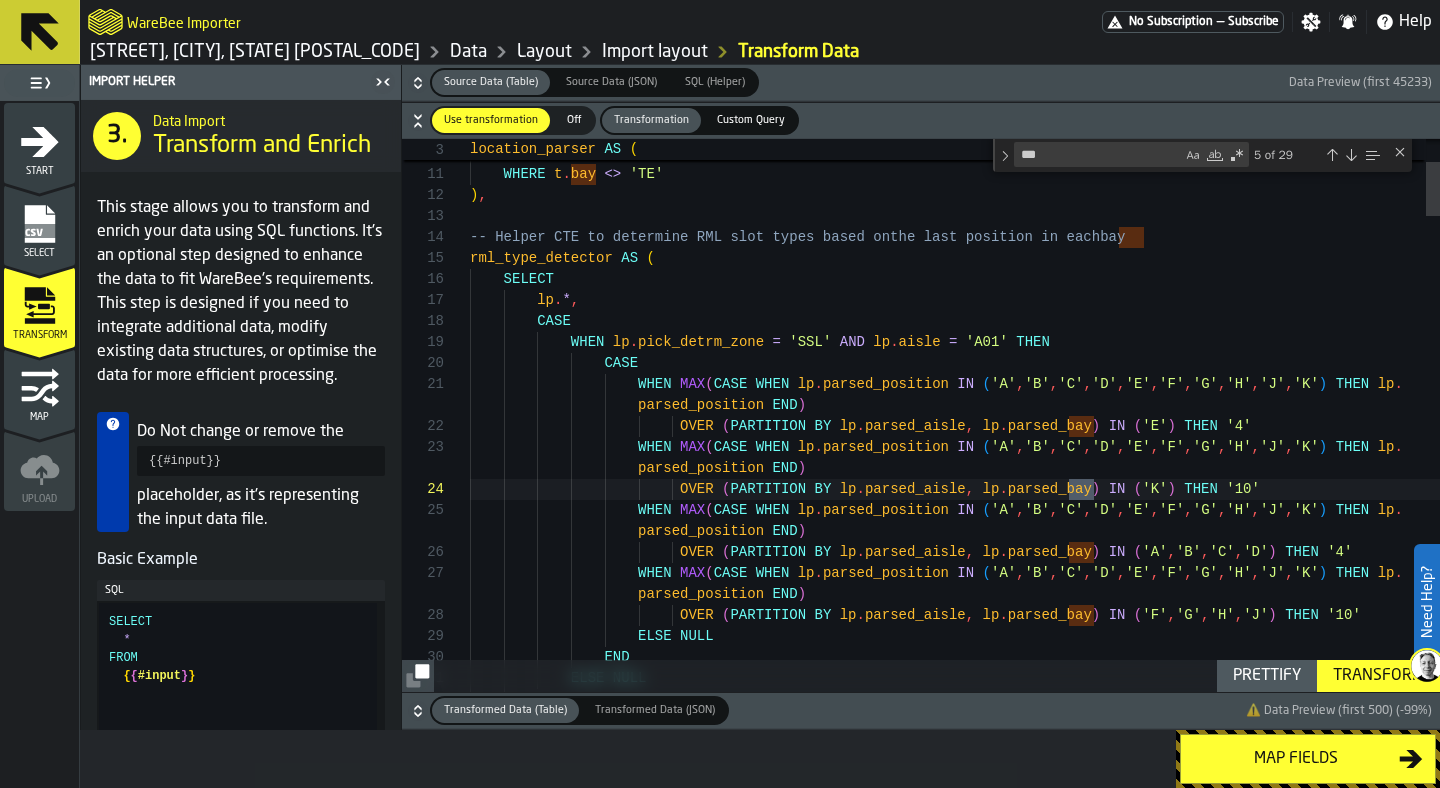 click at bounding box center (1351, 155) 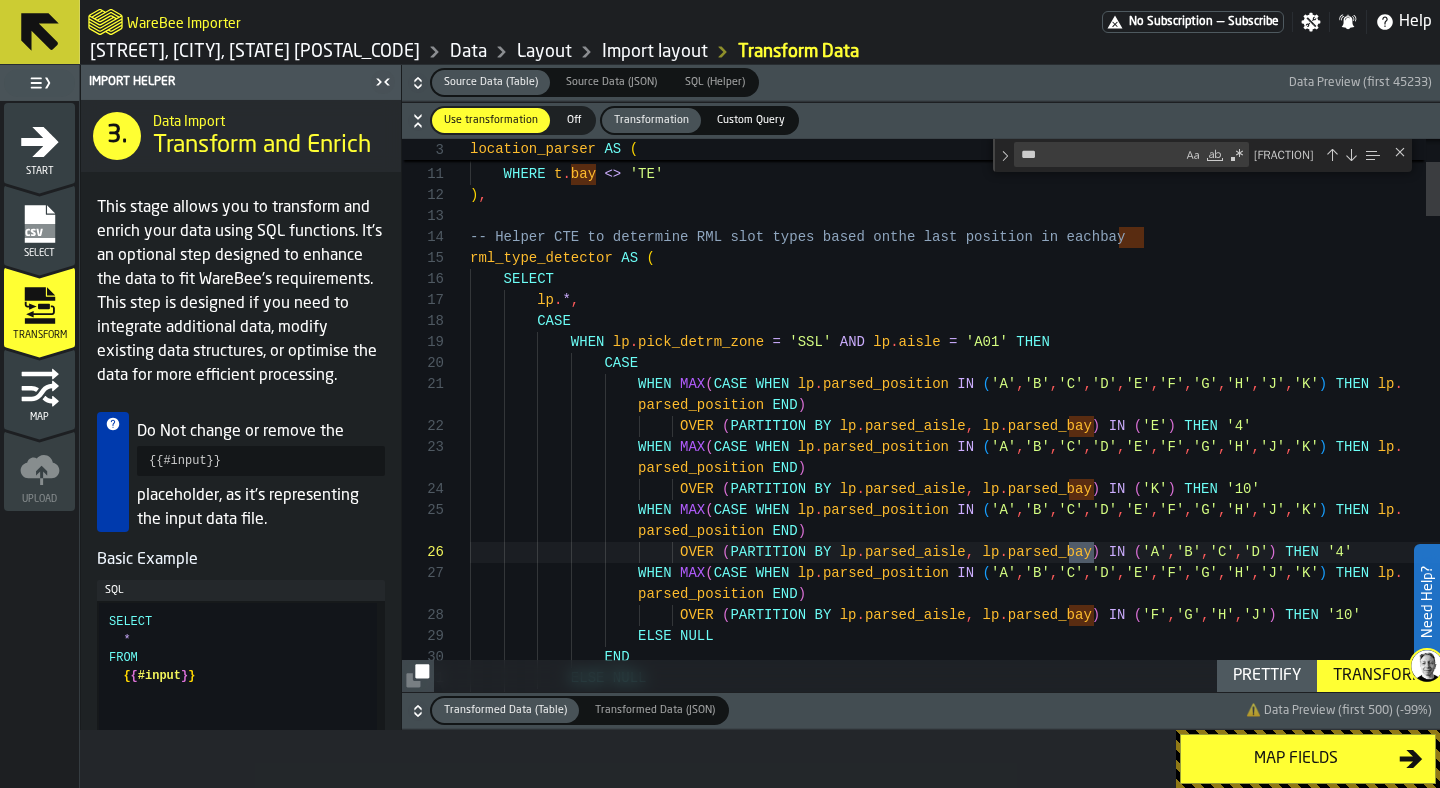 click at bounding box center [1351, 155] 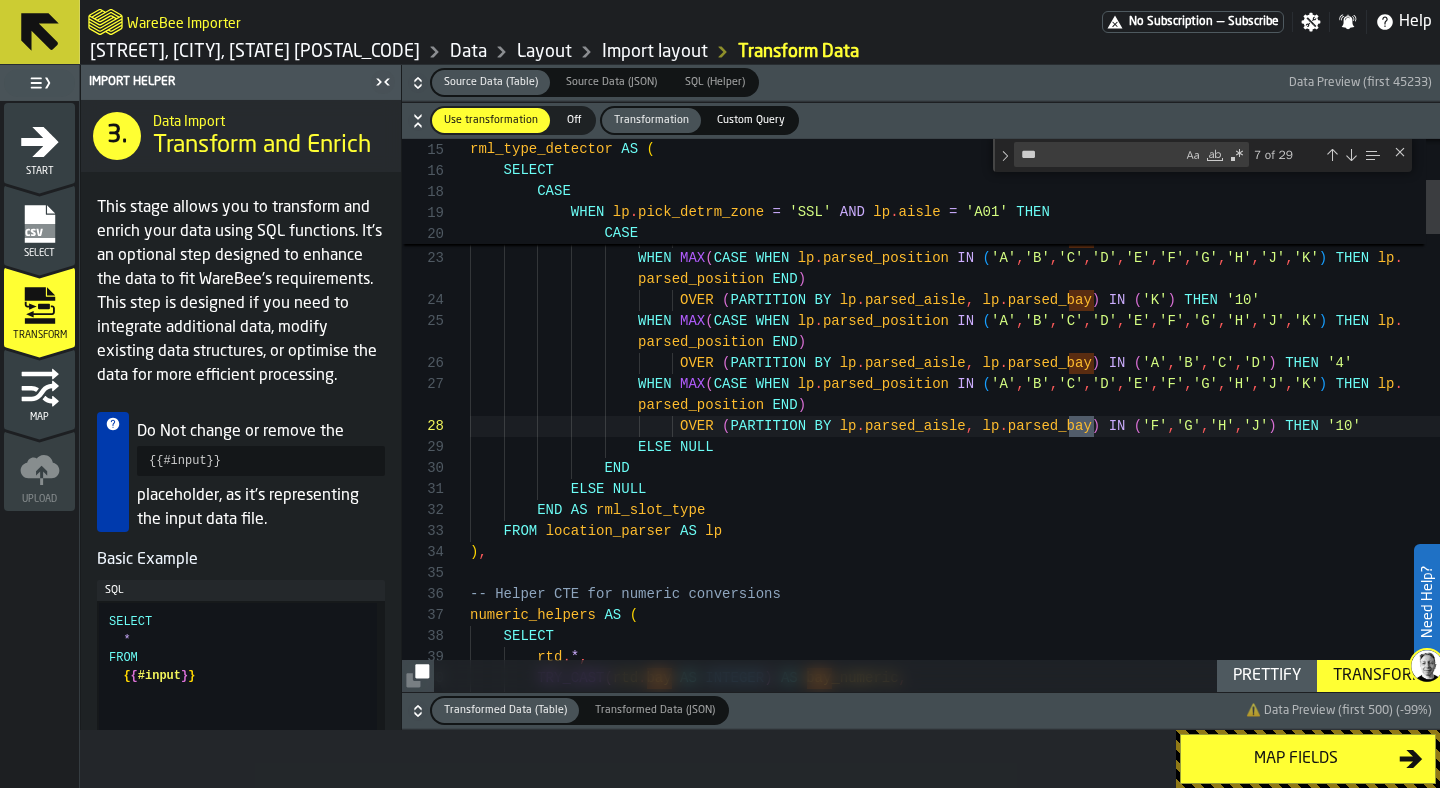 click at bounding box center [1351, 155] 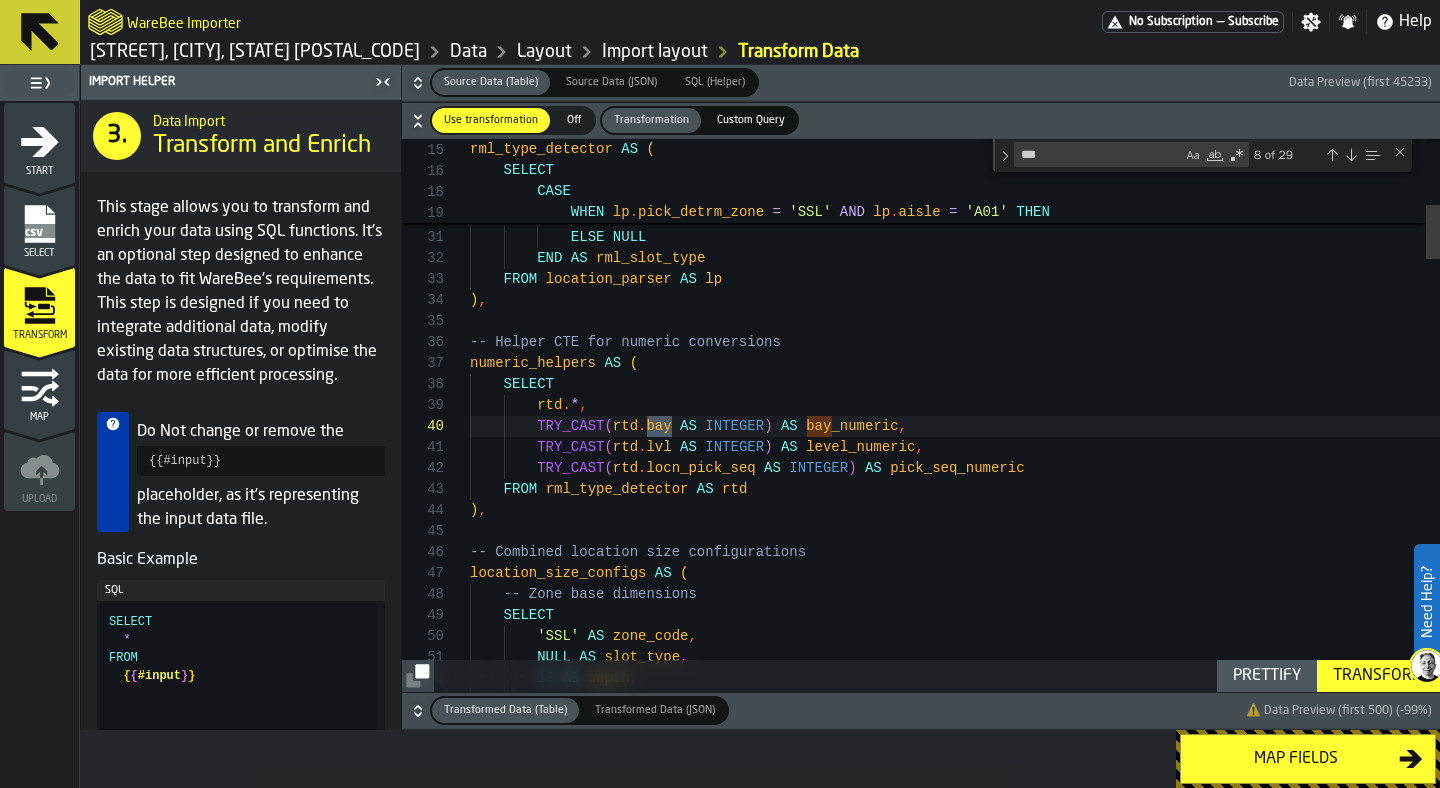 click at bounding box center [1351, 155] 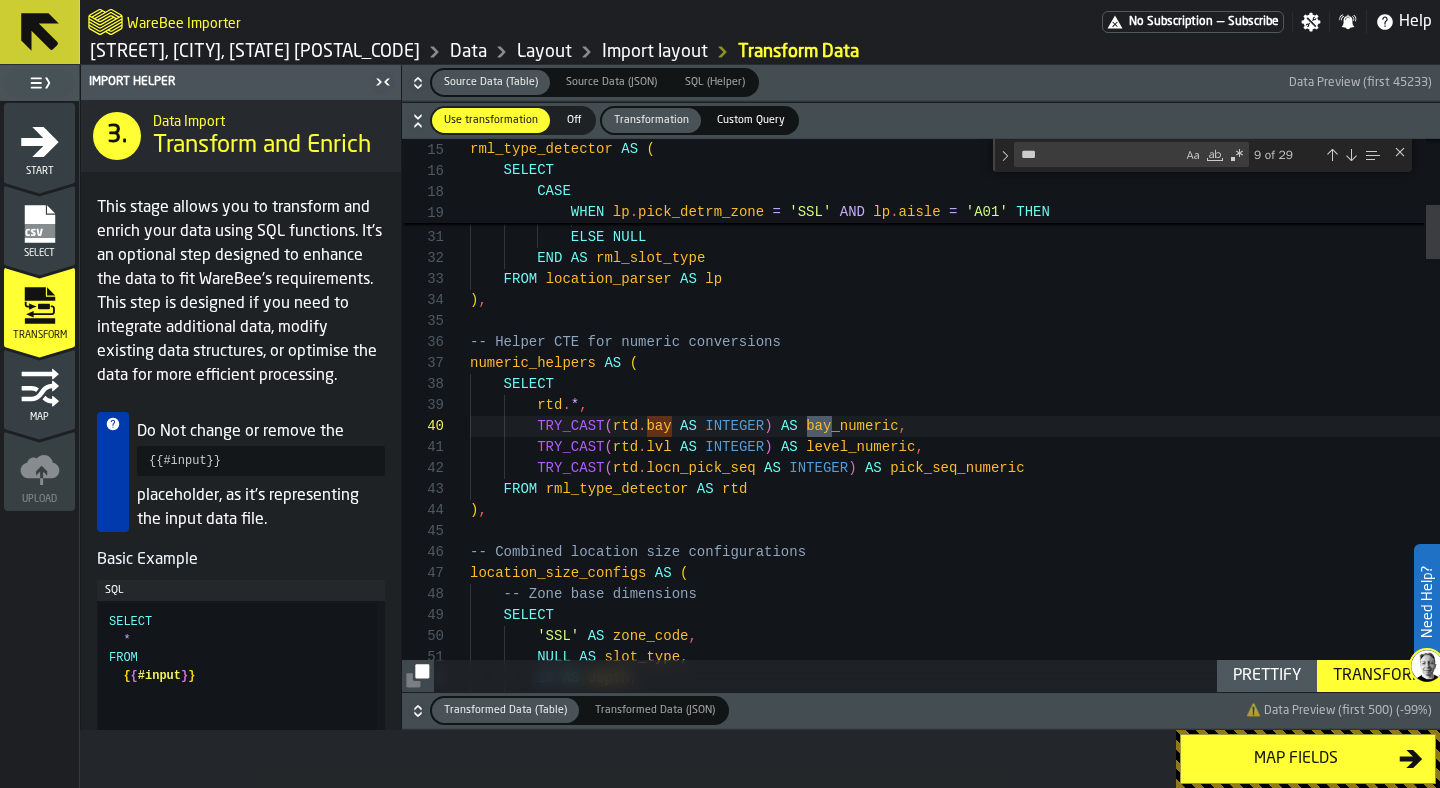 click at bounding box center (1351, 155) 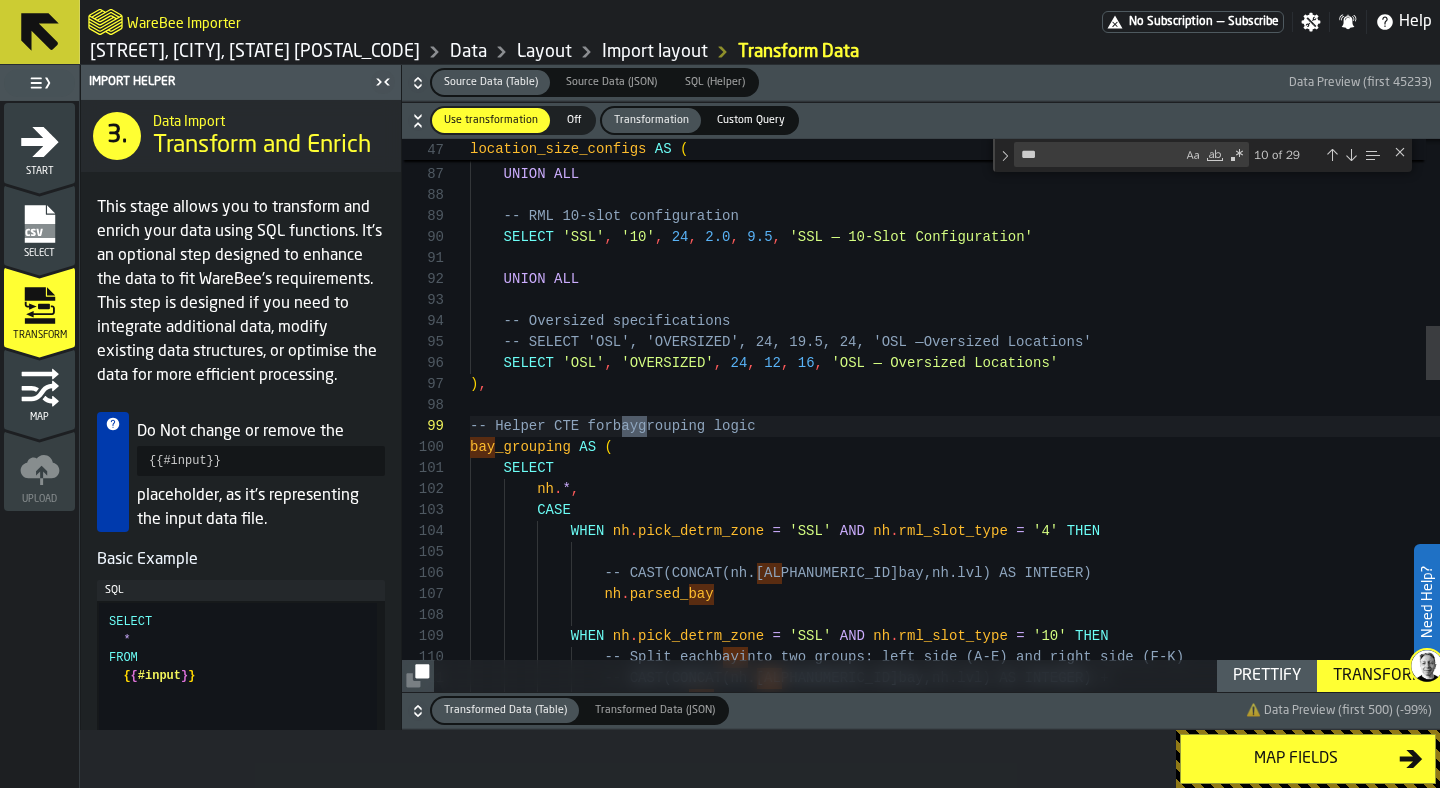 click at bounding box center [1351, 155] 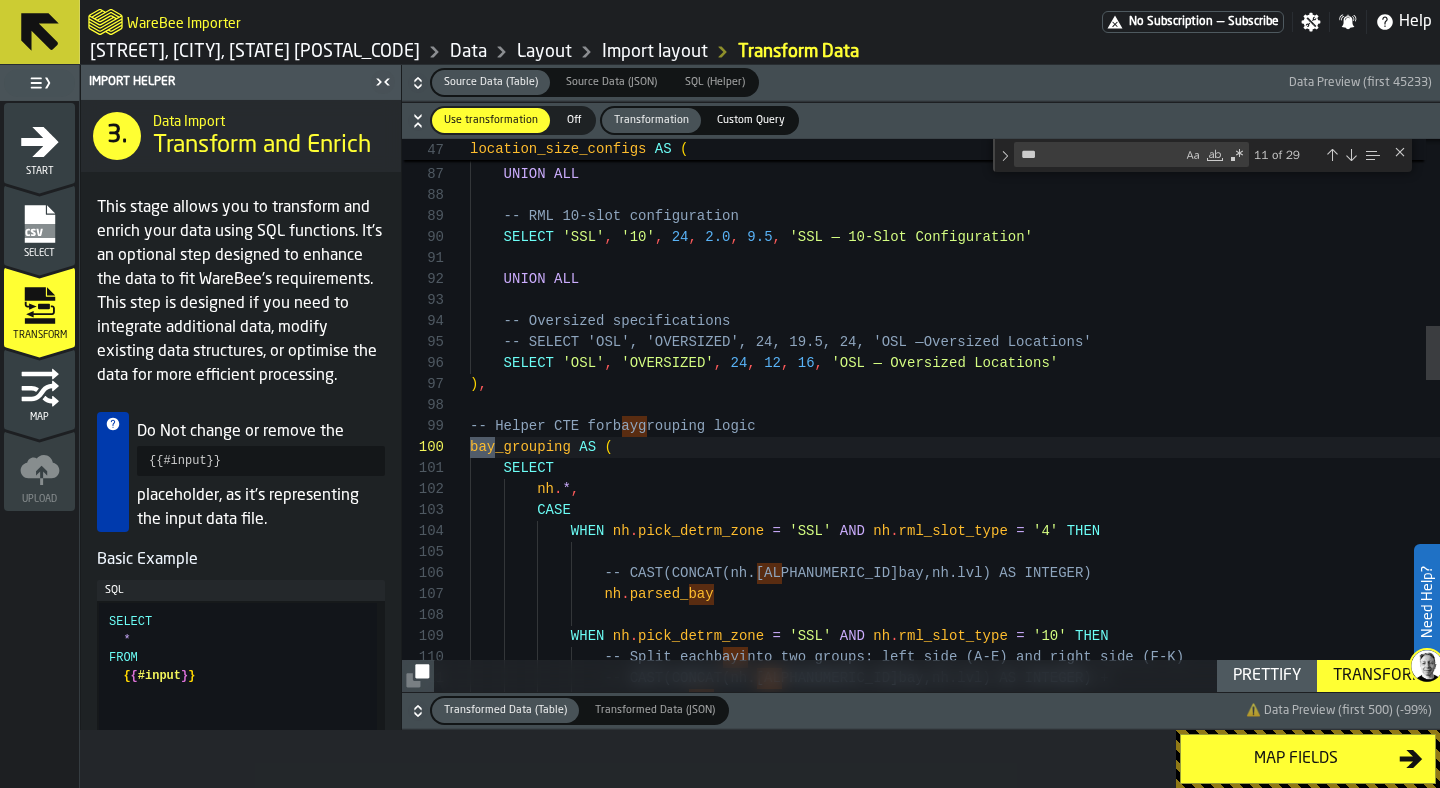 click at bounding box center (1351, 155) 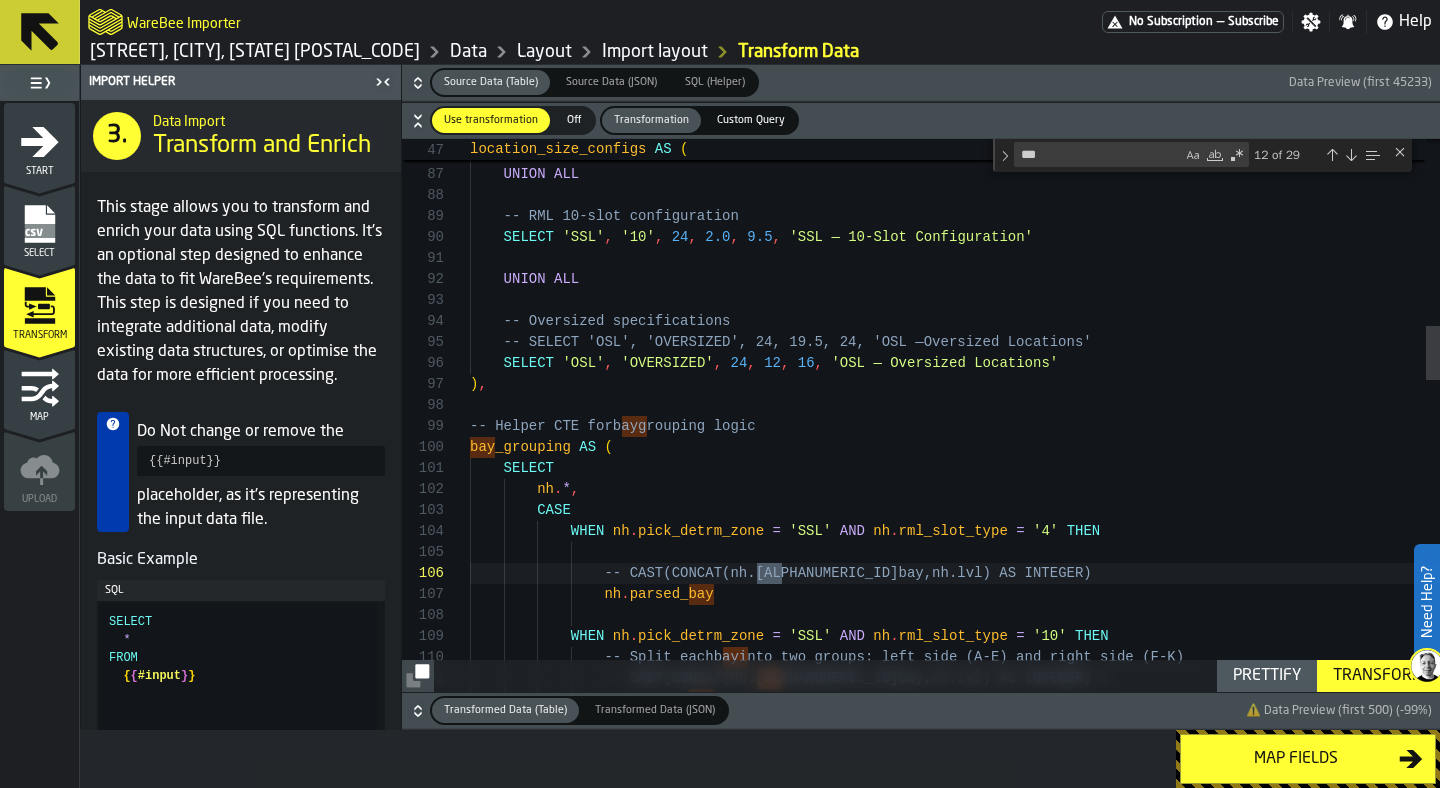 click at bounding box center (1351, 155) 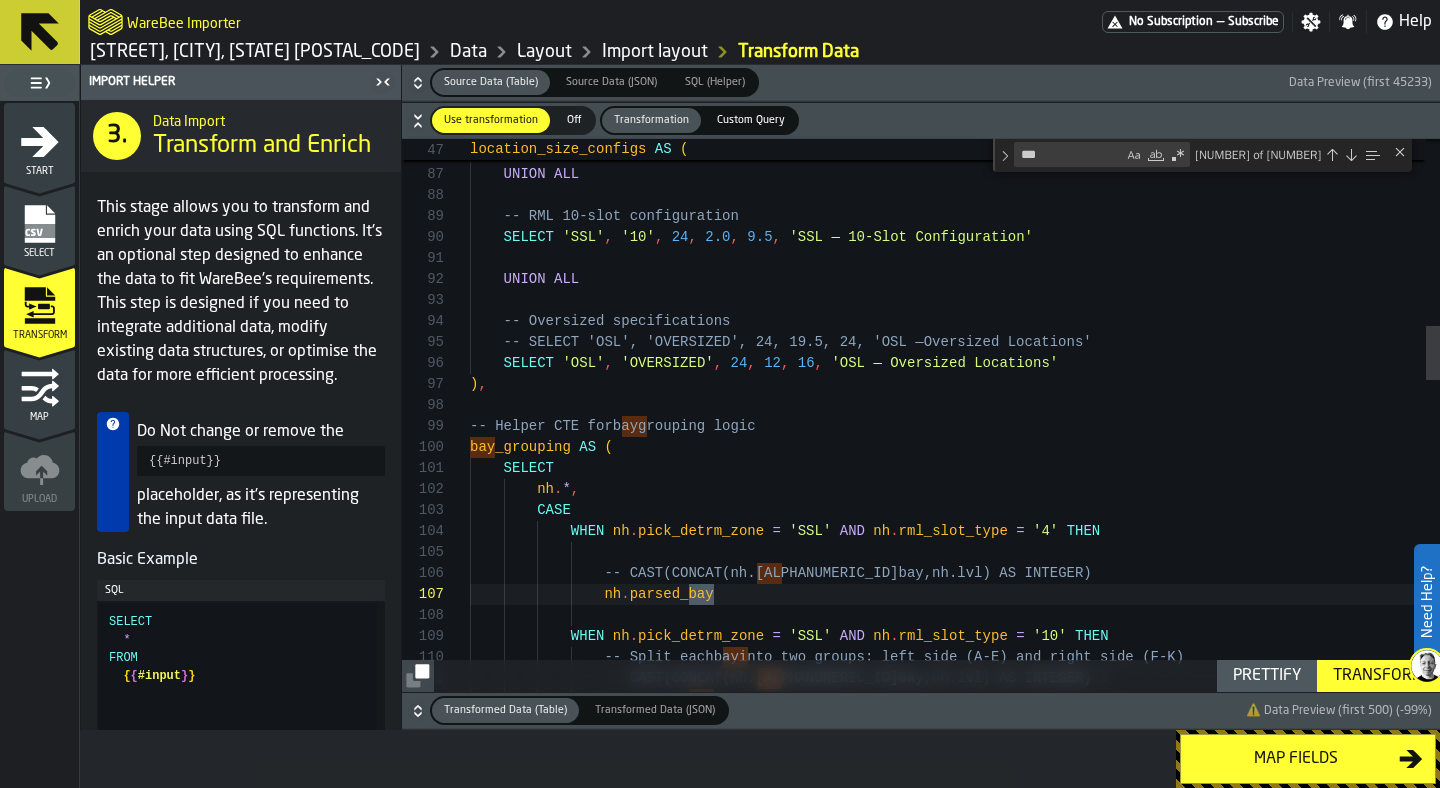 click at bounding box center [1351, 155] 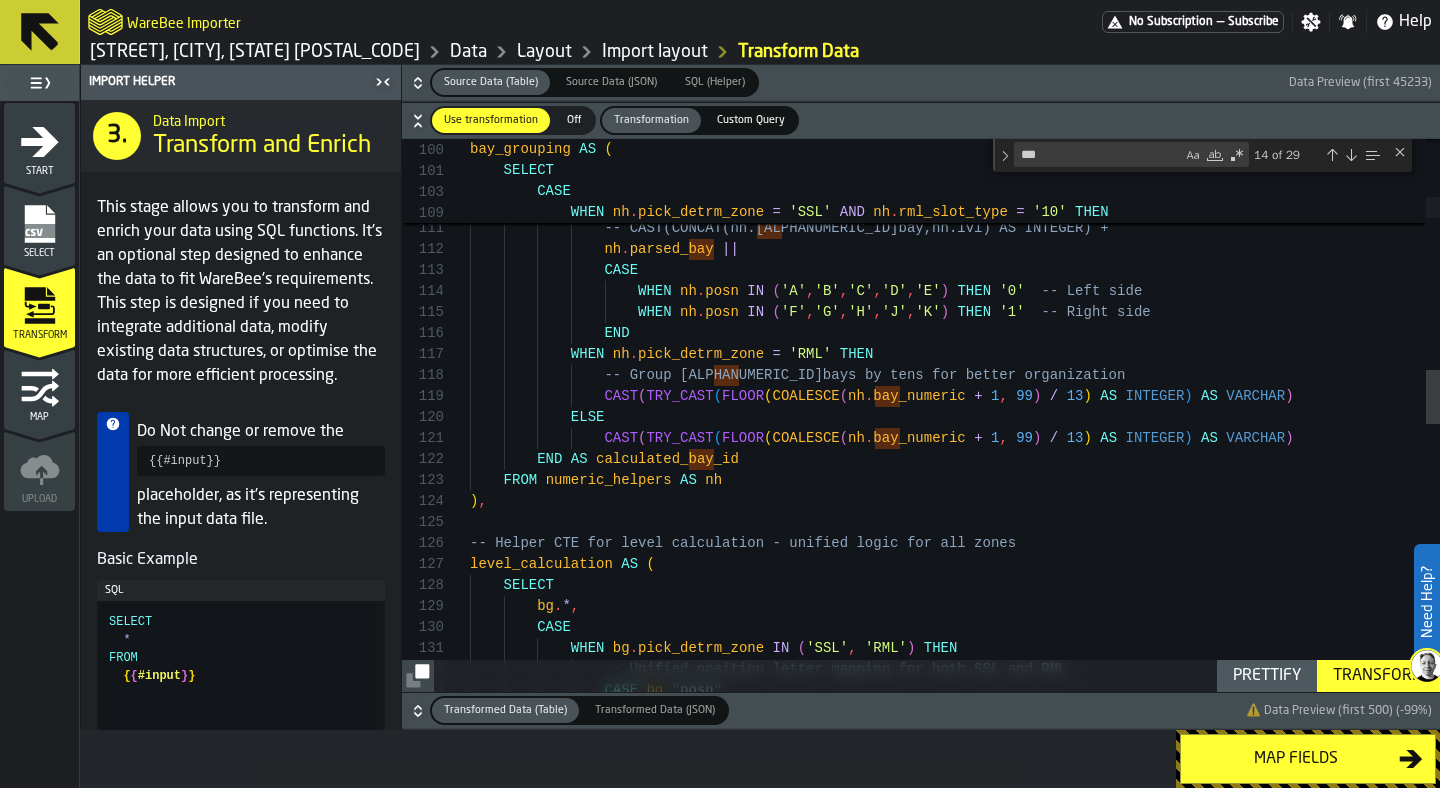type on "**********" 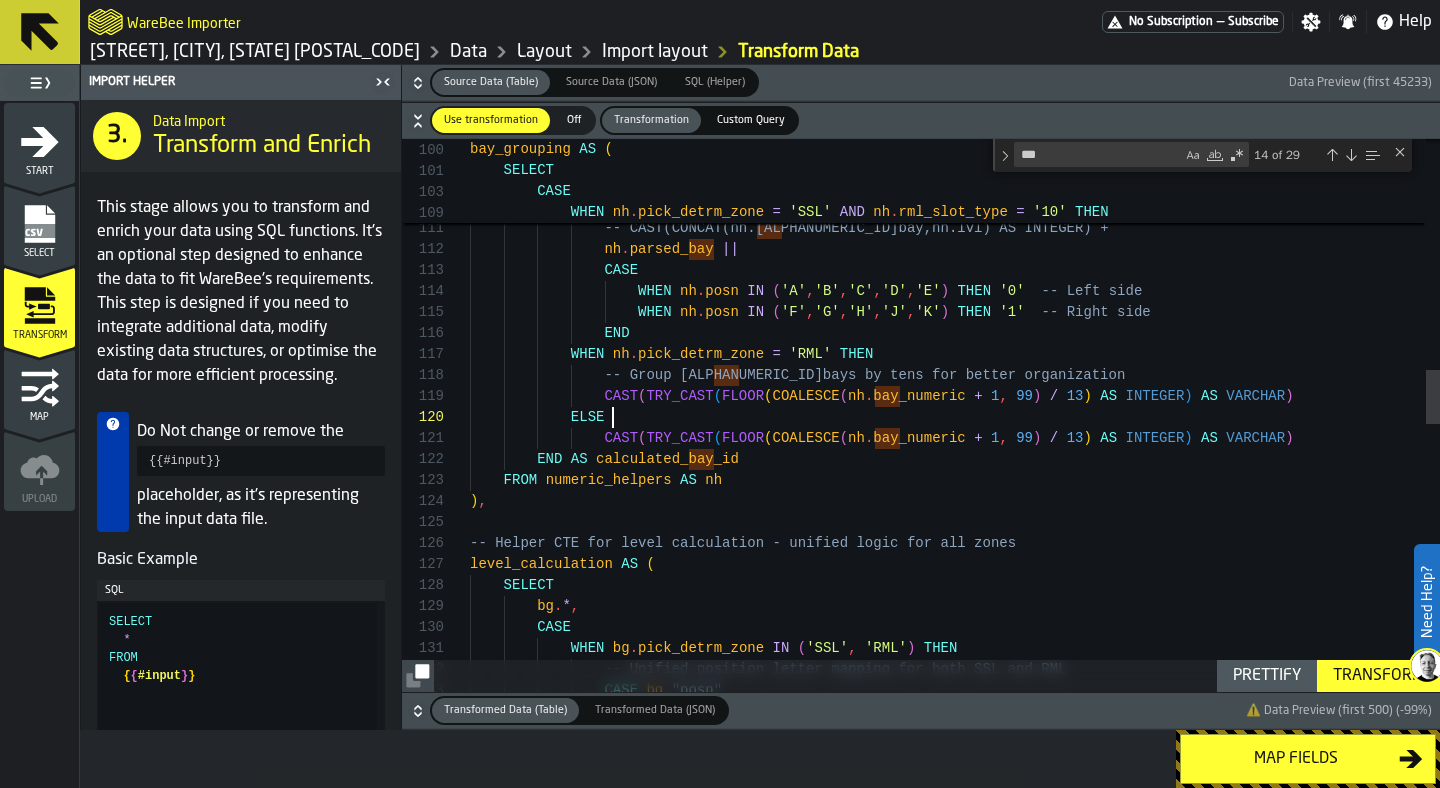 click on "nh . parsed_ bay WHEN nh . pick_detrm_zone = 'SSL' AND nh . rml_slot_type = '10' THEN -- Split each bay into two groups: left side (A-E) and right side ( F-K) -- CAST(CONCAT(nh. bay ,nh.lvl) AS INTEGER) + nh . parsed_ bay || CASE WHEN nh . posn IN ( 'A' , 'B' , 'C' , 'D' , 'E' ) THEN '0' -- Left side WHEN nh . posn IN ( 'F' , 'G' , 'H' , 'J' , 'K' ) THEN '1' -- Right side END WHEN nh . pick_detrm_zone = 'RML' THEN -- Group RML bays by tens for better organization CAST ( TRY_CAST ( FLOOR ( COALESCE" at bounding box center (955, 606) 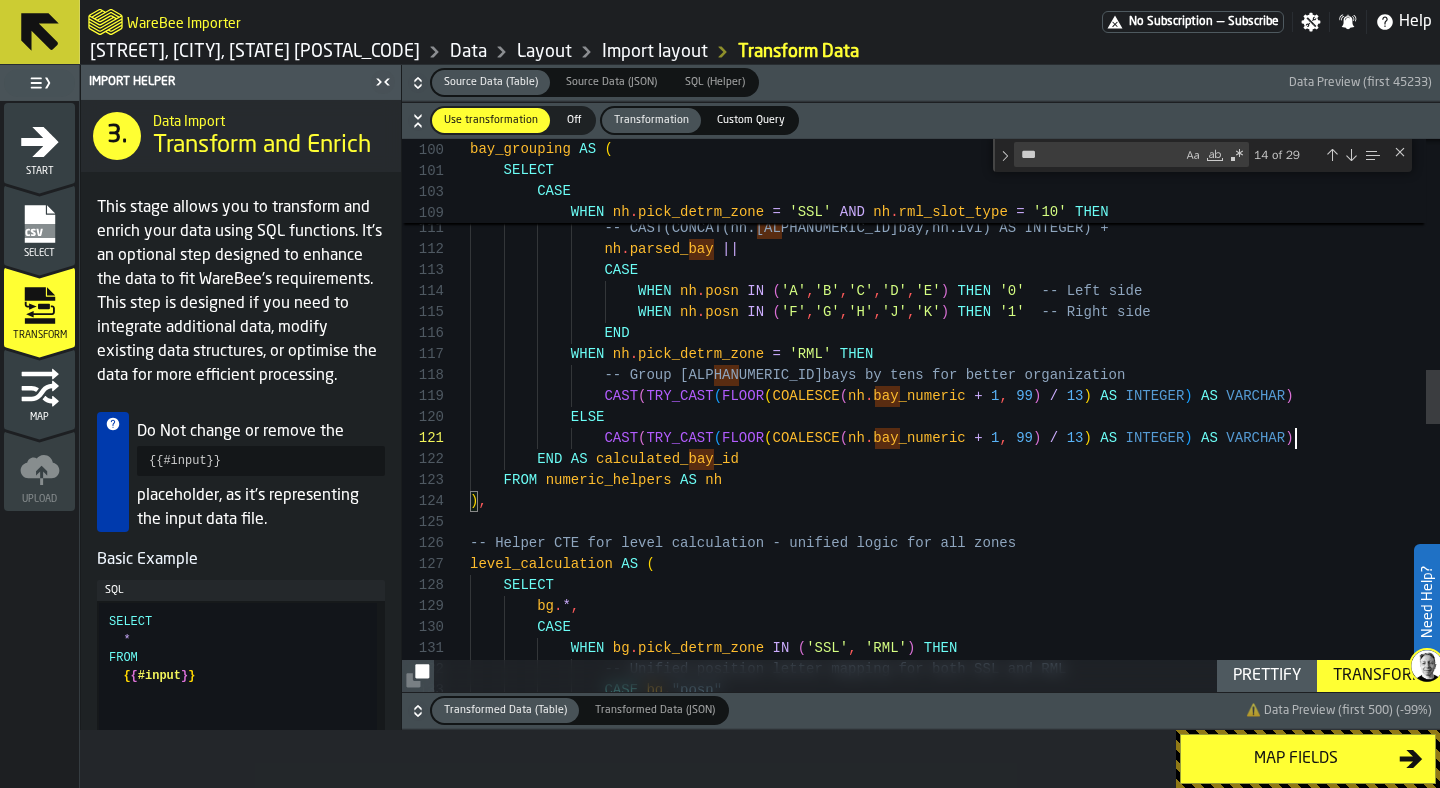 scroll, scrollTop: 84, scrollLeft: 0, axis: vertical 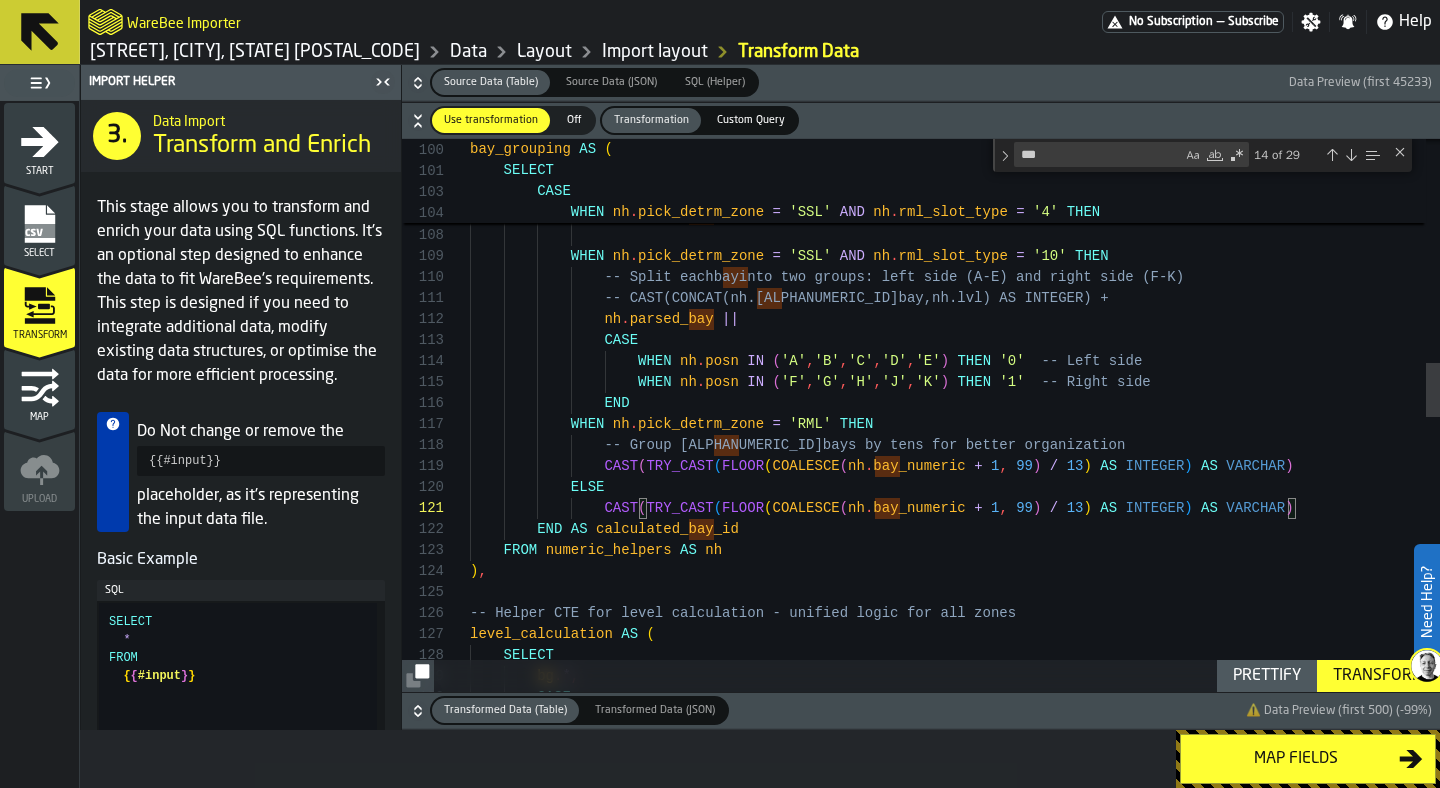 click on "Transformed Data (Table) Transformed Data (Table) Transformed Data (JSON) Transformed Data (JSON) ⚠️ Data Preview (first 500) (-99%)" at bounding box center [921, 710] 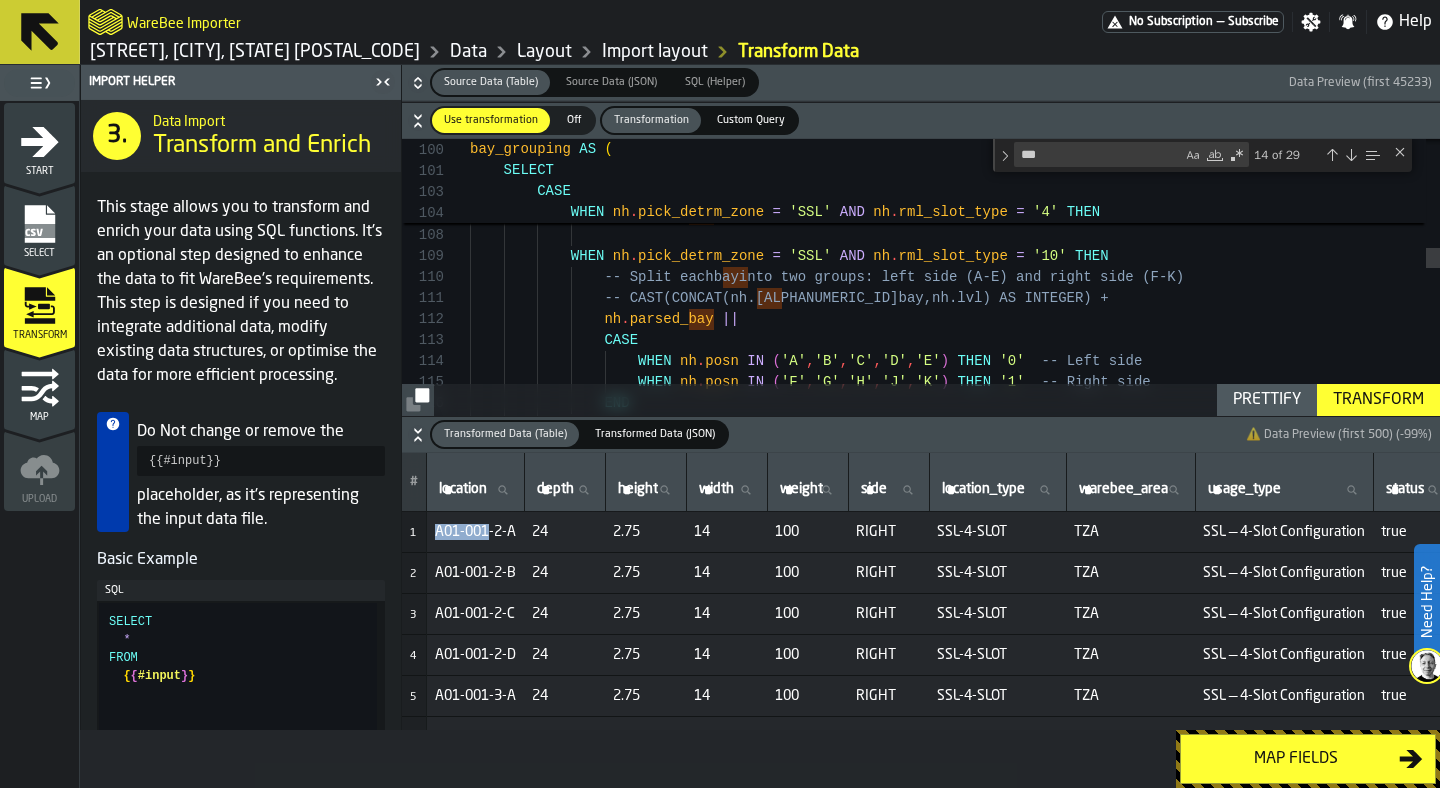 drag, startPoint x: 436, startPoint y: 532, endPoint x: 489, endPoint y: 531, distance: 53.009434 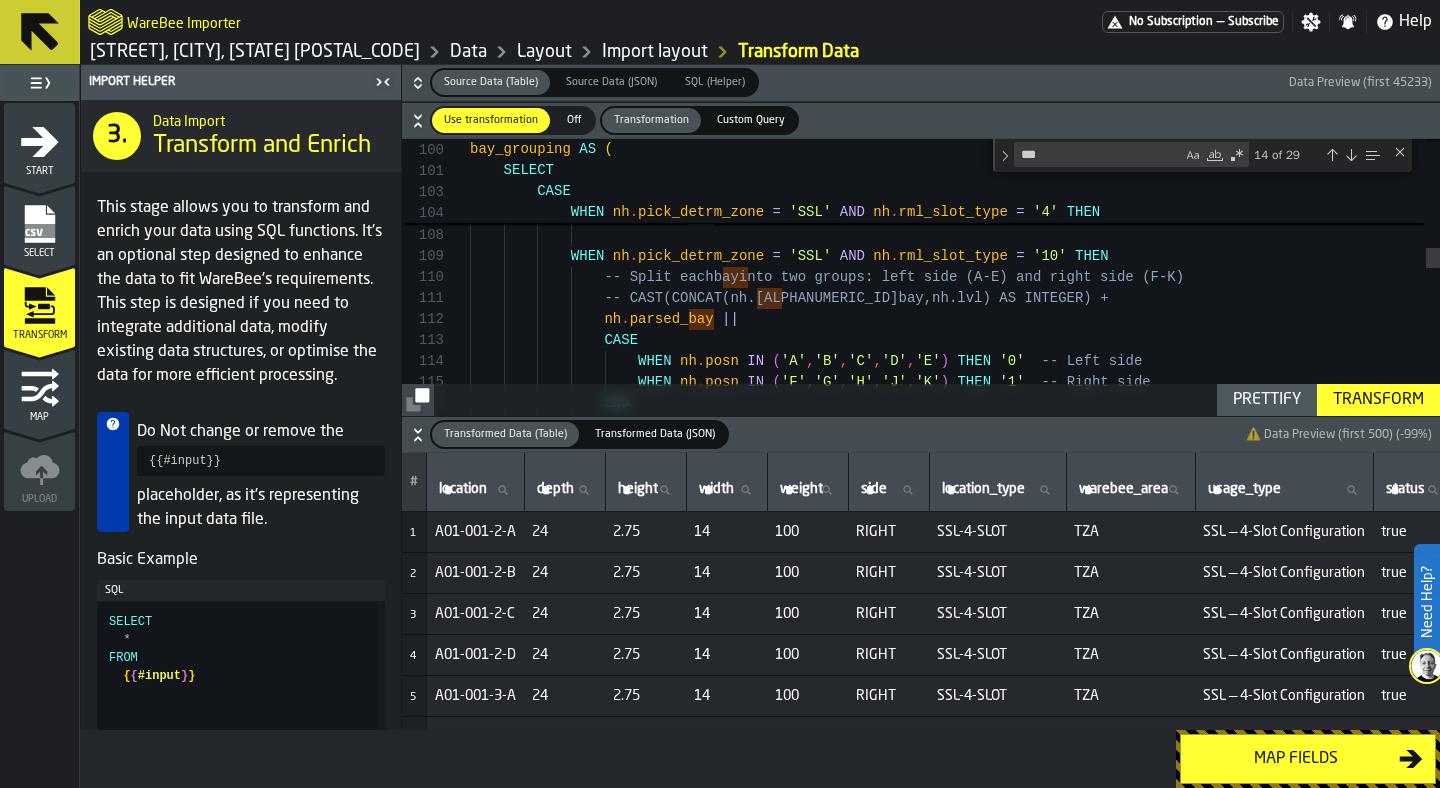 paste on "*******" 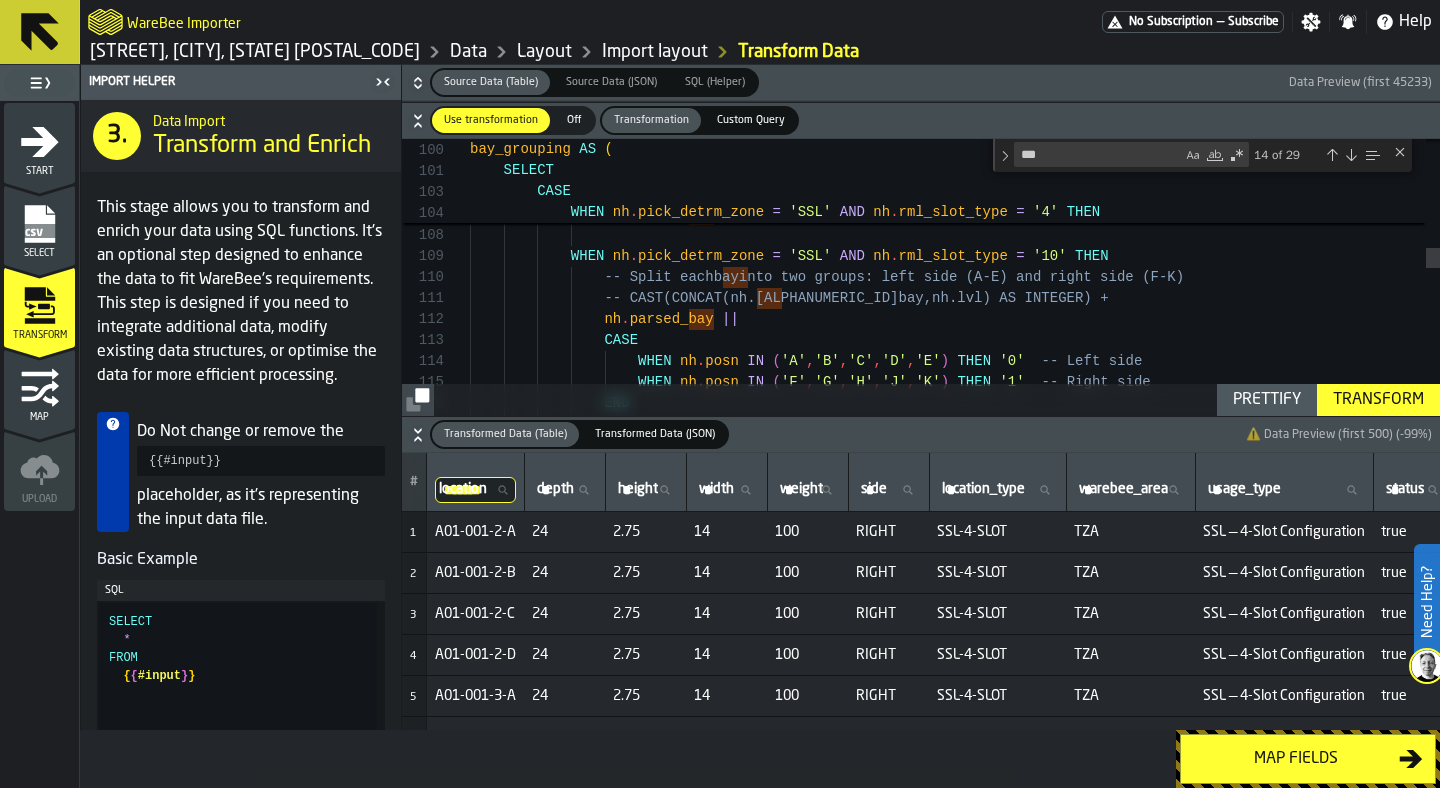 scroll, scrollTop: 0, scrollLeft: 9, axis: horizontal 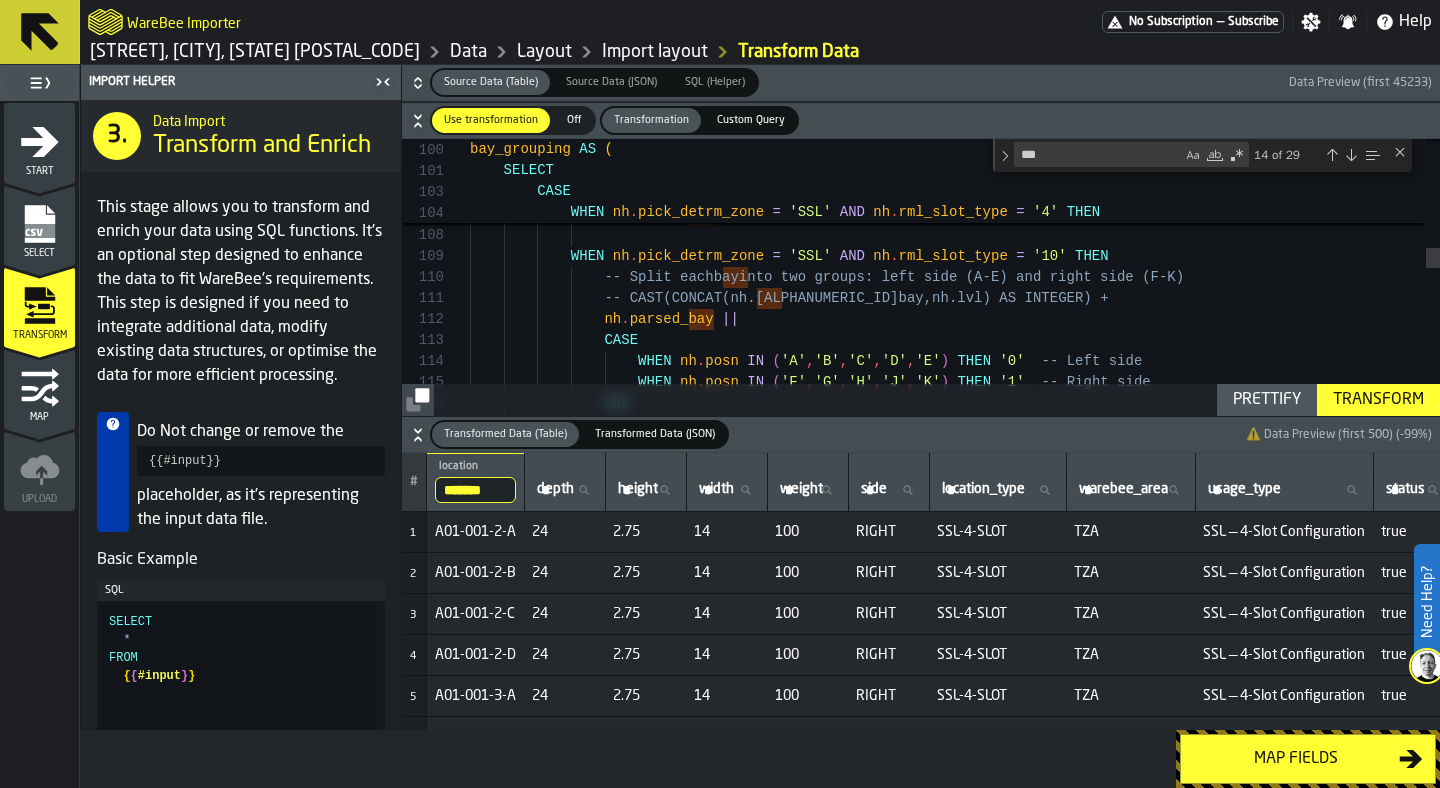 click on "*******" at bounding box center (475, 490) 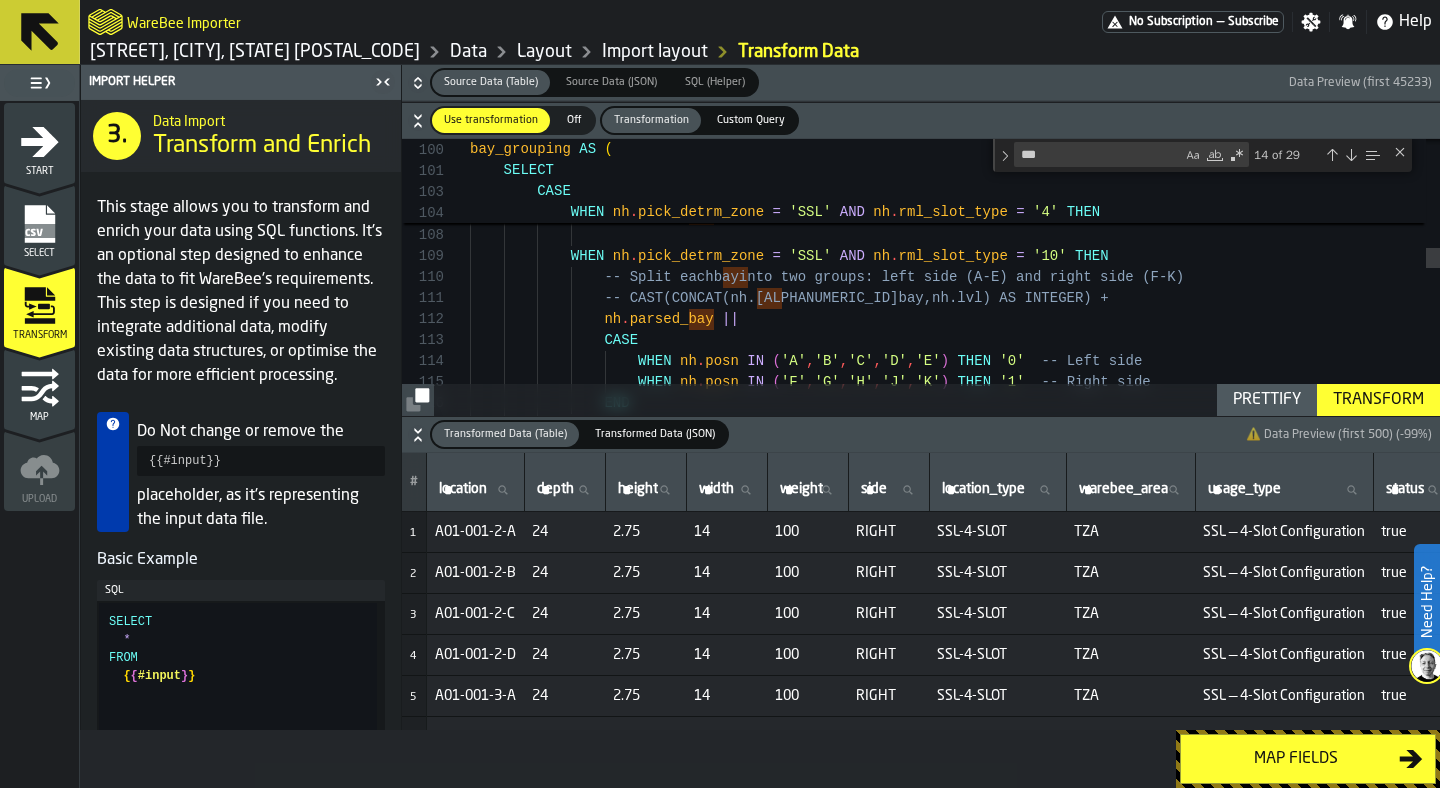 type 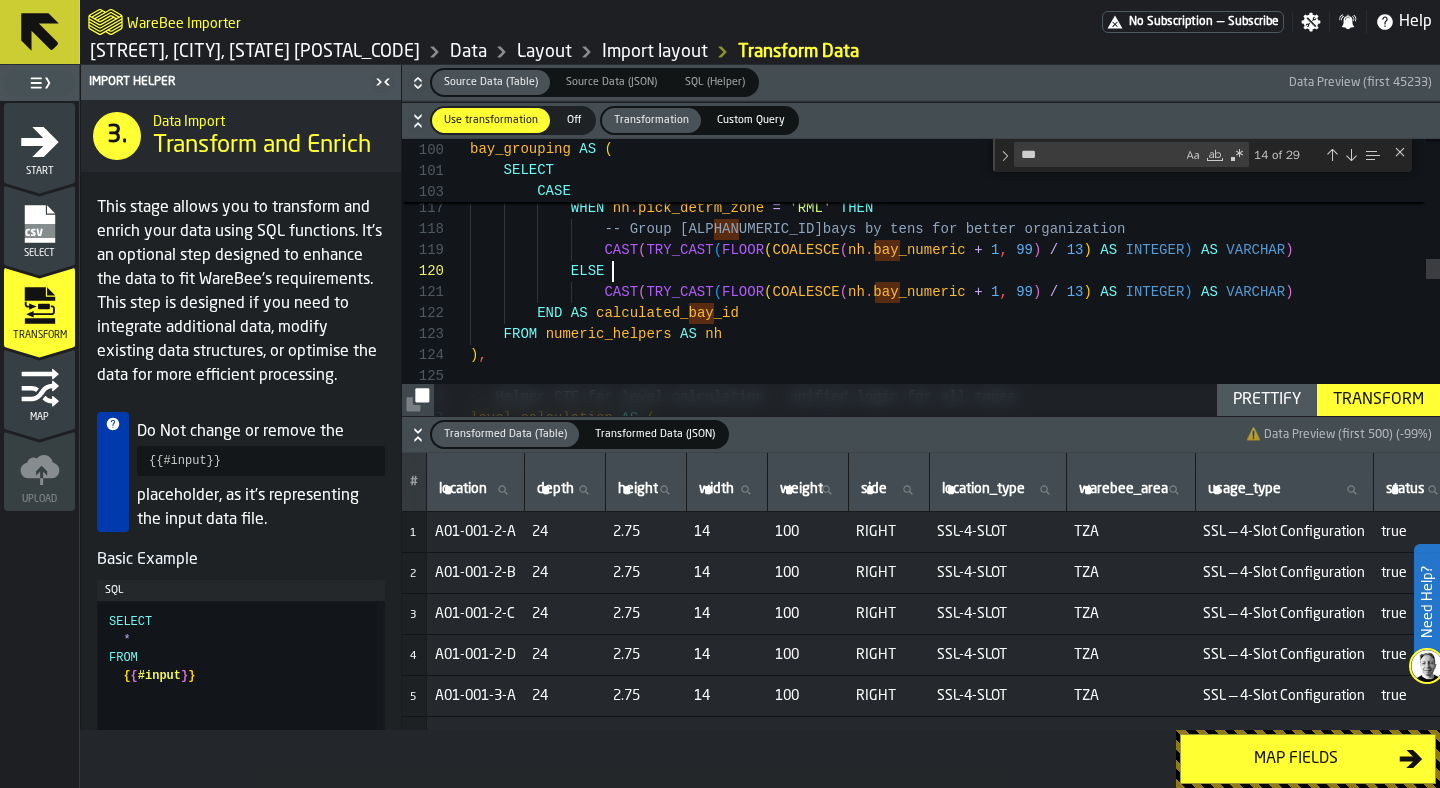 scroll, scrollTop: 63, scrollLeft: 0, axis: vertical 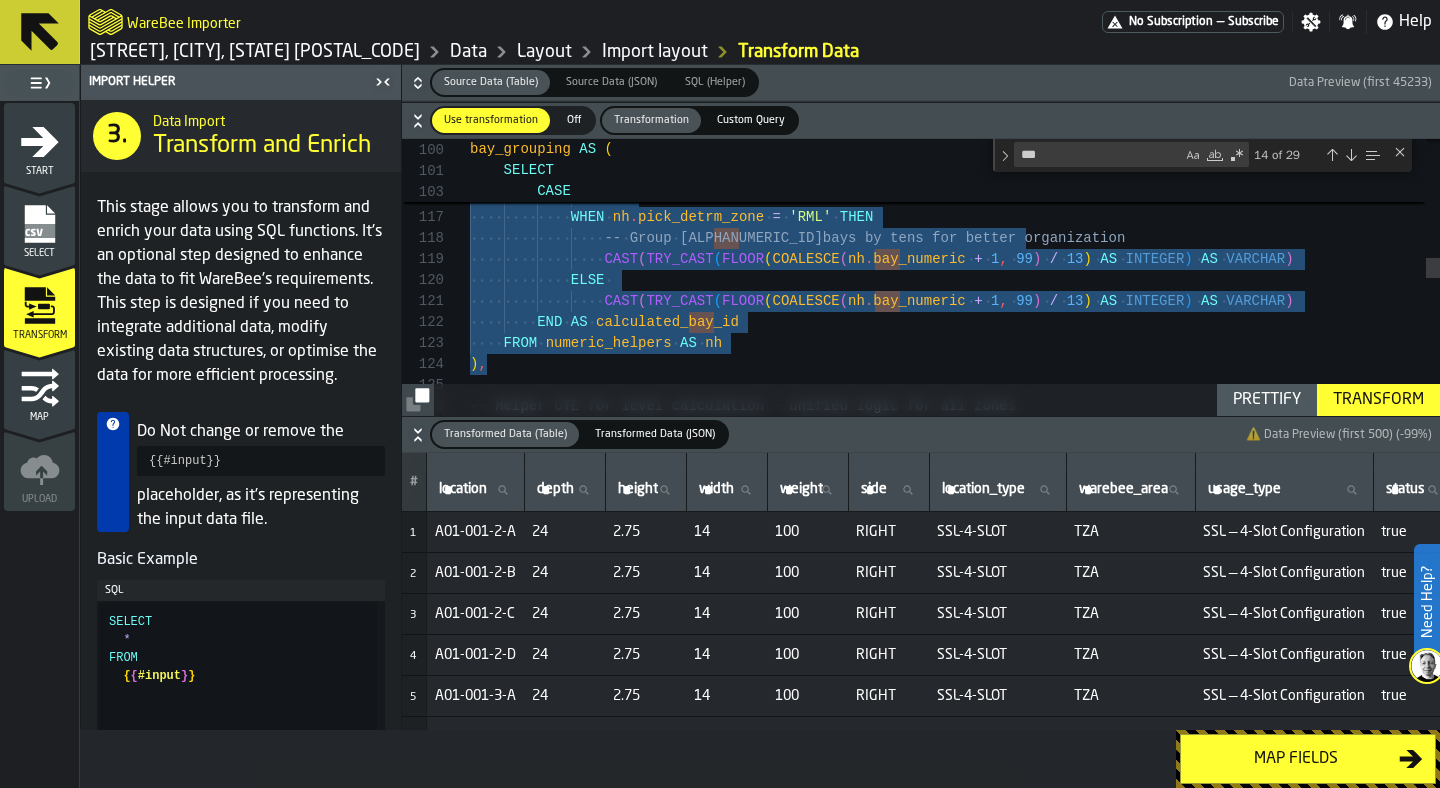 drag, startPoint x: 538, startPoint y: 360, endPoint x: 500, endPoint y: 170, distance: 193.76274 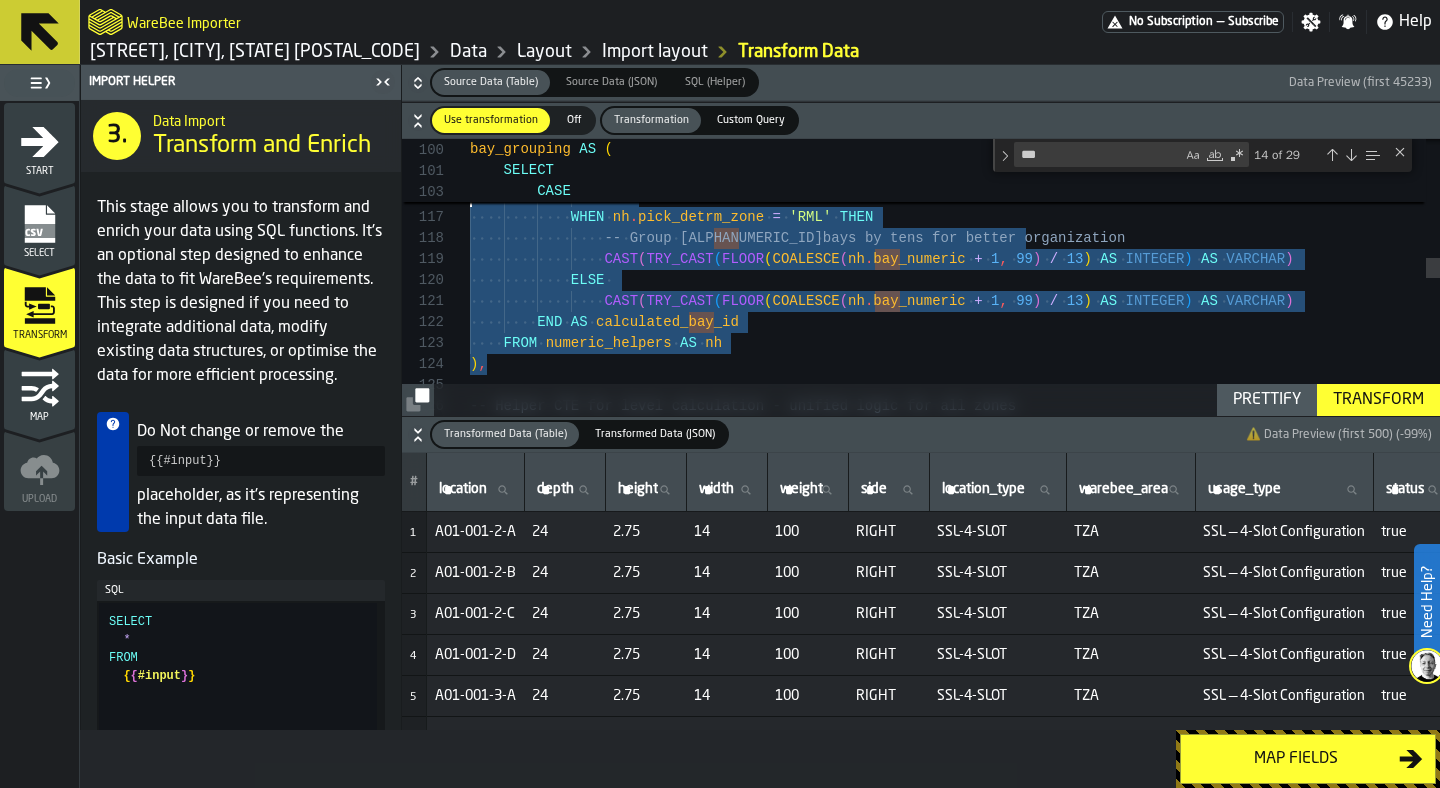 type on "**********" 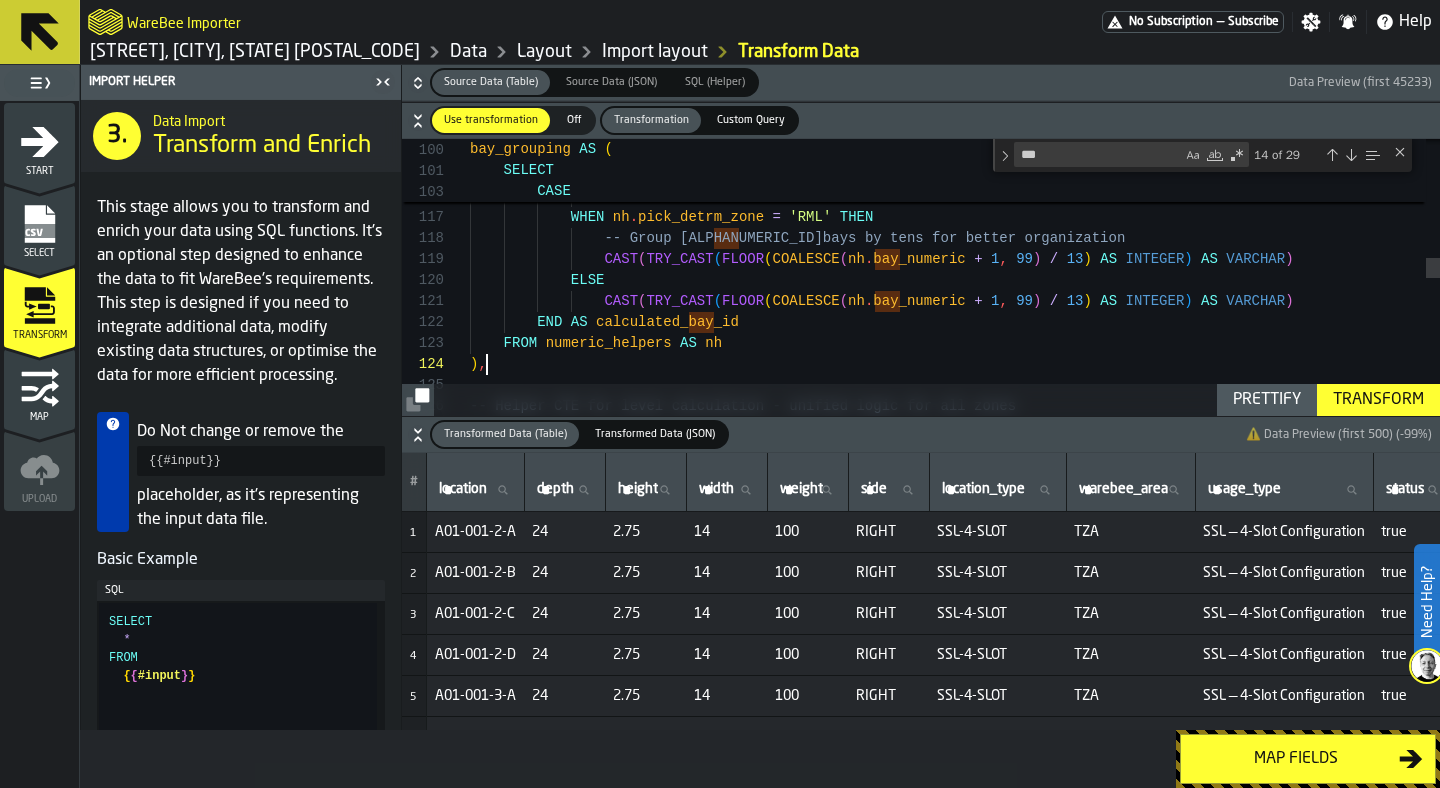 click on "WHEN  nh . posn  IN  ( 'F' , 'G' , 'H' , 'J' , 'K' )  THEN  '1'   -- Right  side                   END                   WHEN  nh . pick_detrm_zone  =  'RML'  THEN                   -- Group  RML  bay s  by  tens  for  better  organization                   CAST ( TRY_CAST ( FLOOR ( COALESCE ( nh . bay _numeric  +  1 ,  99 )  /  13 )  AS  INTEGER )  AS  VARCHAR )                   ELSE                   CAST ( TRY_CAST ( FLOOR ( COALESCE ( nh . bay _numeric  +  1 ,  99 )  /  13 )  AS  INTEGER )  AS  VARCHAR )   END  AS  calculated_ bay _id     FROM  numeric_helpers  AS  nh ) , -- Helper  CTE  for  level  calculation  -  unified  logi c  for  all  zones                                     WHEN  nh . posn  IN  ( 'A' , 'B' , 'C' , 'D' , 'E' )  THEN  '0'   -- Left  side CASE" at bounding box center [955, 469] 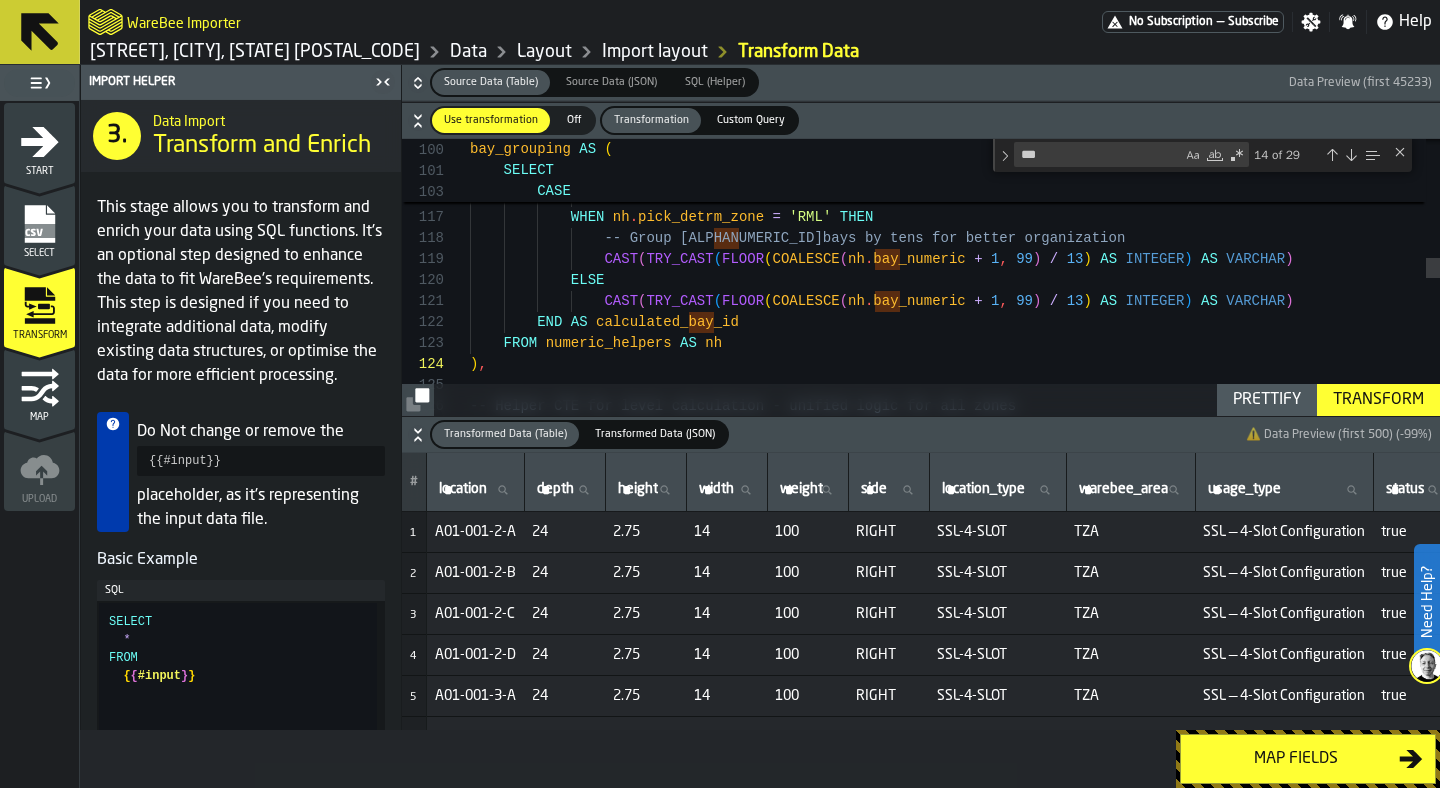 click on "Source Data (JSON)" at bounding box center [611, 82] 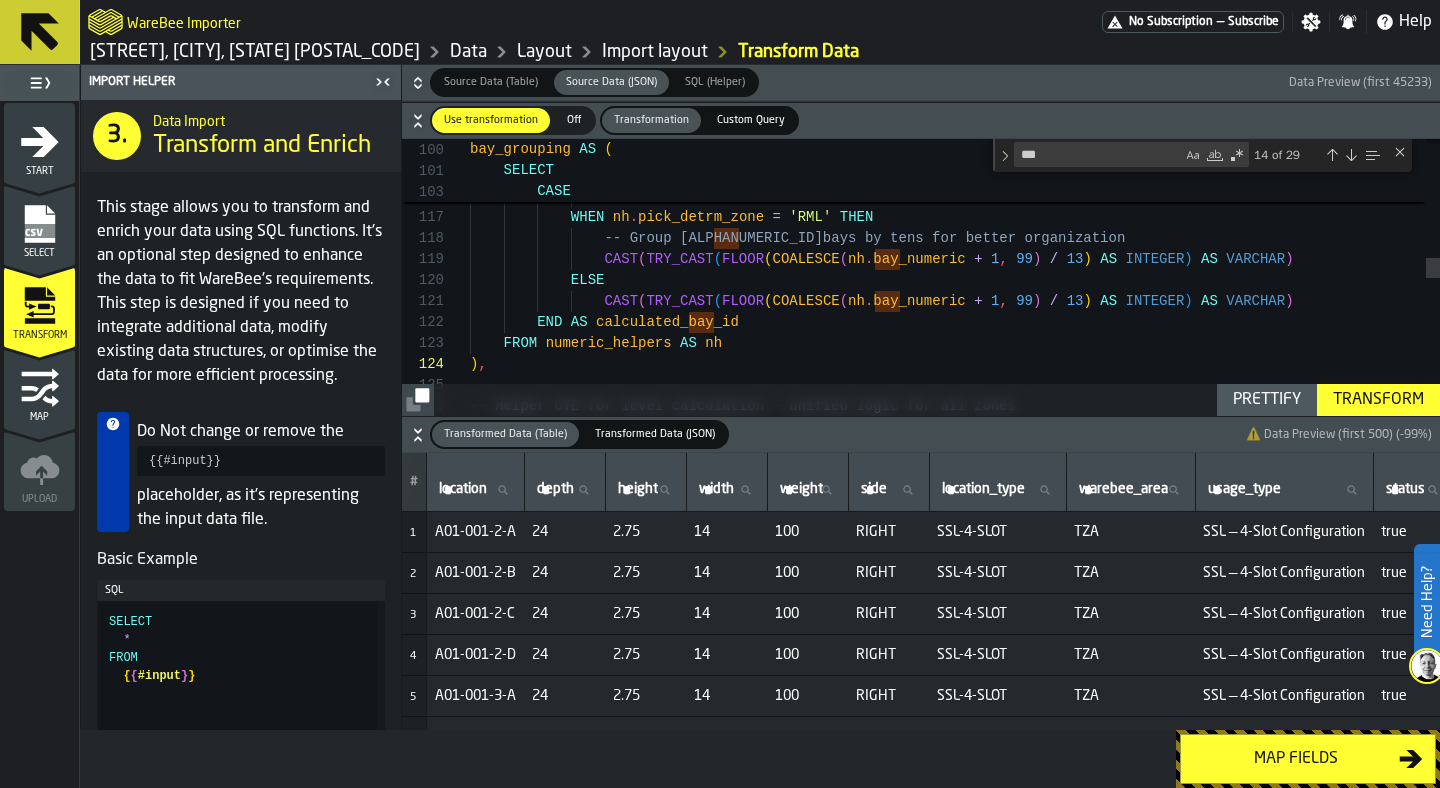 click 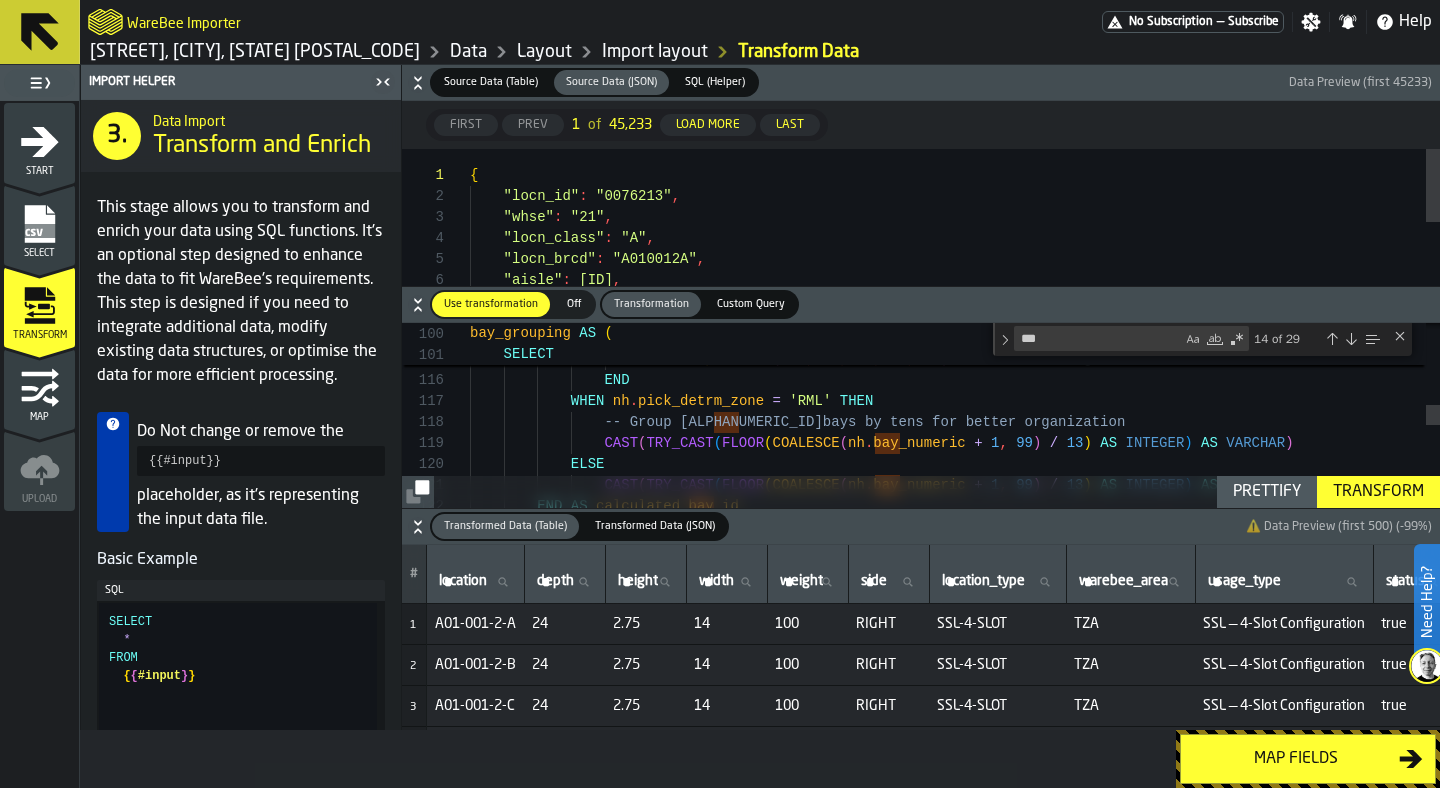 click on "{      "locn_id" :   "0076213" ,      "whse" :   "21" ,      "locn_class" :   "A" ,      "locn_brcd" :   "A010012A" ,      "aisle" :   "A01" ,      "bay" :   "1" ,      "lvl" :   "2" ,      "posn" :   "A" ," at bounding box center [955, 422] 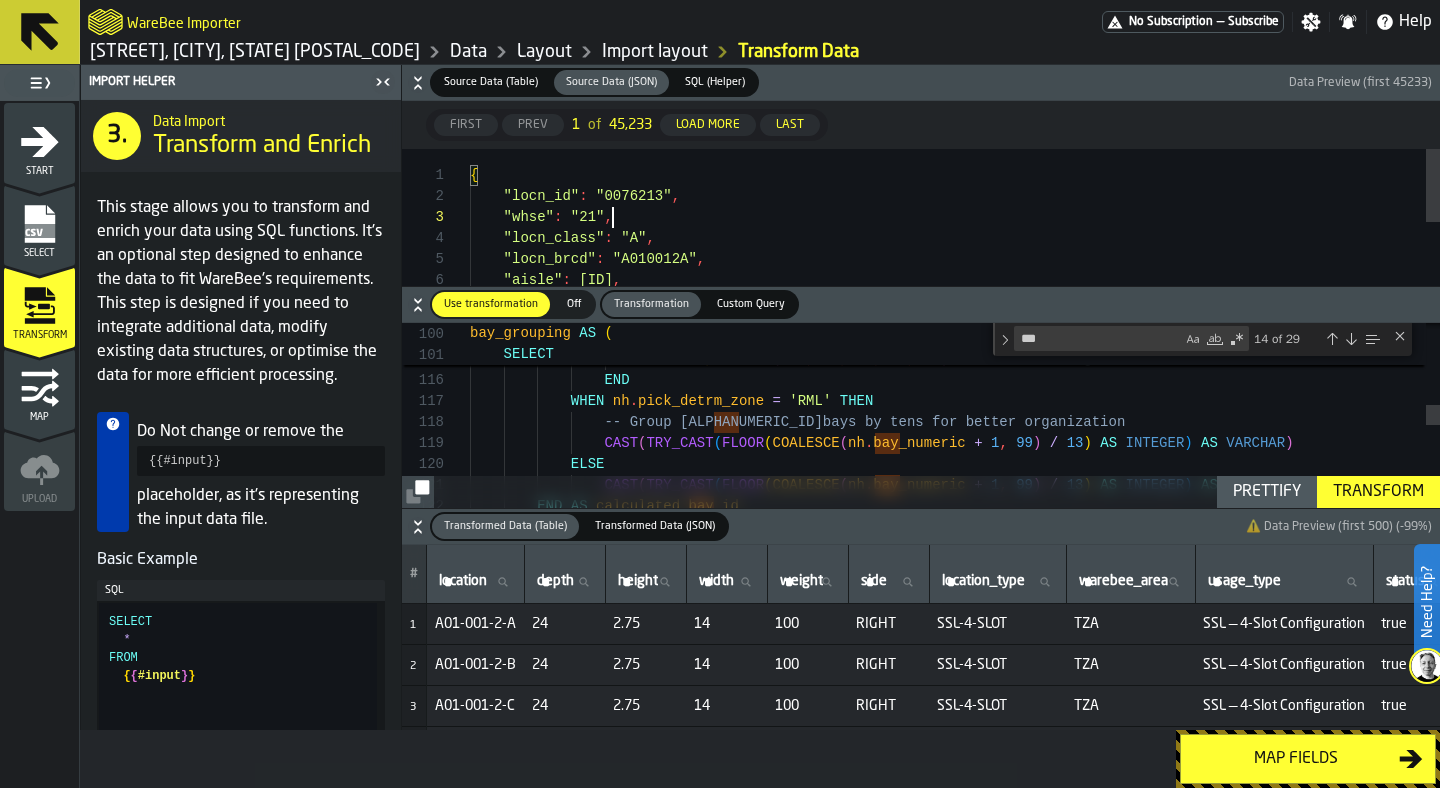 type on "**********" 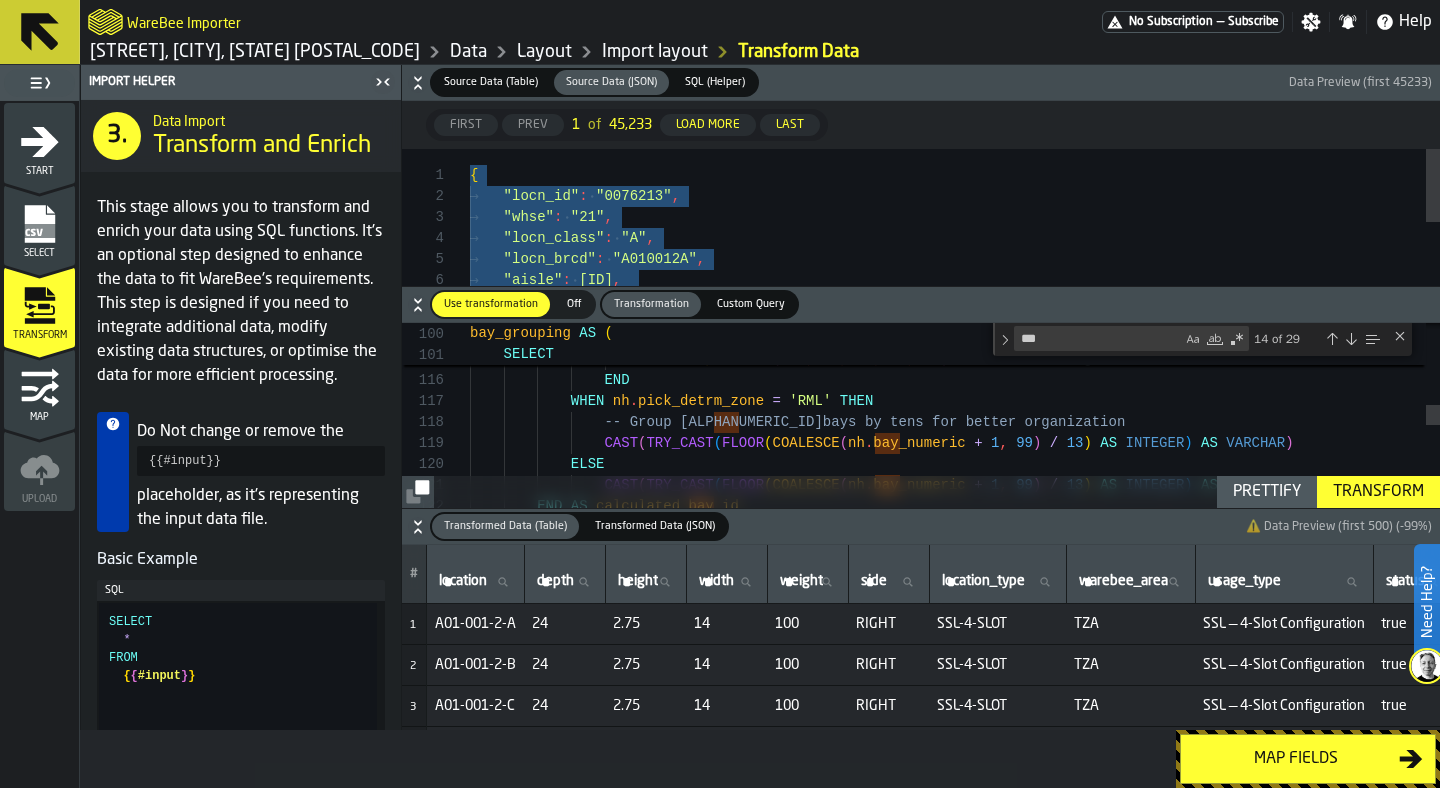 click on "location location" at bounding box center (475, 582) 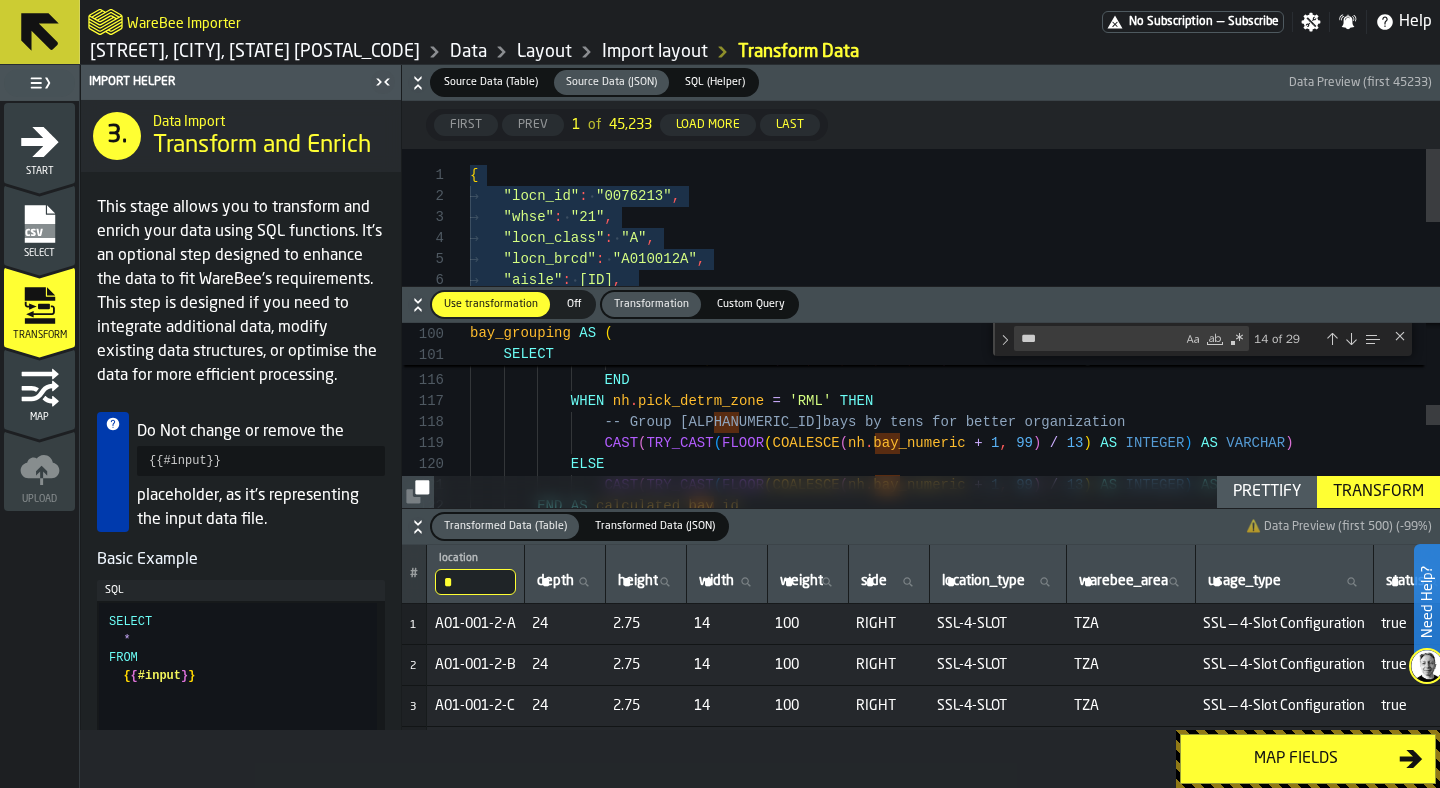 type on "**" 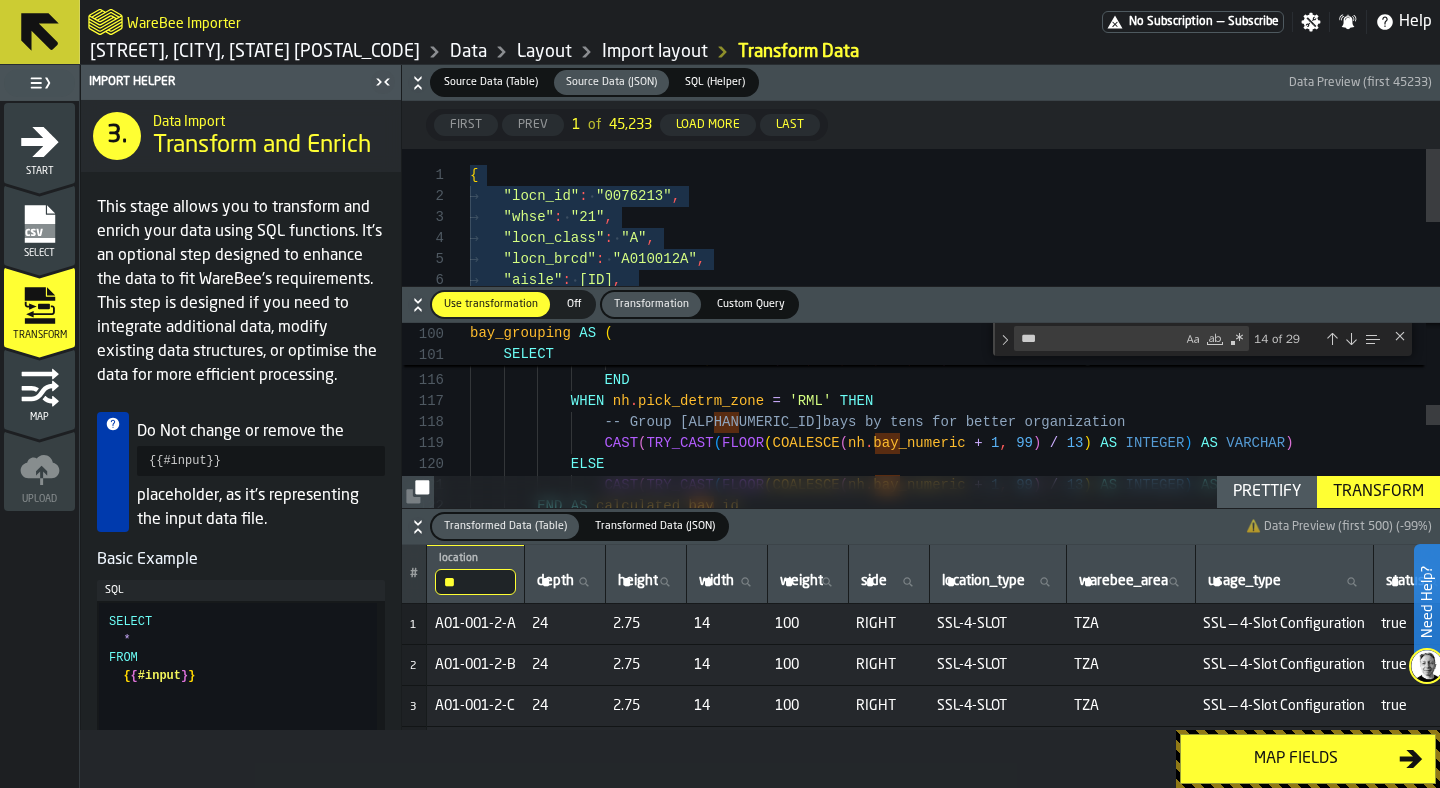 click on "**" at bounding box center [475, 582] 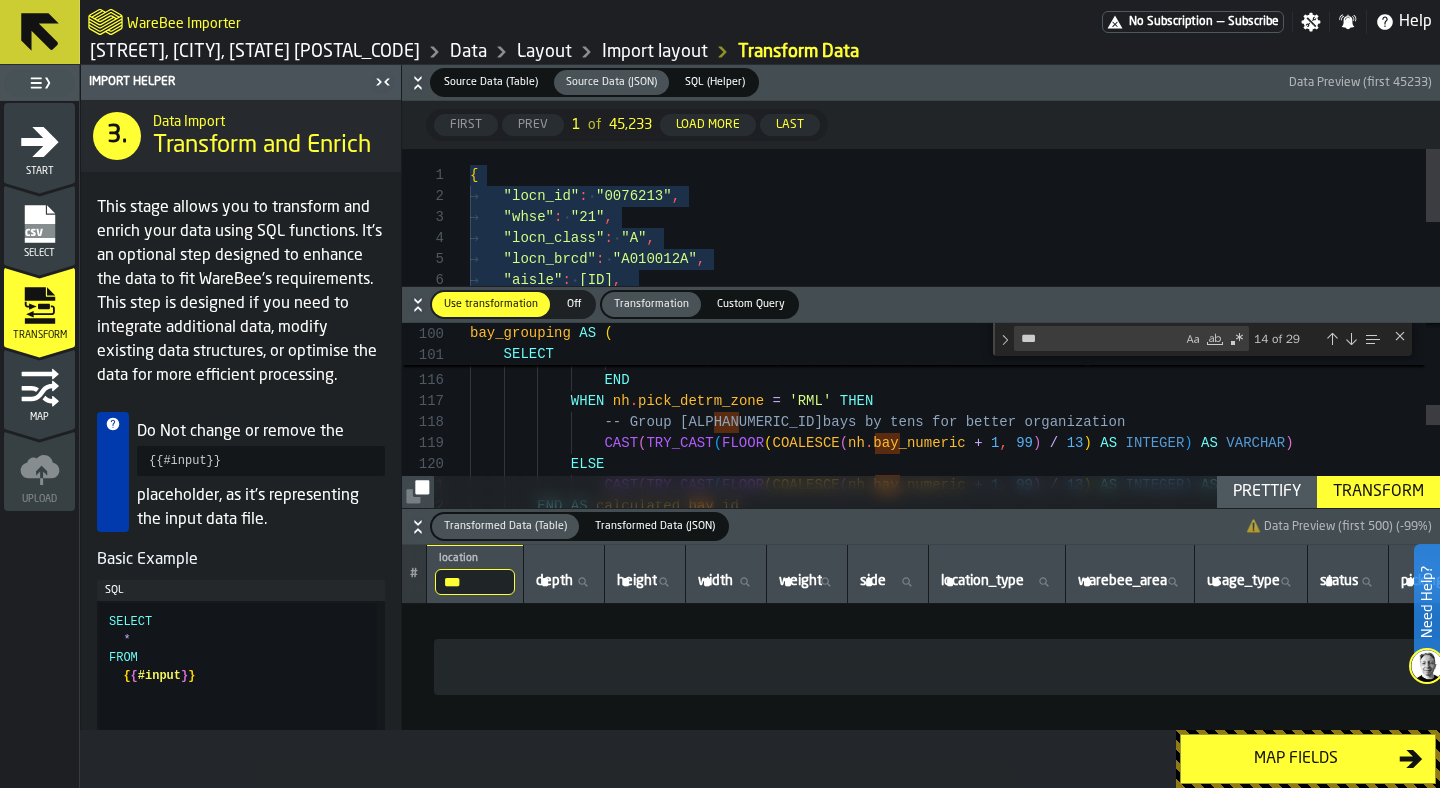 click on "side side" at bounding box center (888, 582) 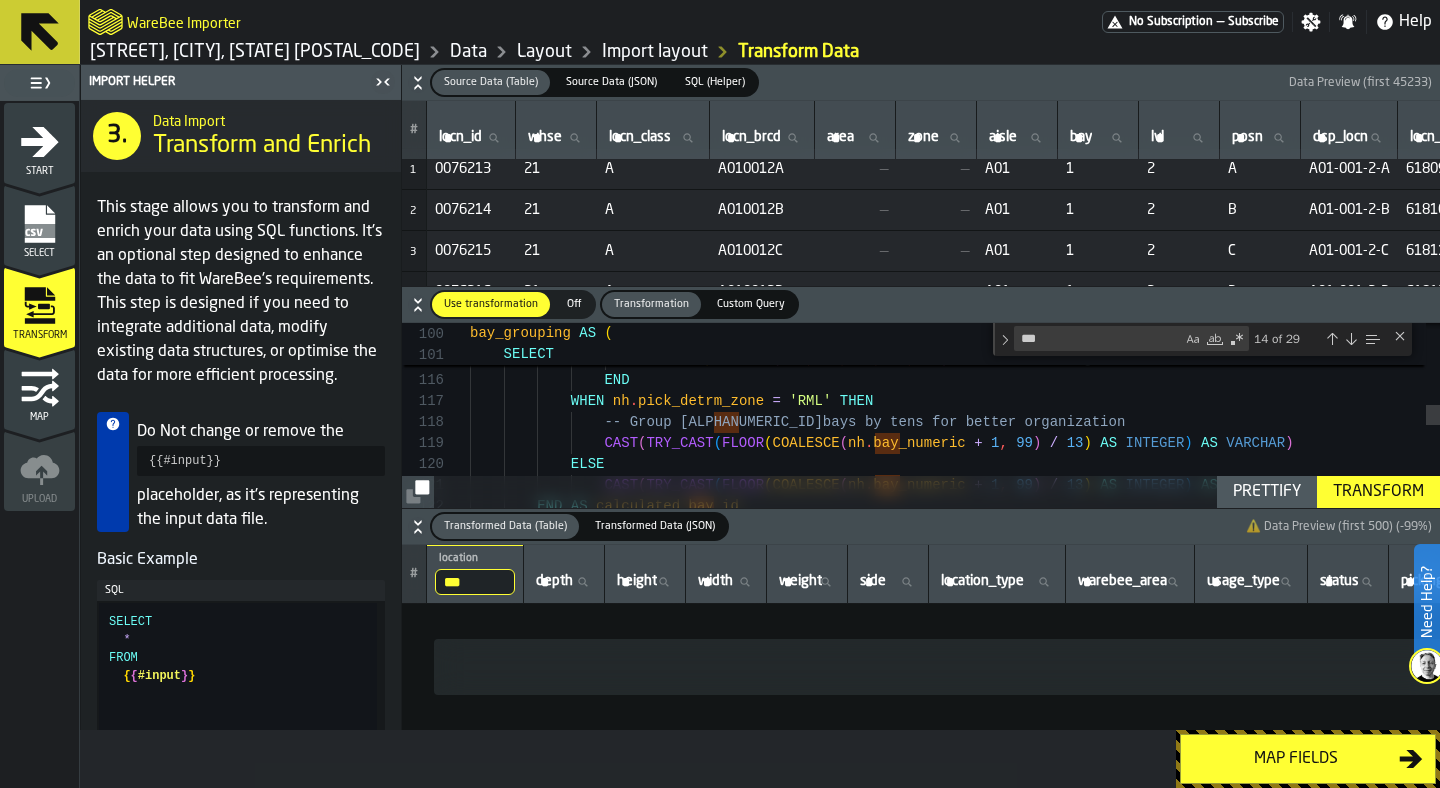 scroll, scrollTop: 0, scrollLeft: 0, axis: both 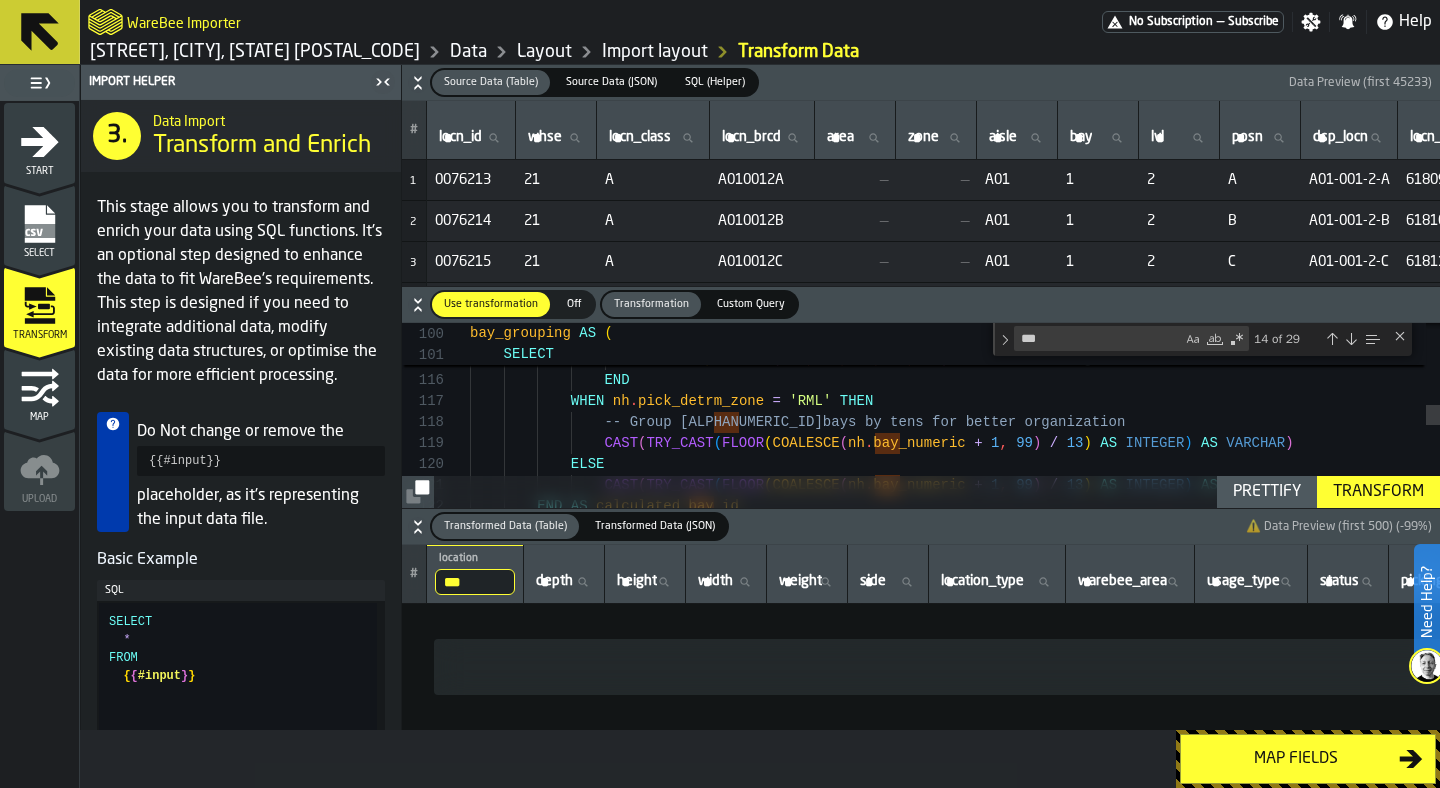 click on "***" at bounding box center (475, 582) 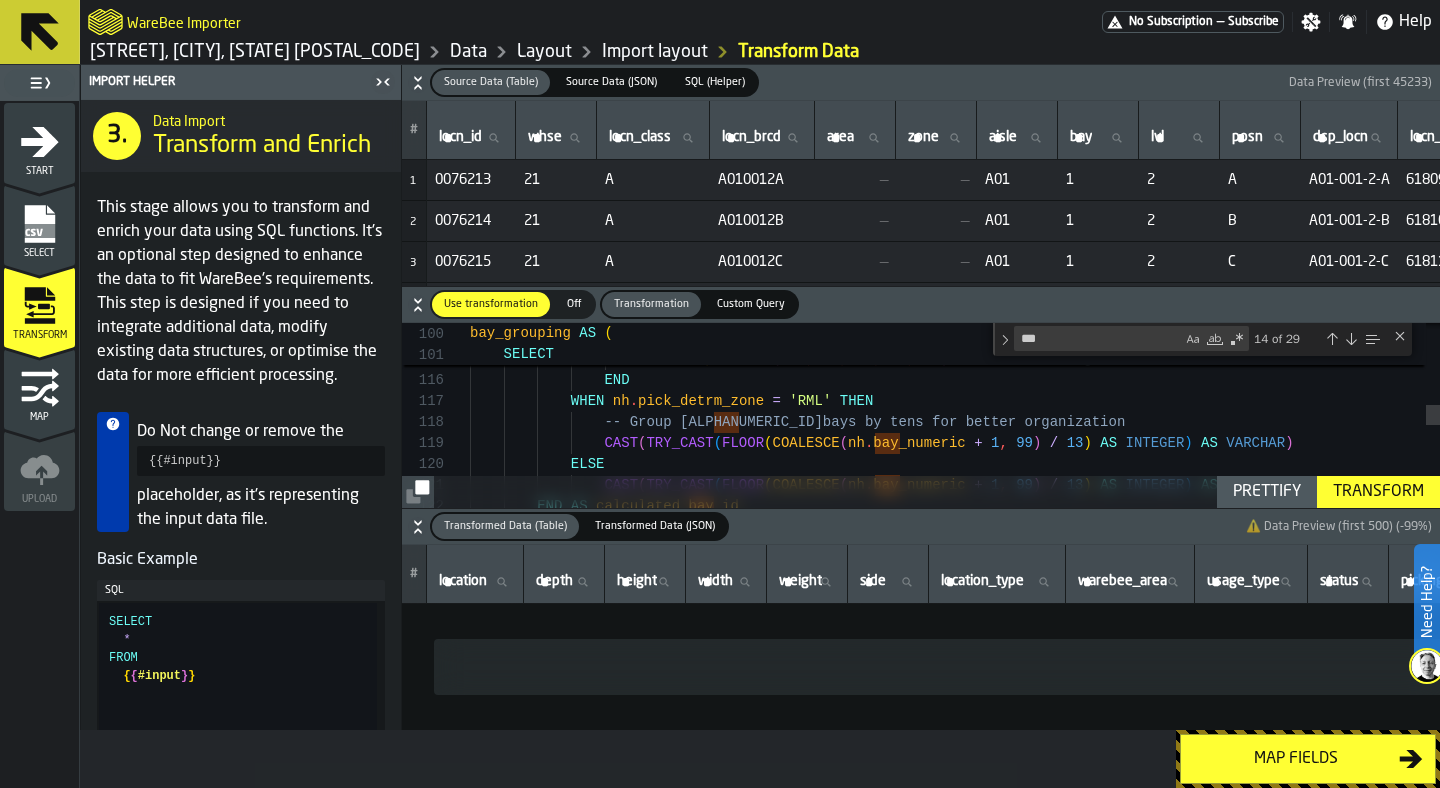 type 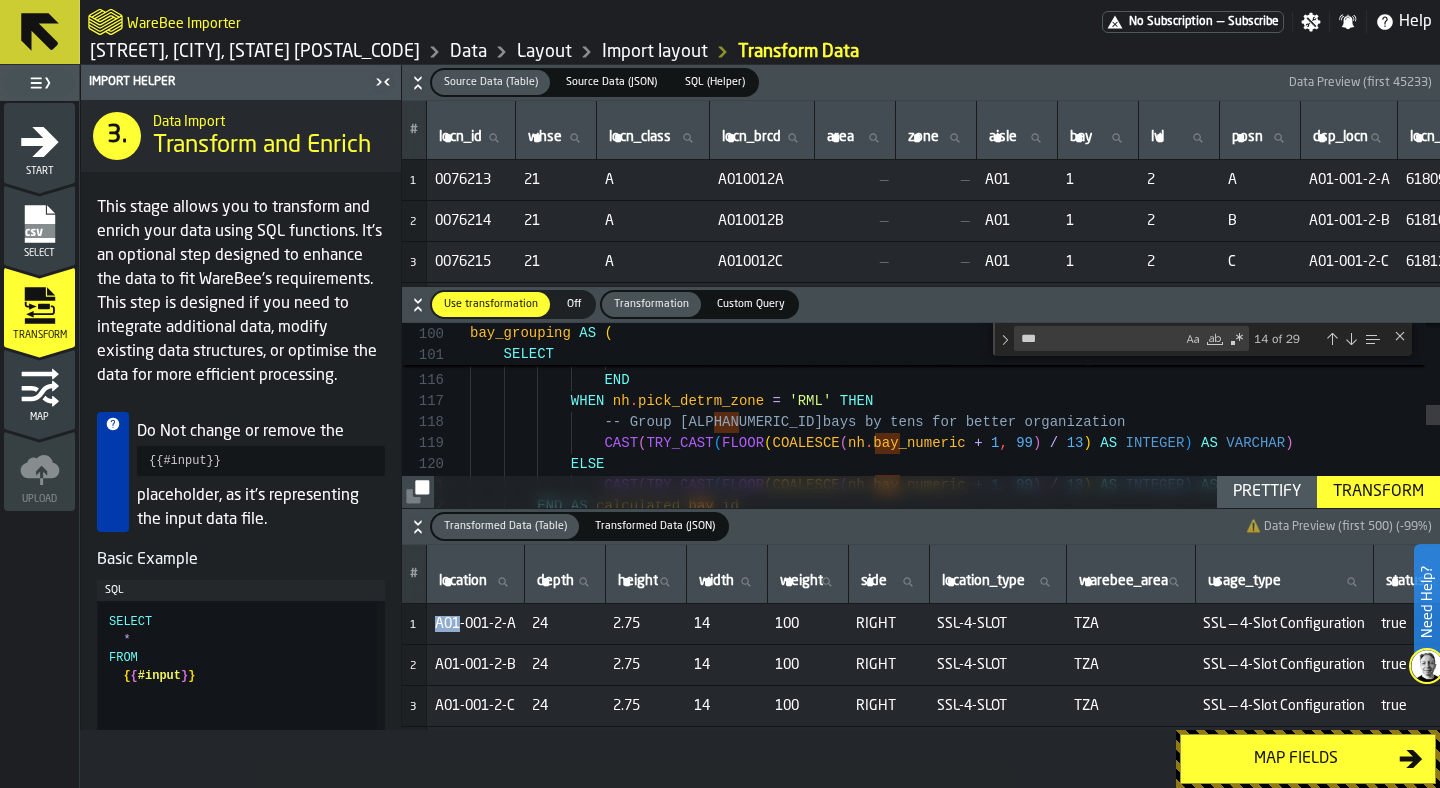 drag, startPoint x: 460, startPoint y: 621, endPoint x: 426, endPoint y: 621, distance: 34 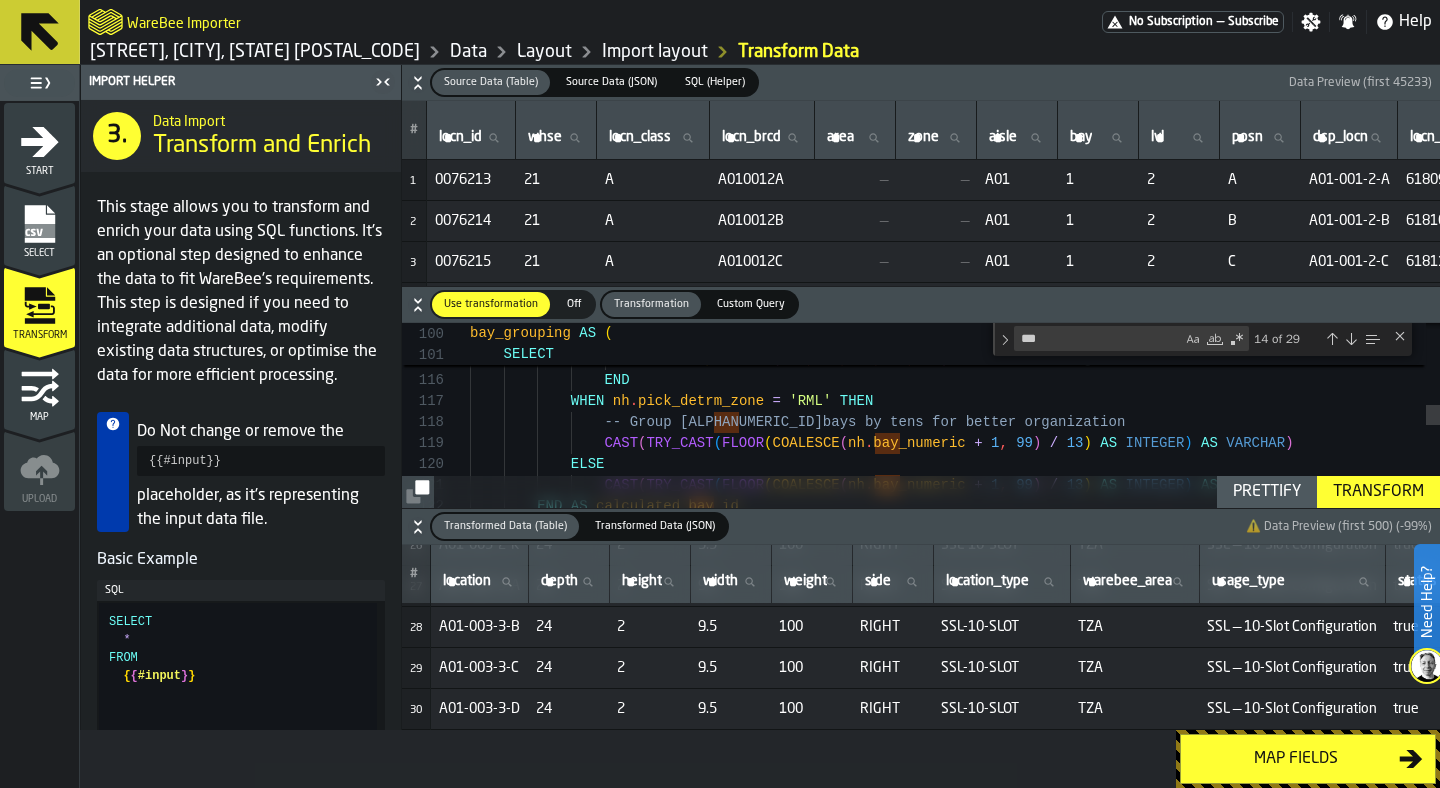 scroll, scrollTop: 1108, scrollLeft: 0, axis: vertical 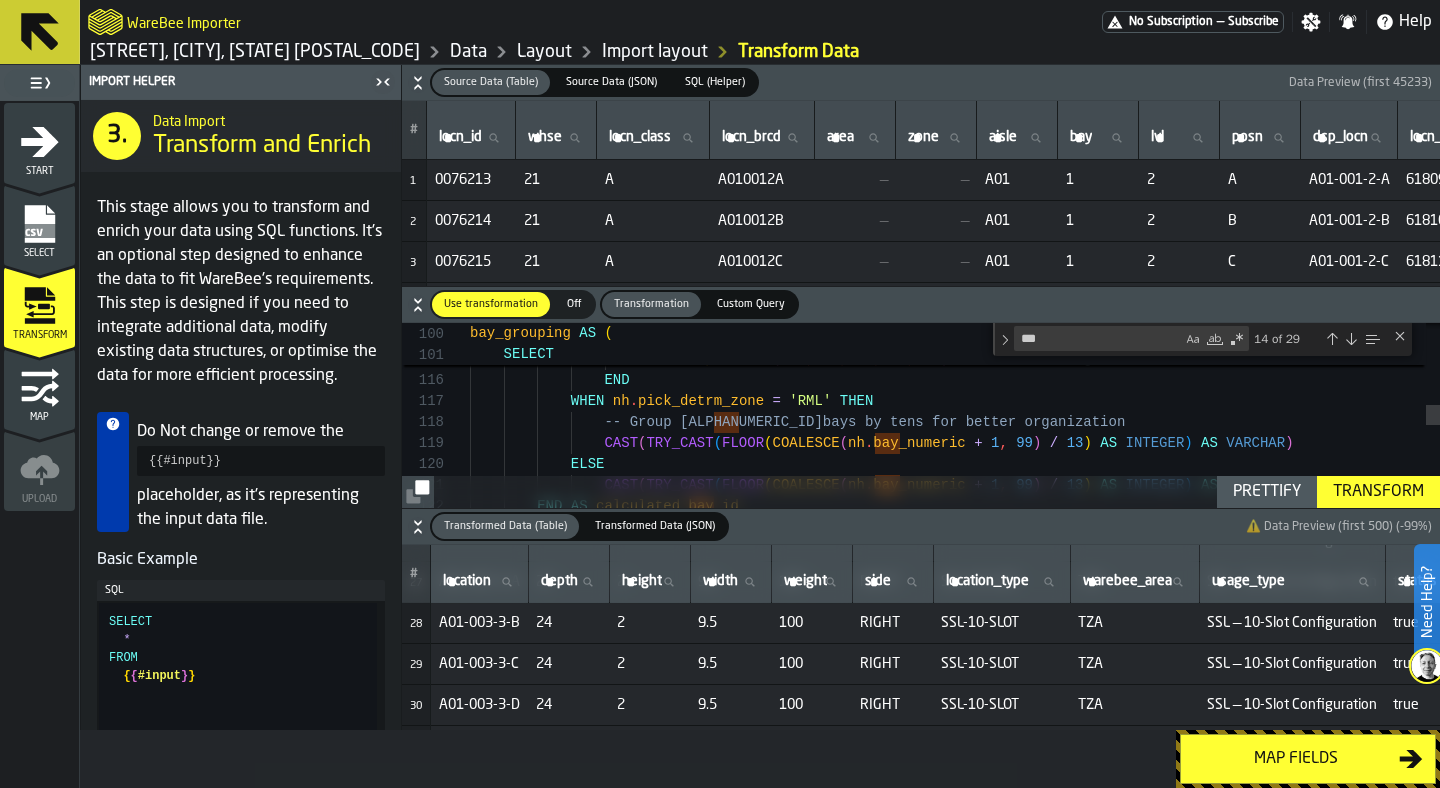 click on "location location" at bounding box center [479, 582] 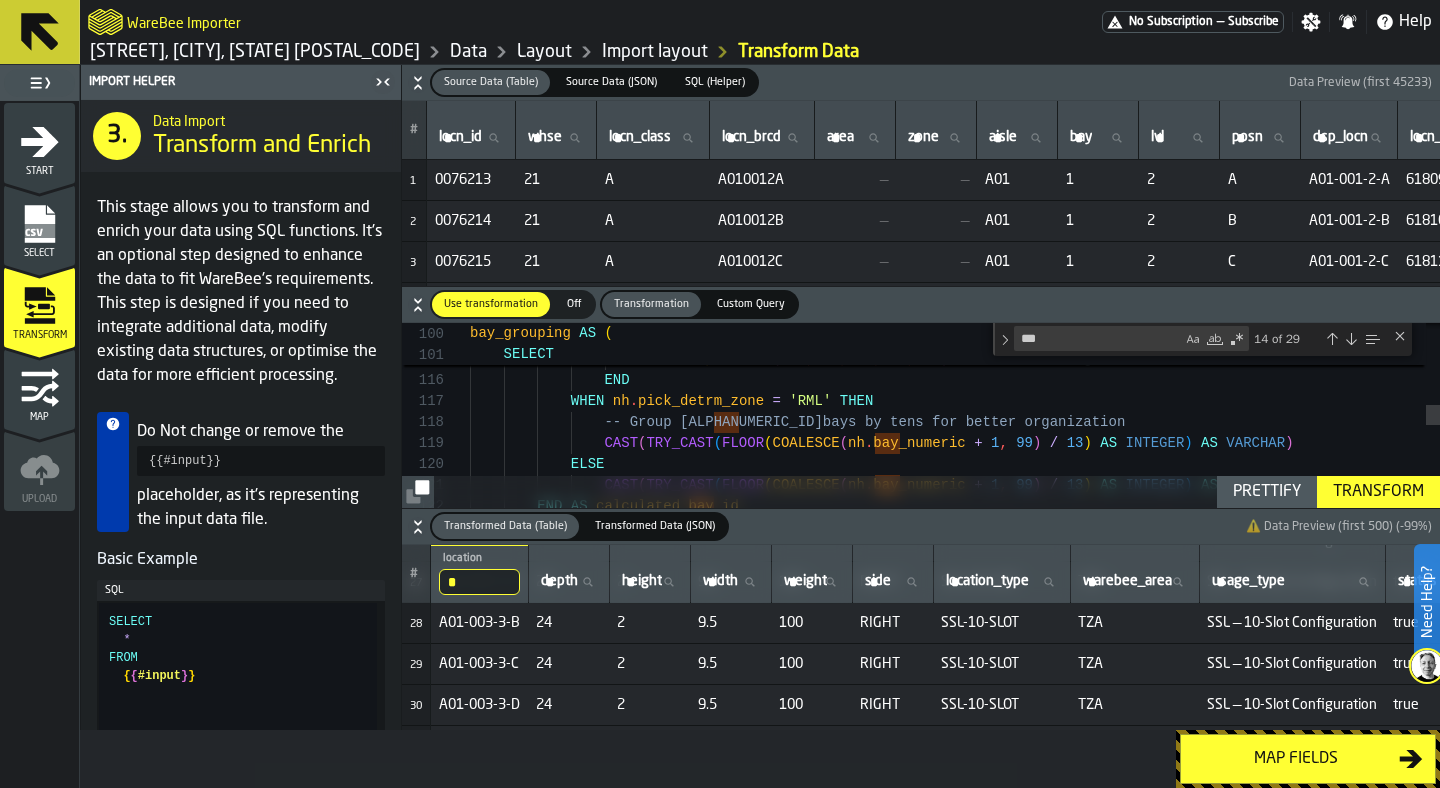 click on "*" at bounding box center [479, 582] 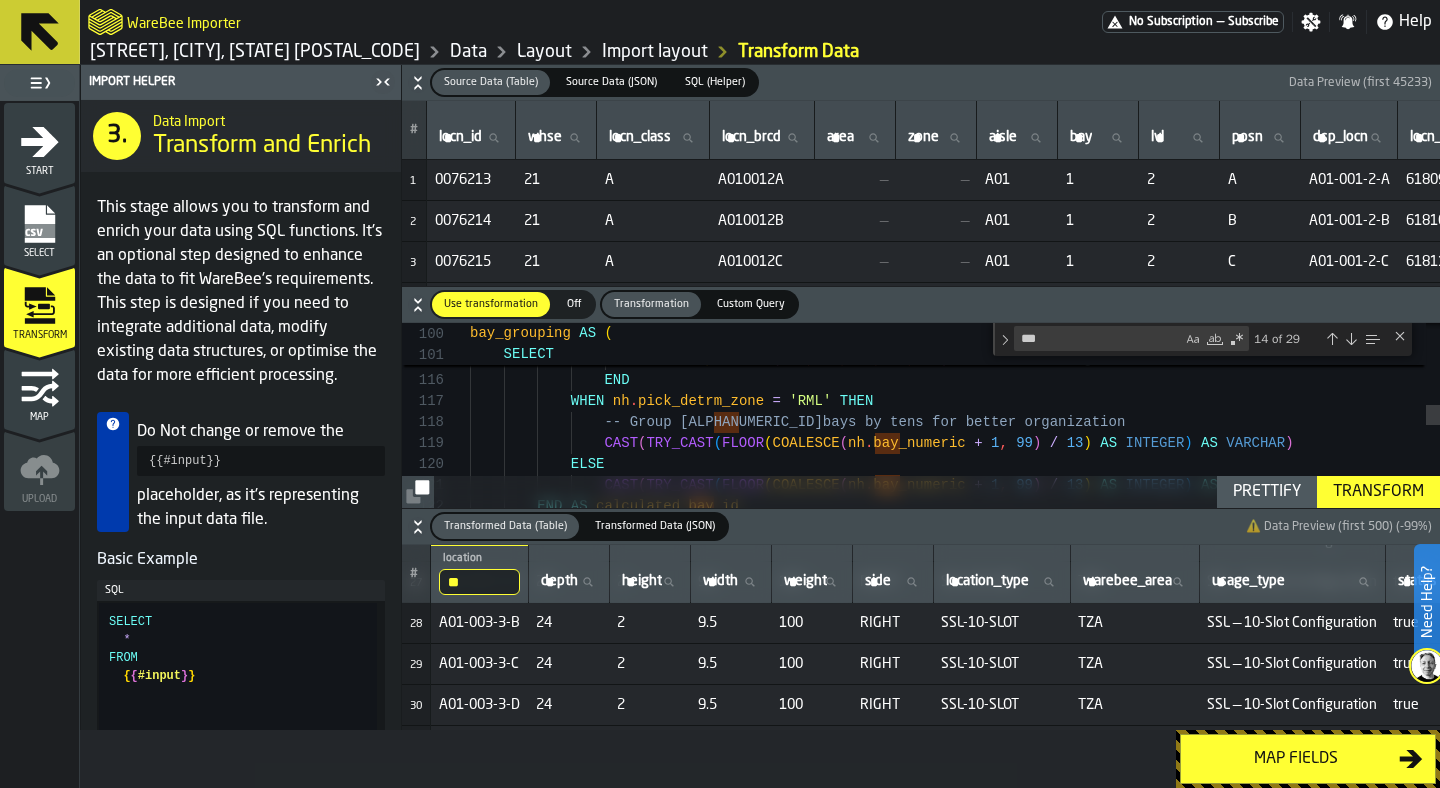 click on "**" at bounding box center [479, 582] 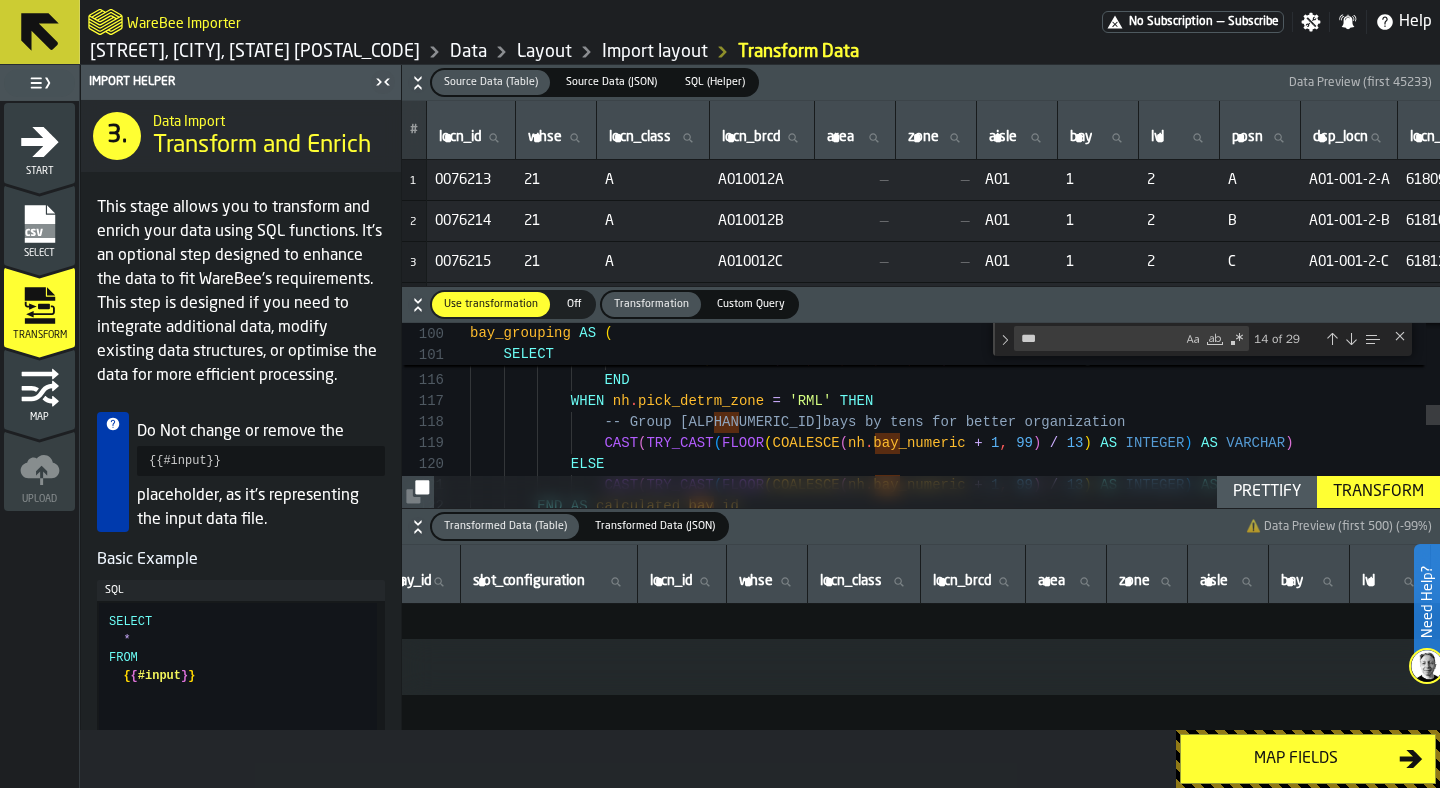 scroll, scrollTop: 0, scrollLeft: 735, axis: horizontal 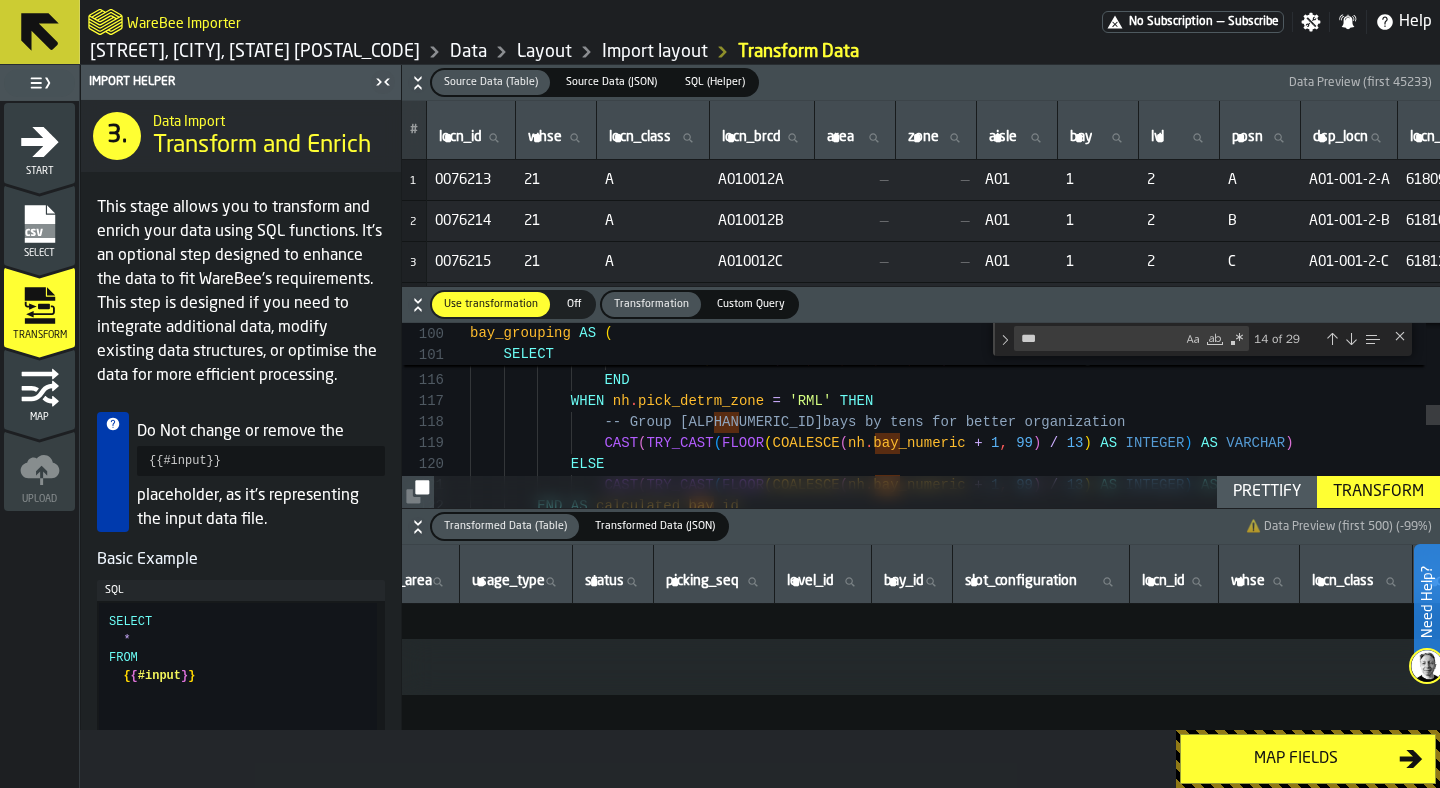 click on "Start" at bounding box center [39, 171] 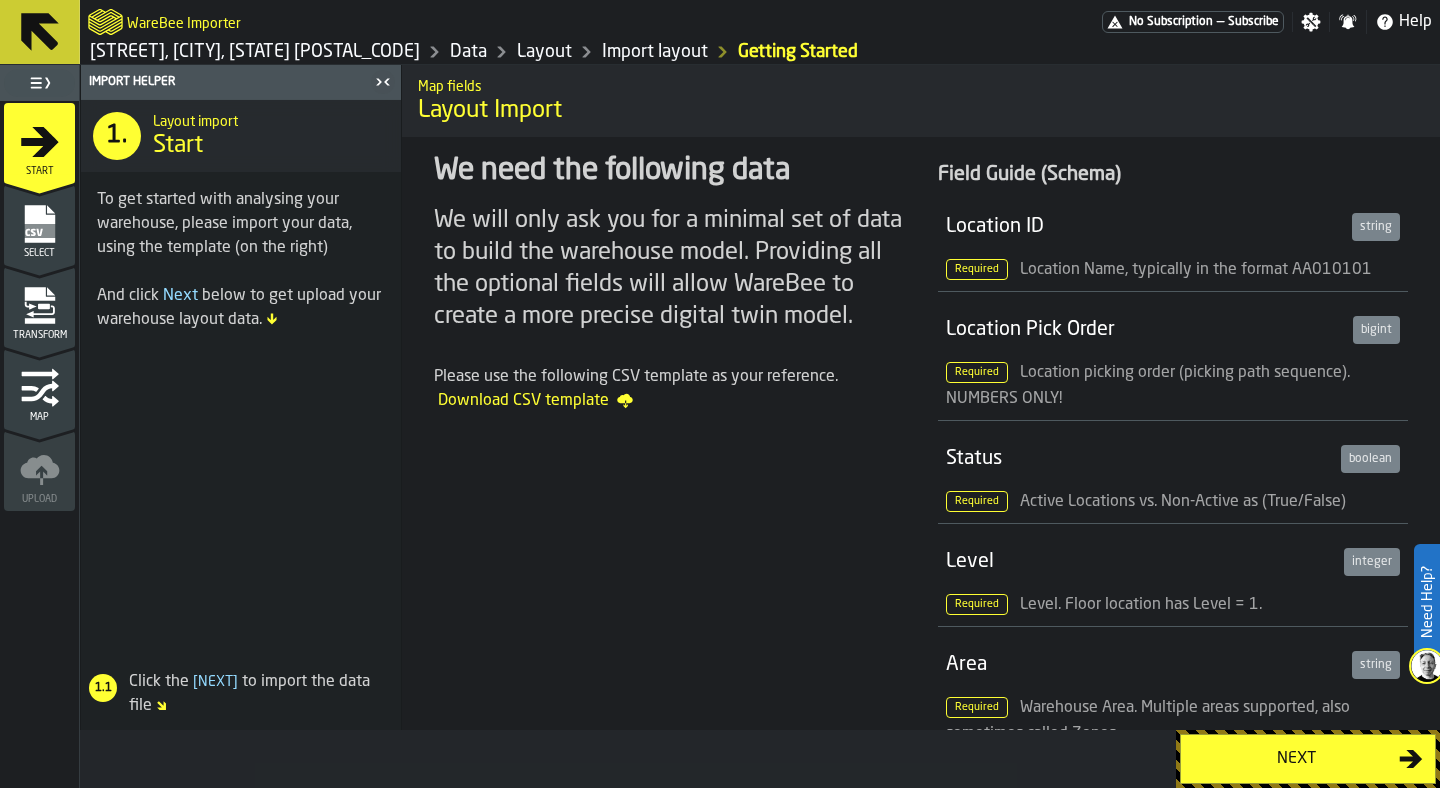 click 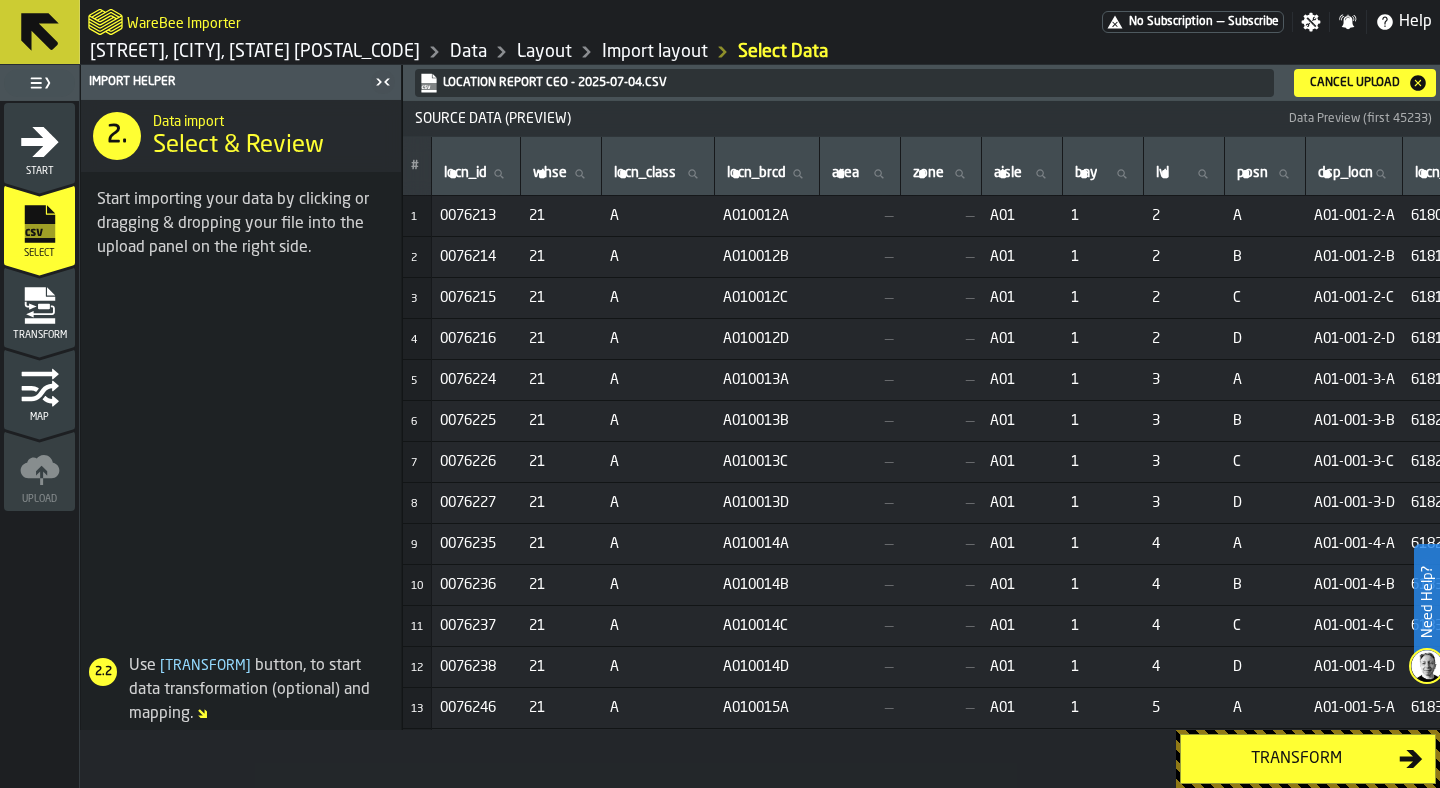click 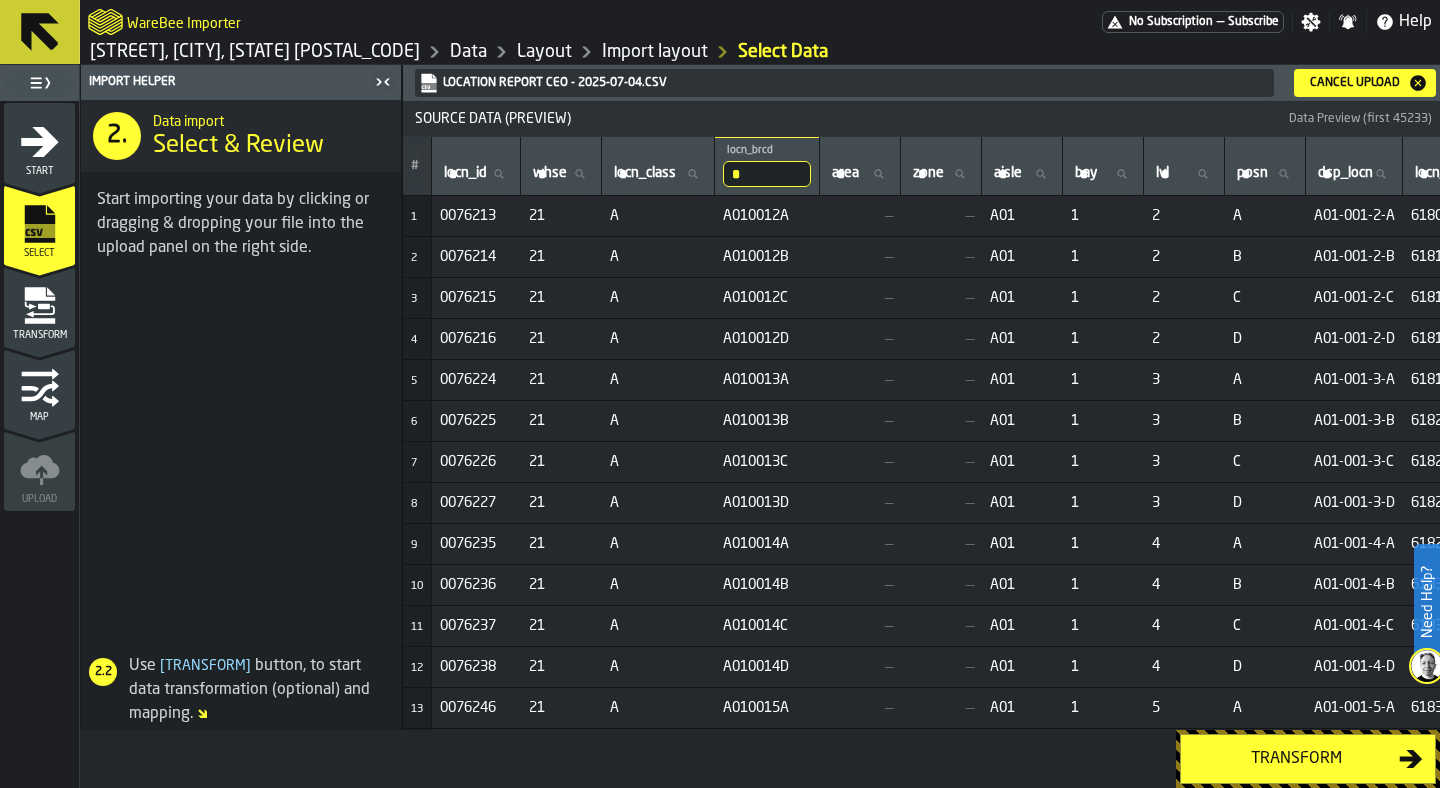 click on "*" at bounding box center [767, 174] 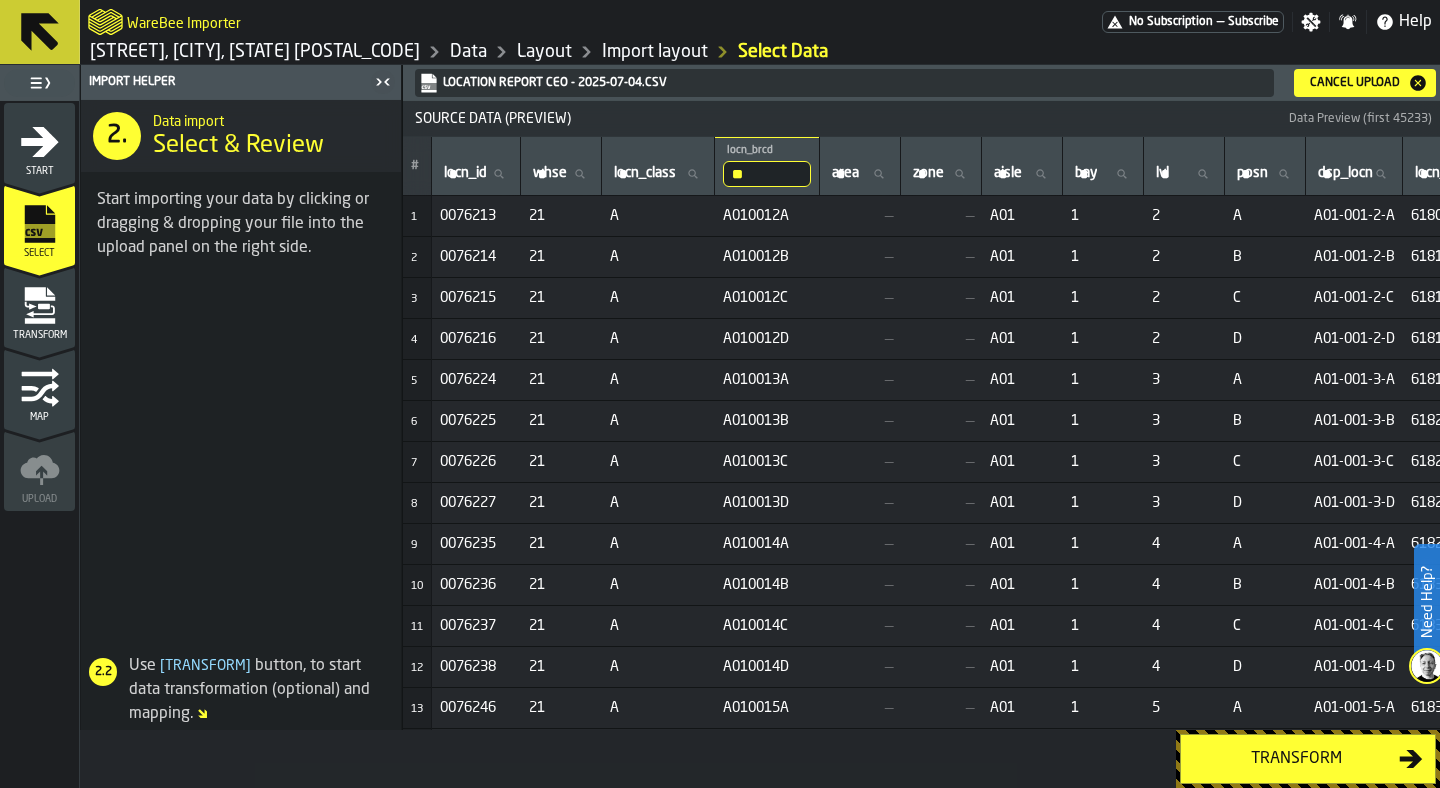 type on "***" 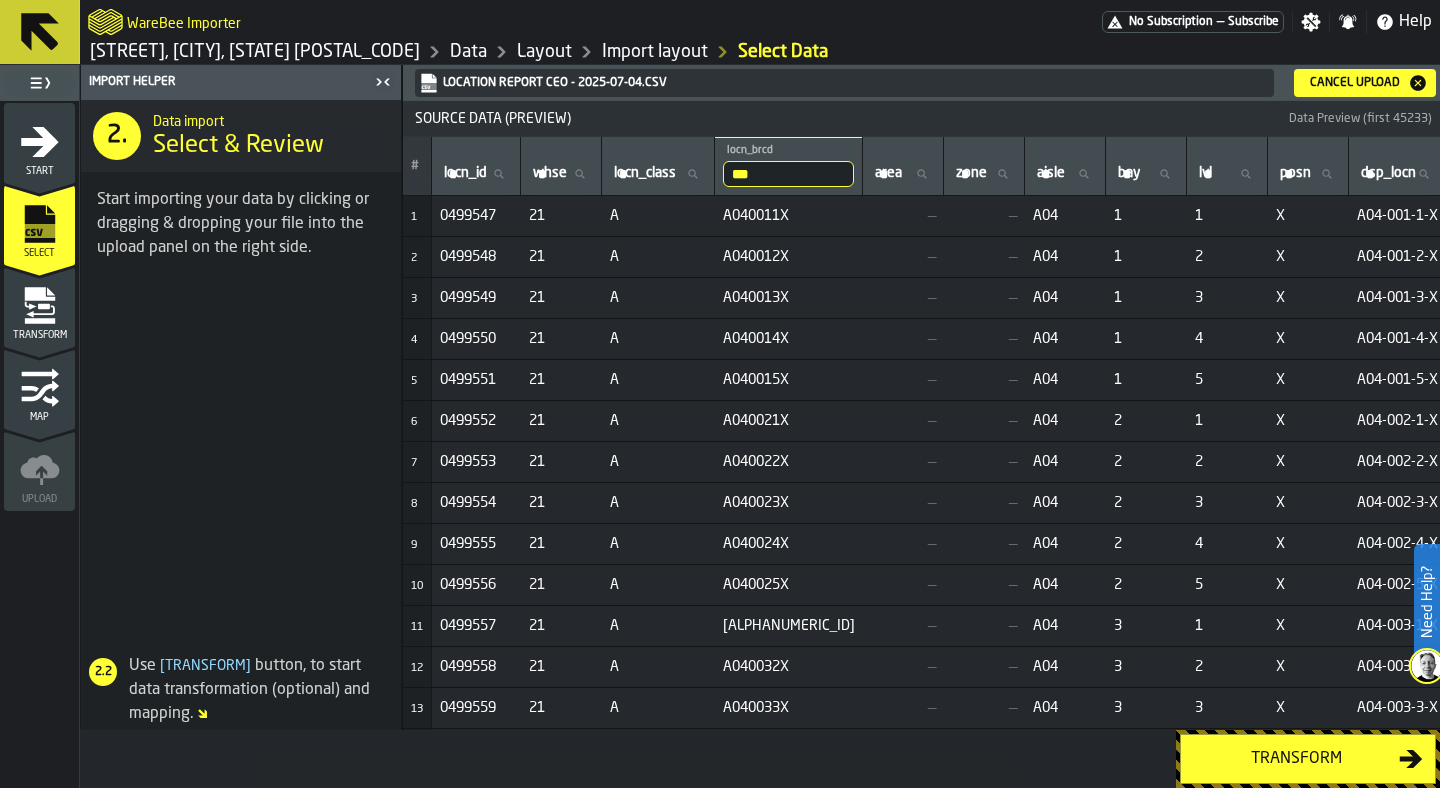 click on "A040012X" at bounding box center (789, 257) 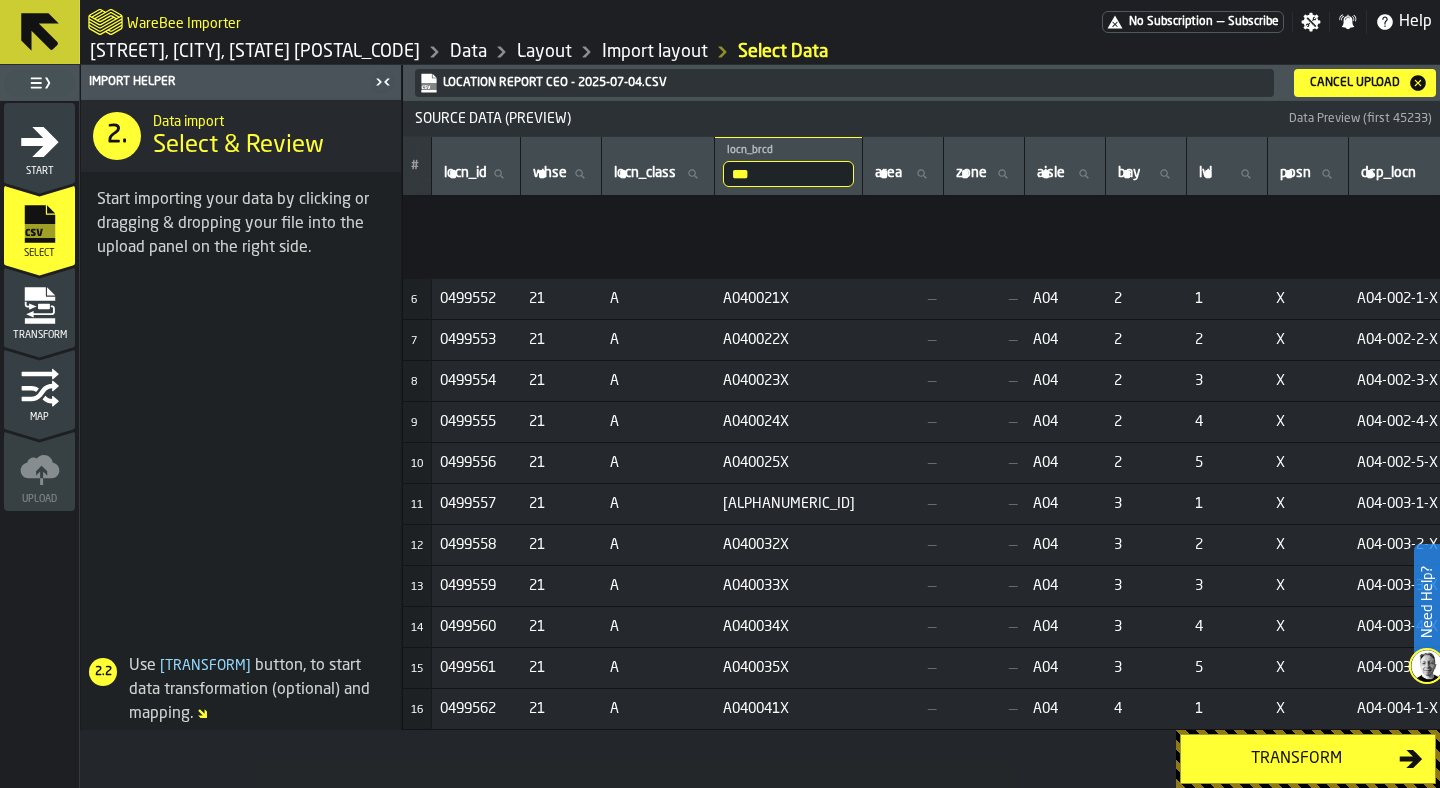 scroll, scrollTop: 0, scrollLeft: 0, axis: both 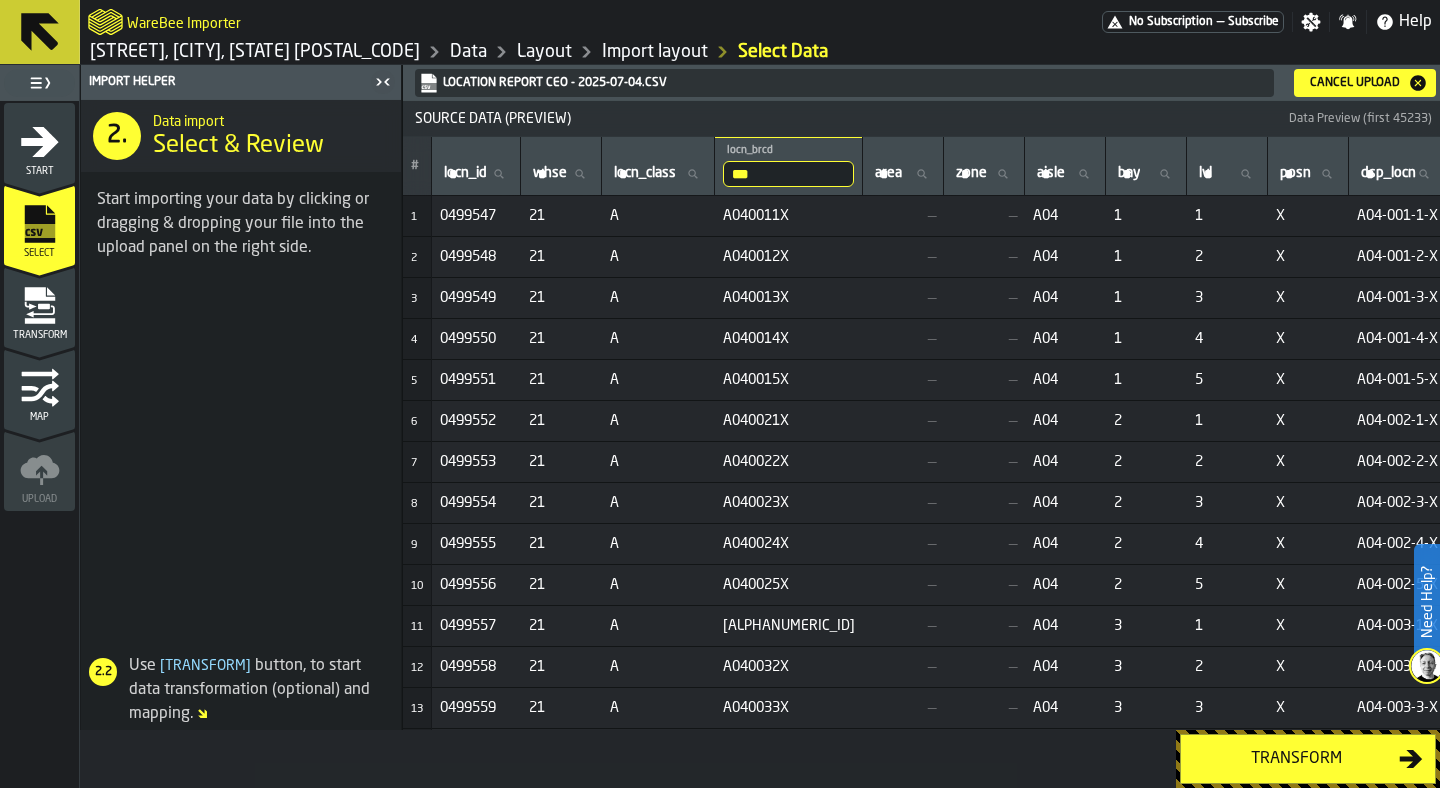 click on "Transform" at bounding box center (39, 335) 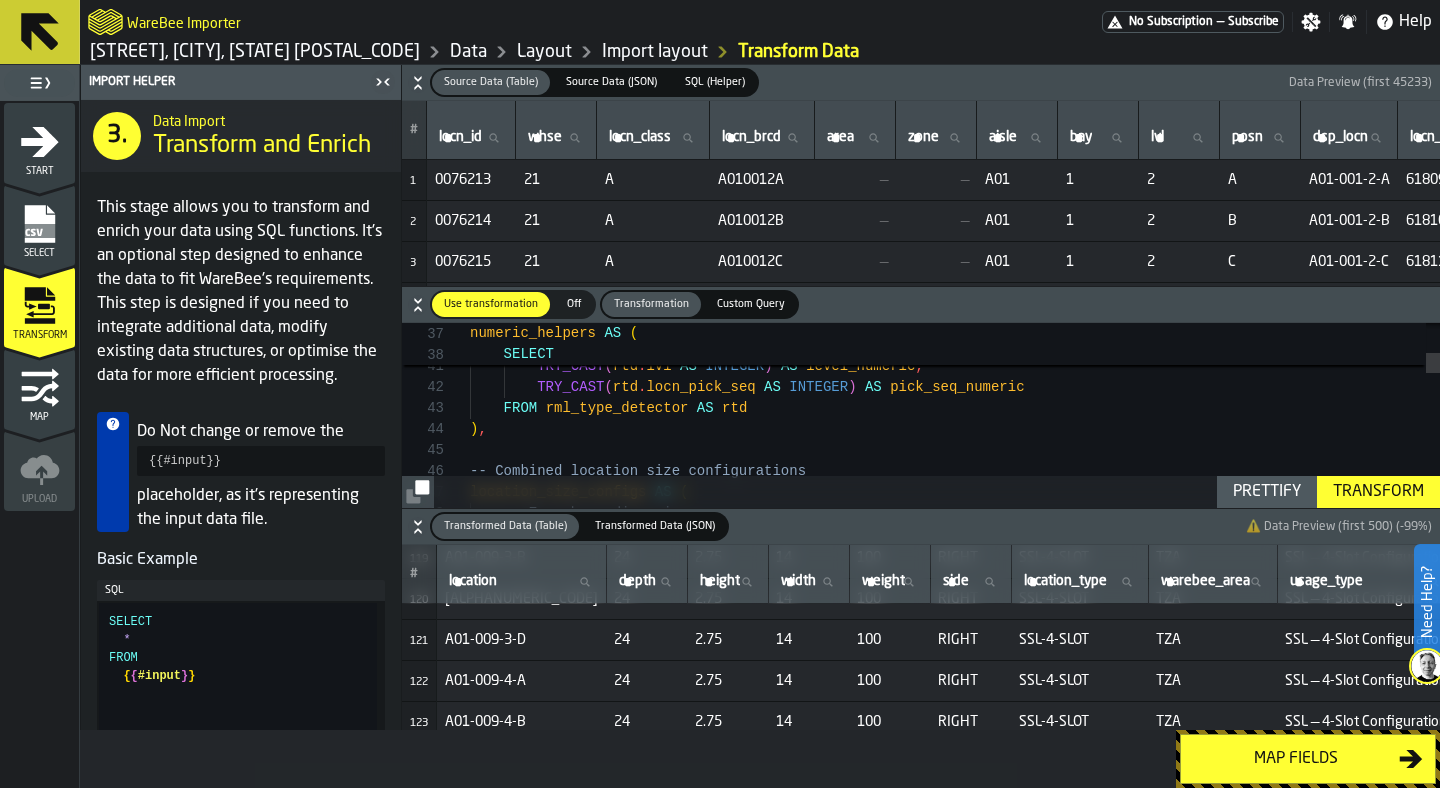 scroll, scrollTop: 4766, scrollLeft: 0, axis: vertical 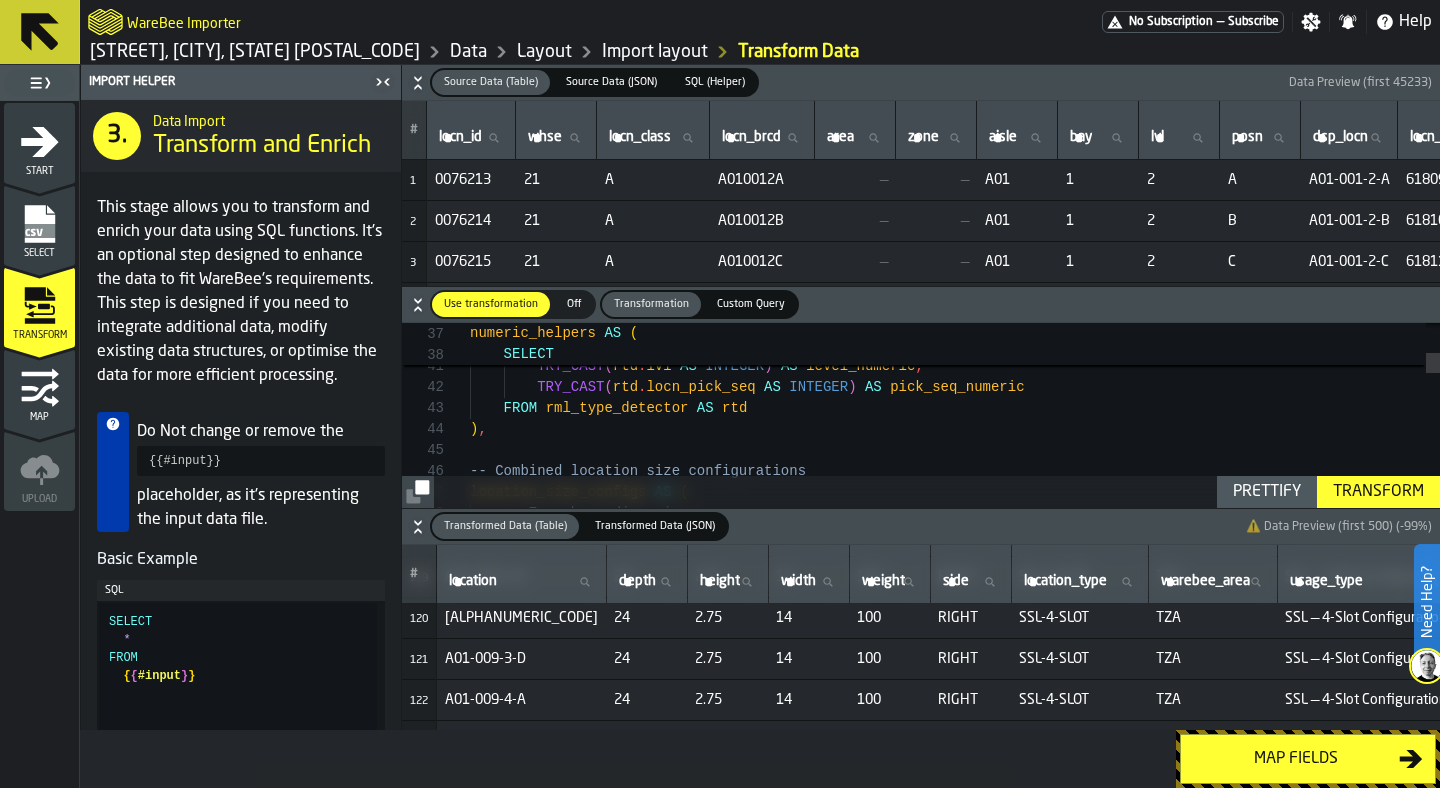 click 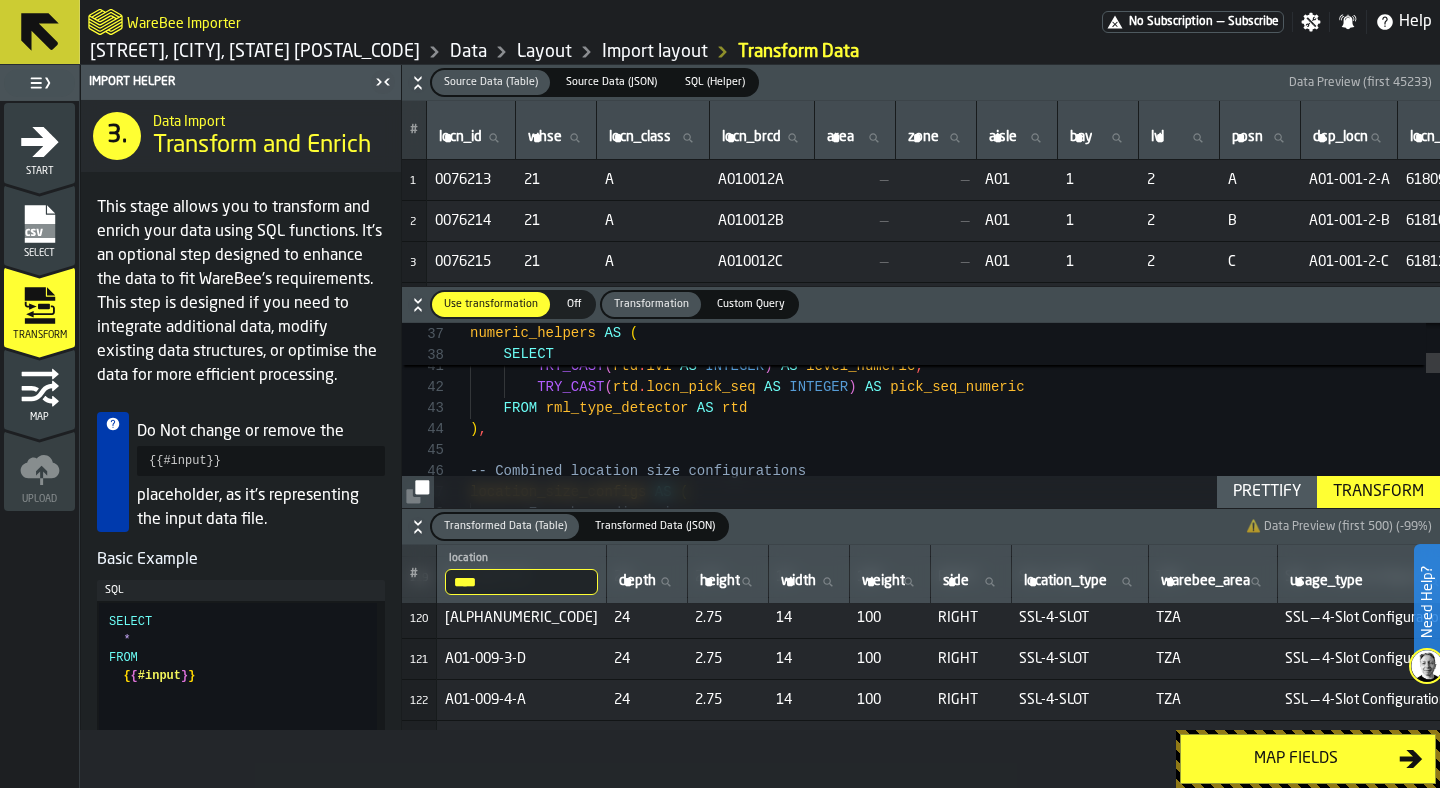 type on "*****" 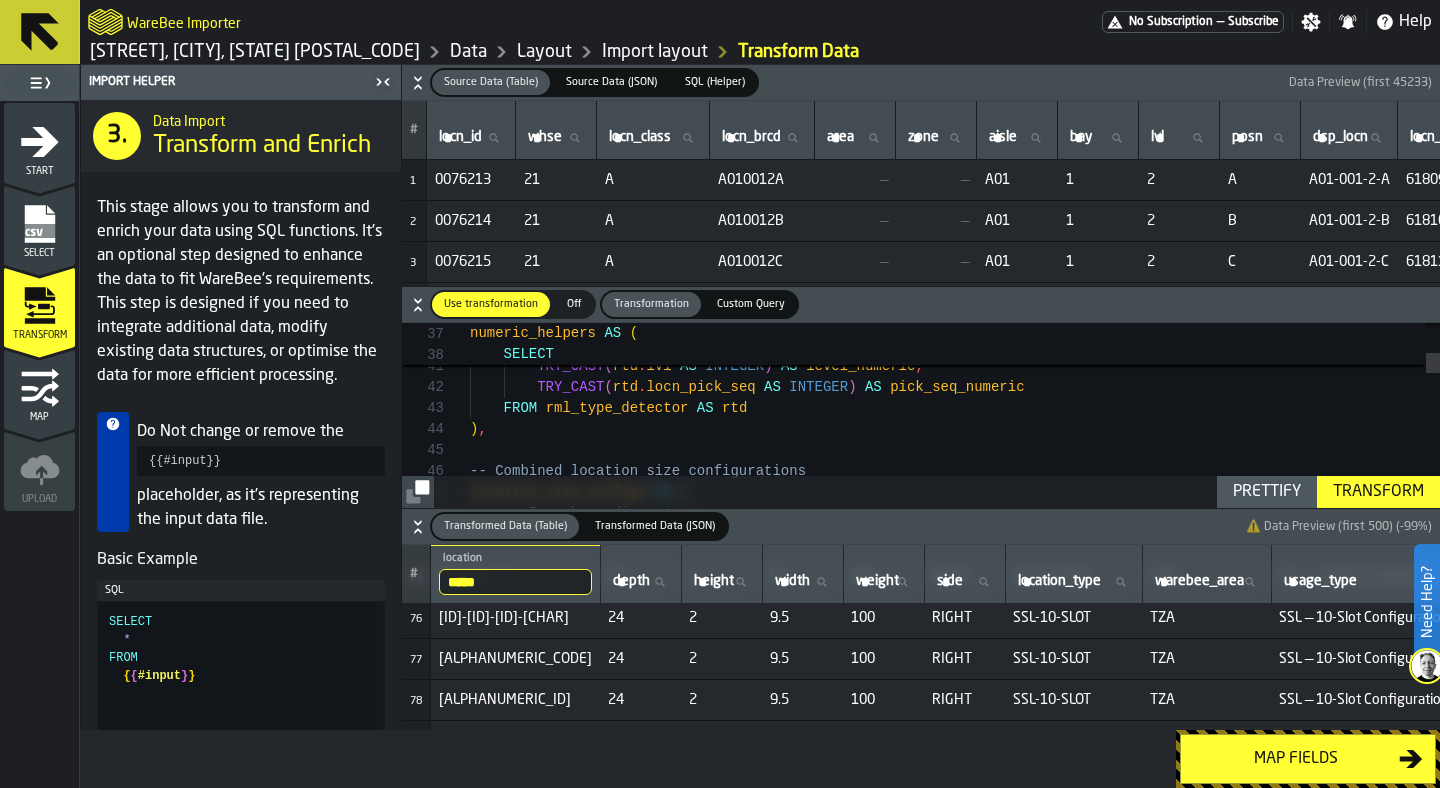 scroll, scrollTop: 2852, scrollLeft: 0, axis: vertical 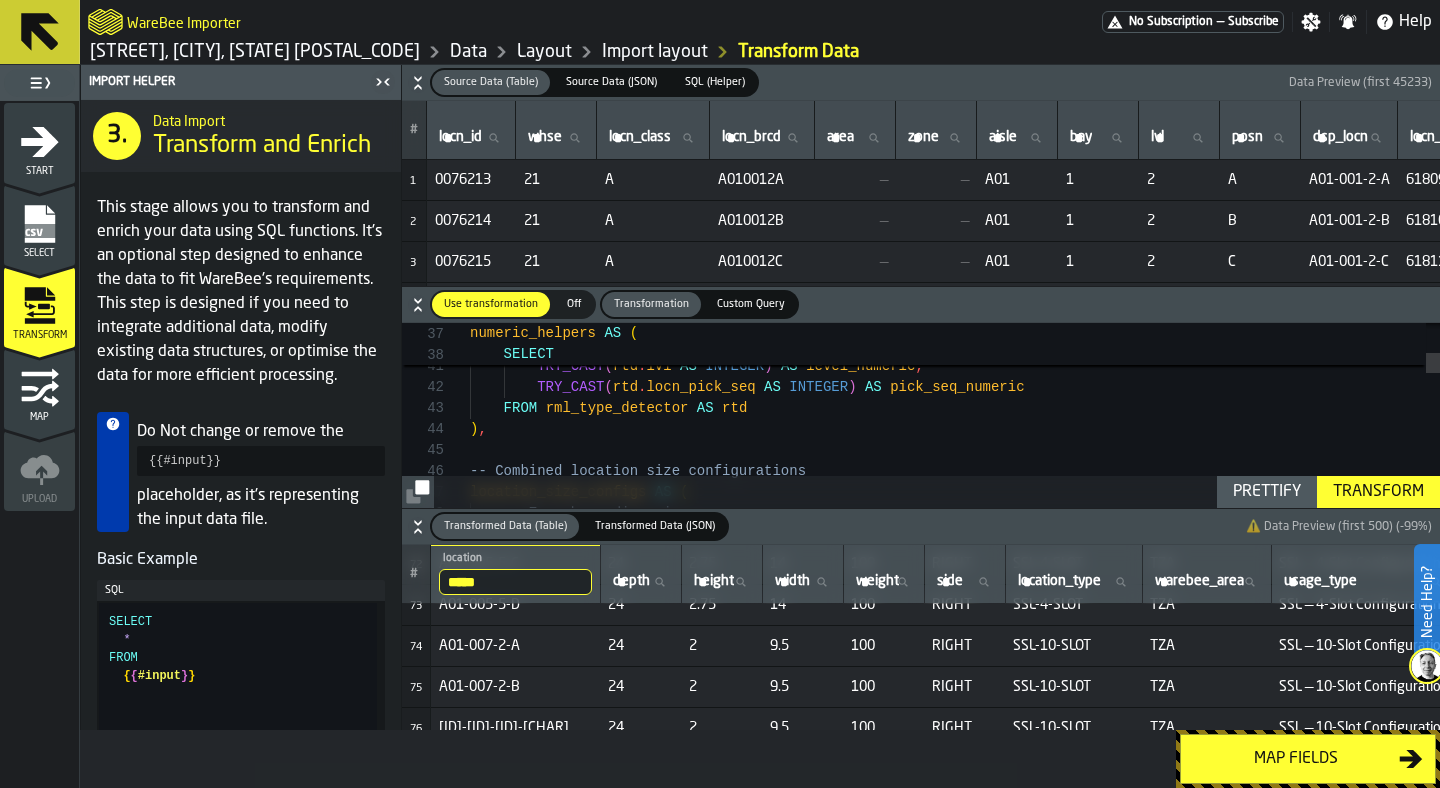 click on "*****" at bounding box center (515, 582) 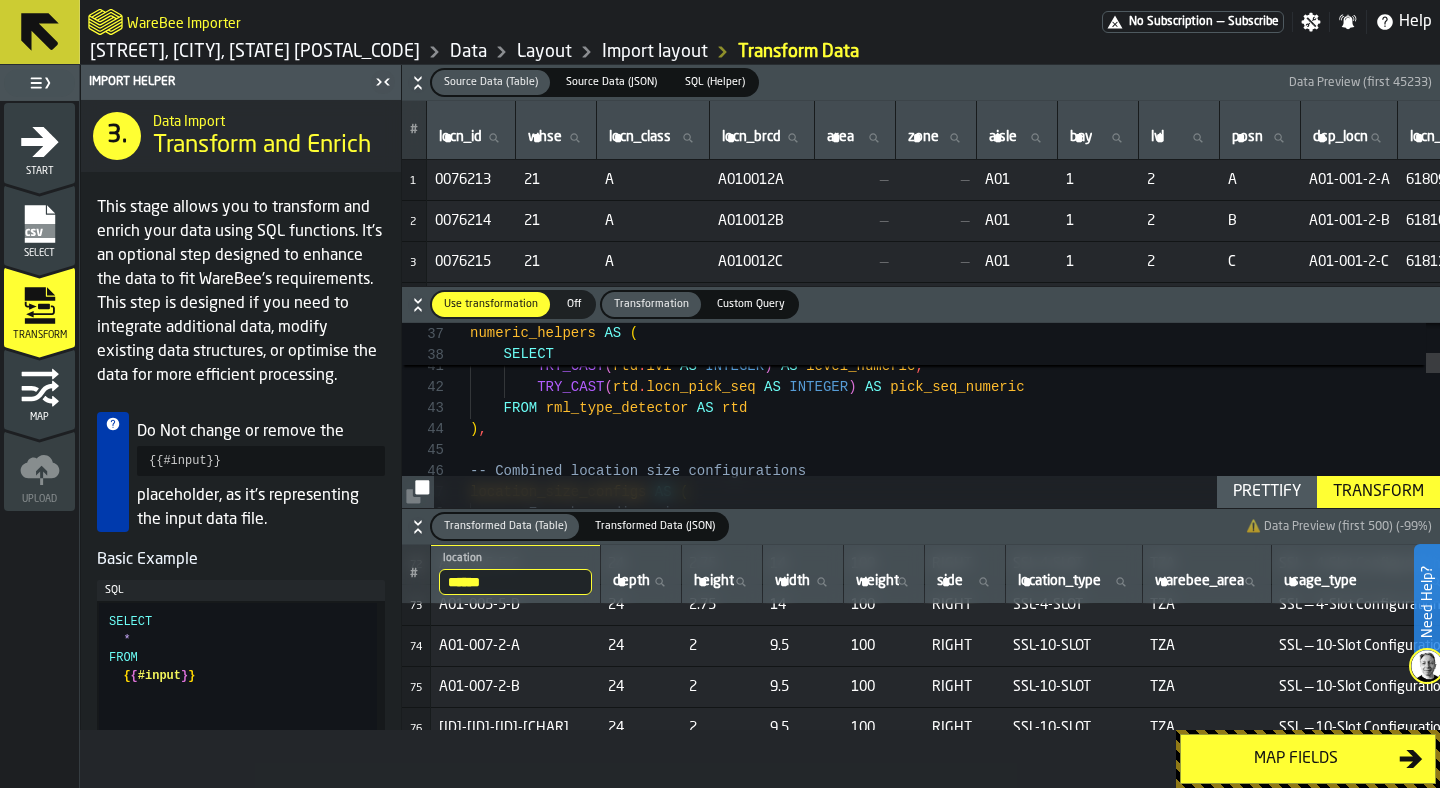 scroll, scrollTop: 0, scrollLeft: 0, axis: both 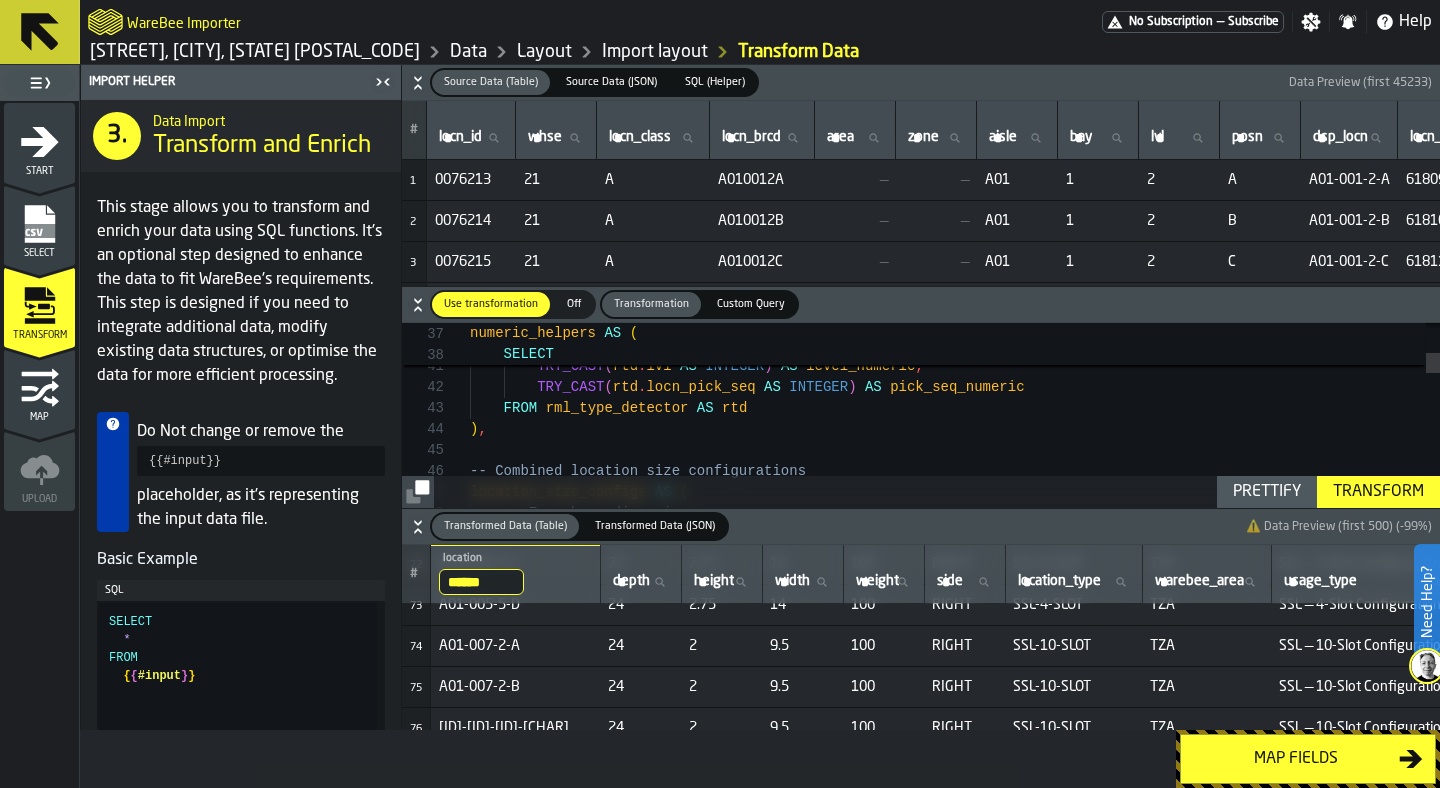 type on "*******" 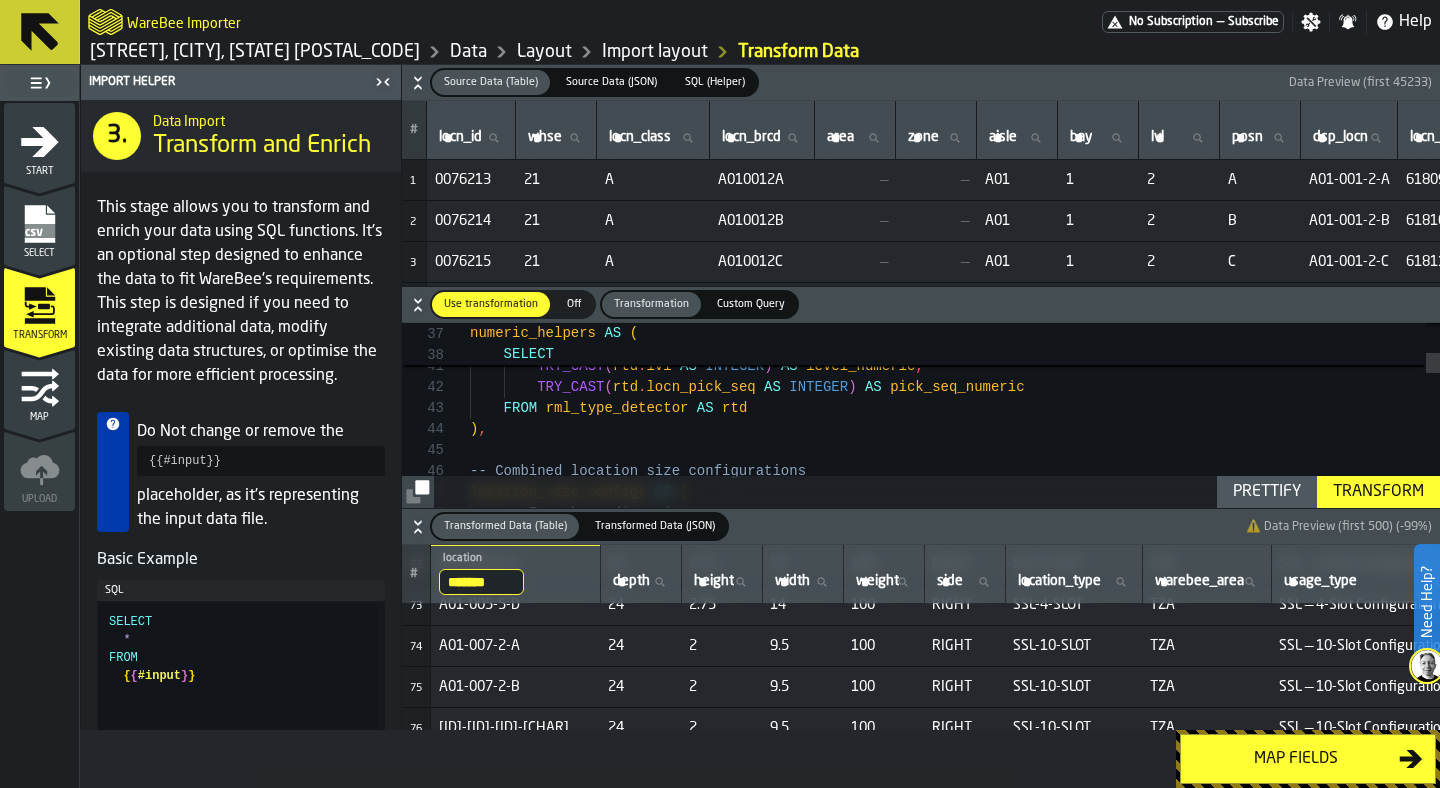 scroll, scrollTop: 0, scrollLeft: 9, axis: horizontal 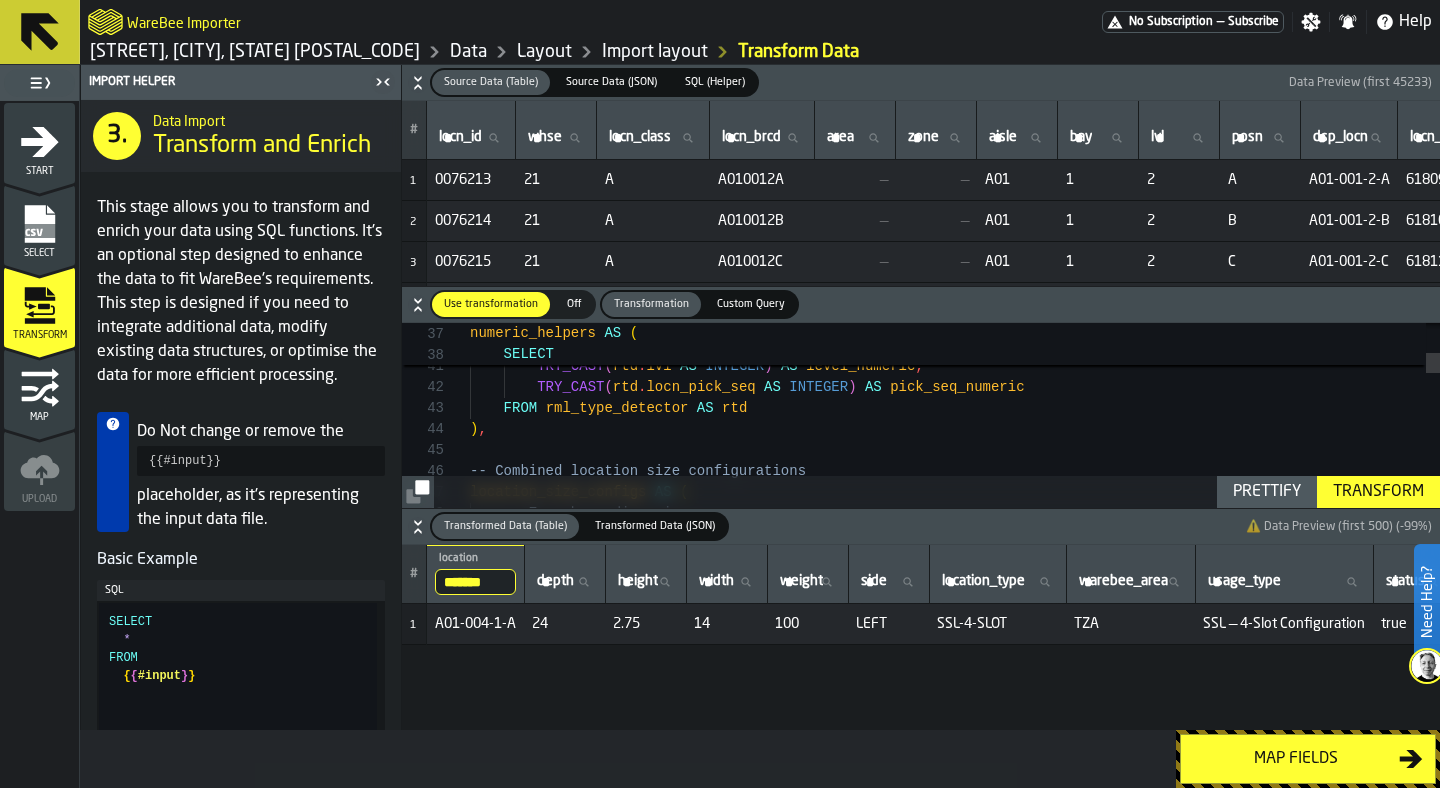 click on "*******" at bounding box center (475, 582) 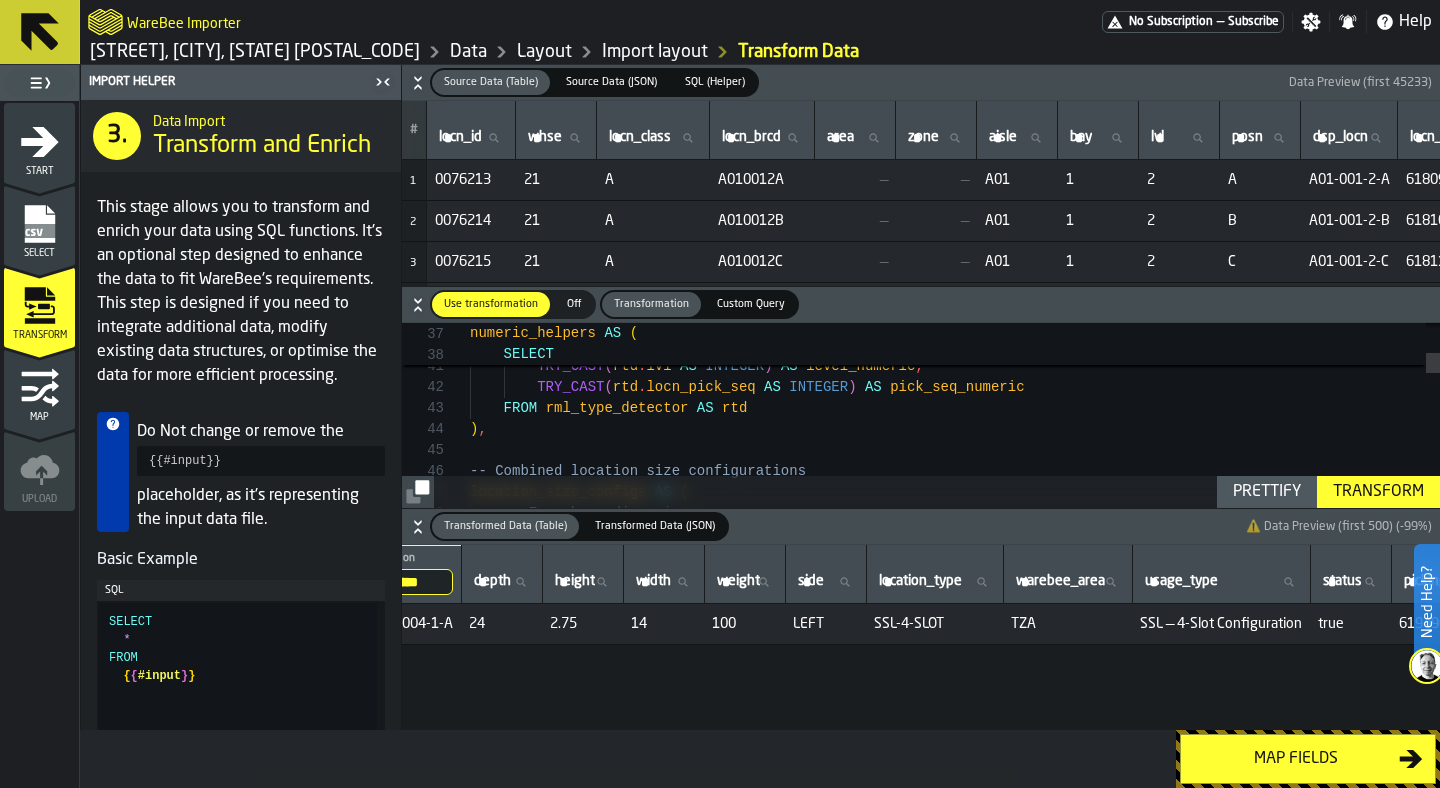 scroll, scrollTop: 0, scrollLeft: 0, axis: both 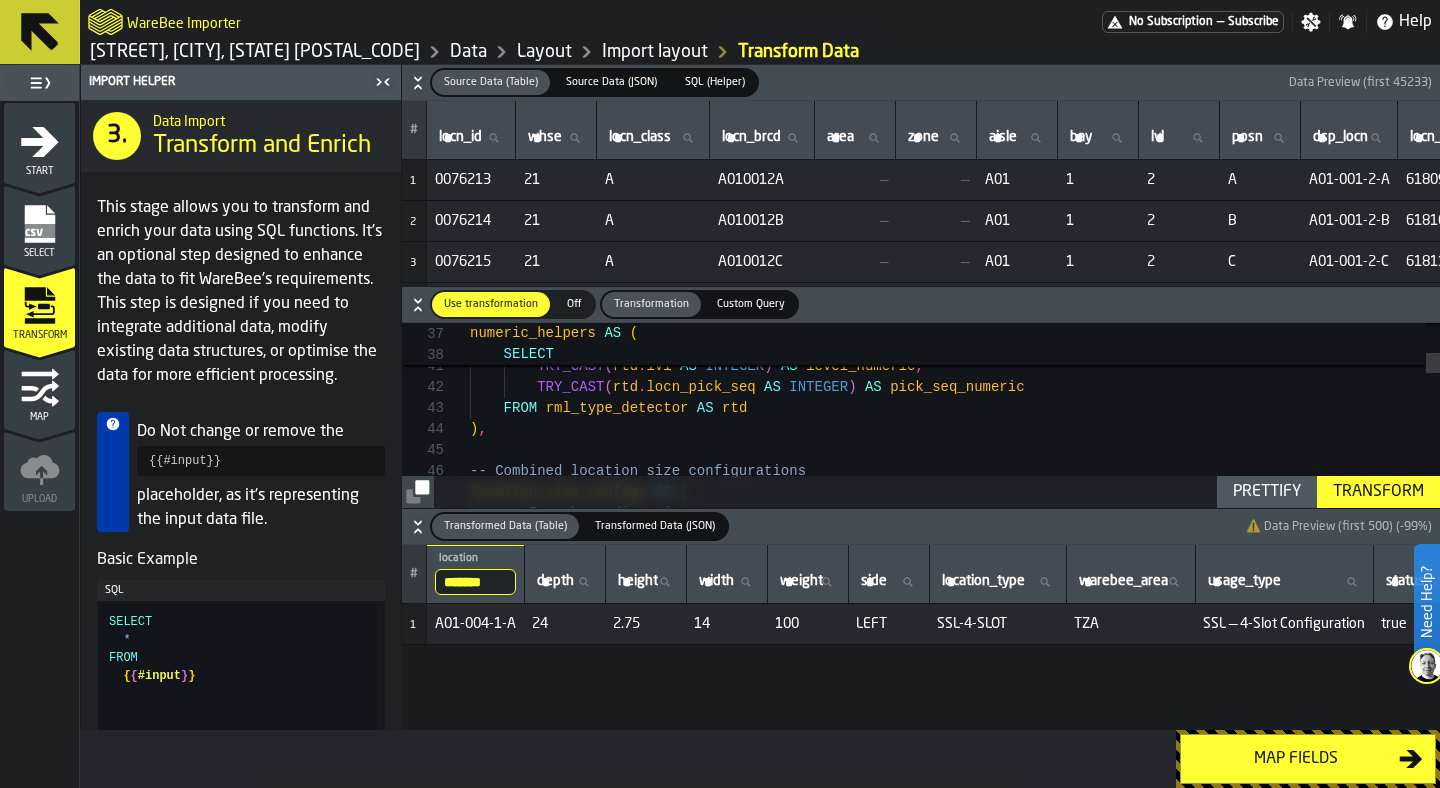 click 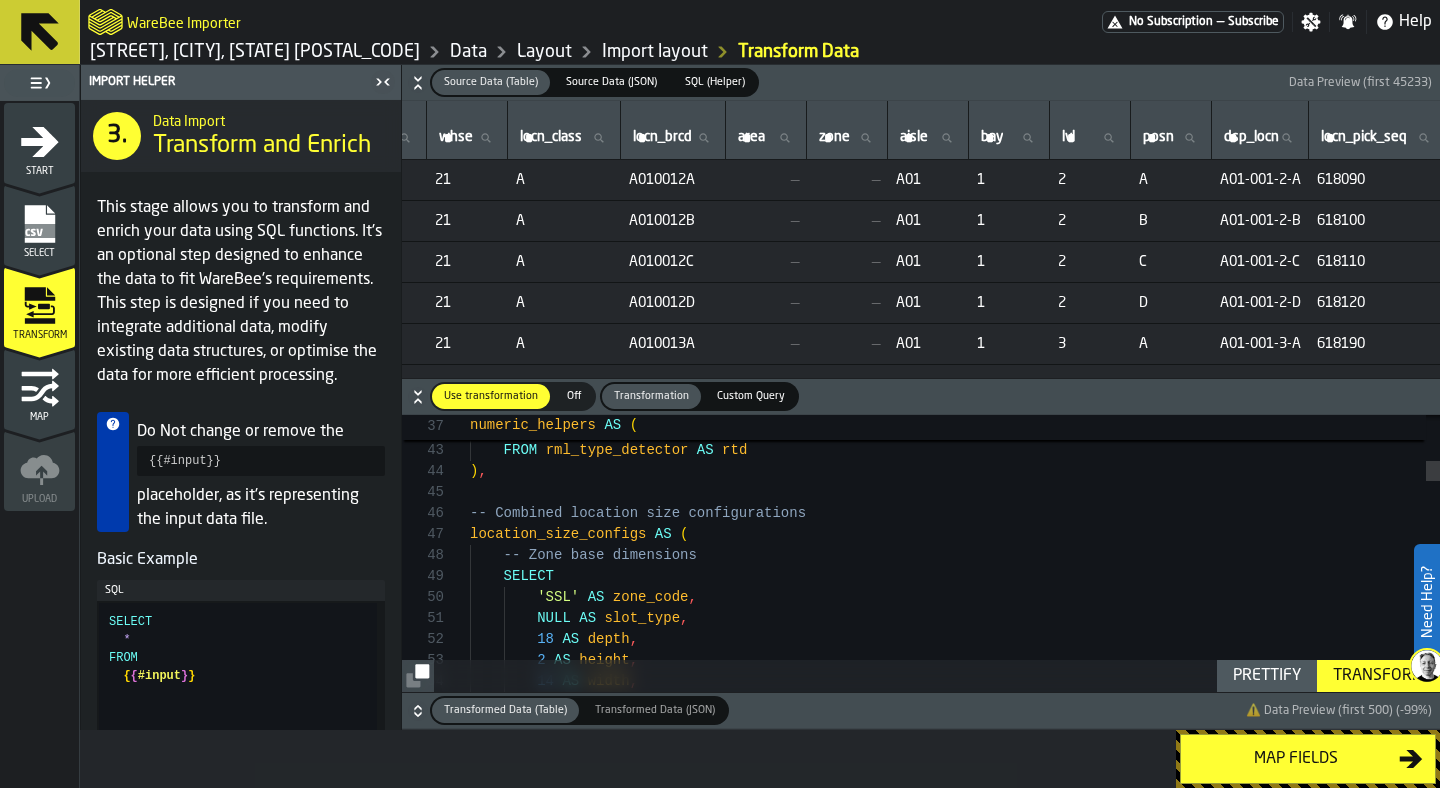scroll, scrollTop: 0, scrollLeft: 93, axis: horizontal 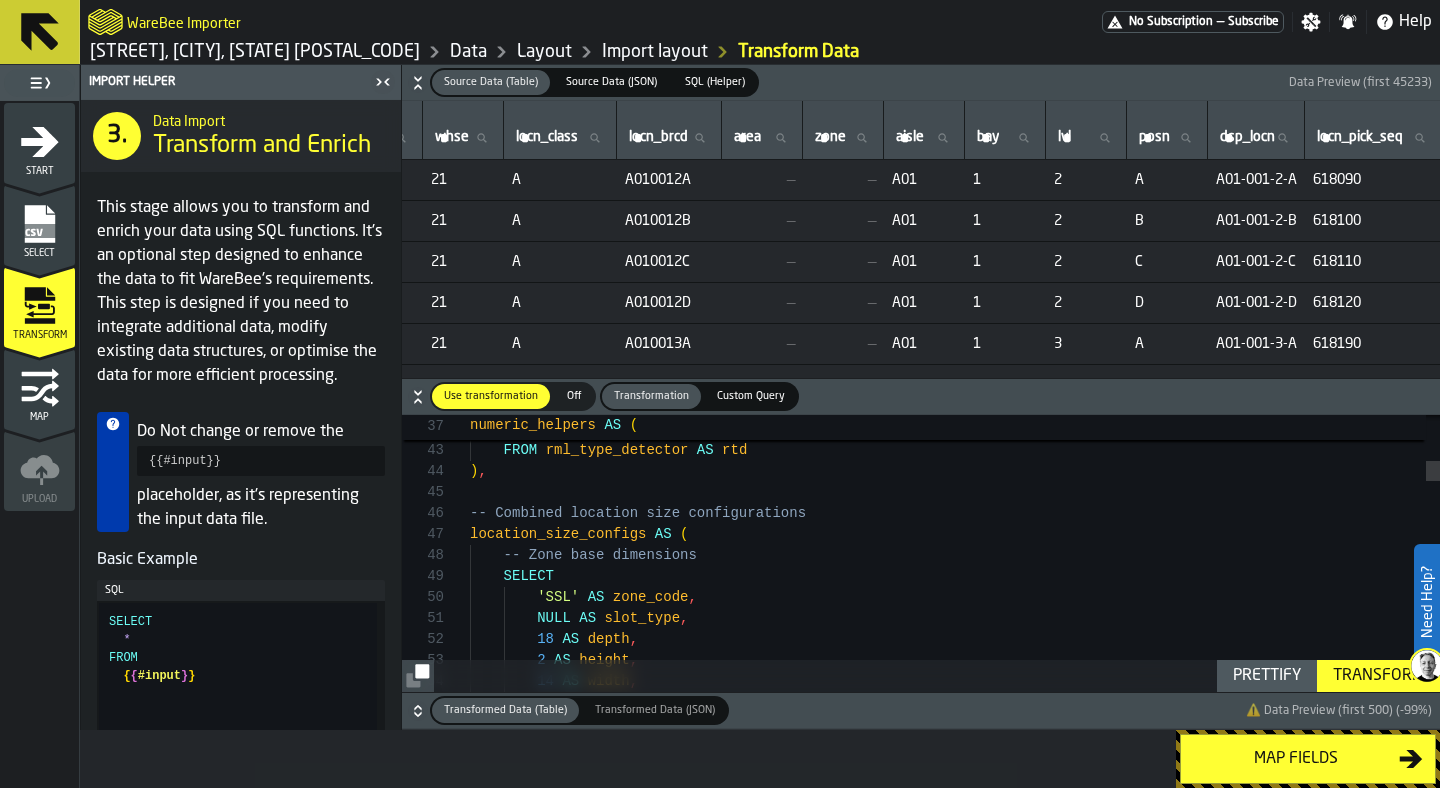 click on "dsp_locn dsp_locn" at bounding box center (1256, 138) 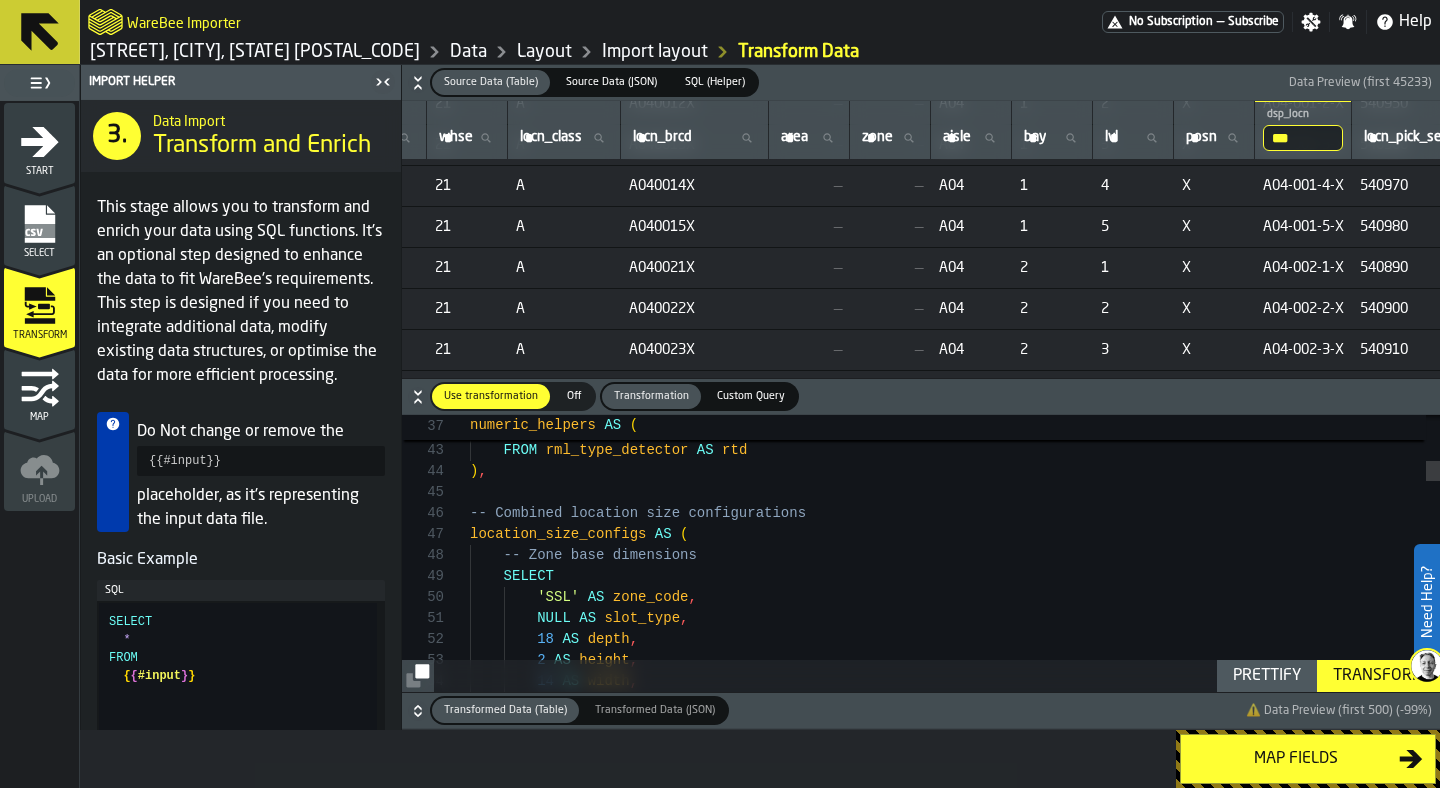 scroll, scrollTop: 120, scrollLeft: 93, axis: both 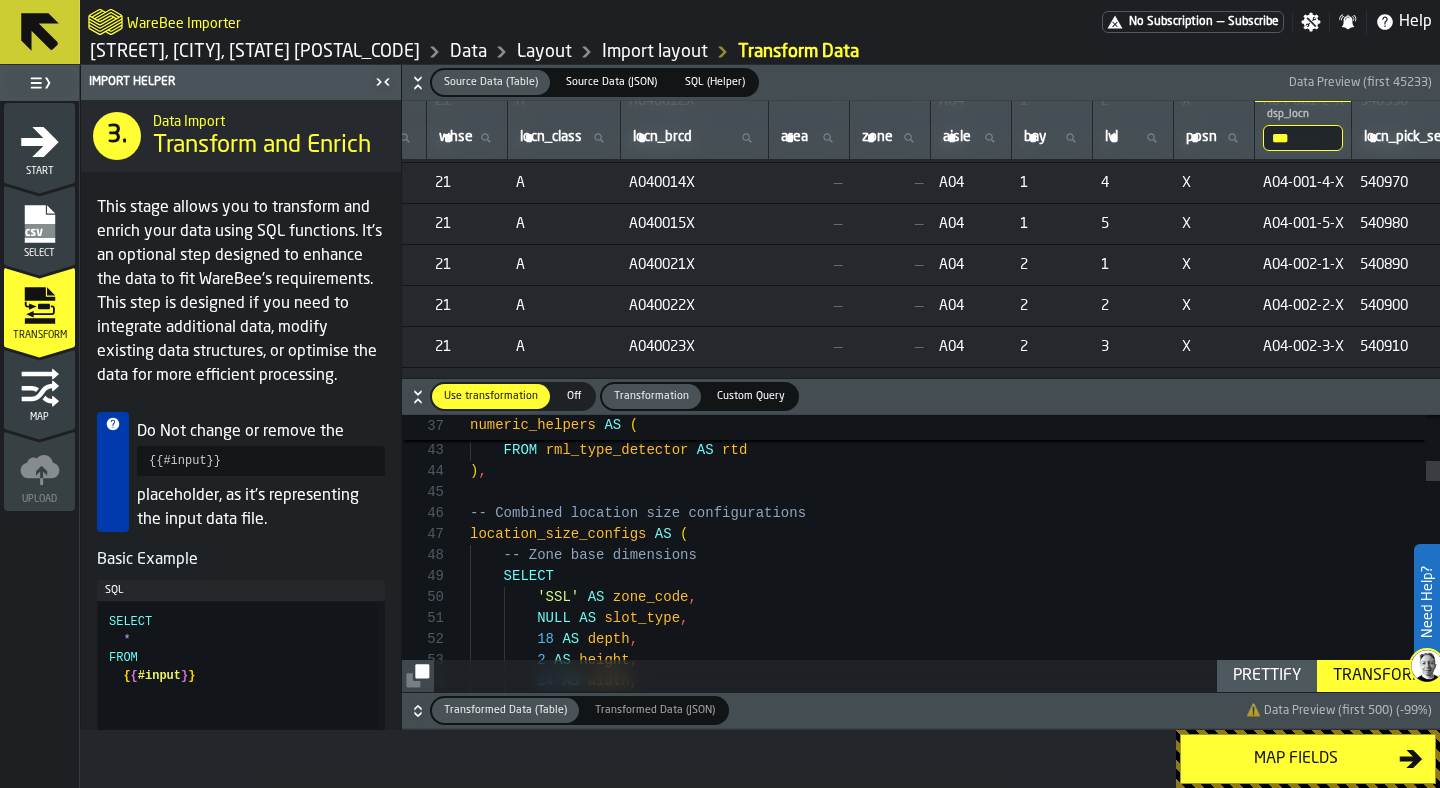 click 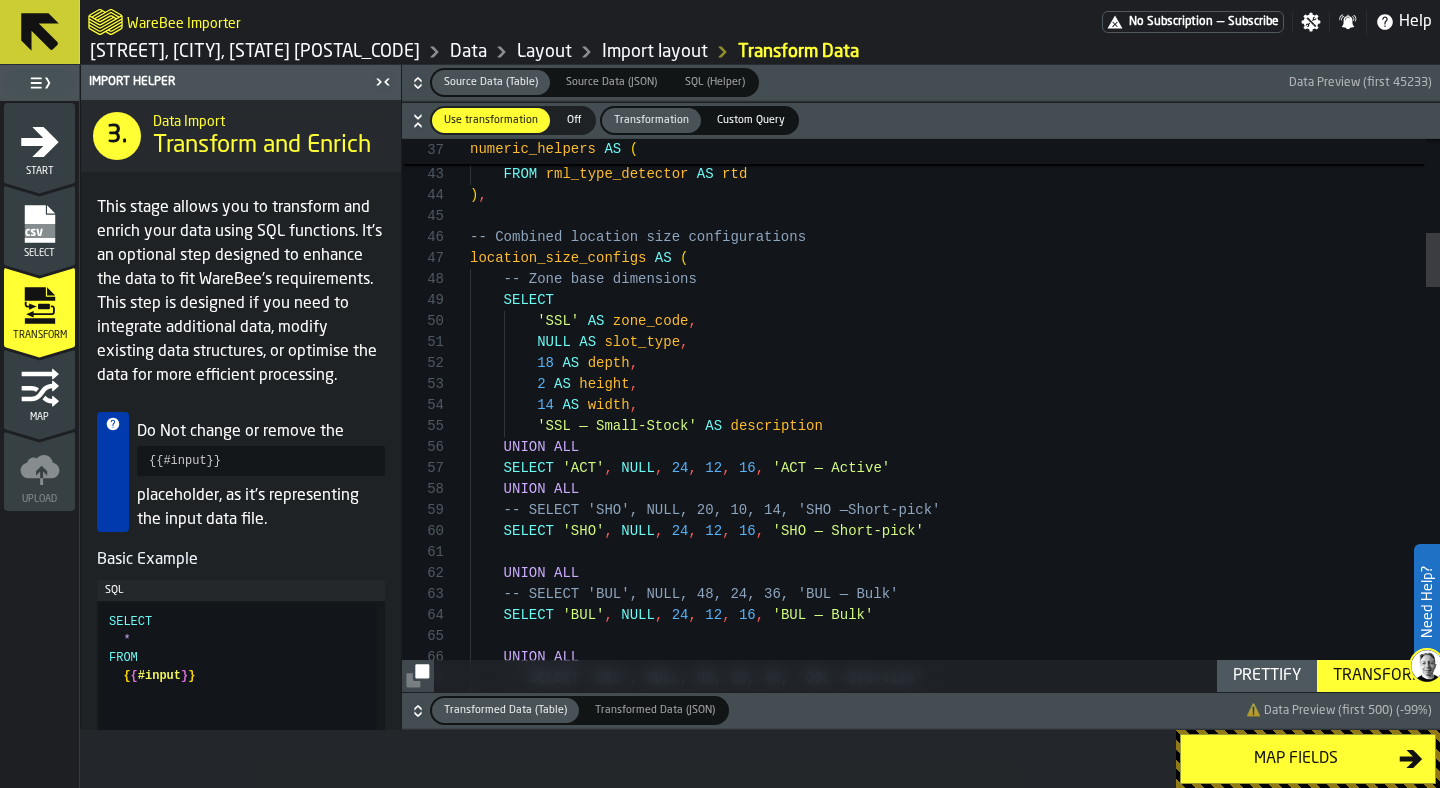 click 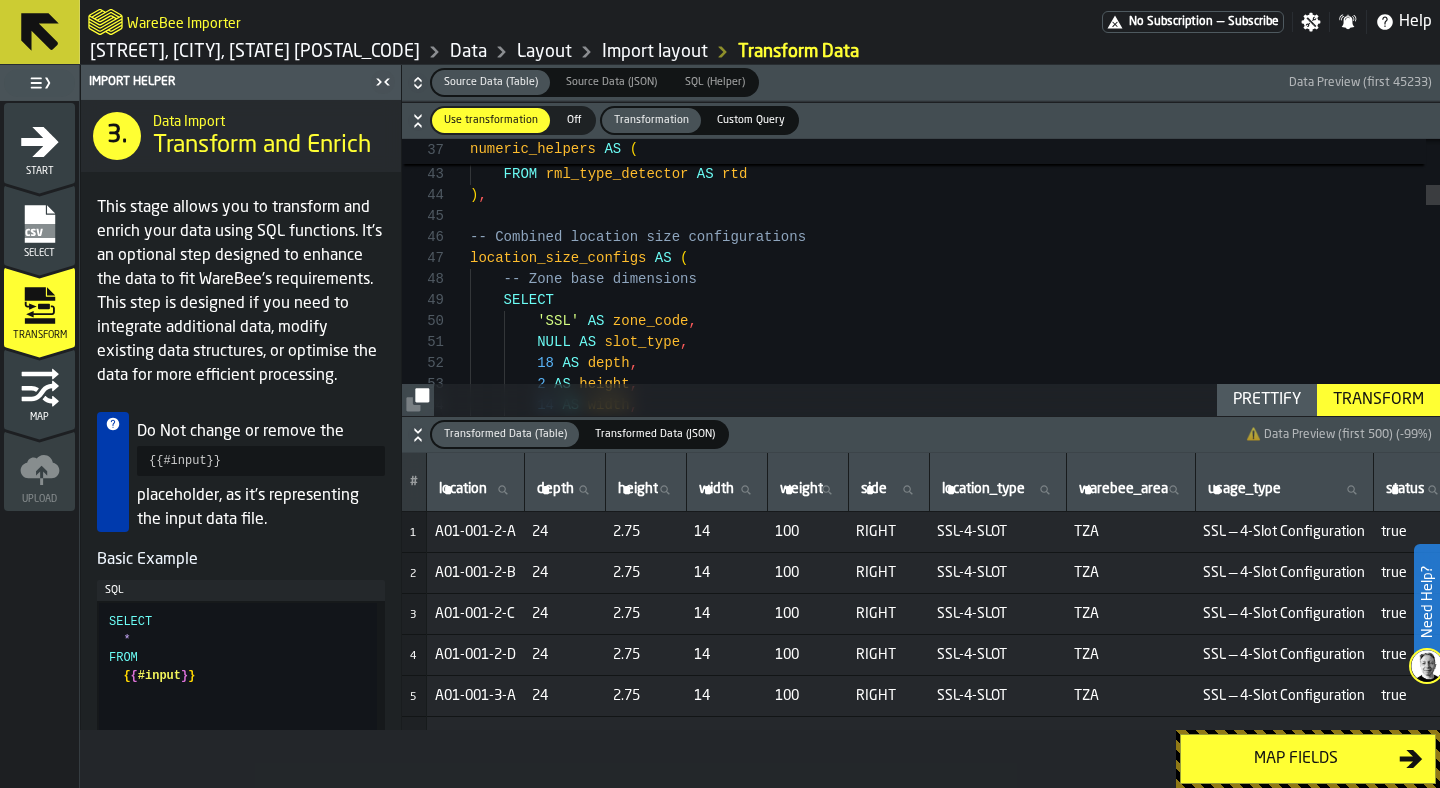 click on "location location" at bounding box center (475, 490) 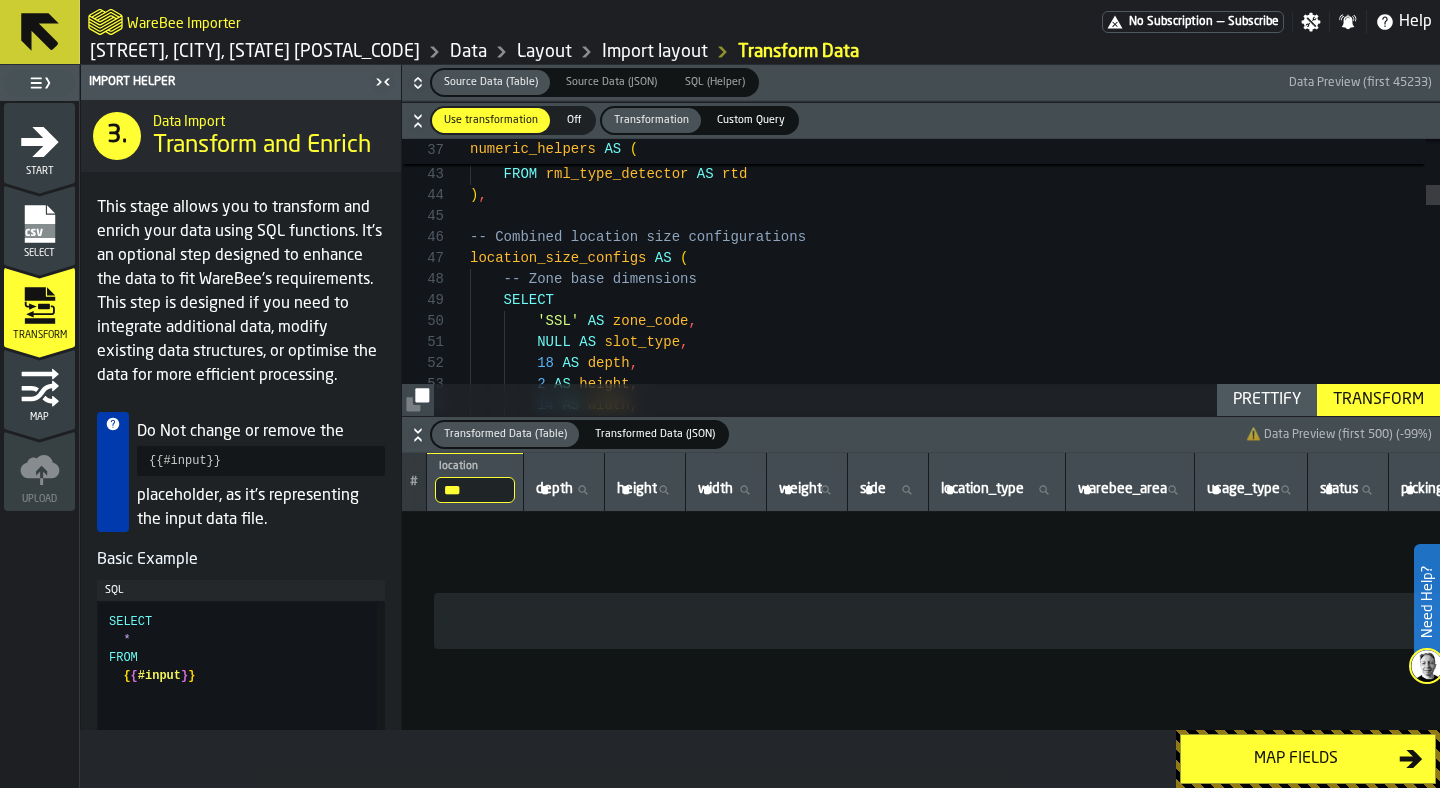click on "***" at bounding box center (475, 490) 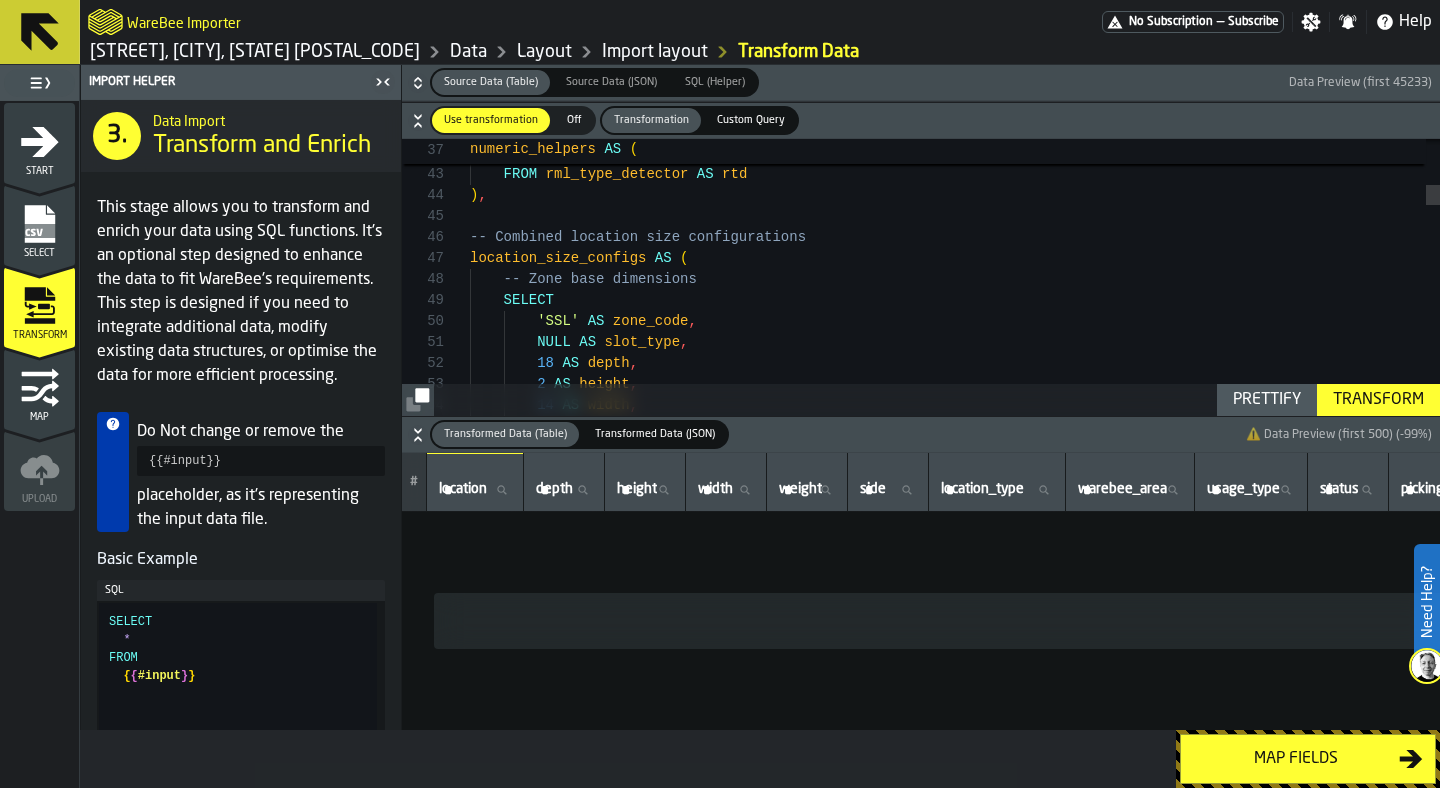 click on "location location" at bounding box center [475, 490] 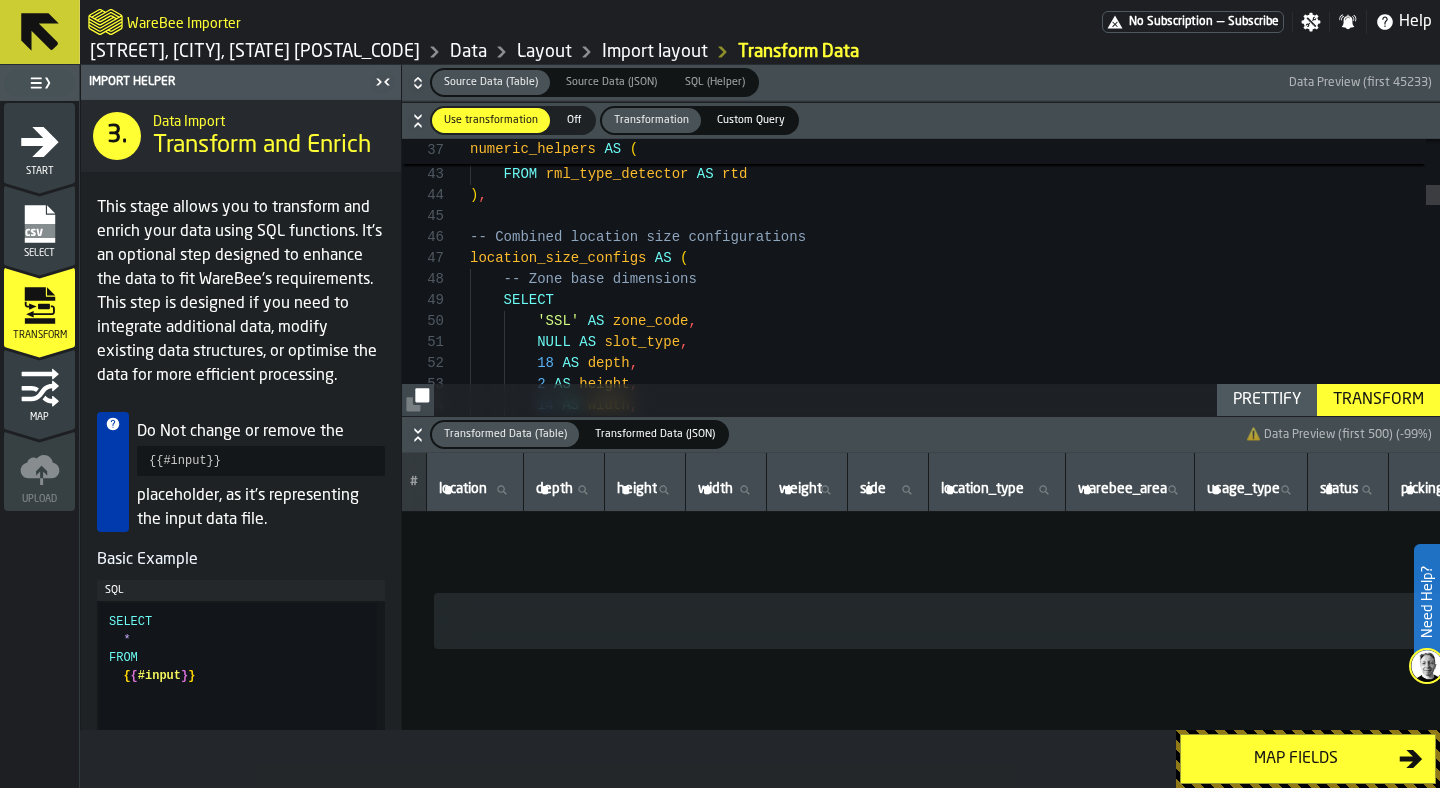 paste on "**********" 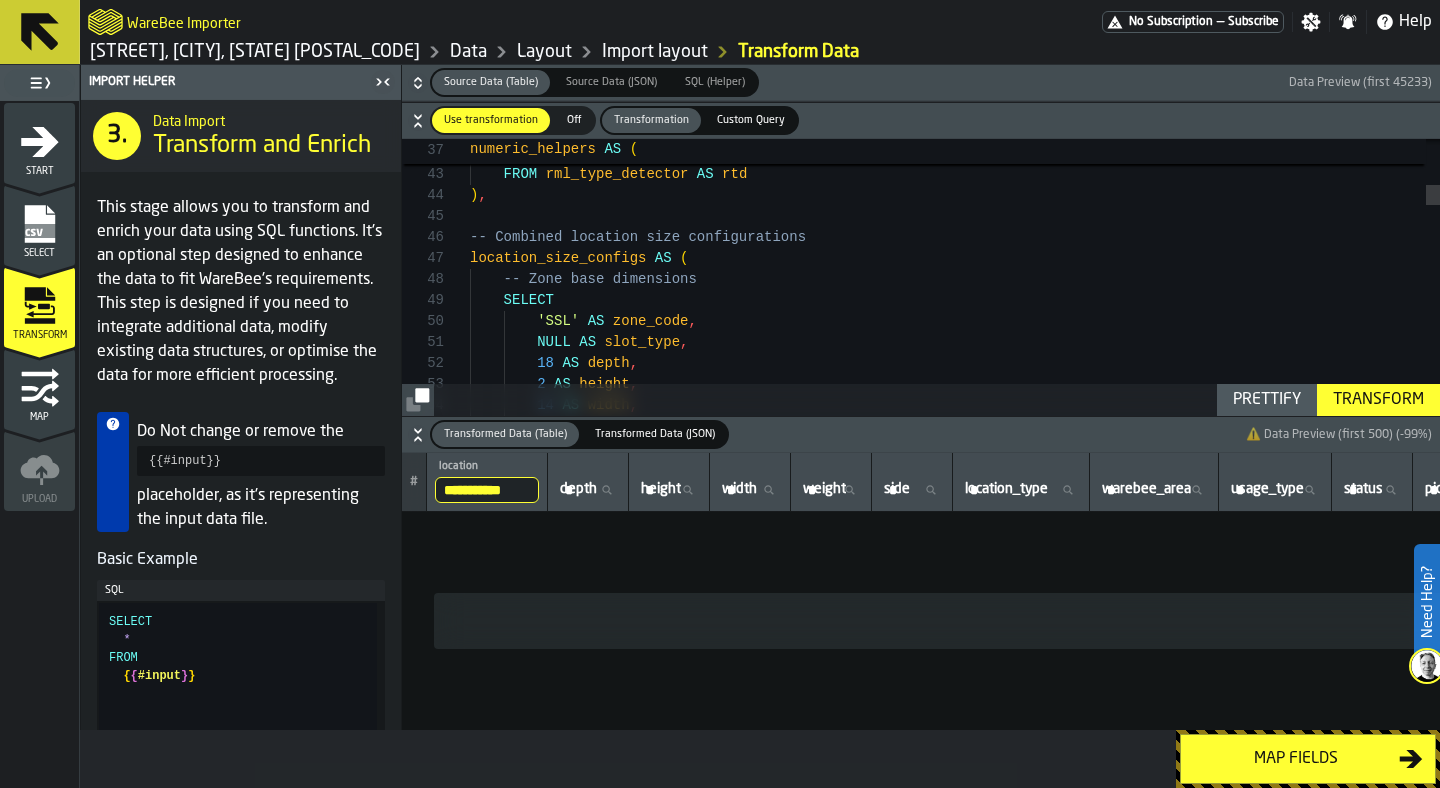 scroll, scrollTop: 0, scrollLeft: 10, axis: horizontal 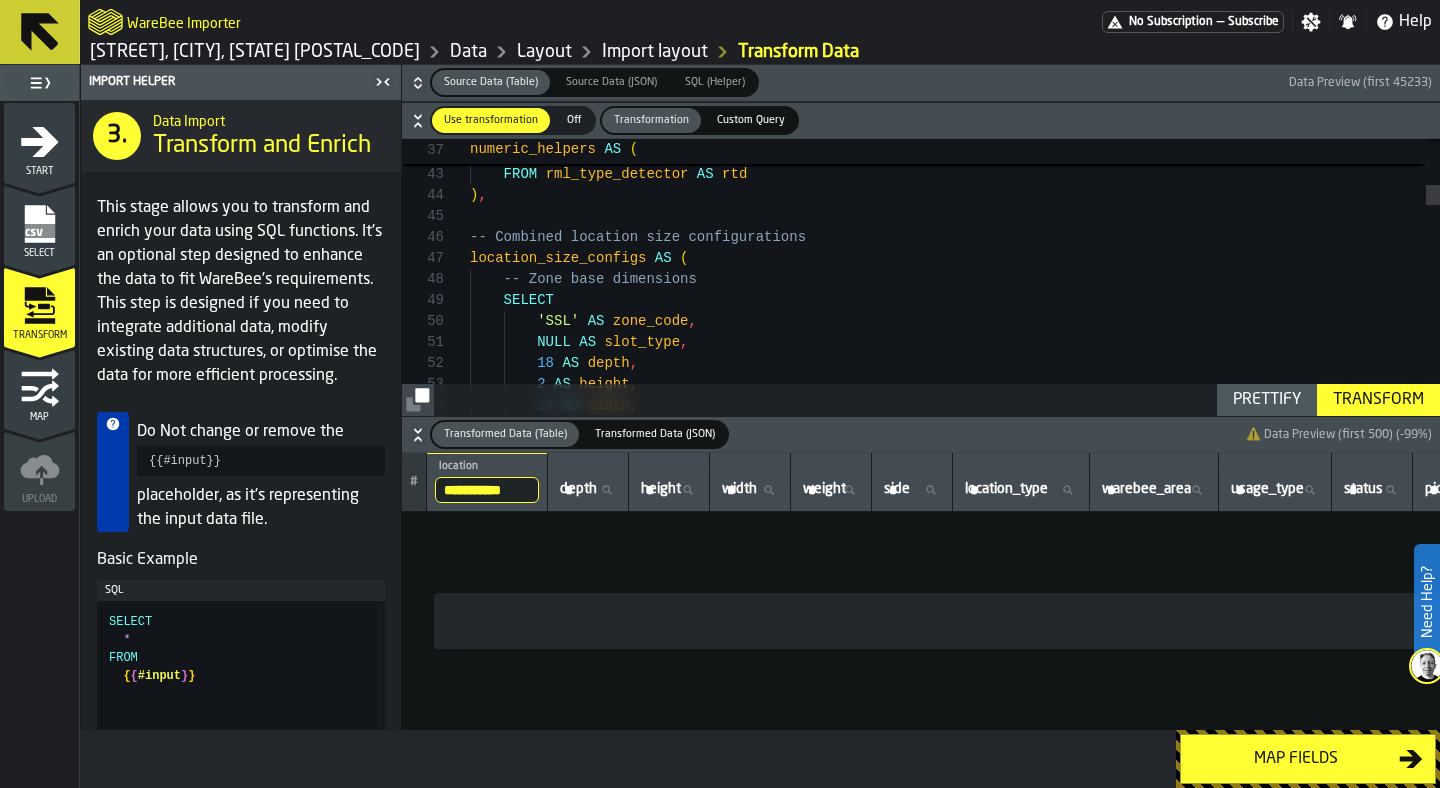 click on "**********" at bounding box center (487, 490) 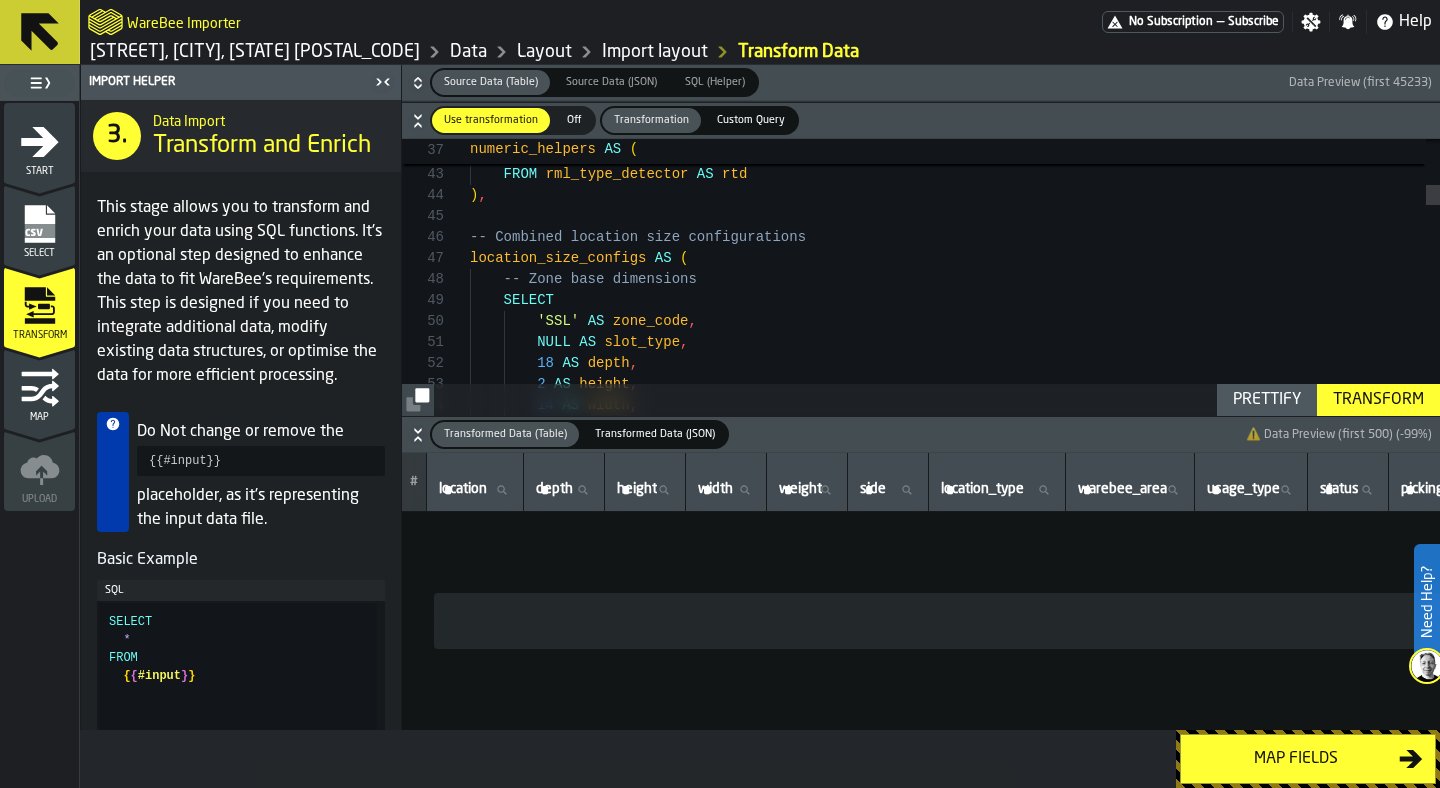 type 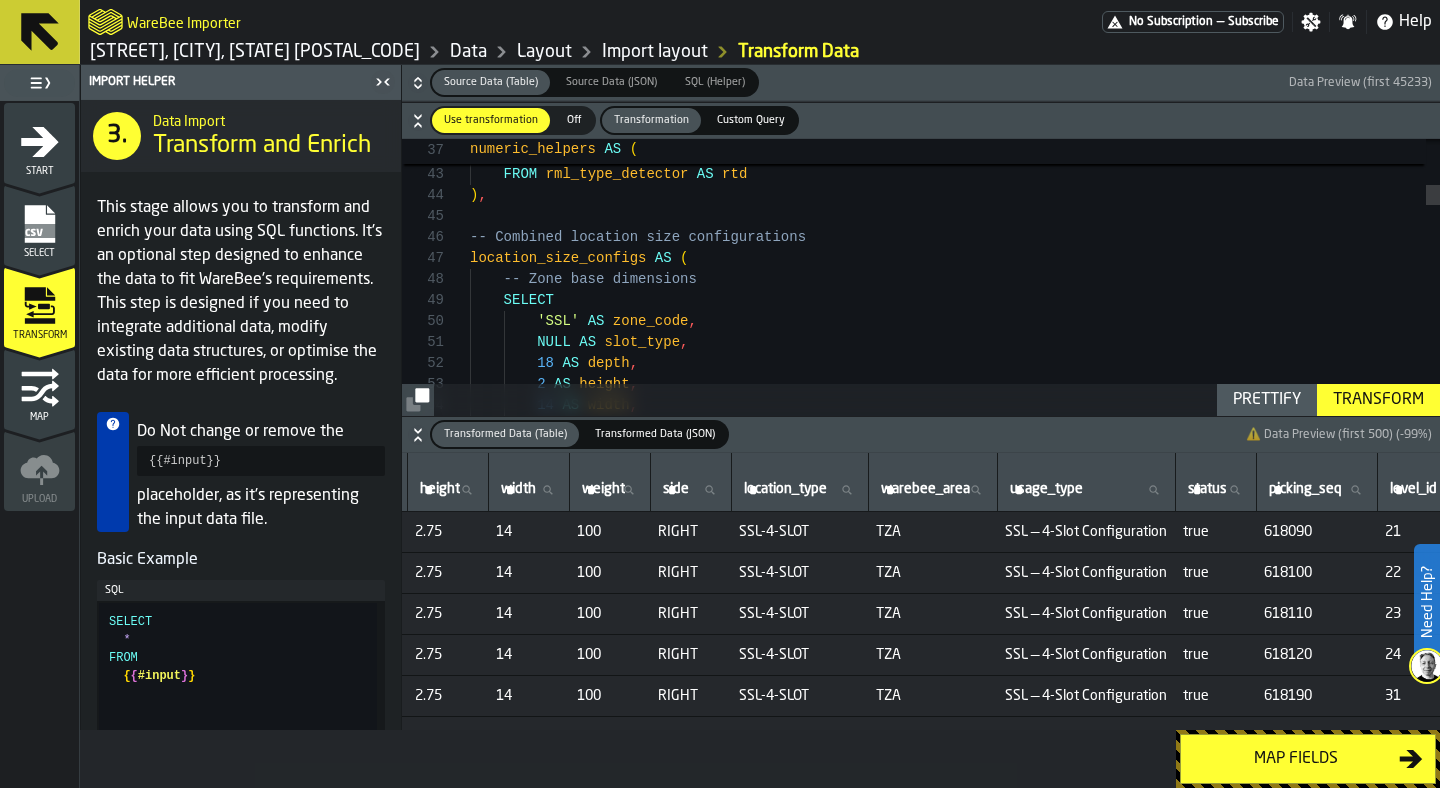 scroll, scrollTop: 0, scrollLeft: 0, axis: both 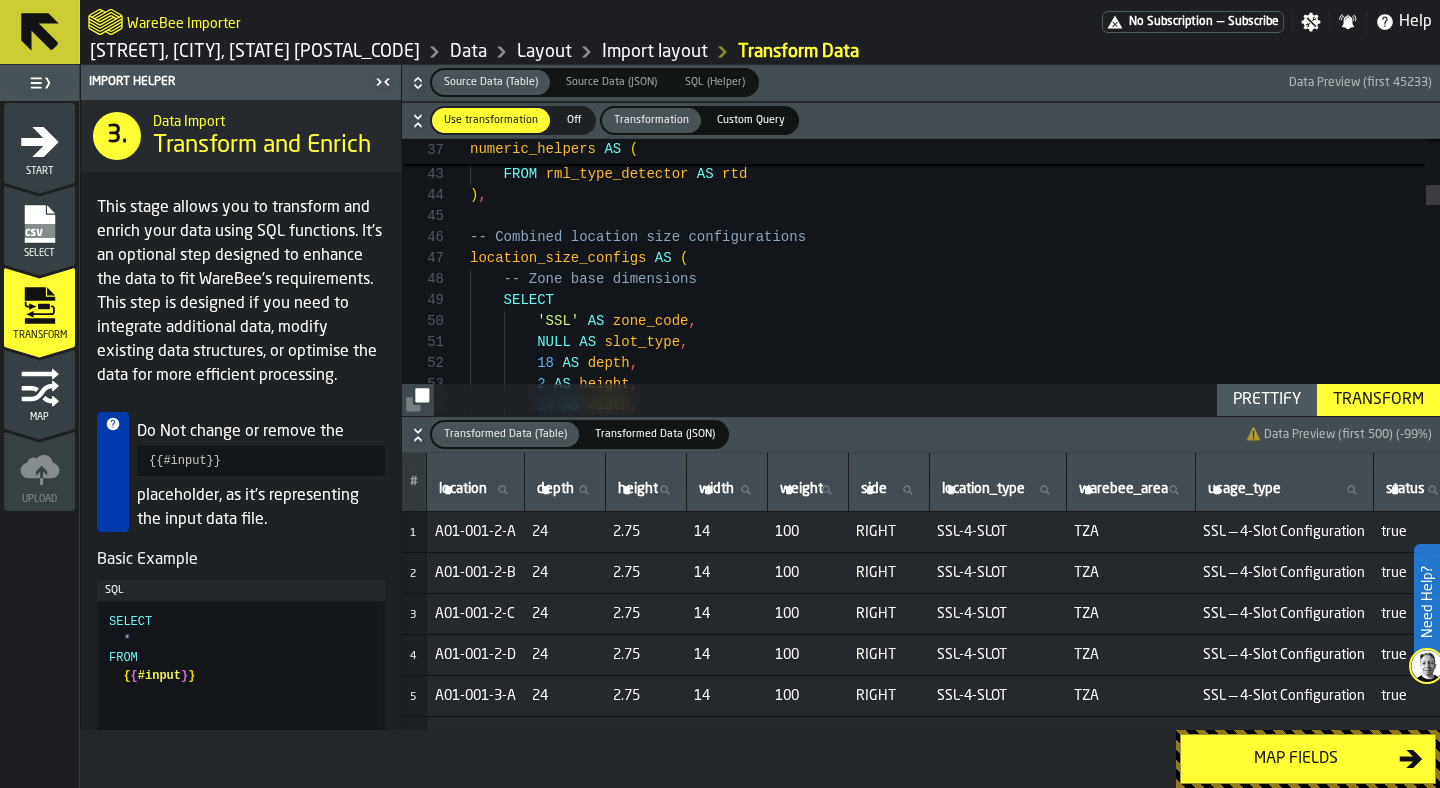 click 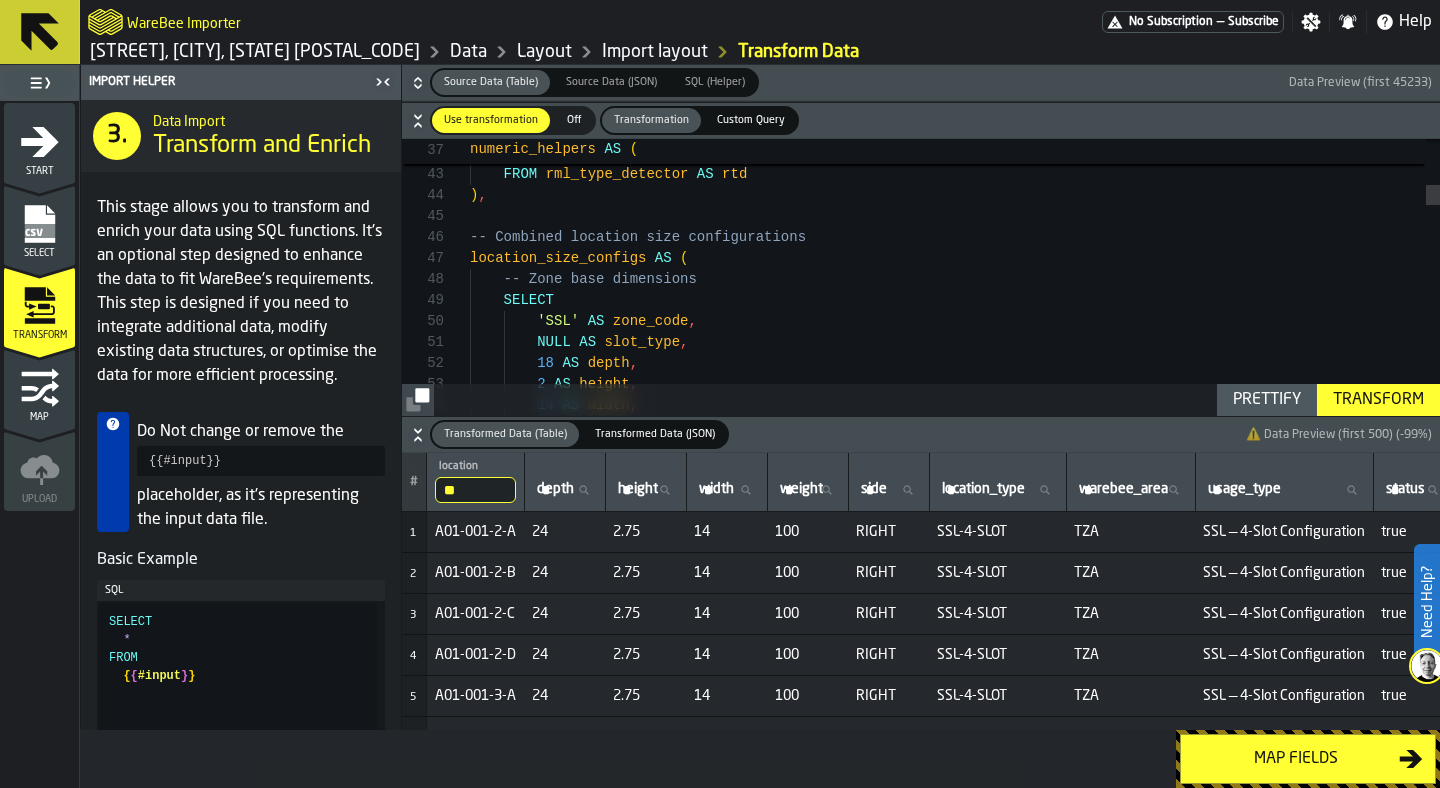 type on "***" 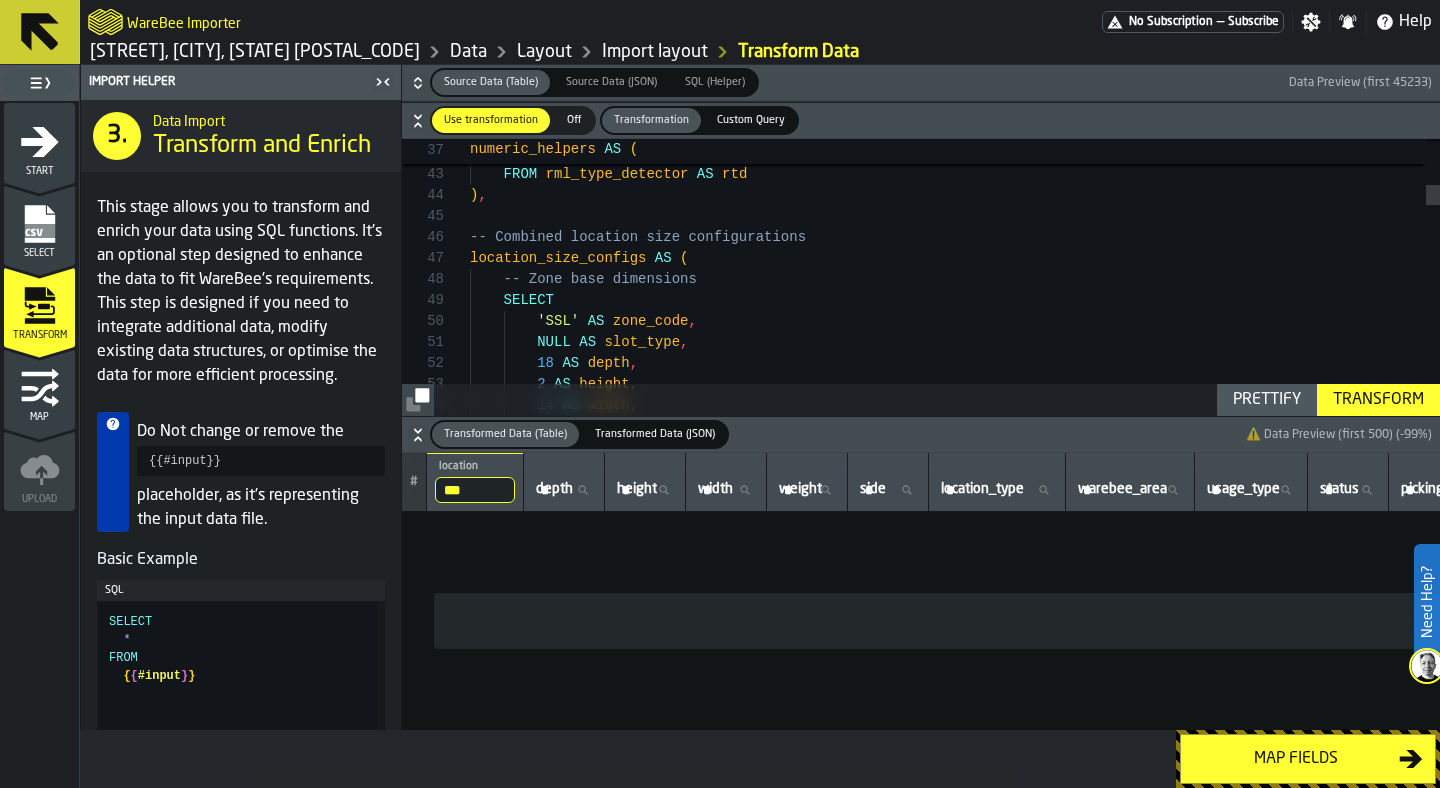 click on "***" at bounding box center [475, 490] 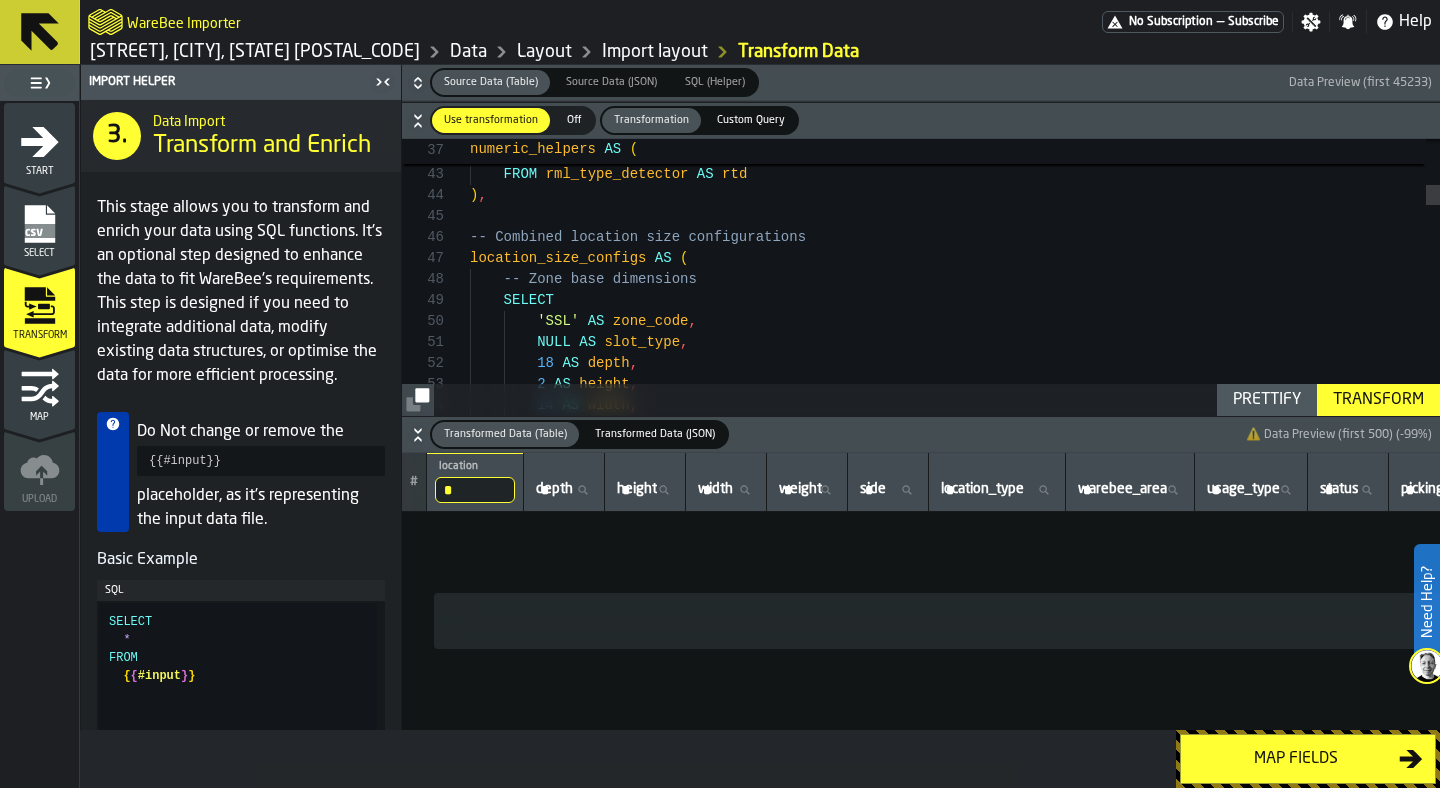 type on "**" 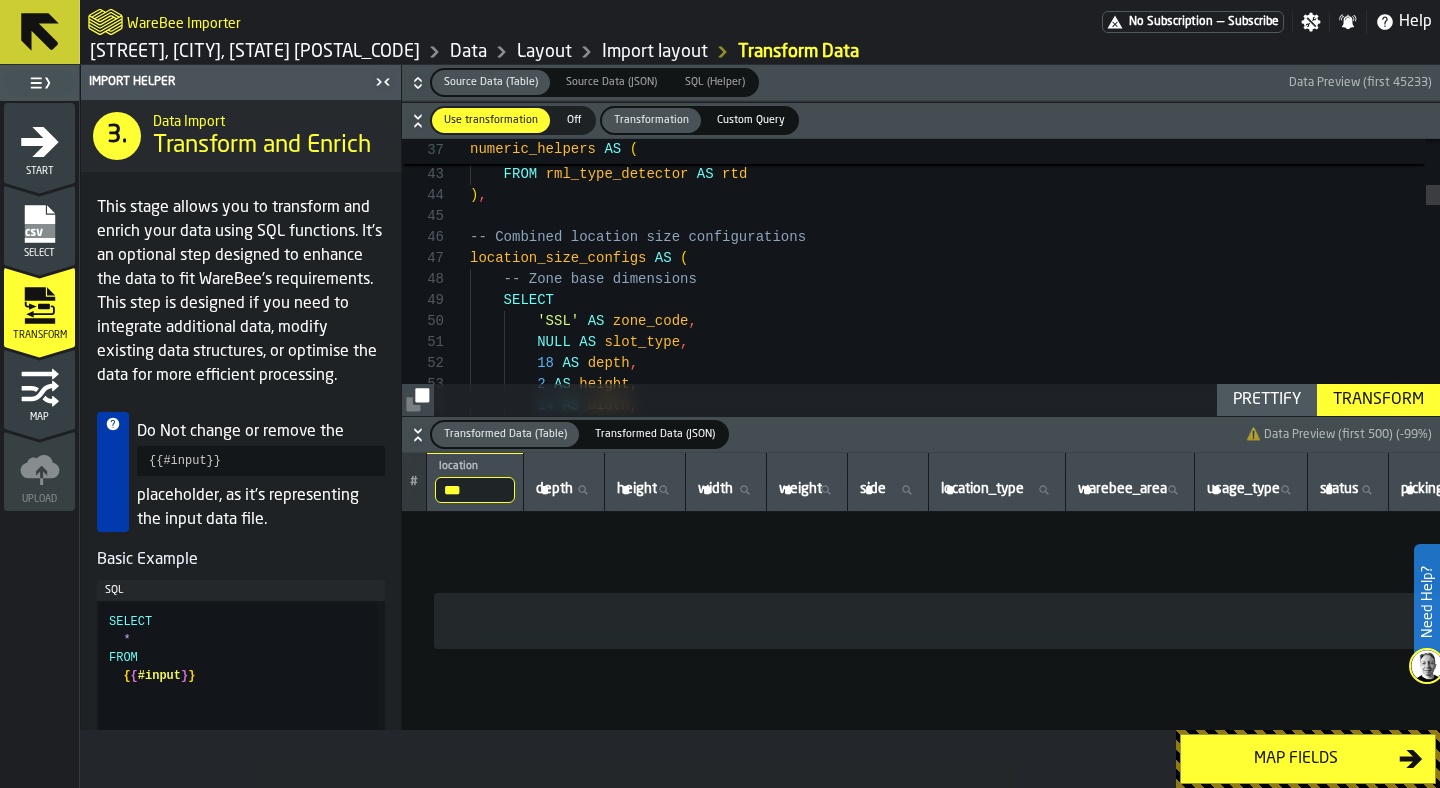 click on "***" at bounding box center (475, 490) 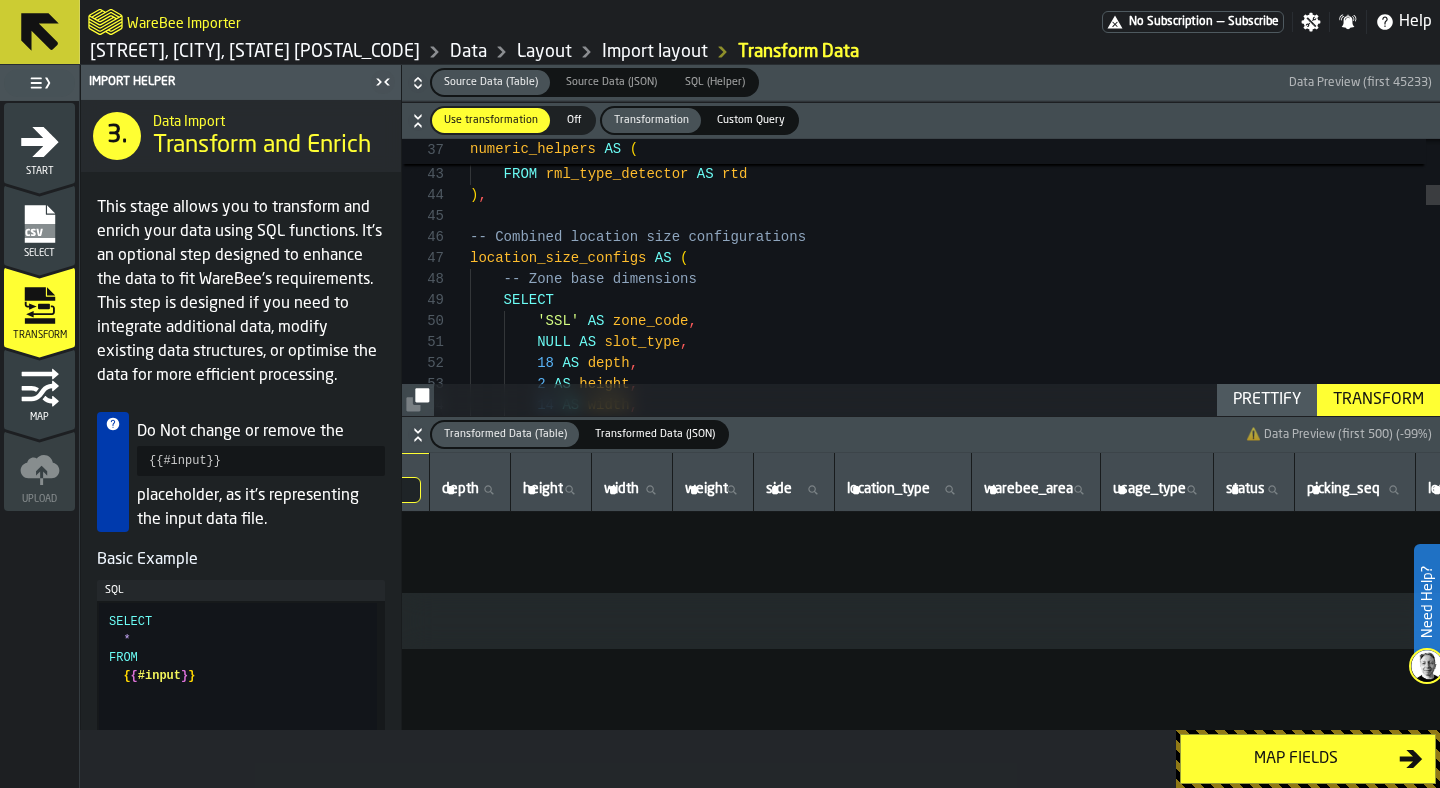 scroll, scrollTop: 0, scrollLeft: 0, axis: both 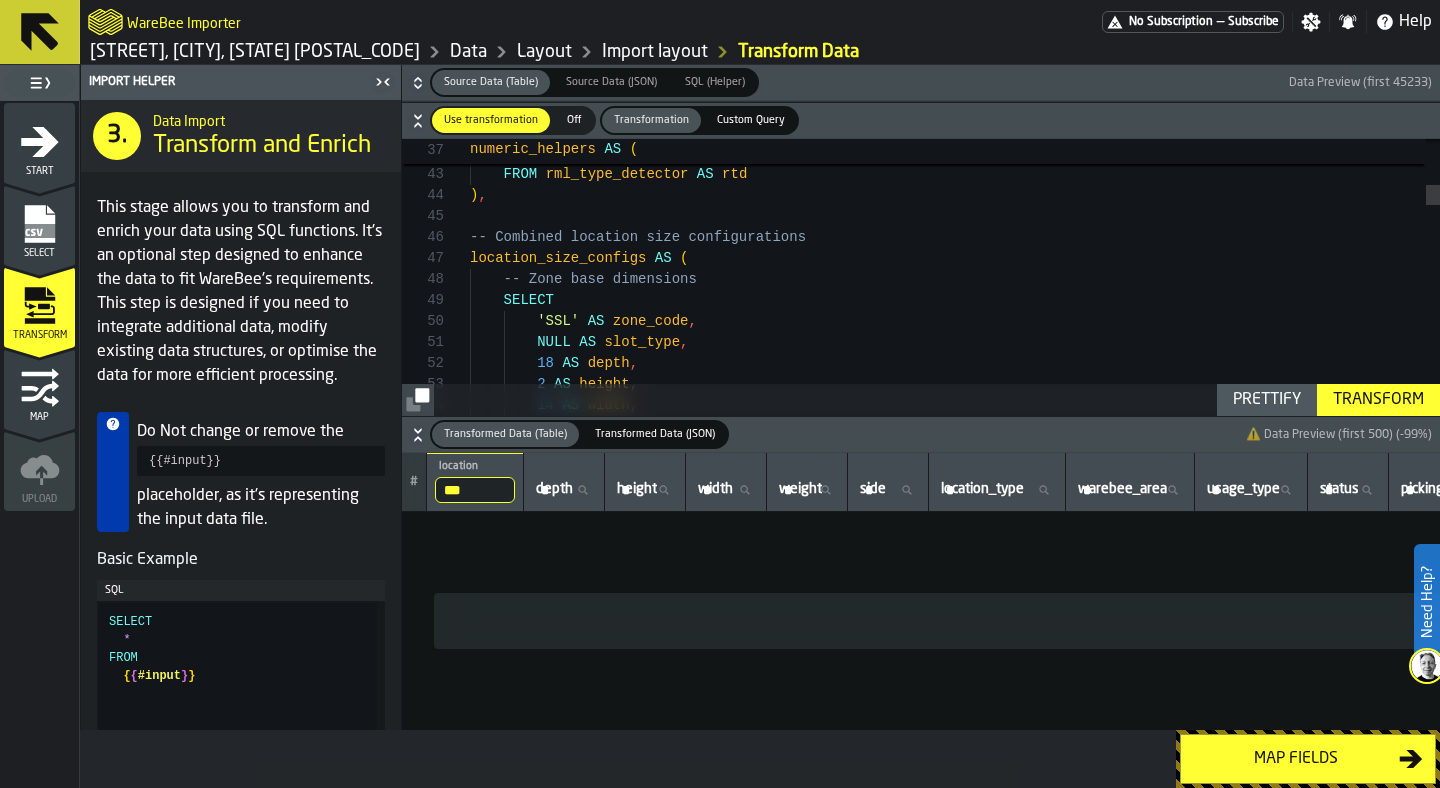 click on "***" at bounding box center [475, 490] 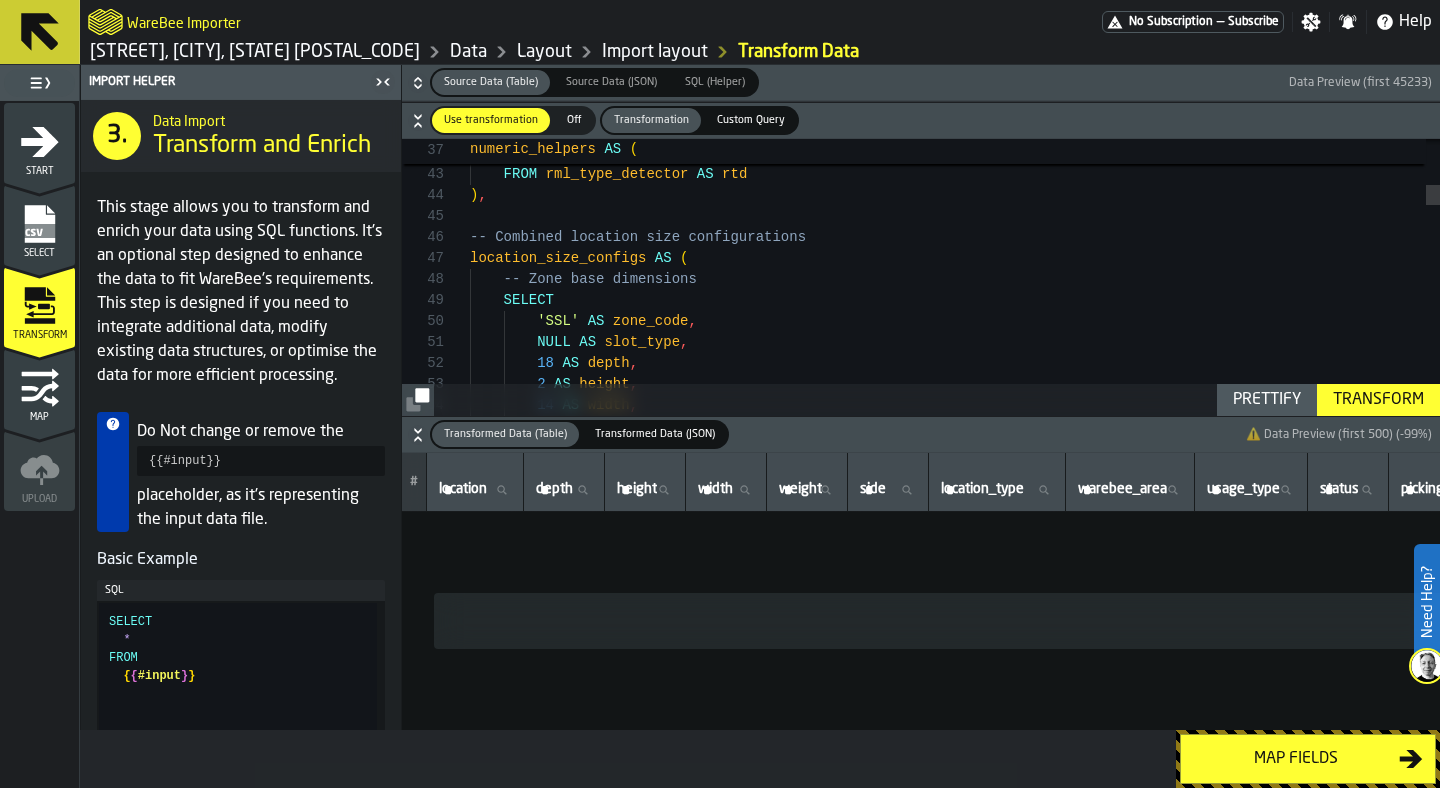 type 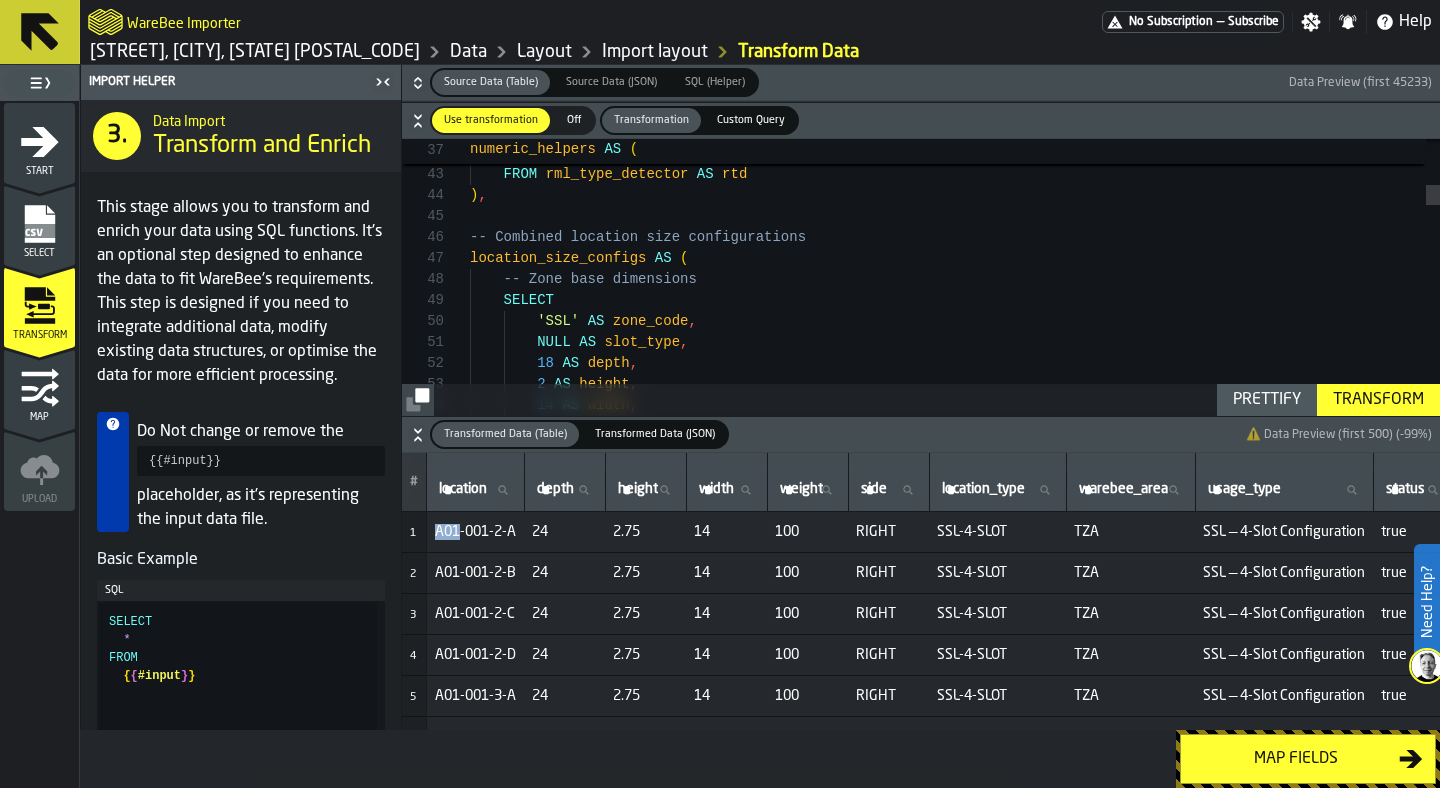 drag, startPoint x: 434, startPoint y: 531, endPoint x: 457, endPoint y: 531, distance: 23 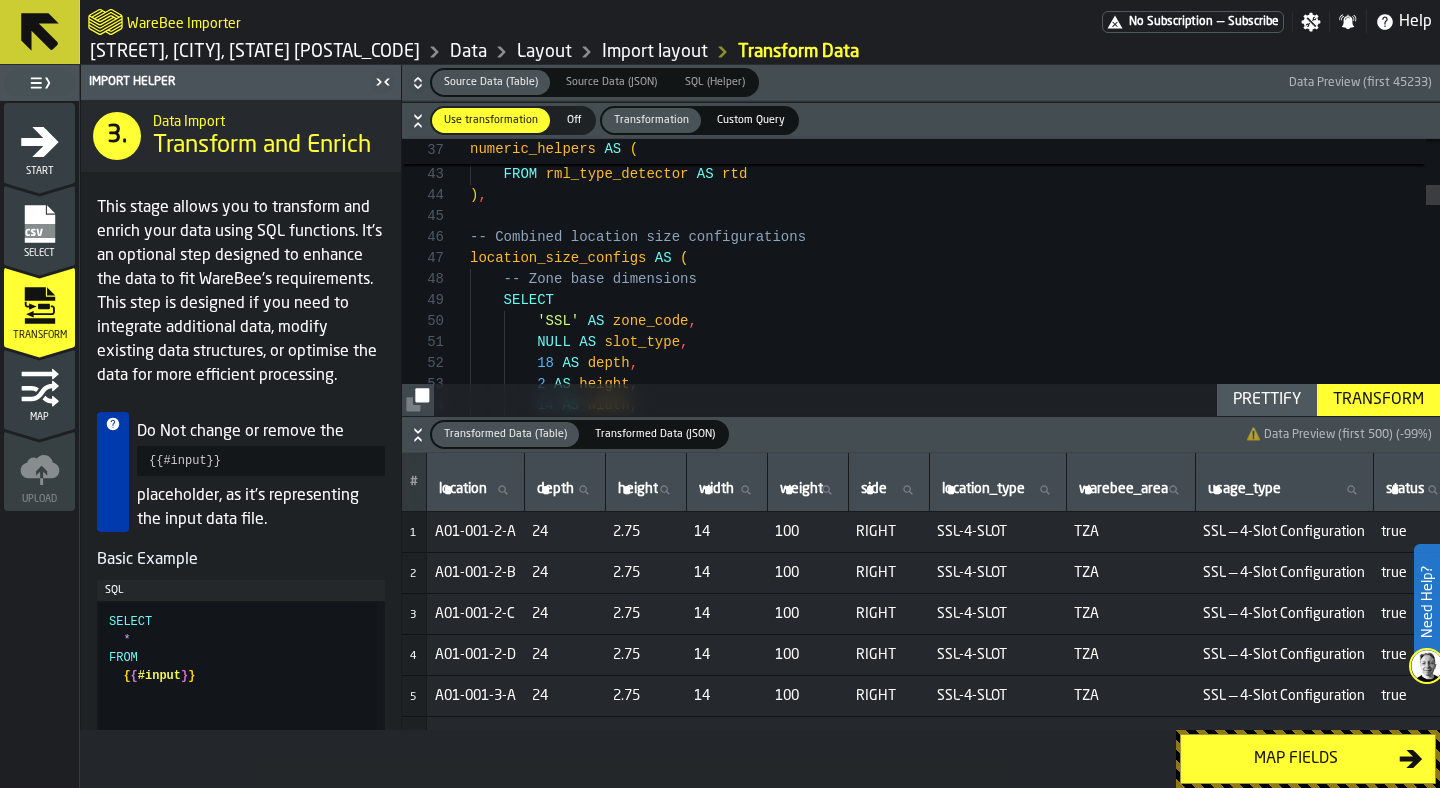 paste on "***" 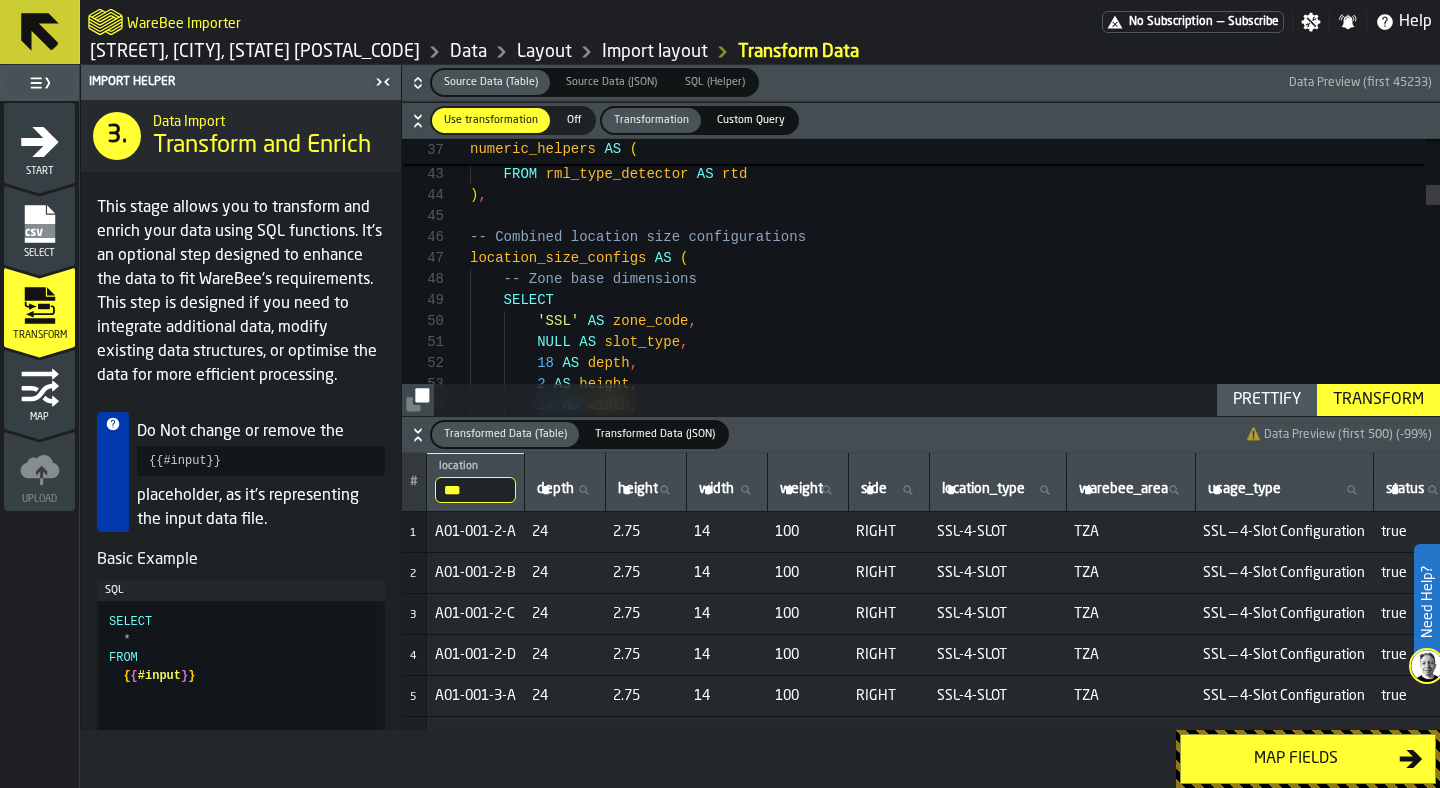 click on "***" at bounding box center (475, 490) 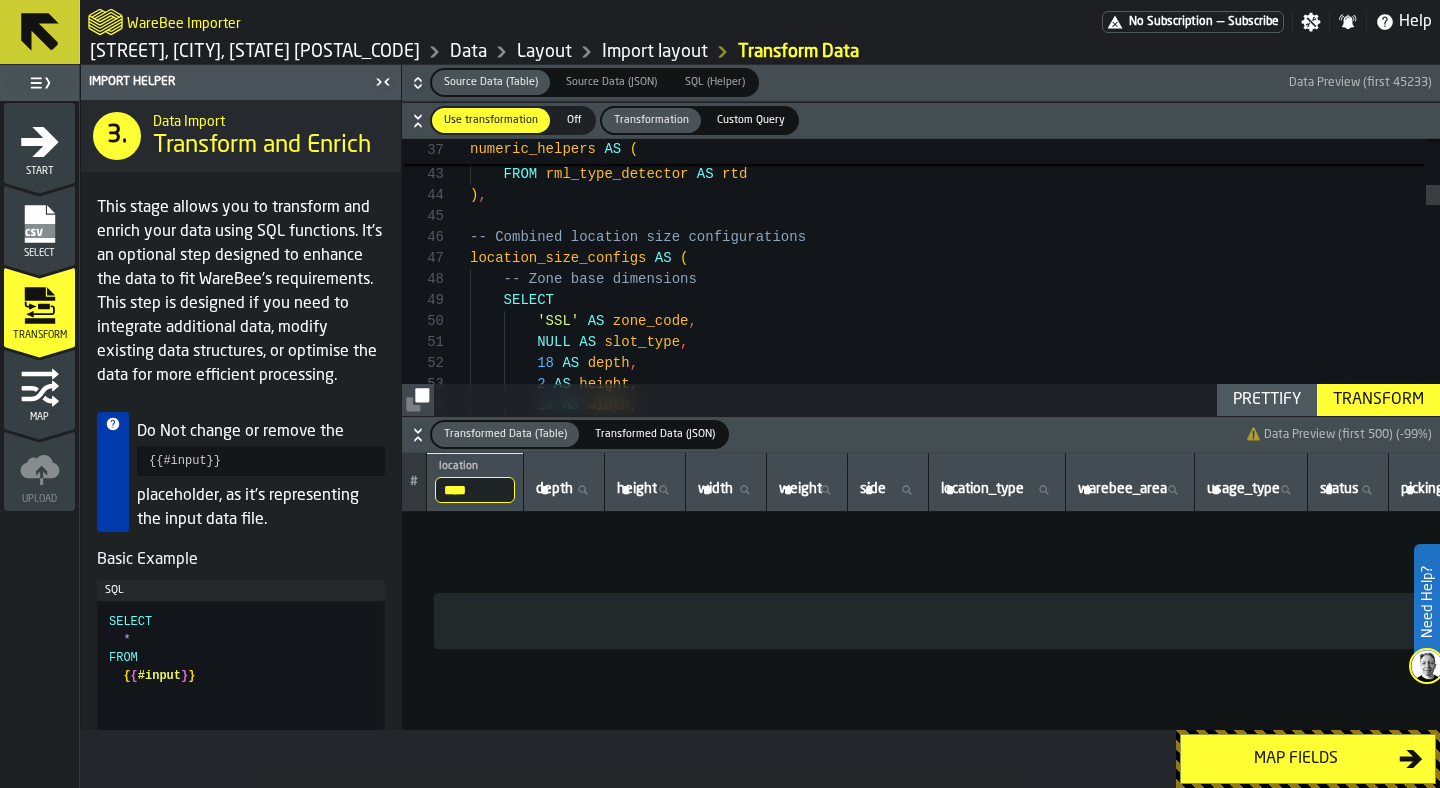 click on "****" at bounding box center [475, 490] 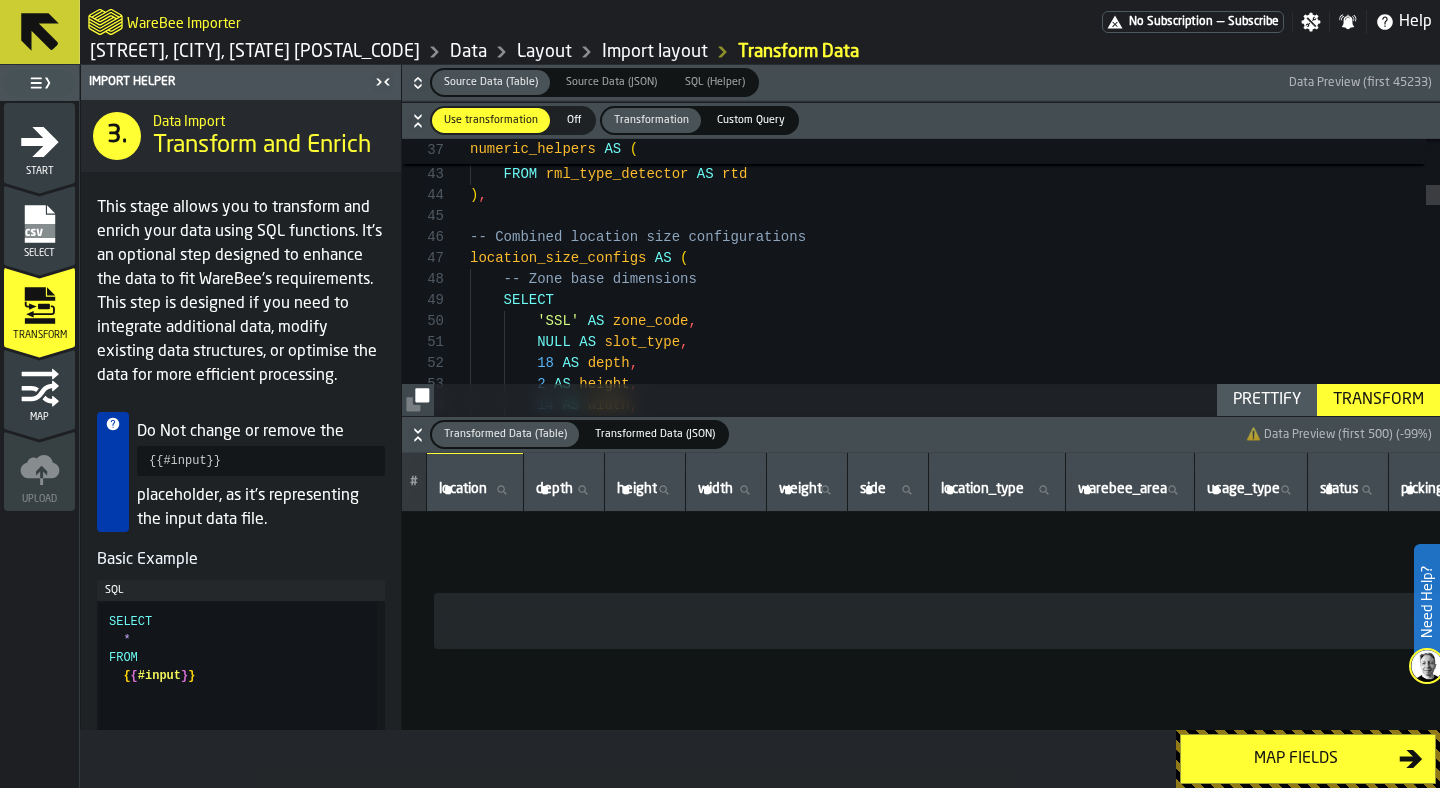 type 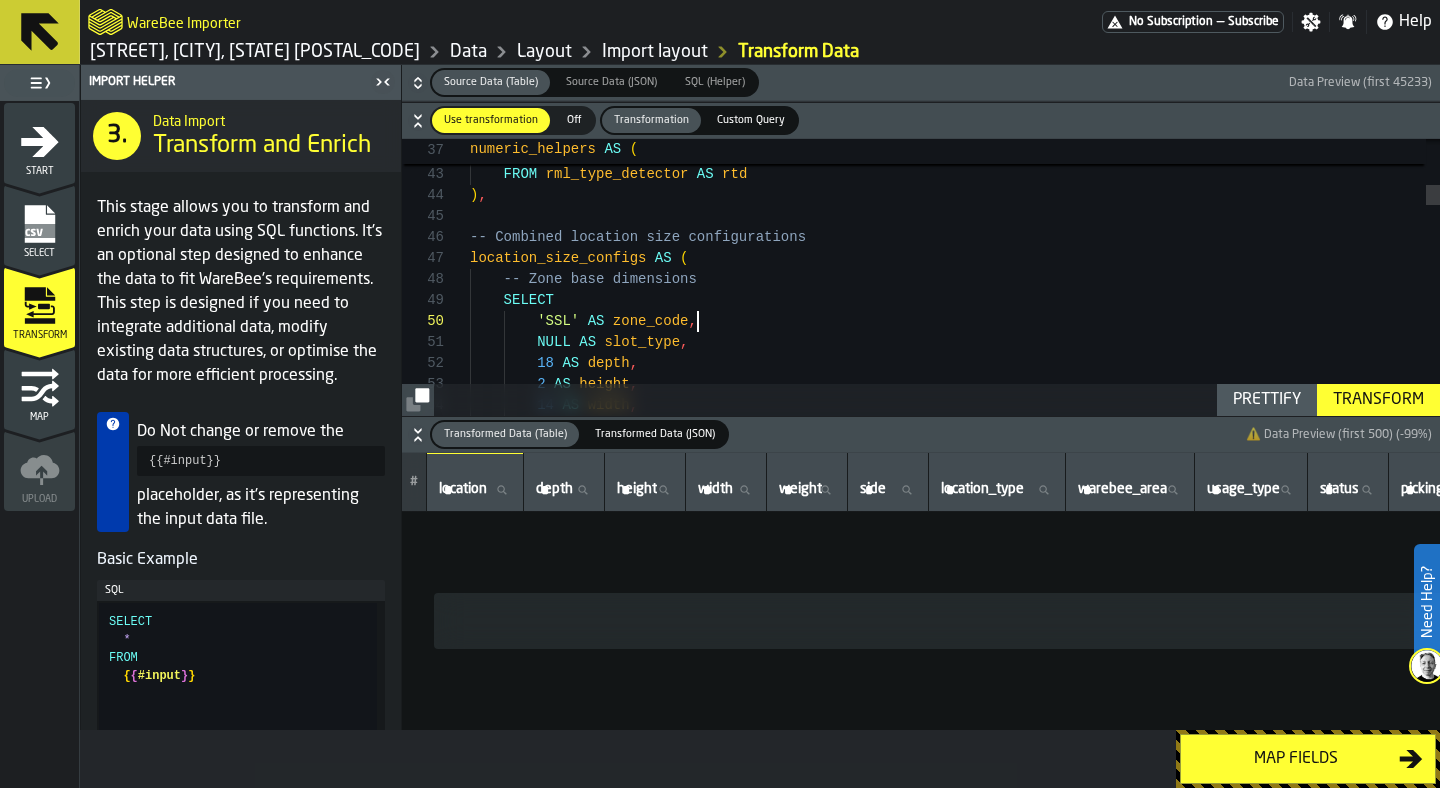 click on ") ,      FROM   rml_type_detector   AS   rtd          TRY_CAST ( rtd . locn_pick_seq   AS   INTEGER )   AS   pick_seq_numeric          TRY_CAST ( rtd . lvl   AS   INTEGER )   AS   level_numeric , -- Combined location size configurations location_size_configs   AS   (      -- Zone base dimensions      SELECT          'SSL'   AS   zone_code ,          NULL   AS   slot_type ,          18   AS   depth ,          2   AS   height ,          14   AS   width ," at bounding box center (955, 1996) 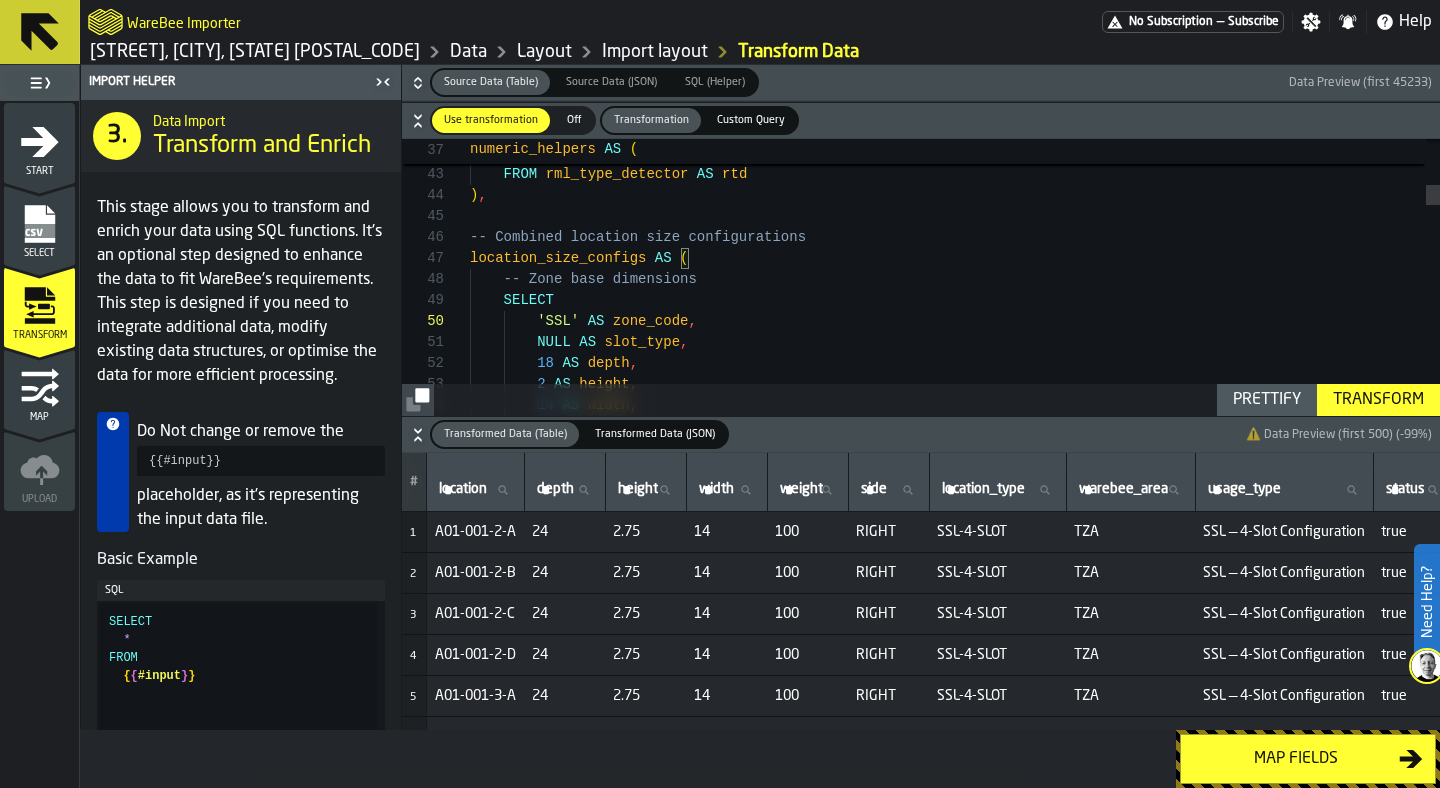 click 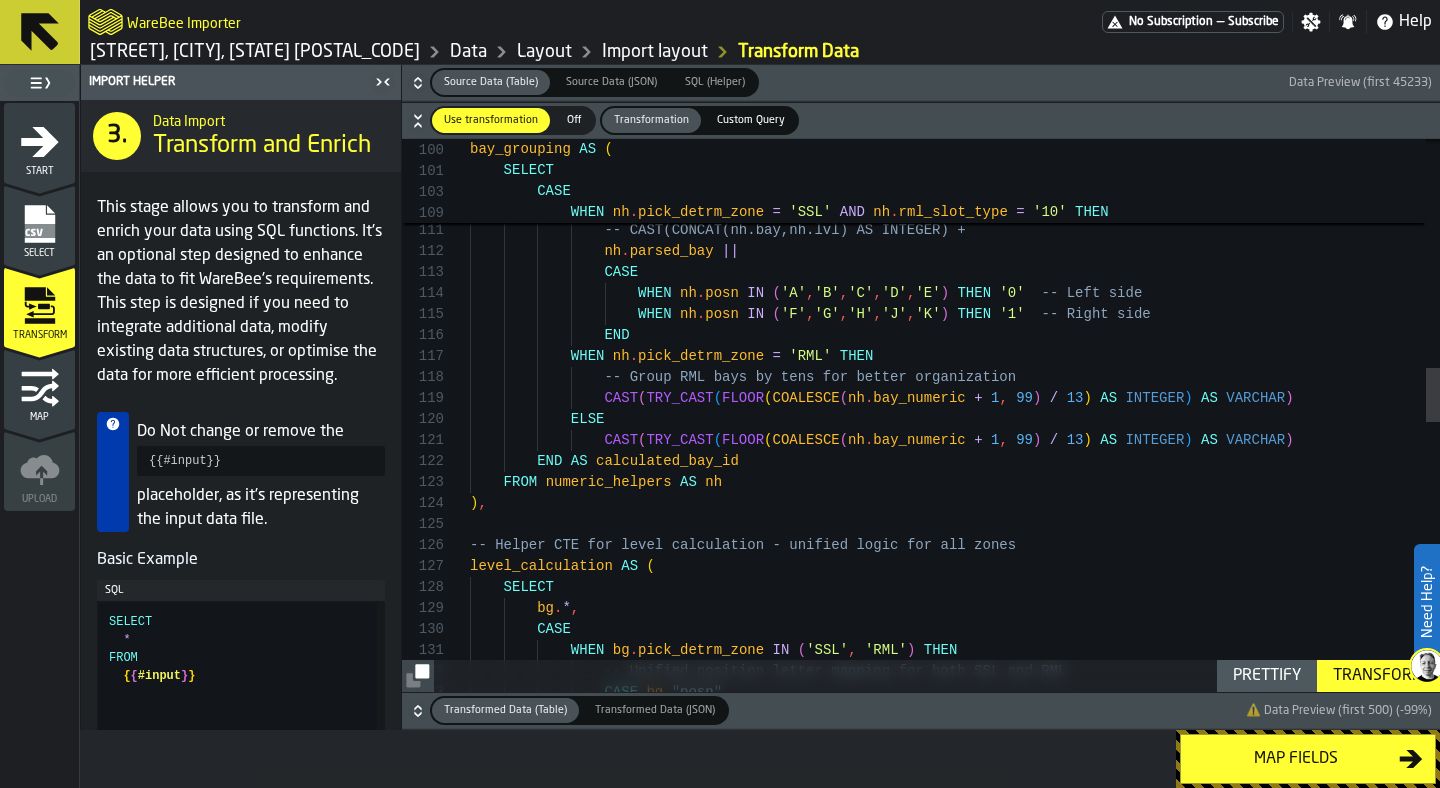type on "**********" 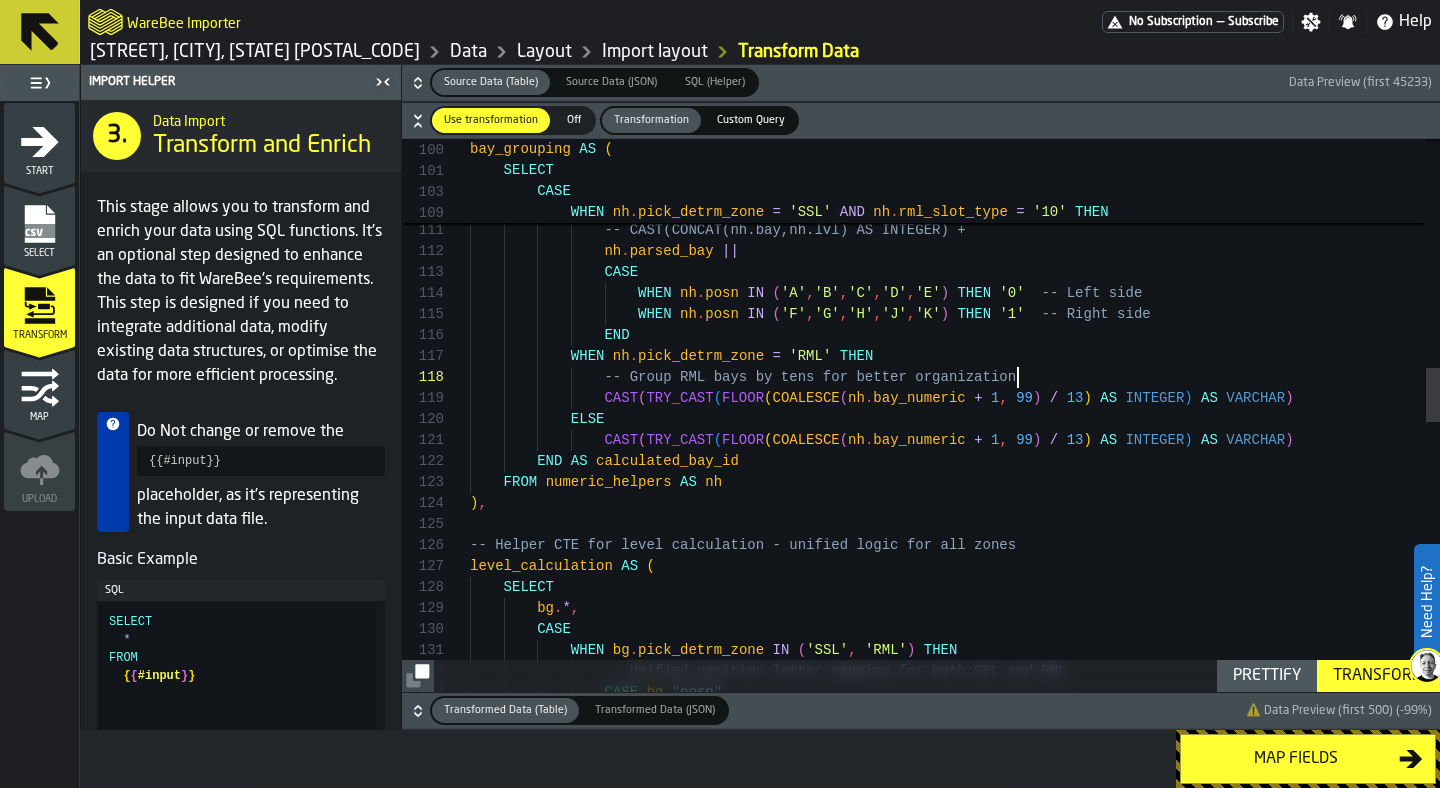 click on "CASE   bg . "posn"                  -- Unified position letter mapping for both SSL an d RML              WHEN   bg . pick_detrm_zone   IN   ( 'SSL' ,   'RML' )   THEN          CASE            bg . * ,      SELECT level_calculation   AS   ( -- Helper CTE for level calculation - unified logi c for all zones ) ,      FROM   numeric_helpers   AS   nh          END   AS   calculated_bay_id                  CAST ( TRY_CAST ( FLOOR ( COALESCE ( nh . bay_numeric   +   1 ,   99 )   /   13 )   AS   INTEGER )   AS   VARCHAR )              ELSE                    CAST ( TRY_CAST ( FLOOR ( COALESCE ( nh . bay_numeric   +   1 ,   99 )   /   13 )   AS   INTEGER )   AS   VARCHAR )                  -- Group RML bays by tens for better organization              WHEN   nh . pick_detrm_zone   =   'RML' ." at bounding box center (955, 624) 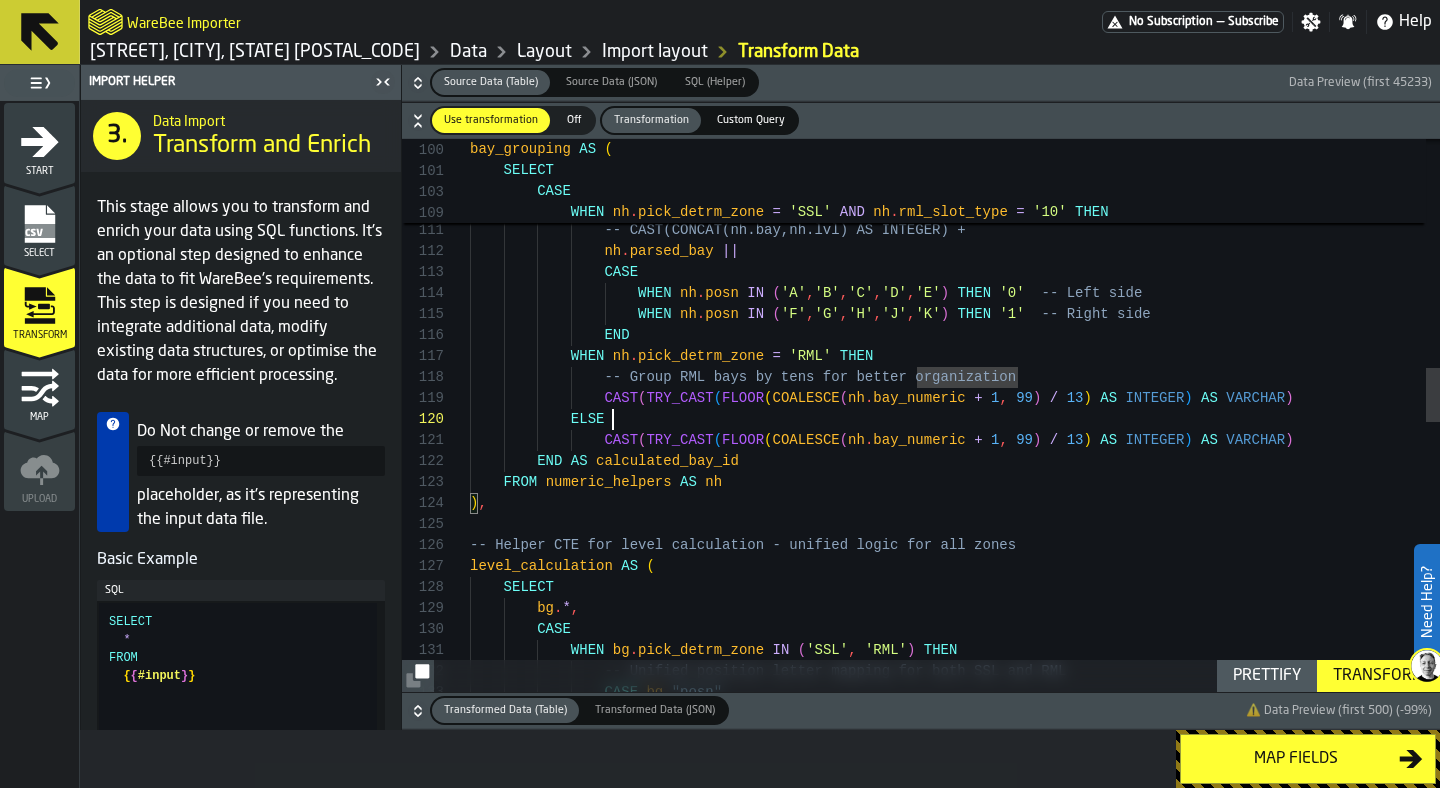 click on "CASE   bg . "posn"                  -- Unified position letter mapping for both SSL an d RML              WHEN   bg . pick_detrm_zone   IN   ( 'SSL' ,   'RML' )   THEN          CASE            bg . * ,      SELECT level_calculation   AS   ( -- Helper CTE for level calculation - unified logi c for all zones ) ,      FROM   numeric_helpers   AS   nh          END   AS   calculated_bay_id                  CAST ( TRY_CAST ( FLOOR ( COALESCE ( nh . bay_numeric   +   1 ,   99 )   /   13 )   AS   INTEGER )   AS   VARCHAR )              ELSE                    CAST ( TRY_CAST ( FLOOR ( COALESCE ( nh . bay_numeric   +   1 ,   99 )   /   13 )   AS   INTEGER )   AS   VARCHAR )                  -- Group RML bays by tens for better organization              WHEN   nh . pick_detrm_zone   =   'RML' ." at bounding box center (955, 624) 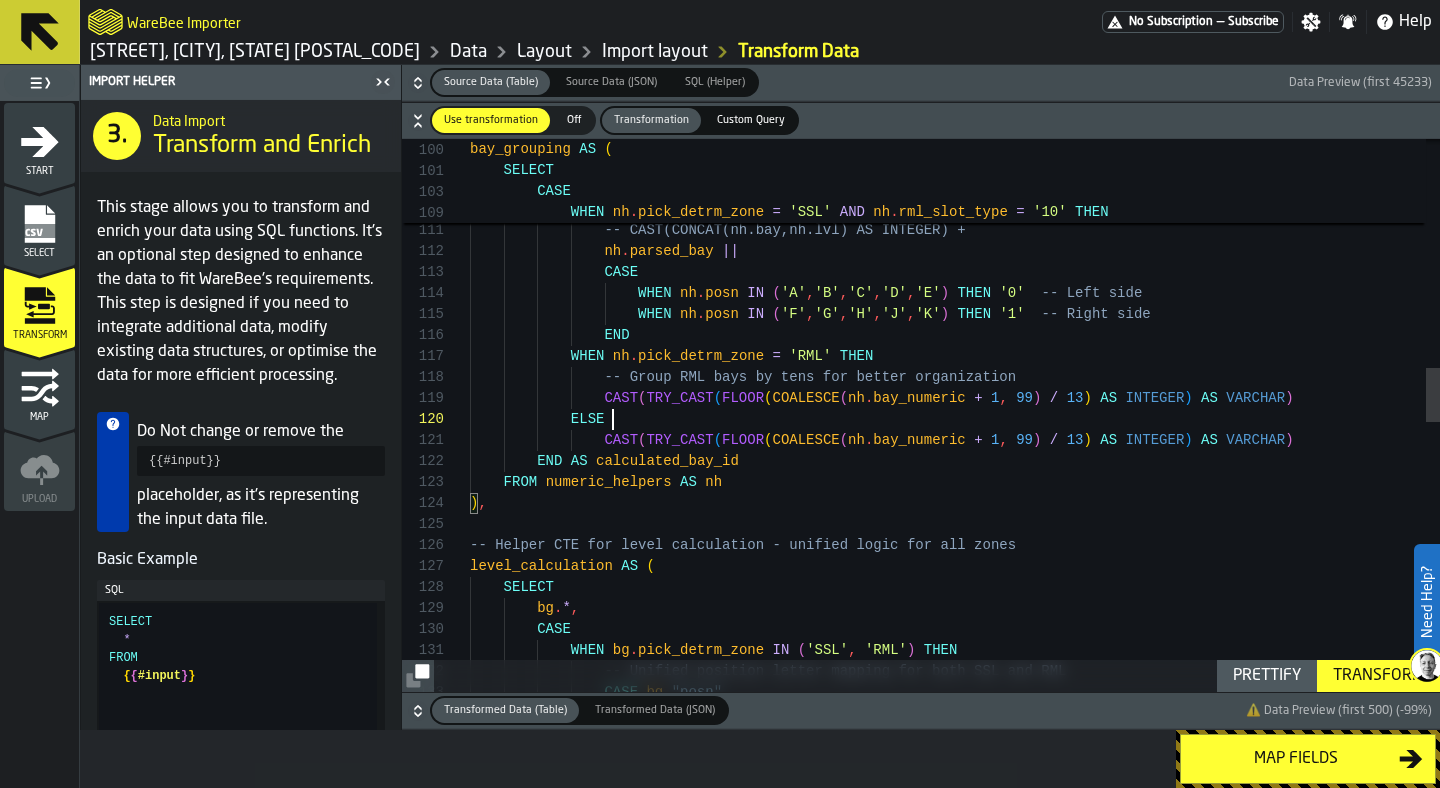 click on "⚠️ Data Preview (first 500) (-99%)" at bounding box center (1339, 710) 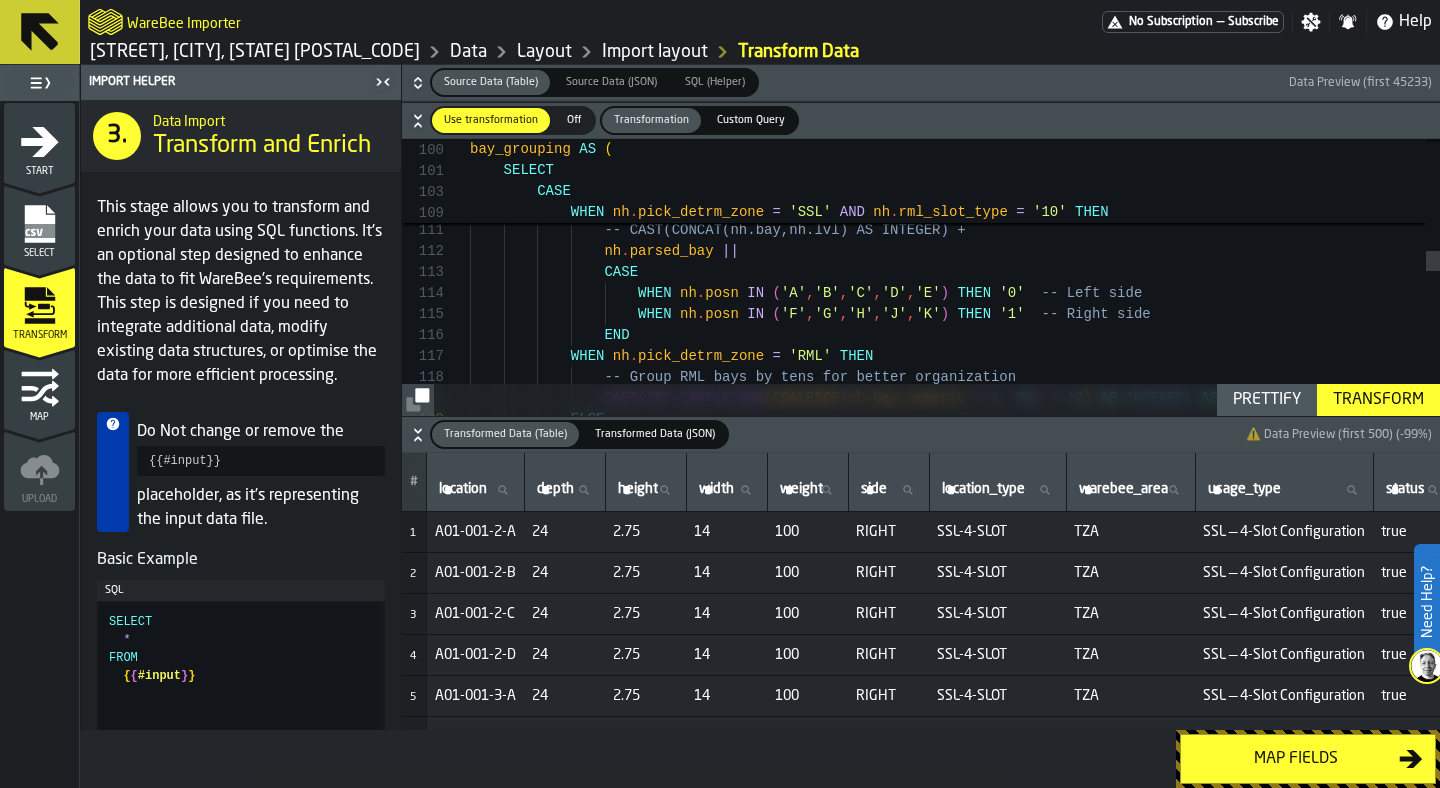 click on "⚠️ Data Preview (first 500) (-99%)" at bounding box center [1339, 434] 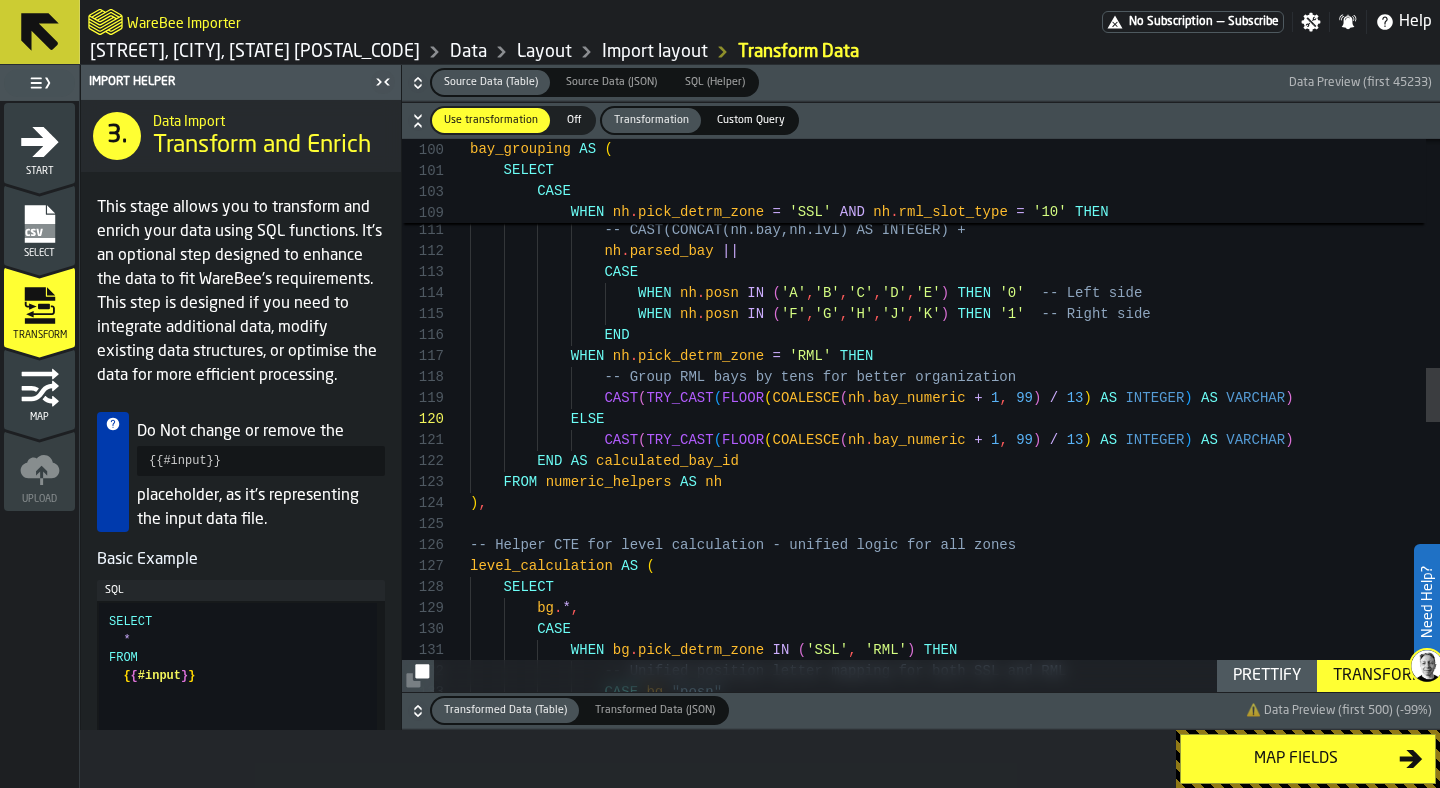 click on "⚠️ Data Preview (first 500) (-99%)" at bounding box center [1339, 710] 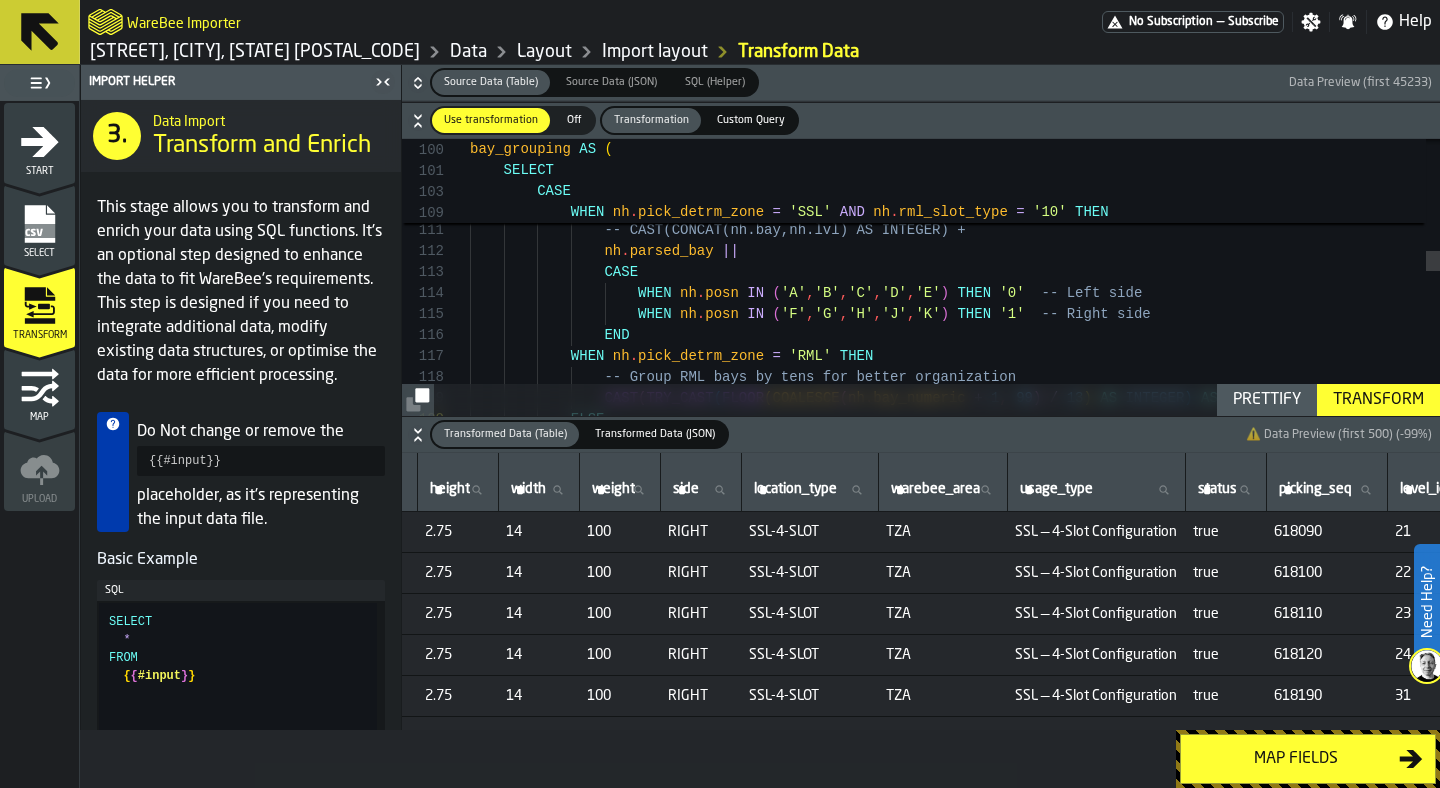 scroll, scrollTop: 0, scrollLeft: 0, axis: both 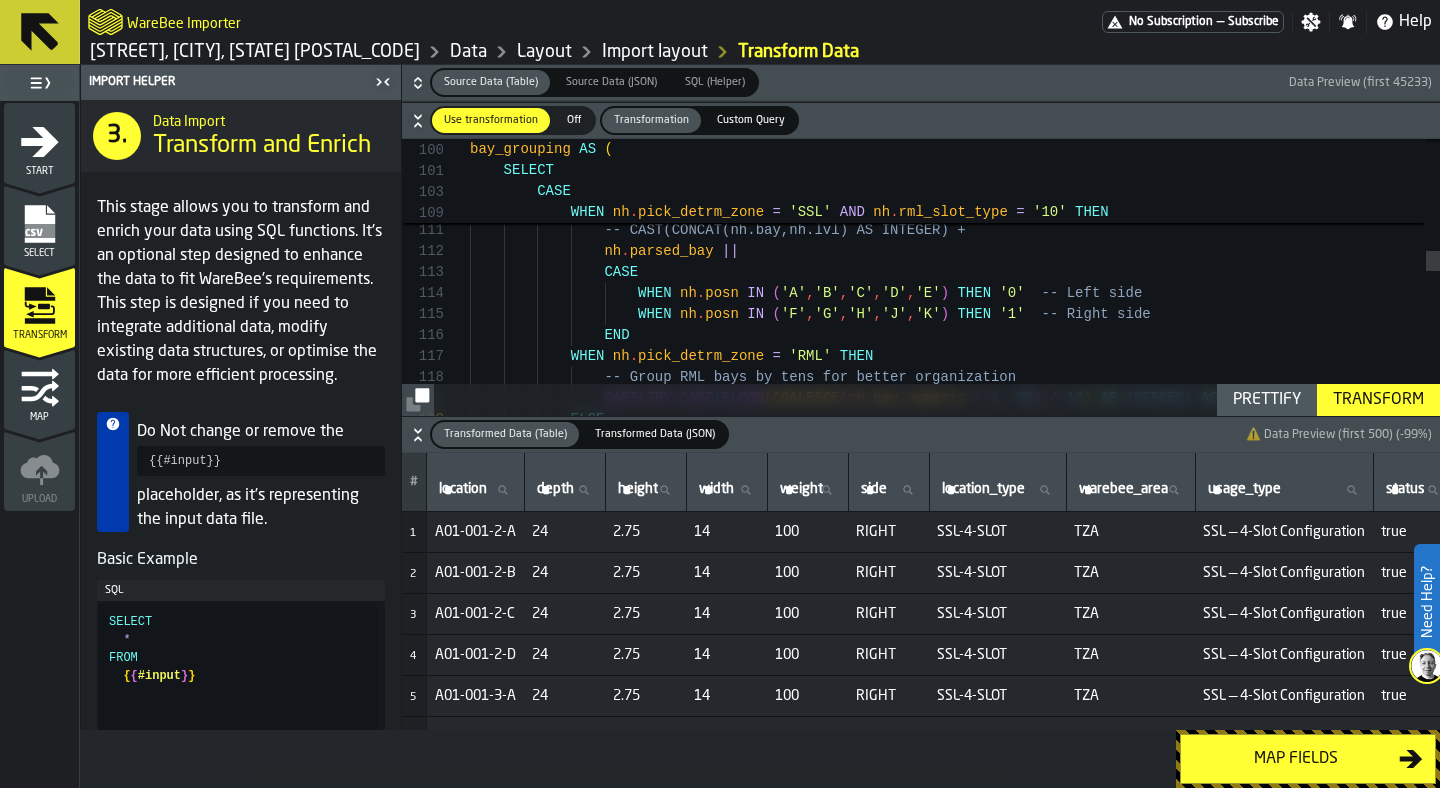 type 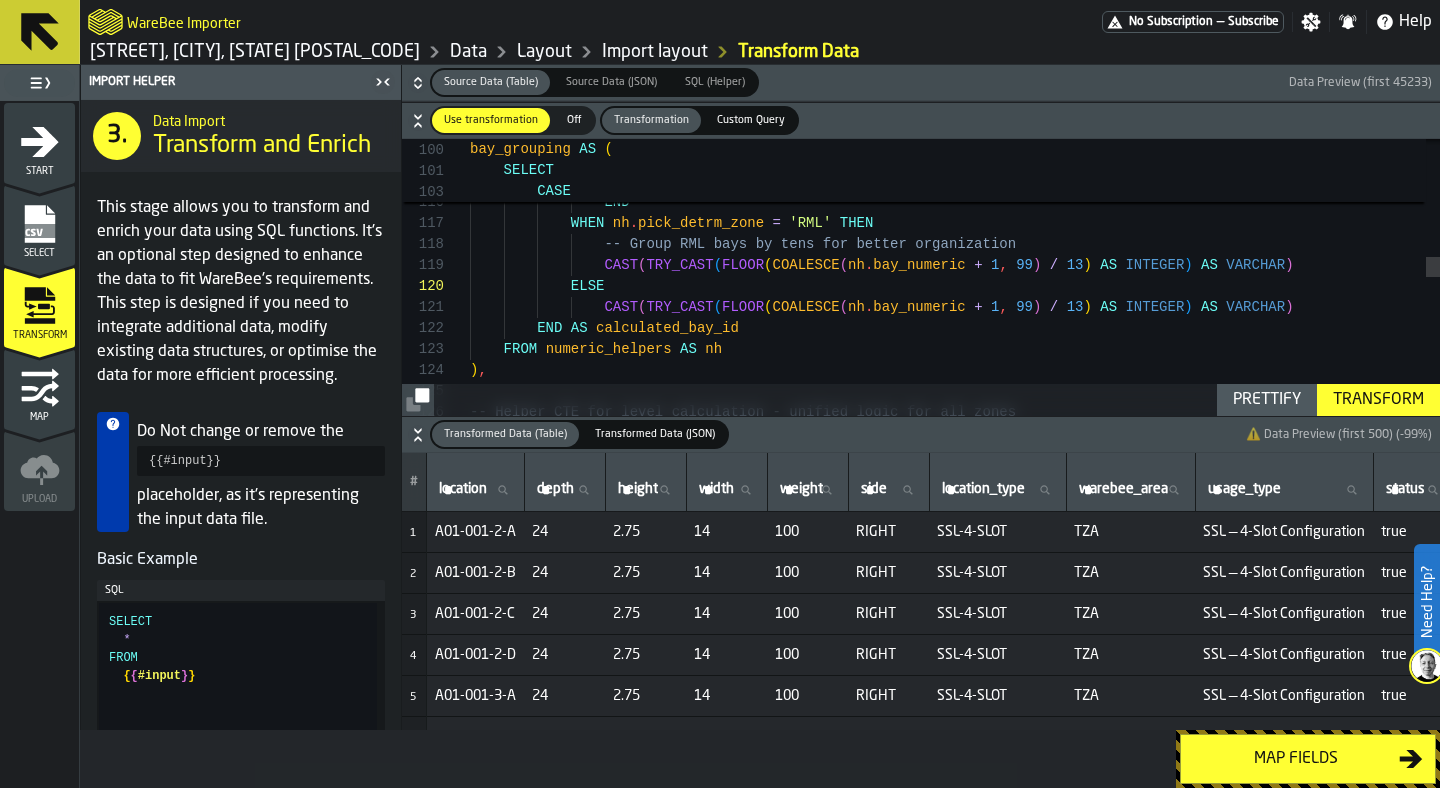 click on "location location" at bounding box center (475, 490) 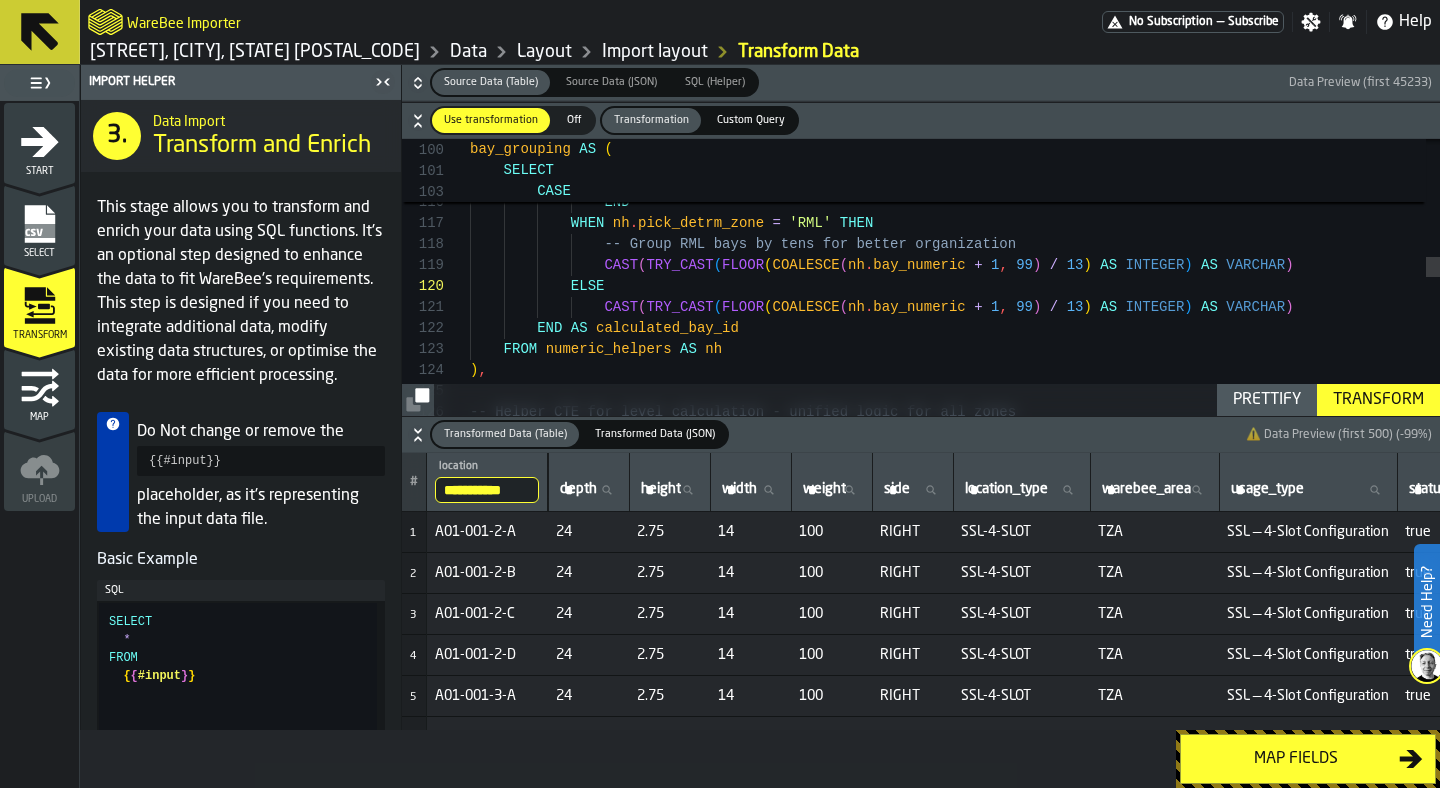 scroll, scrollTop: 0, scrollLeft: 10, axis: horizontal 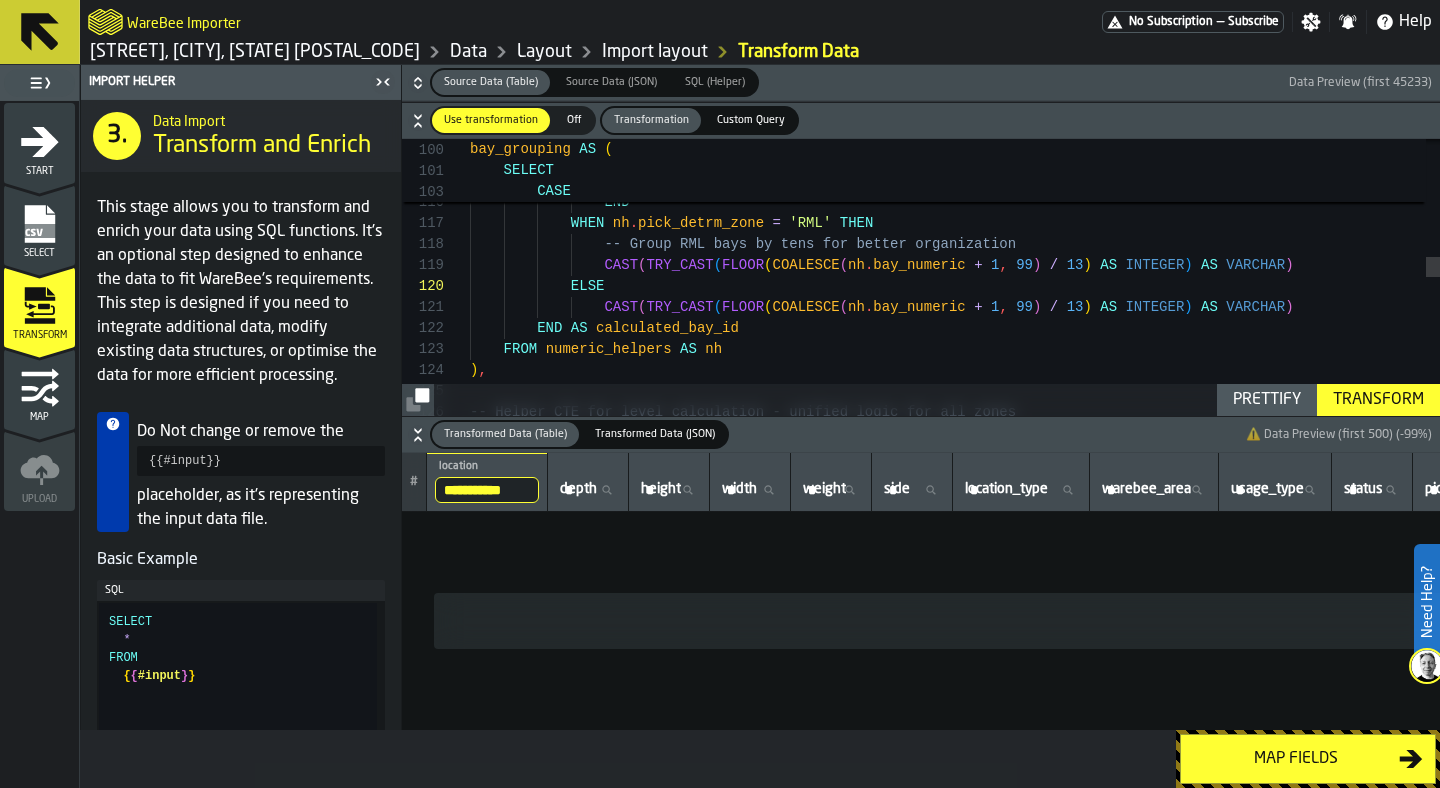click on "**********" at bounding box center [487, 490] 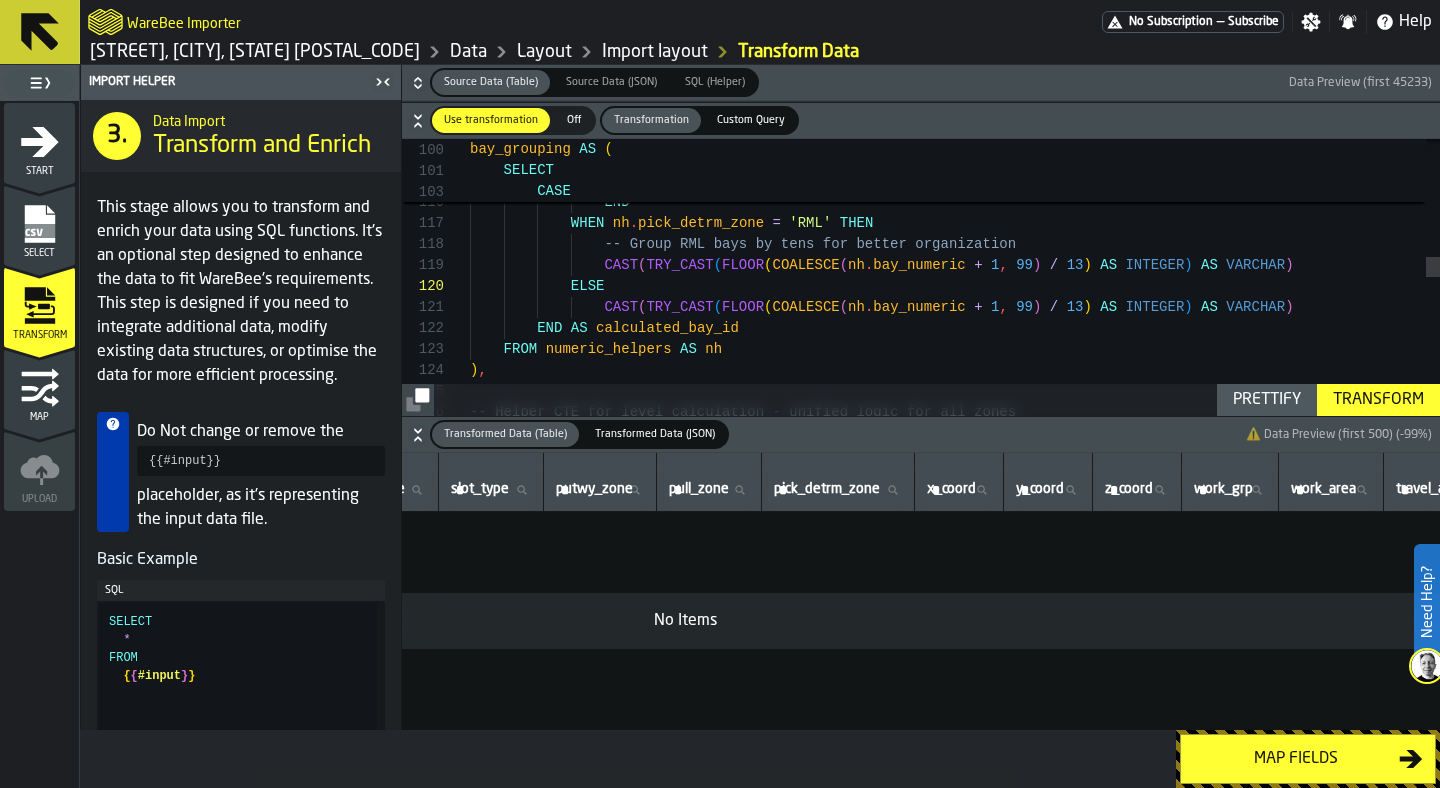 scroll, scrollTop: 0, scrollLeft: 2894, axis: horizontal 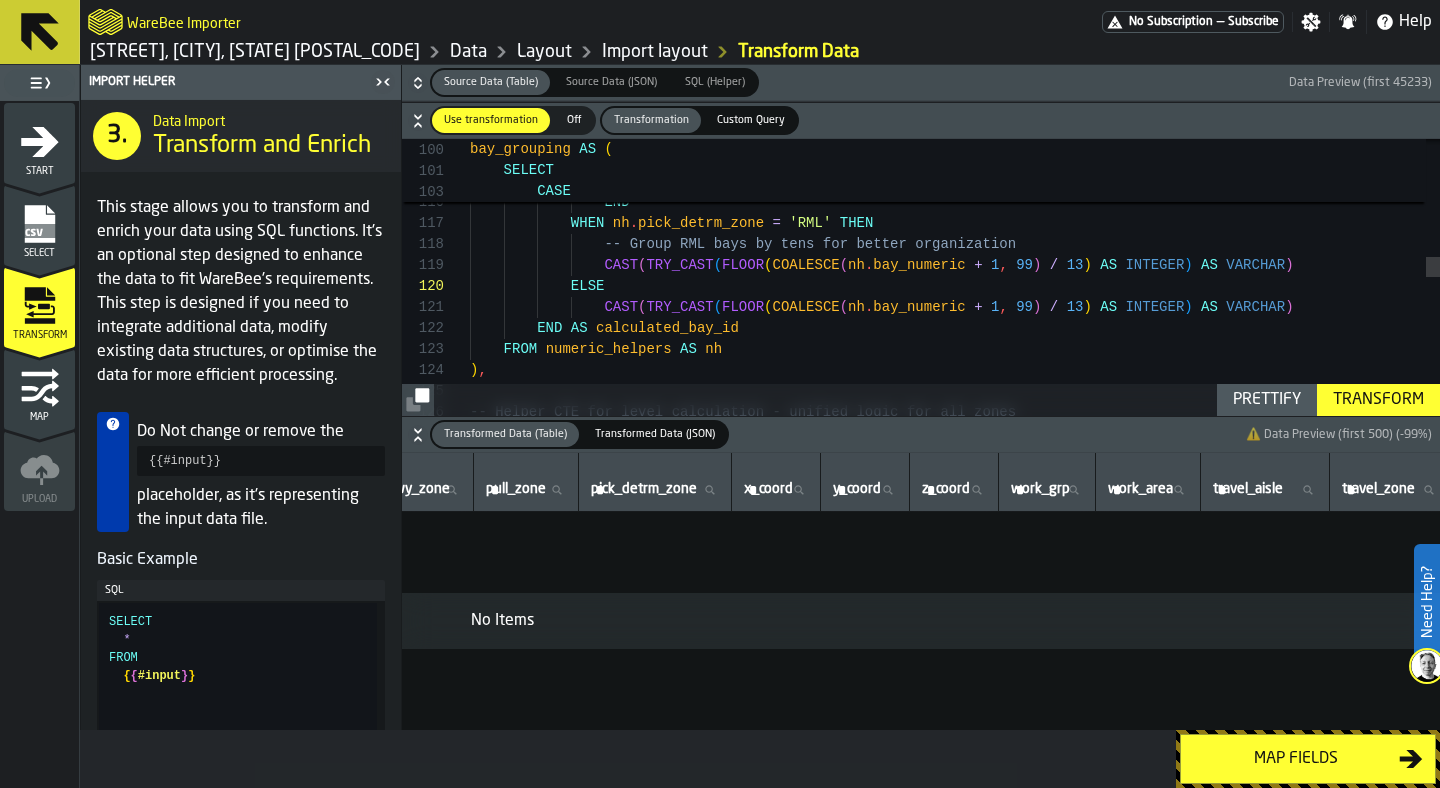 click on "No Items" at bounding box center [502, 621] 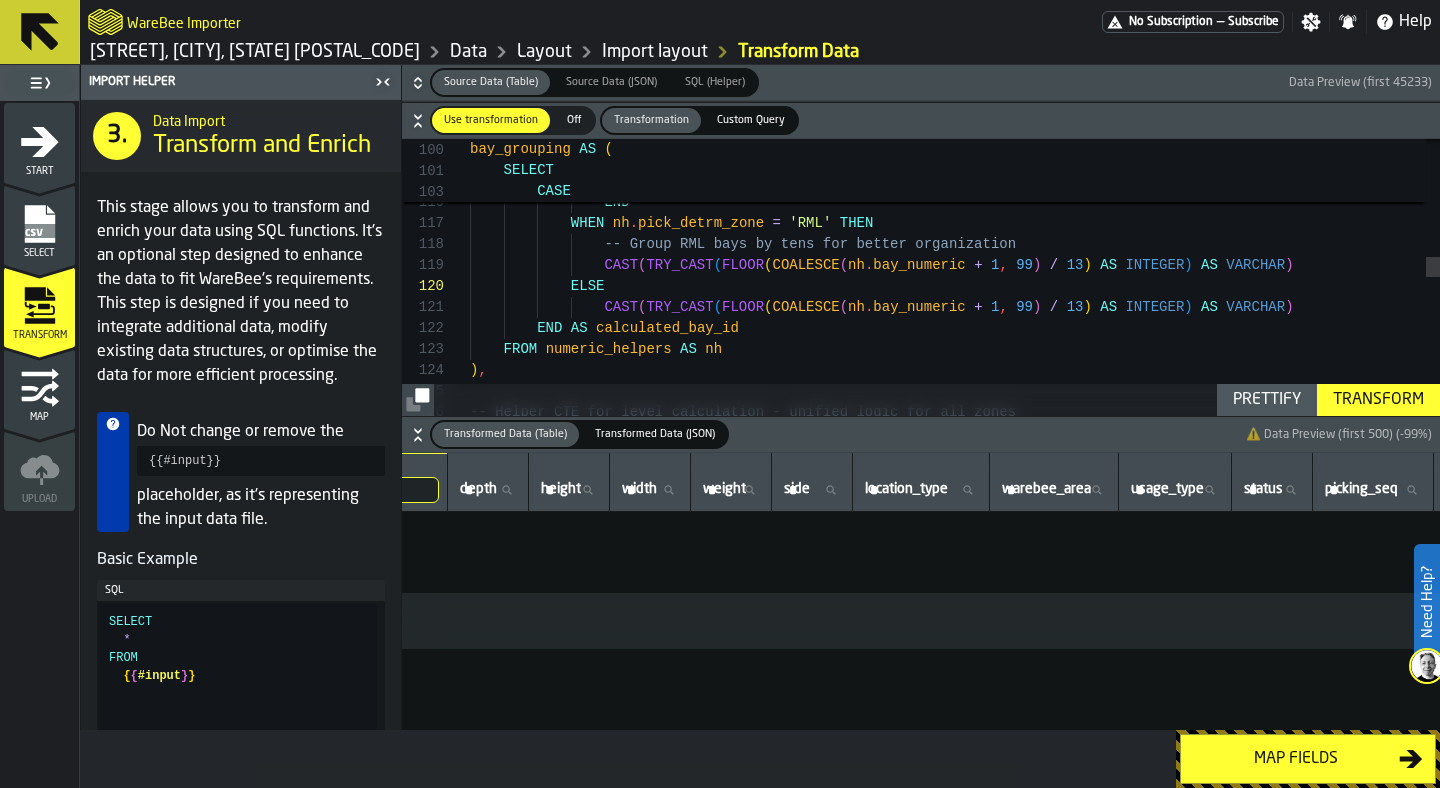 scroll, scrollTop: 0, scrollLeft: 0, axis: both 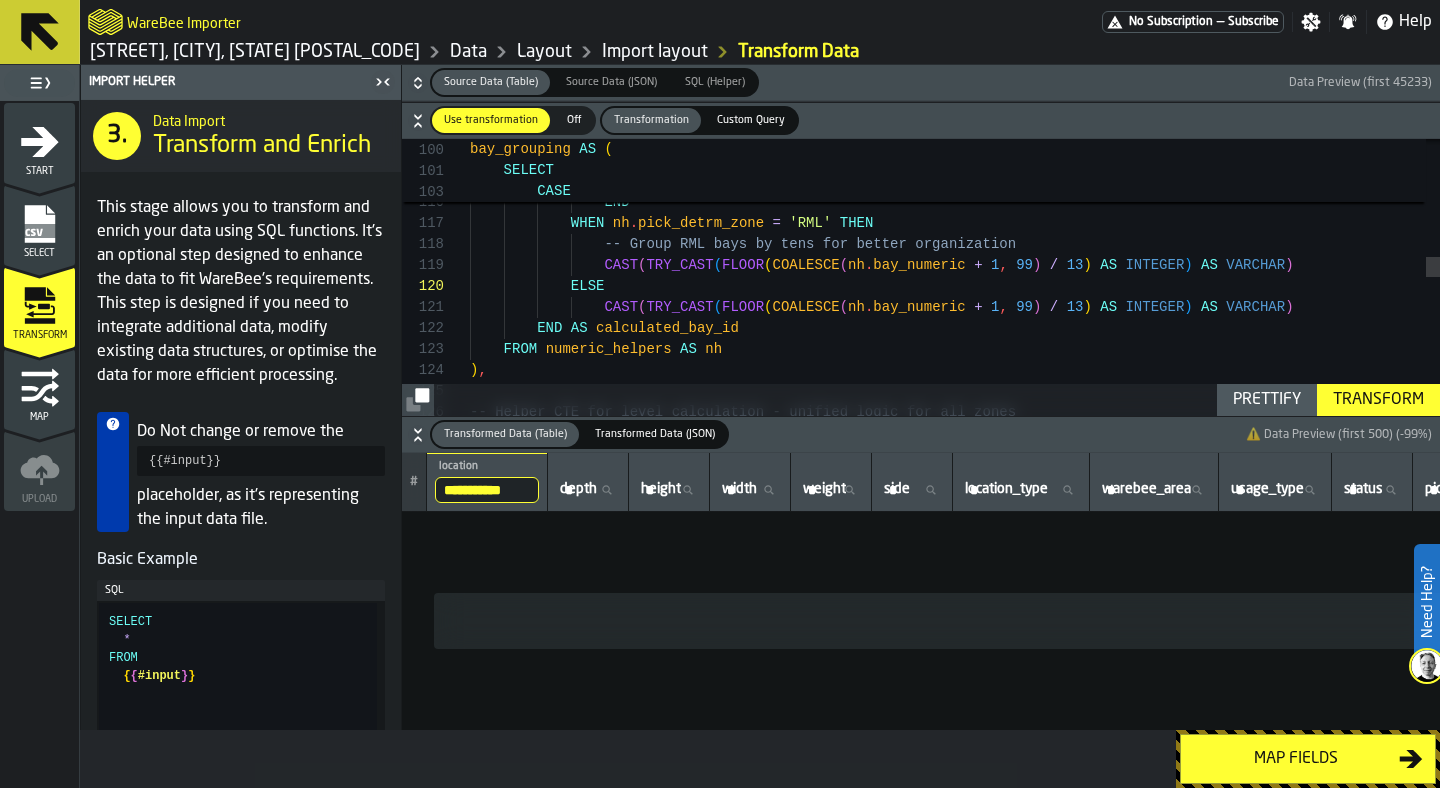 click on "**********" at bounding box center [487, 490] 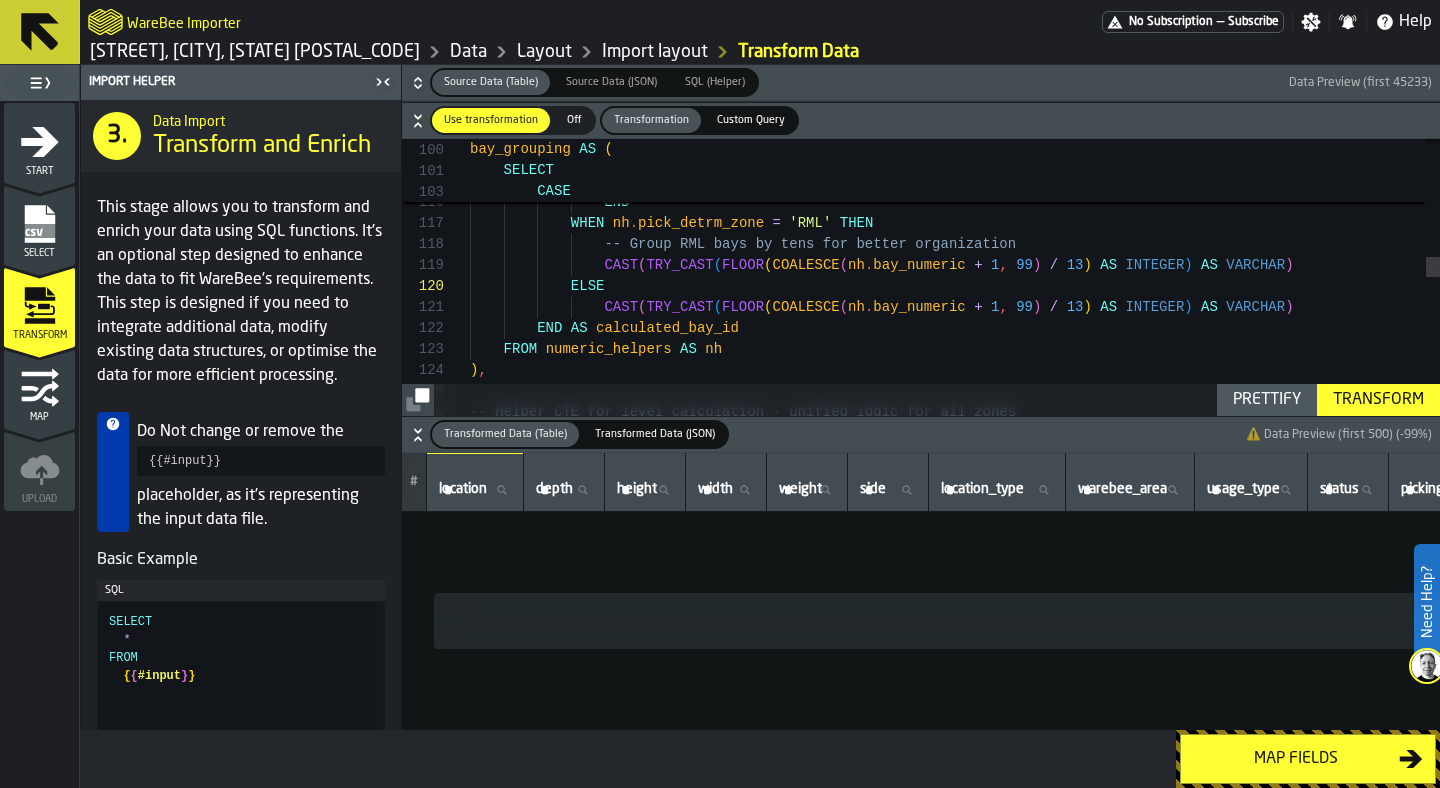 type 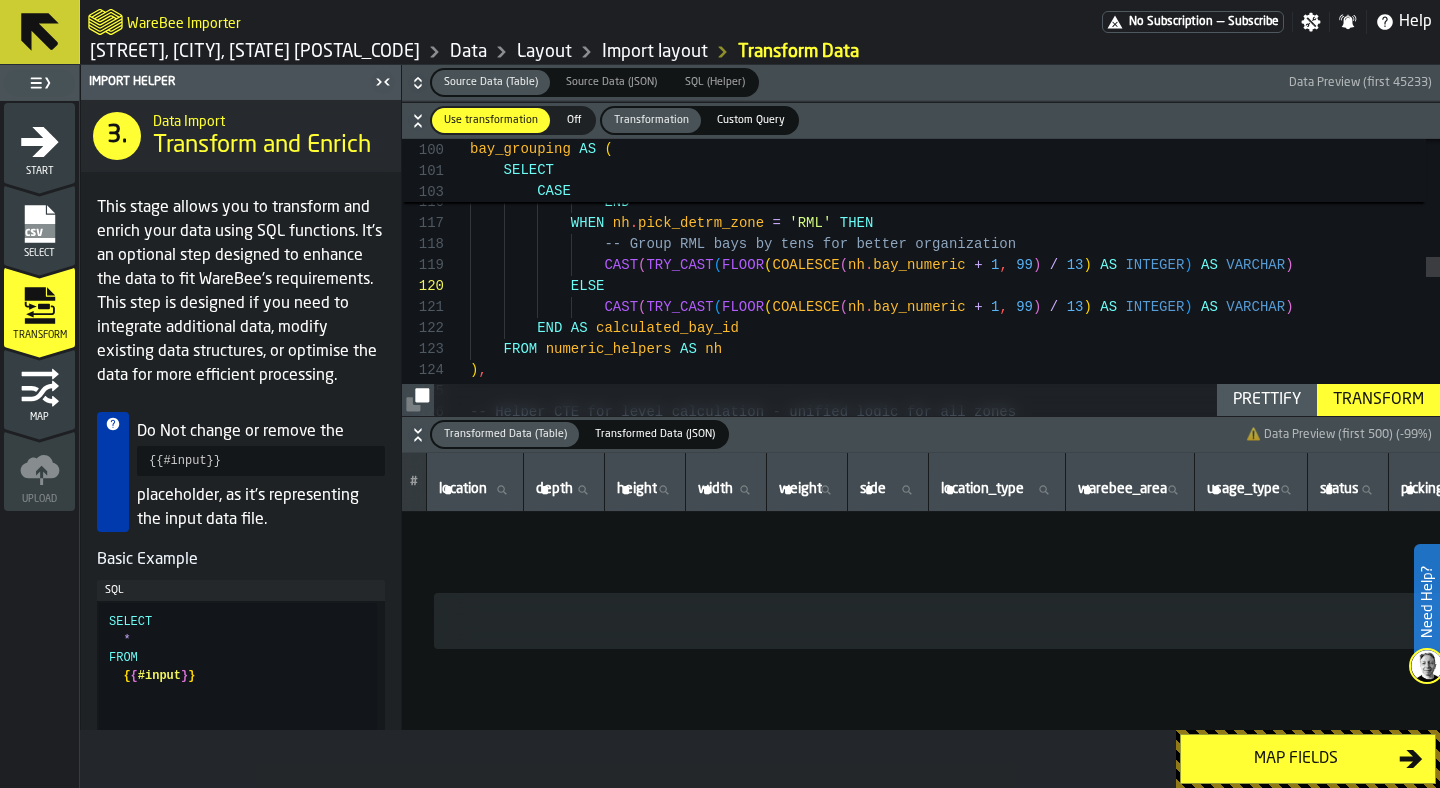 click on "No Items" at bounding box center [3384, 621] 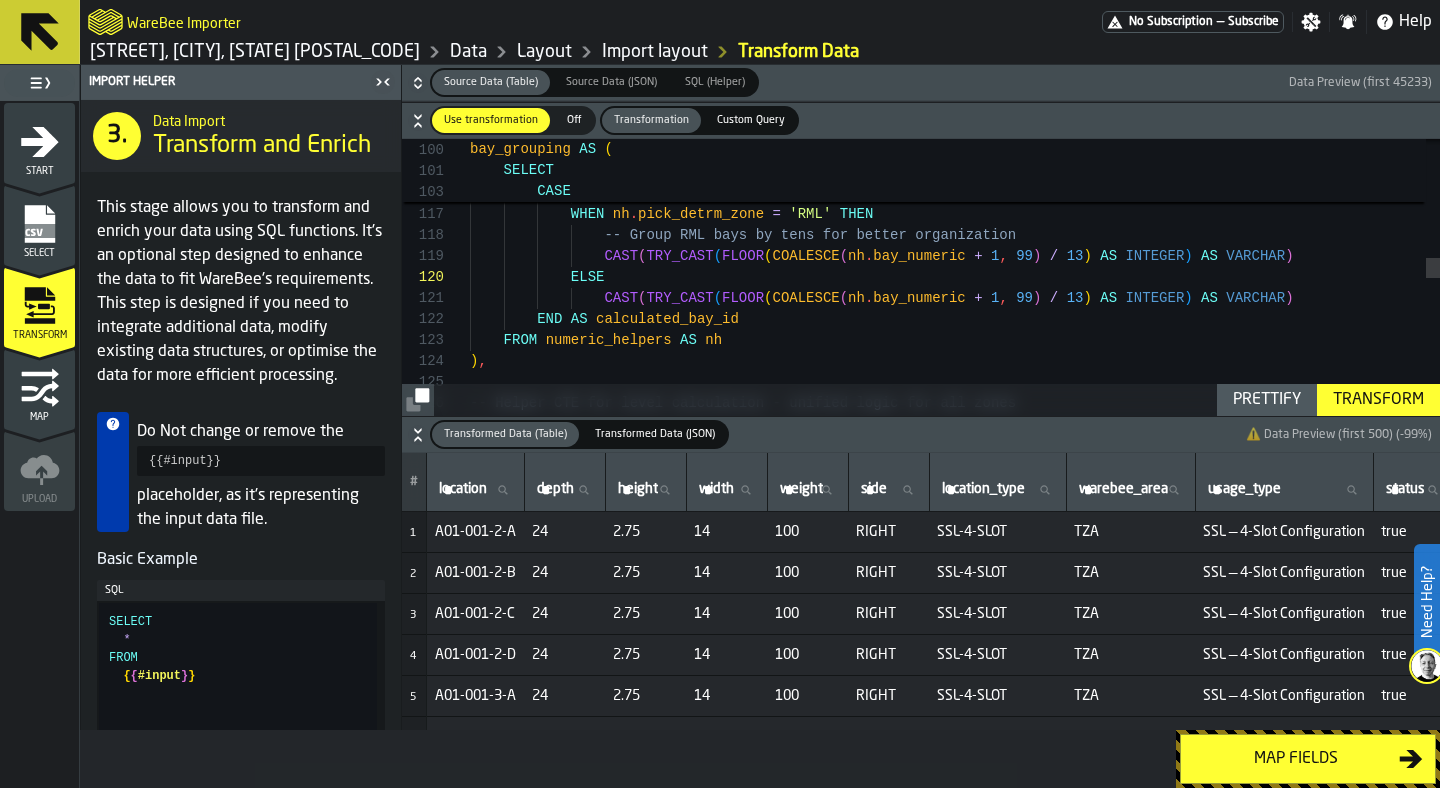 click 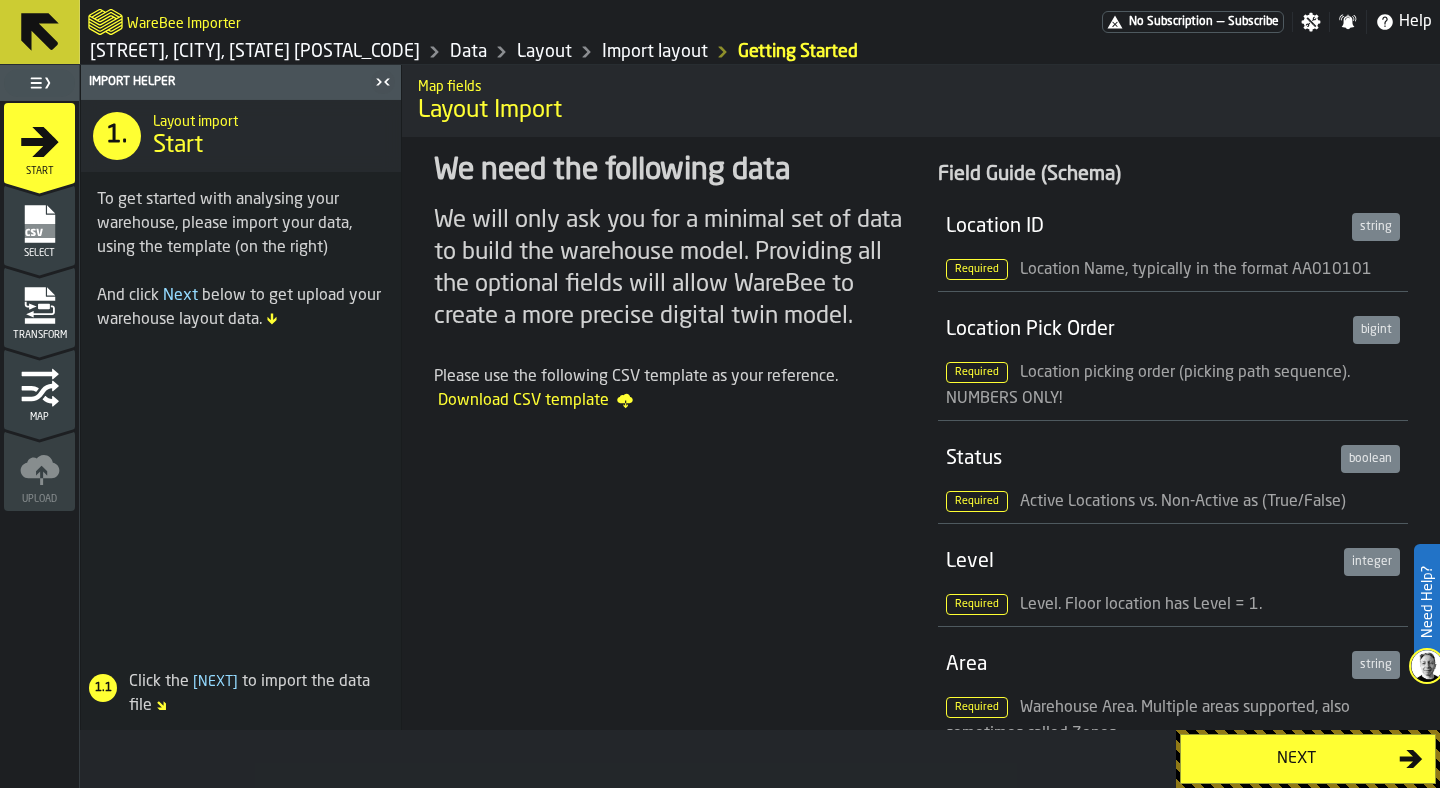 click 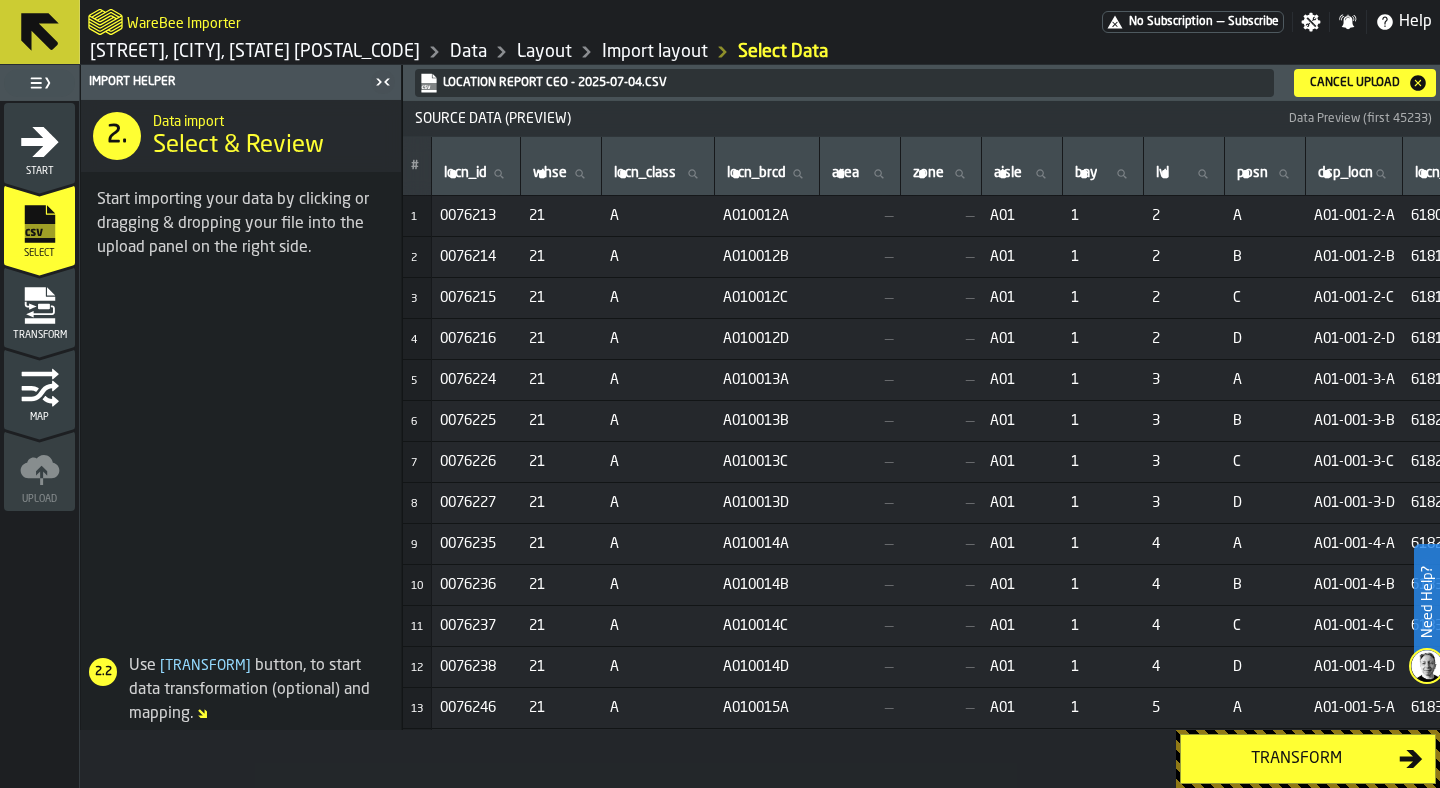 click on "Cancel Upload" at bounding box center (1365, 83) 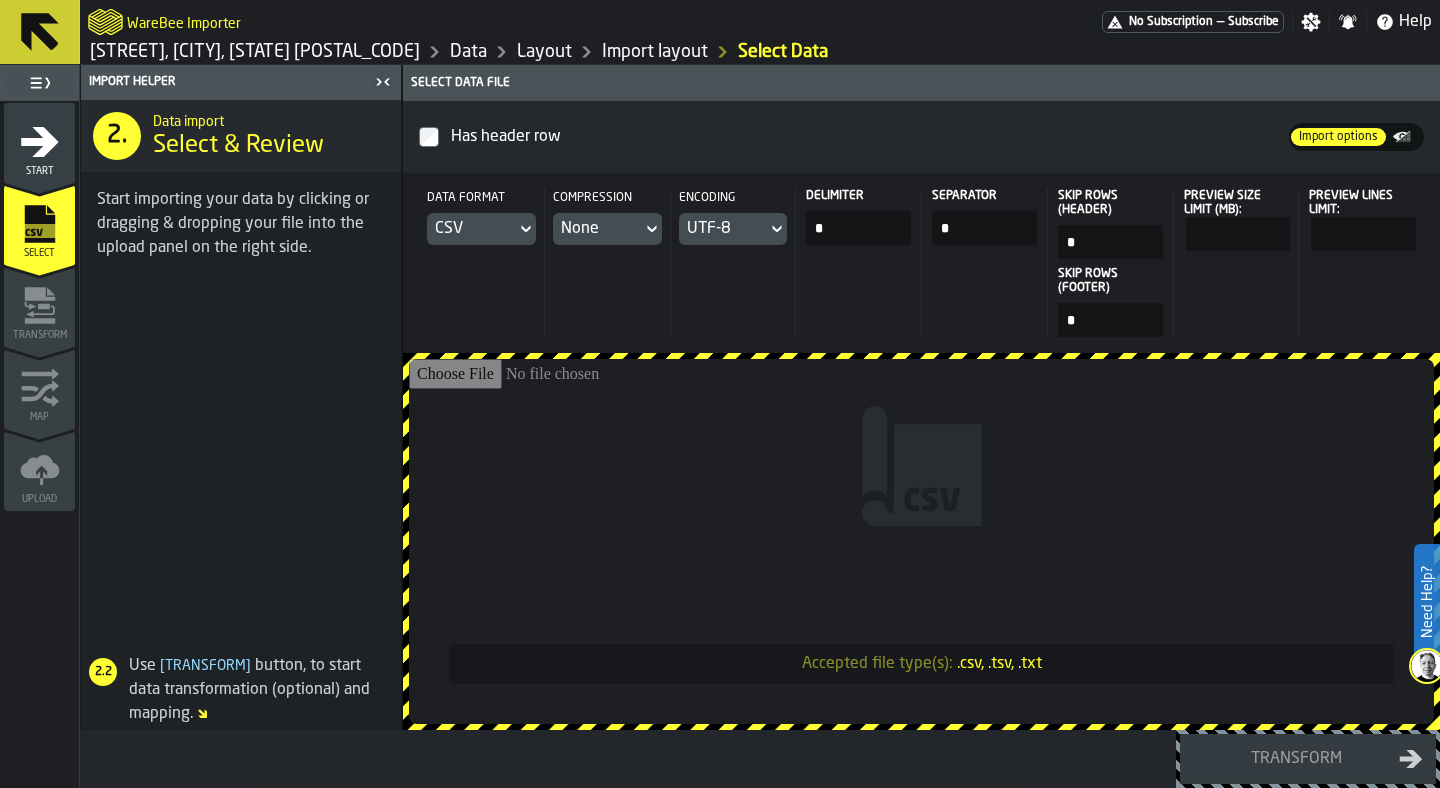 click on "***" at bounding box center (1363, 234) 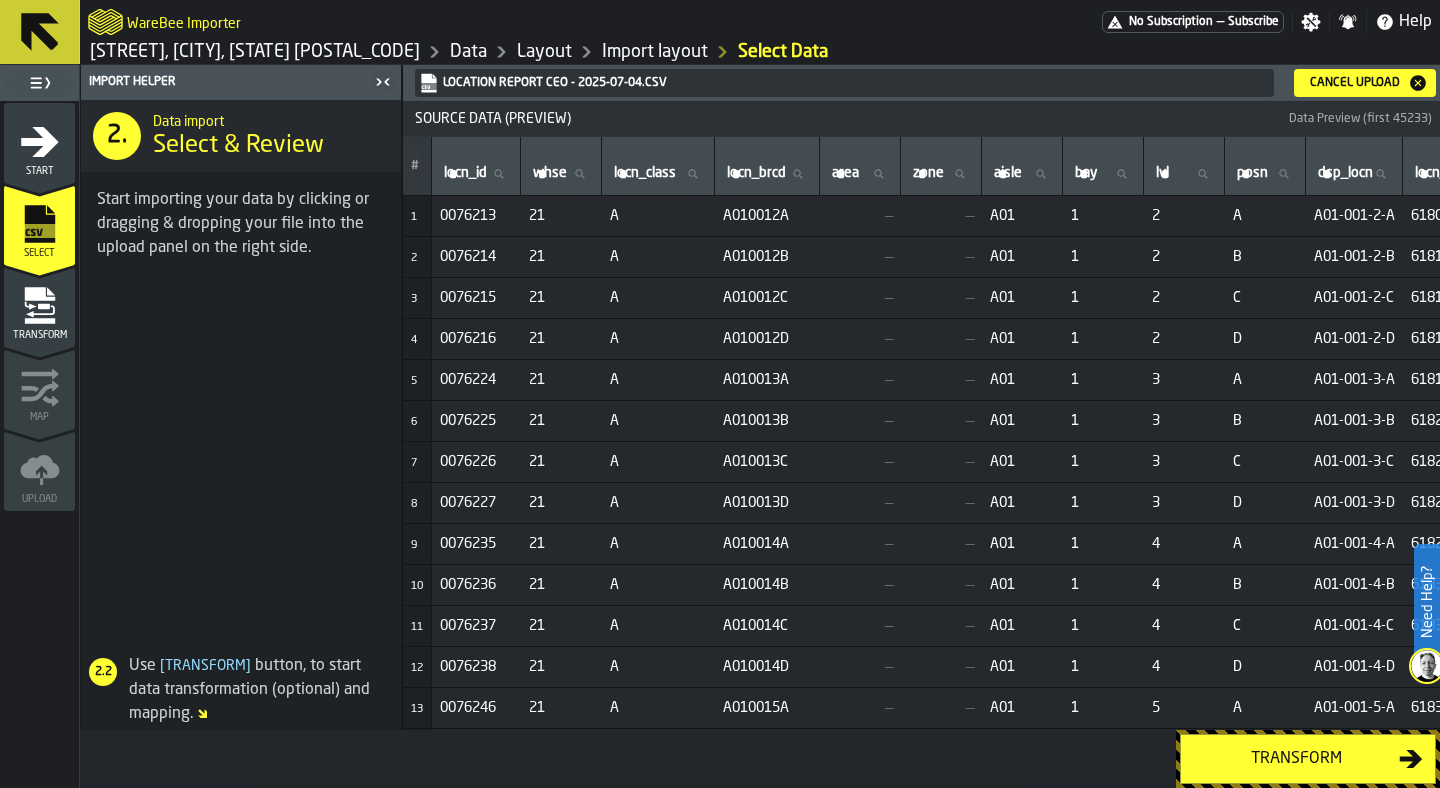 click on "Transform" at bounding box center (1296, 759) 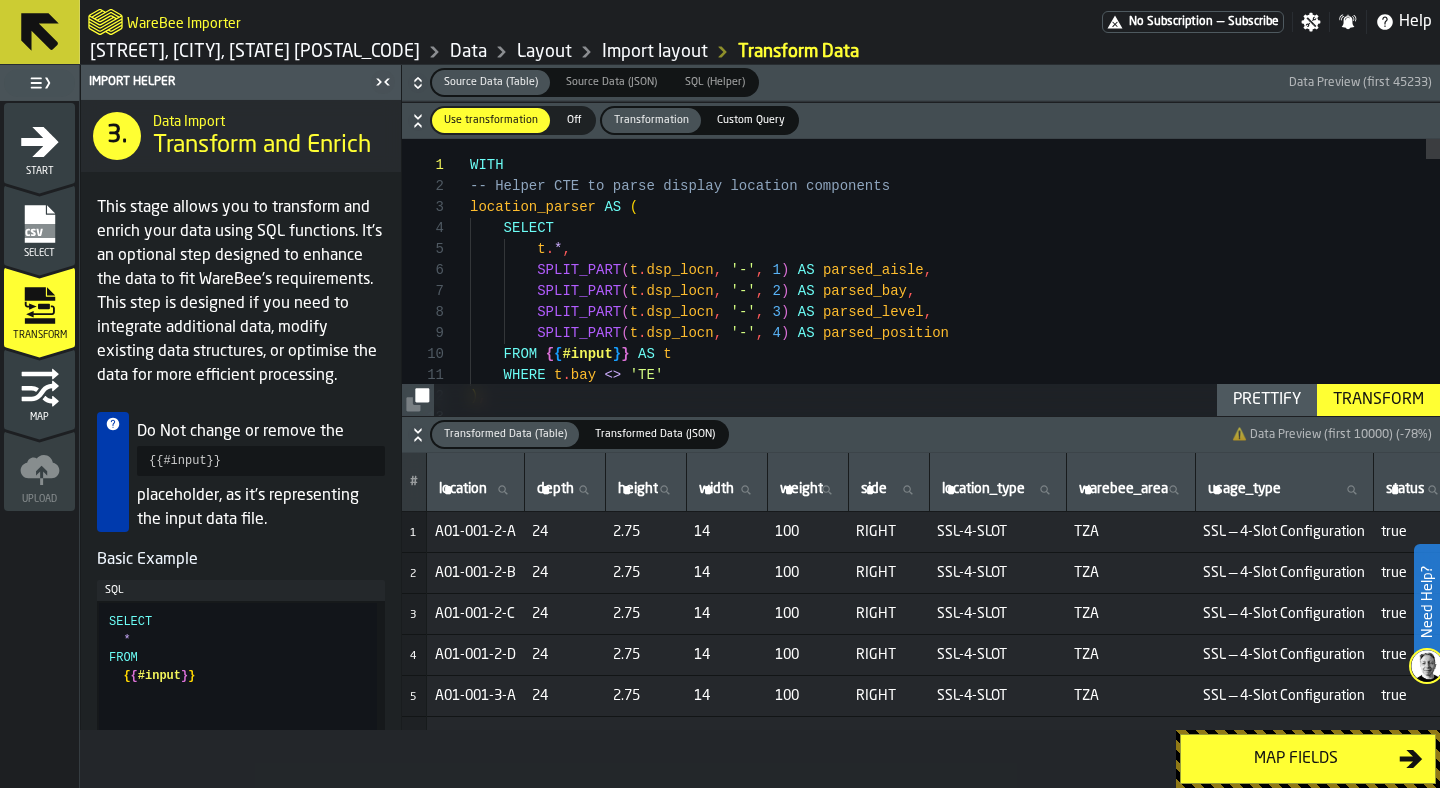 click 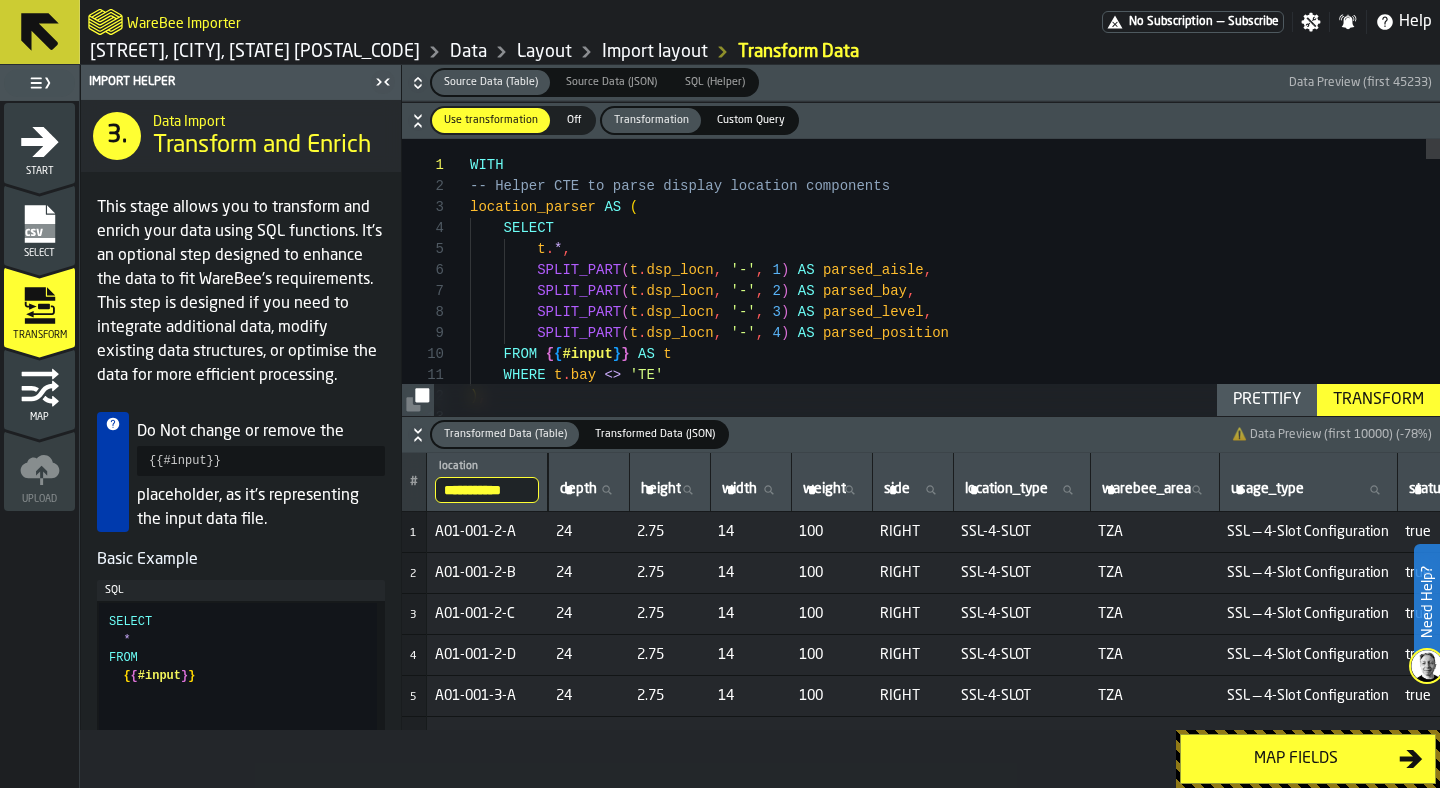 scroll, scrollTop: 0, scrollLeft: 10, axis: horizontal 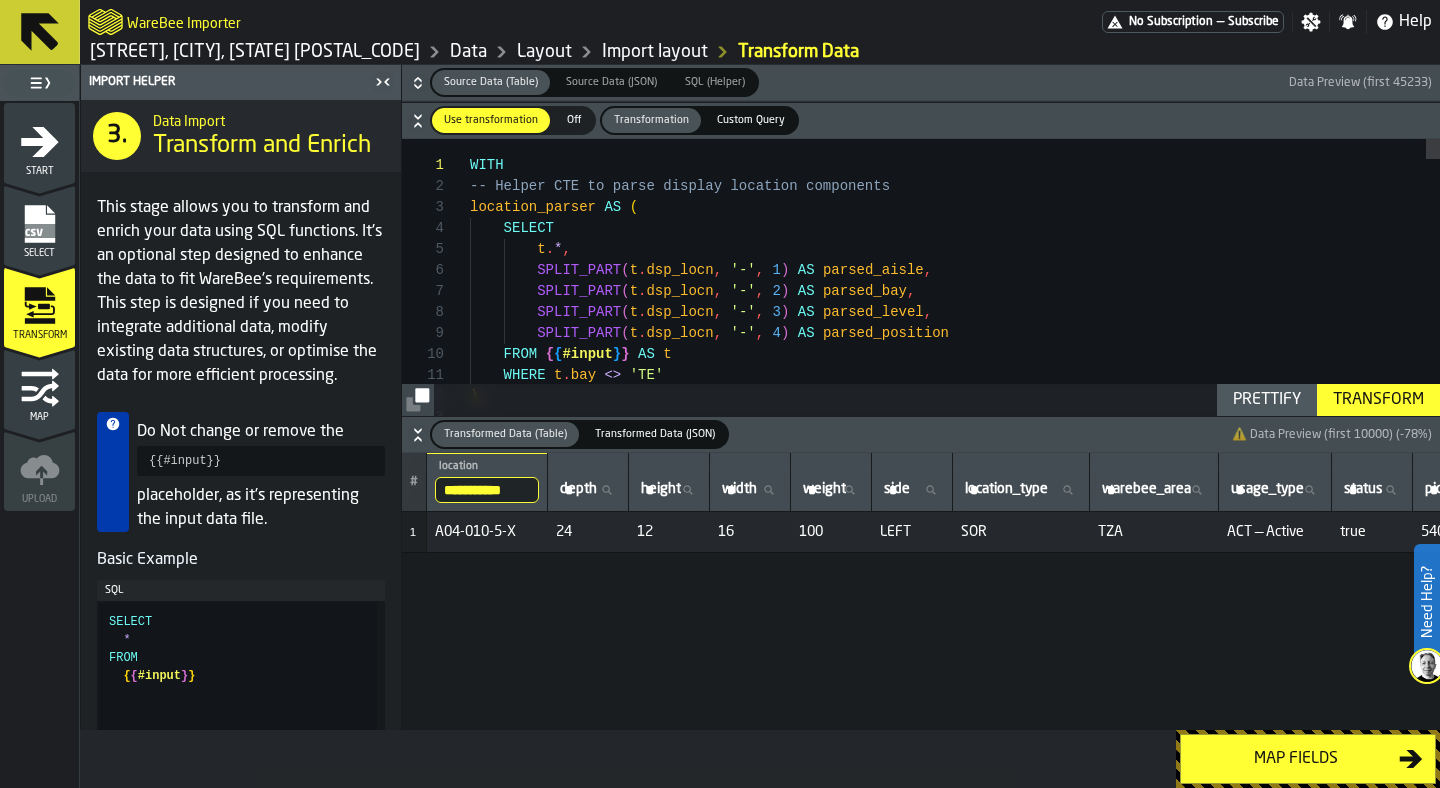 click on "**********" at bounding box center (487, 490) 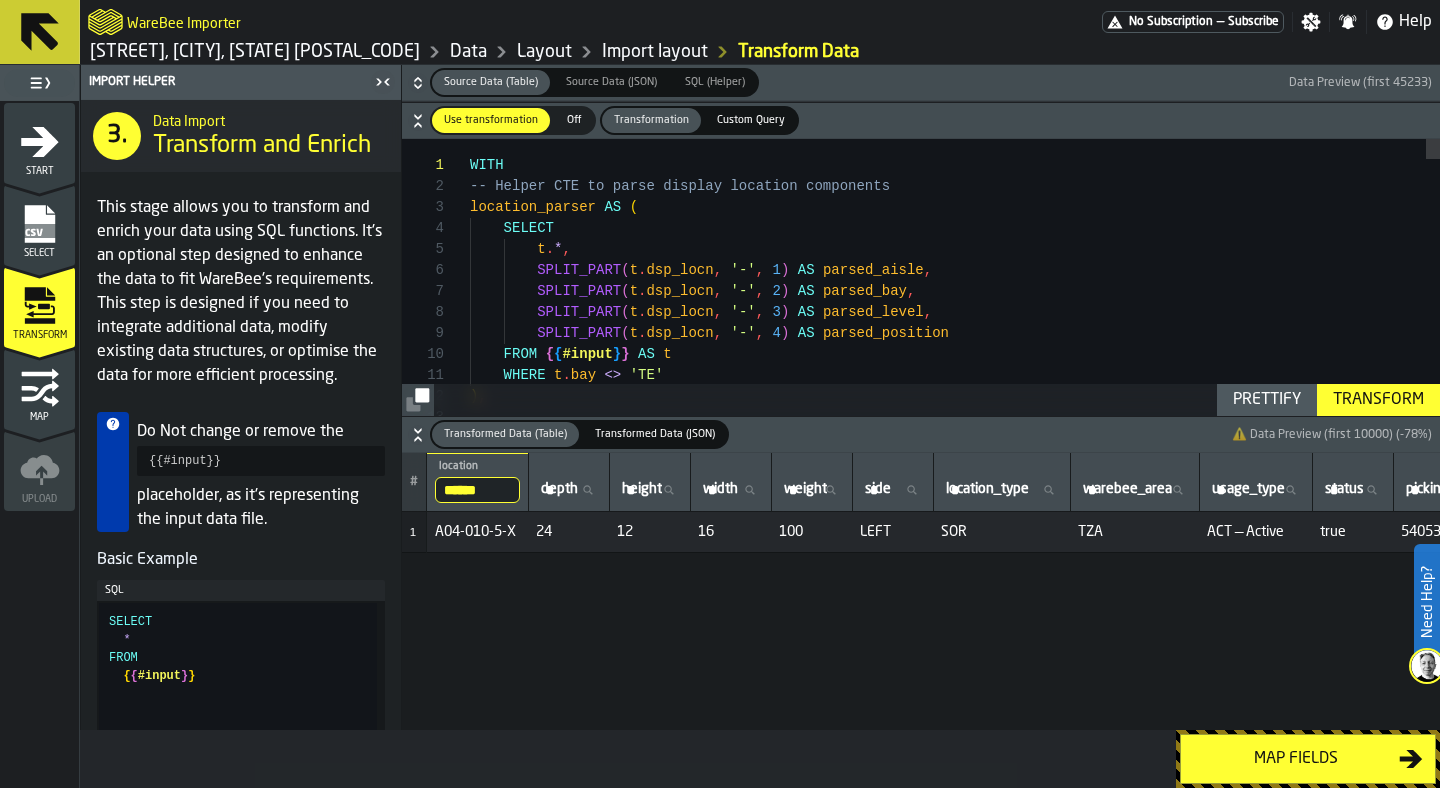 scroll, scrollTop: 0, scrollLeft: 0, axis: both 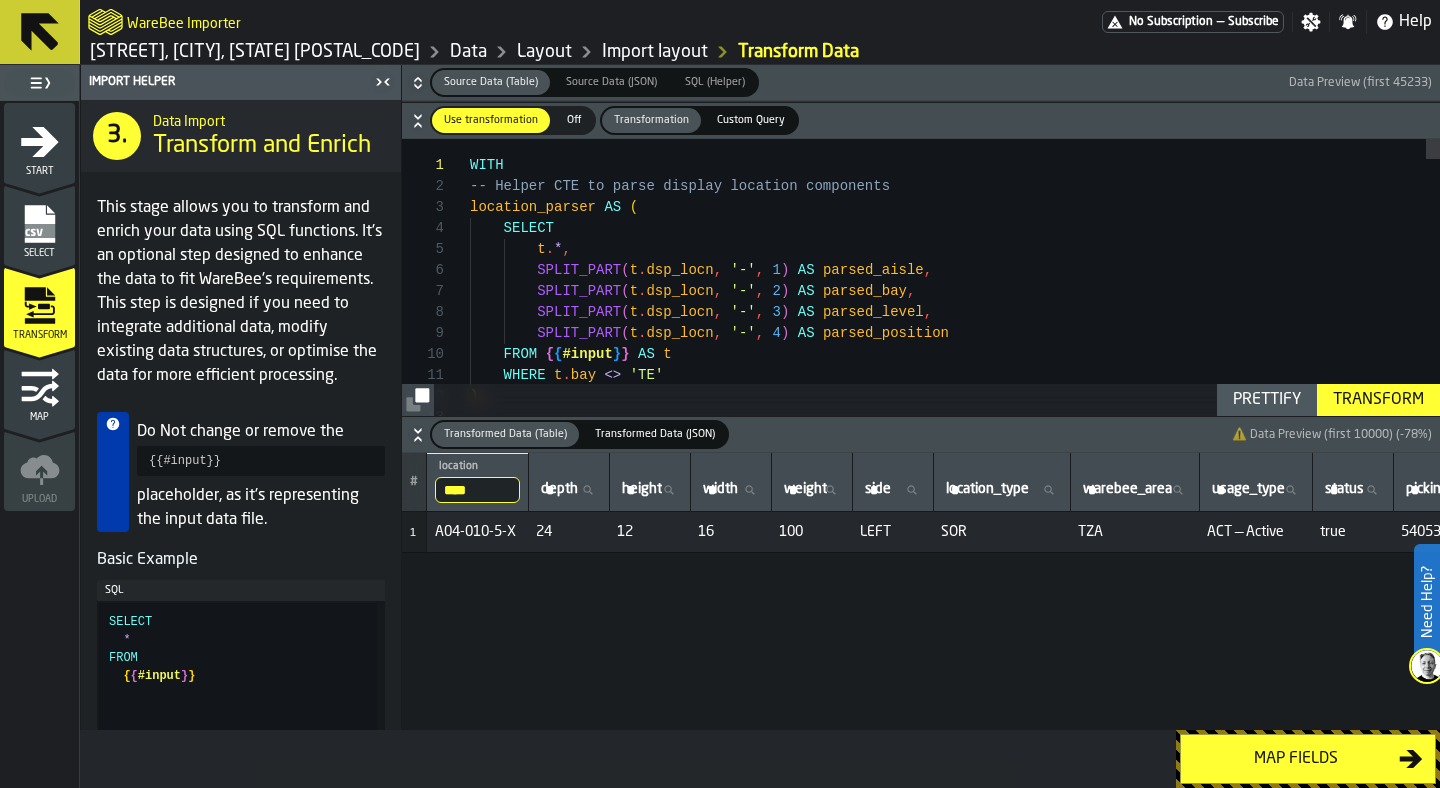 type on "***" 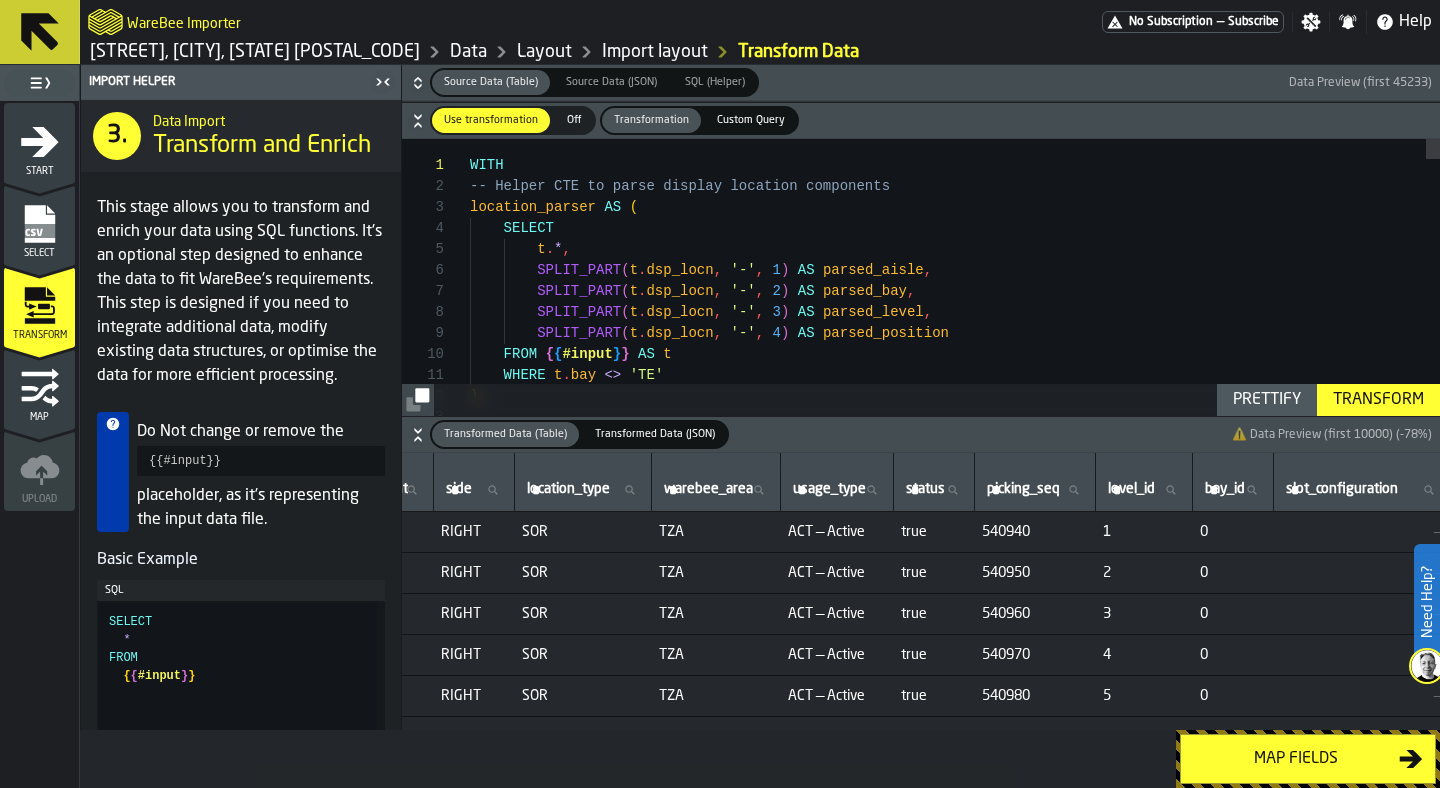 scroll, scrollTop: 0, scrollLeft: 436, axis: horizontal 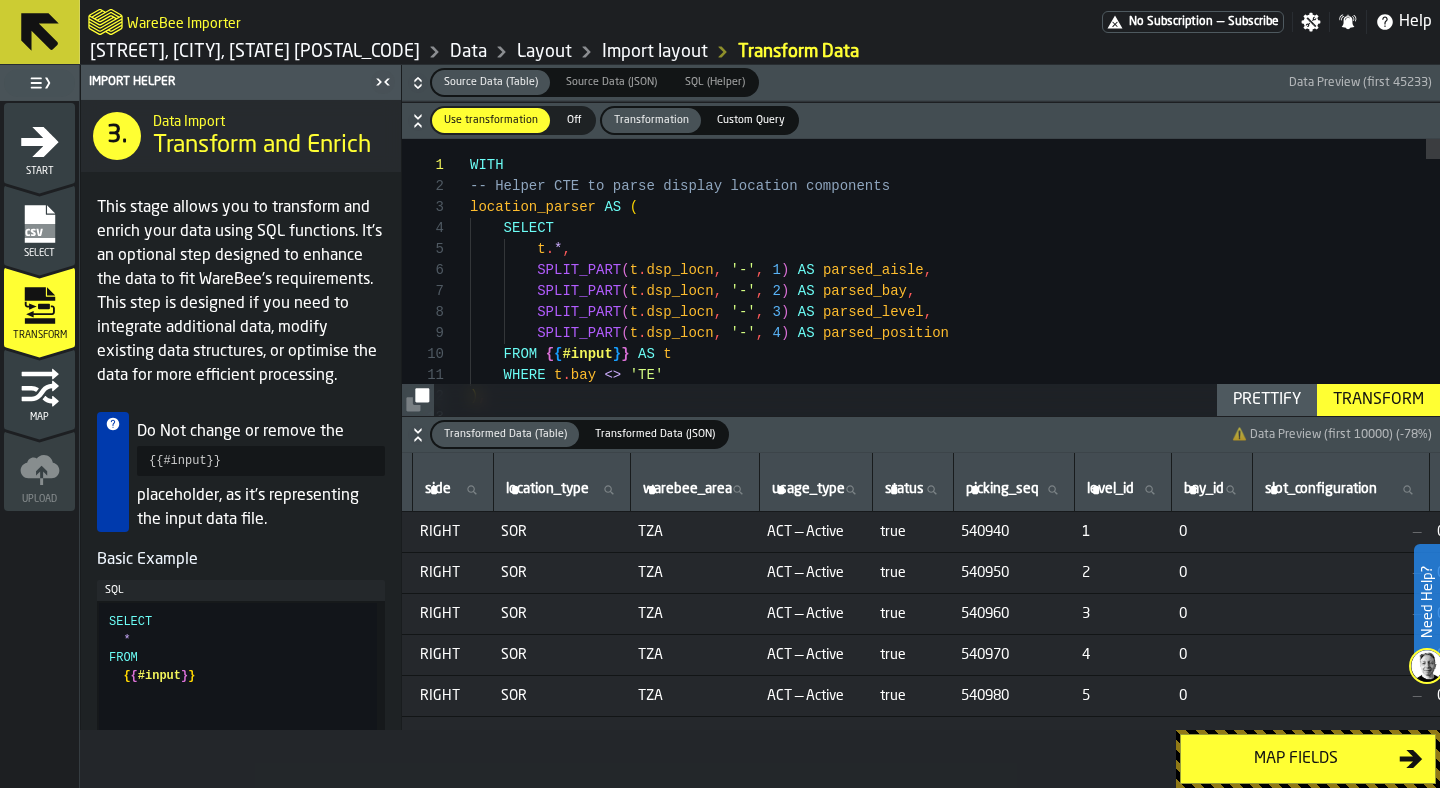 click 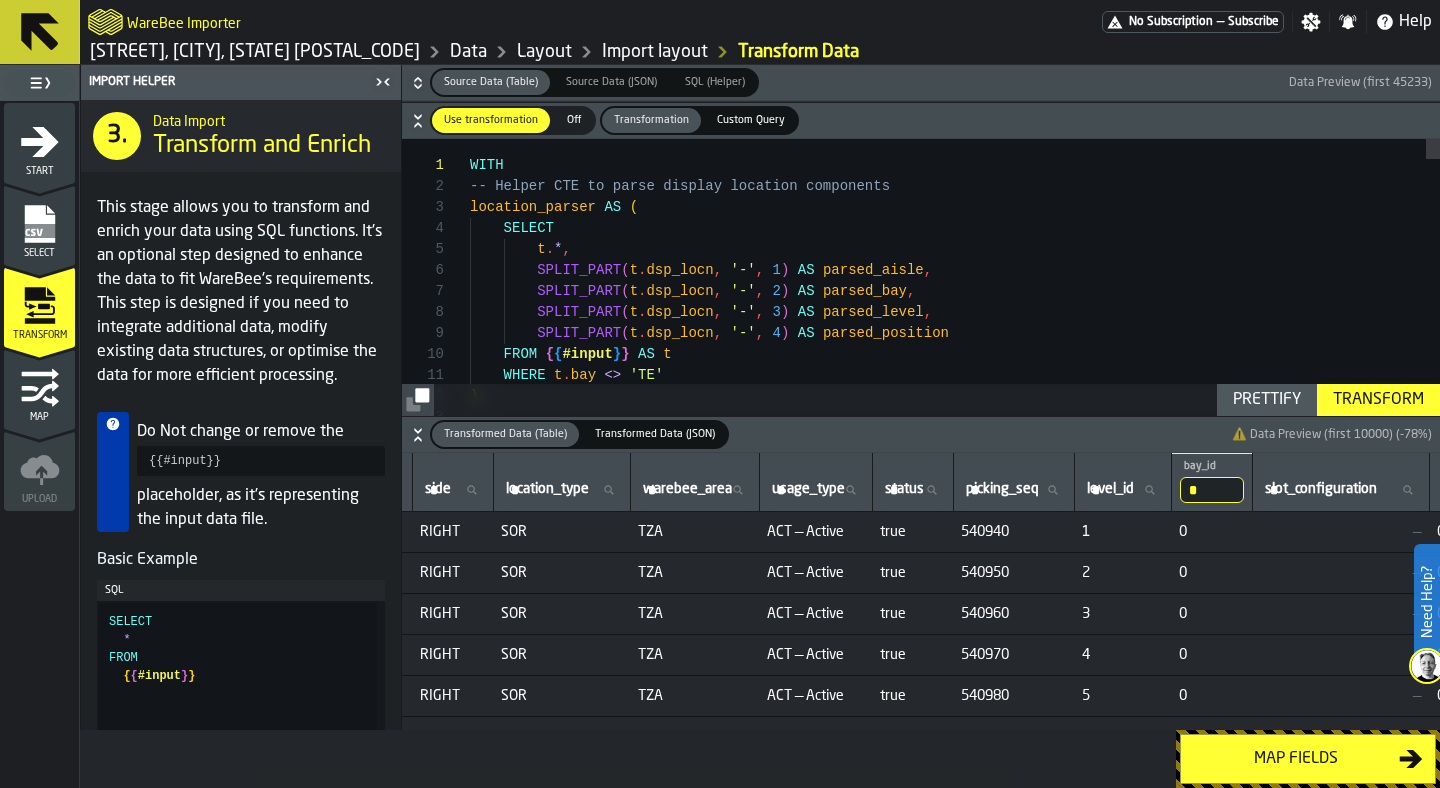 type on "*" 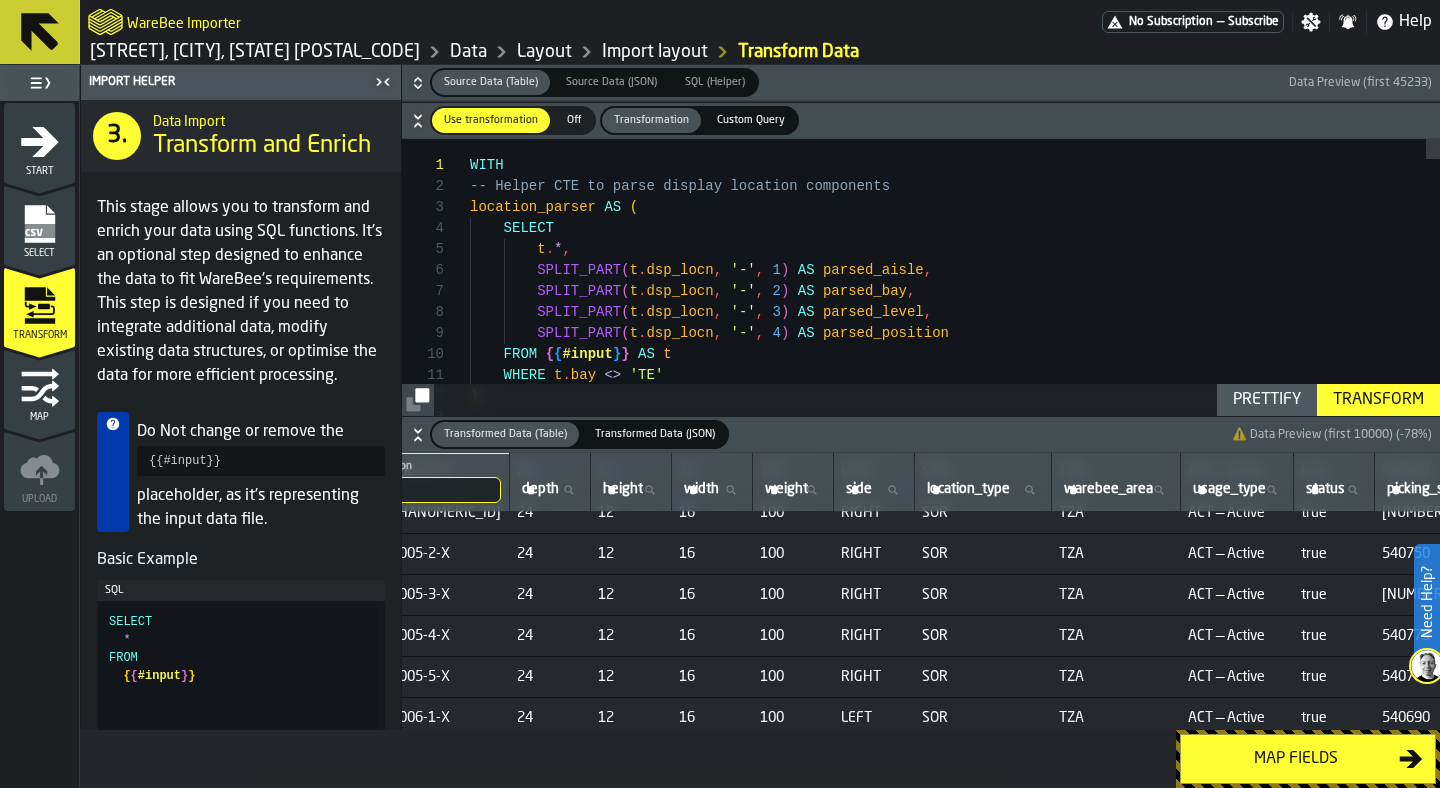 scroll, scrollTop: 839, scrollLeft: 74, axis: both 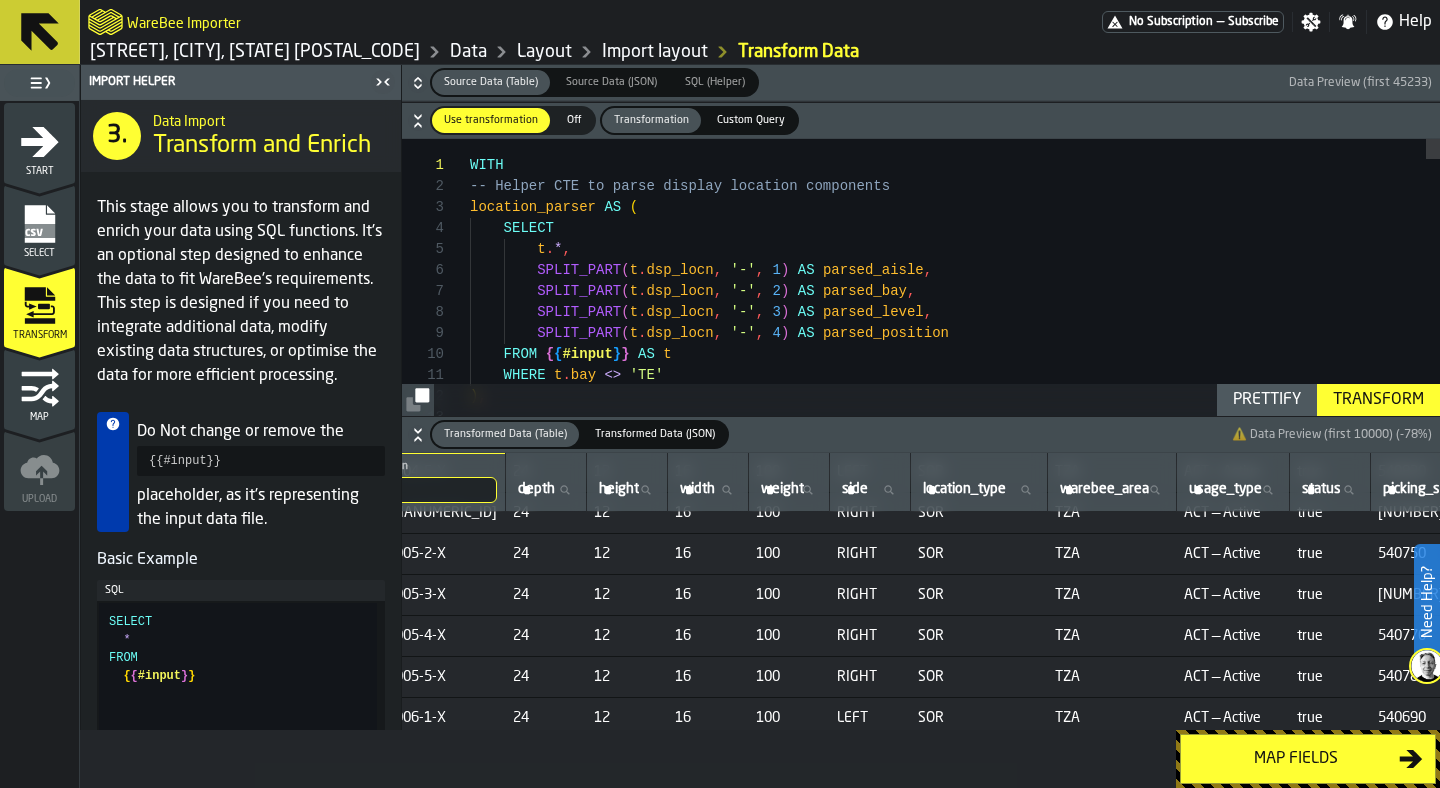 click on "side side" at bounding box center (870, 490) 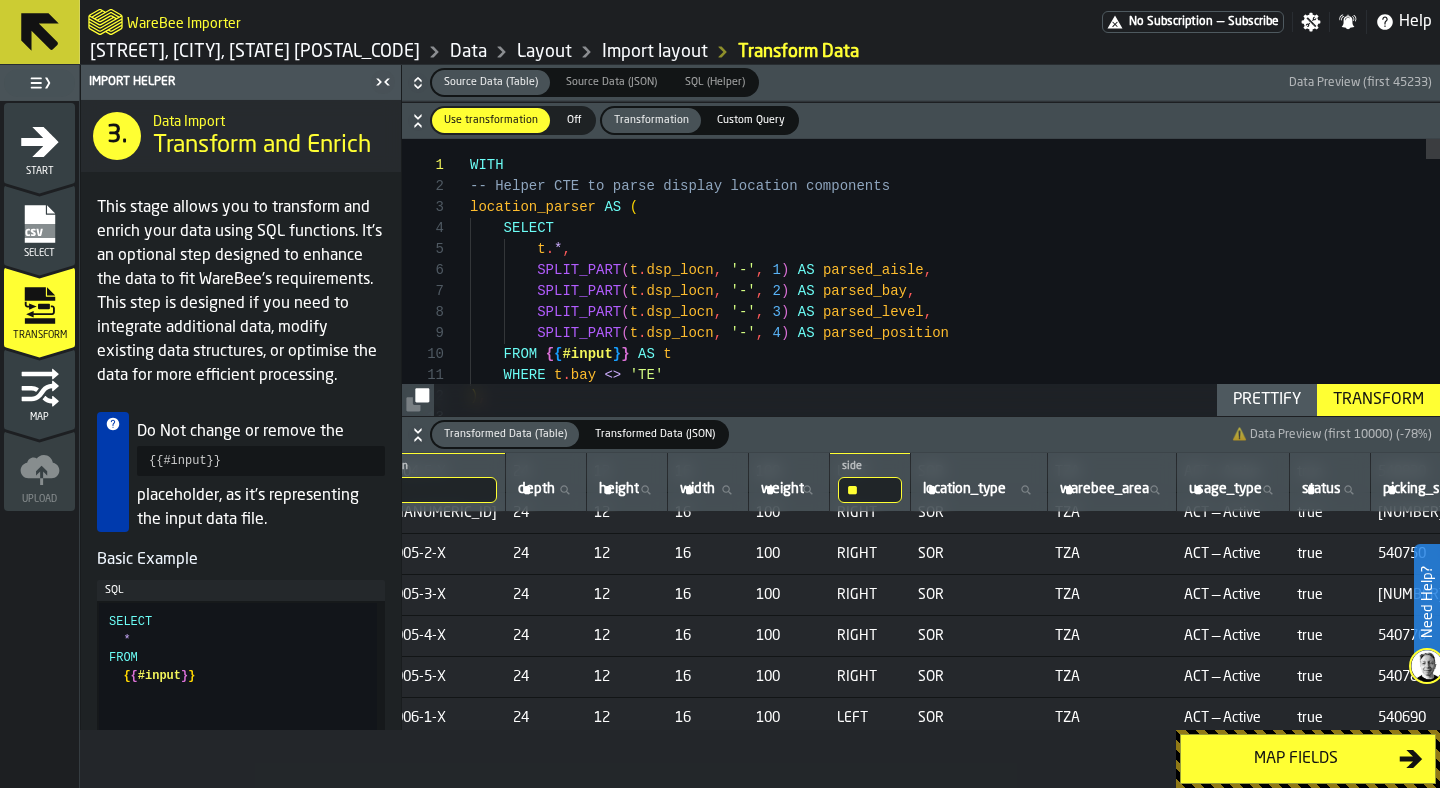 type on "*" 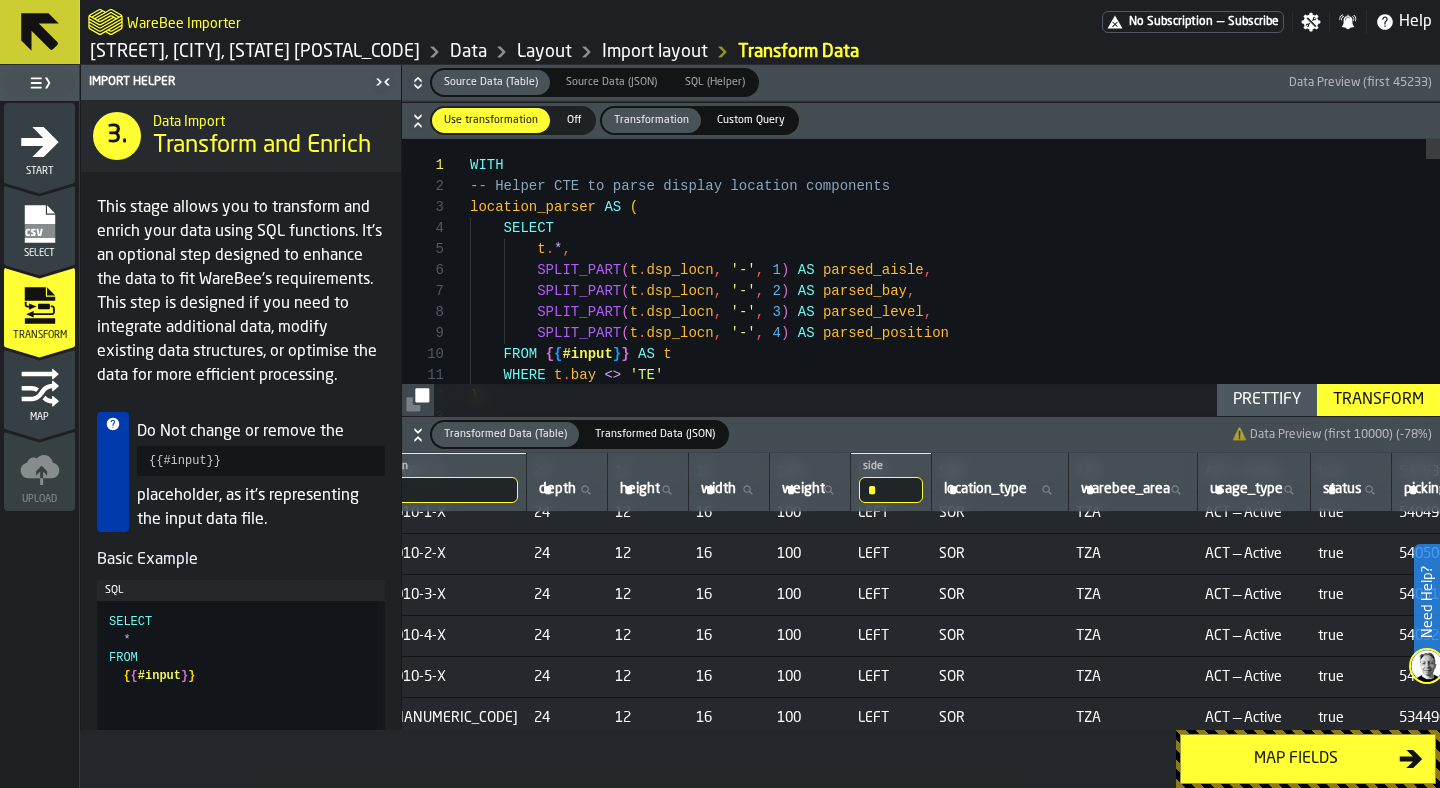 click on "*" at bounding box center (891, 490) 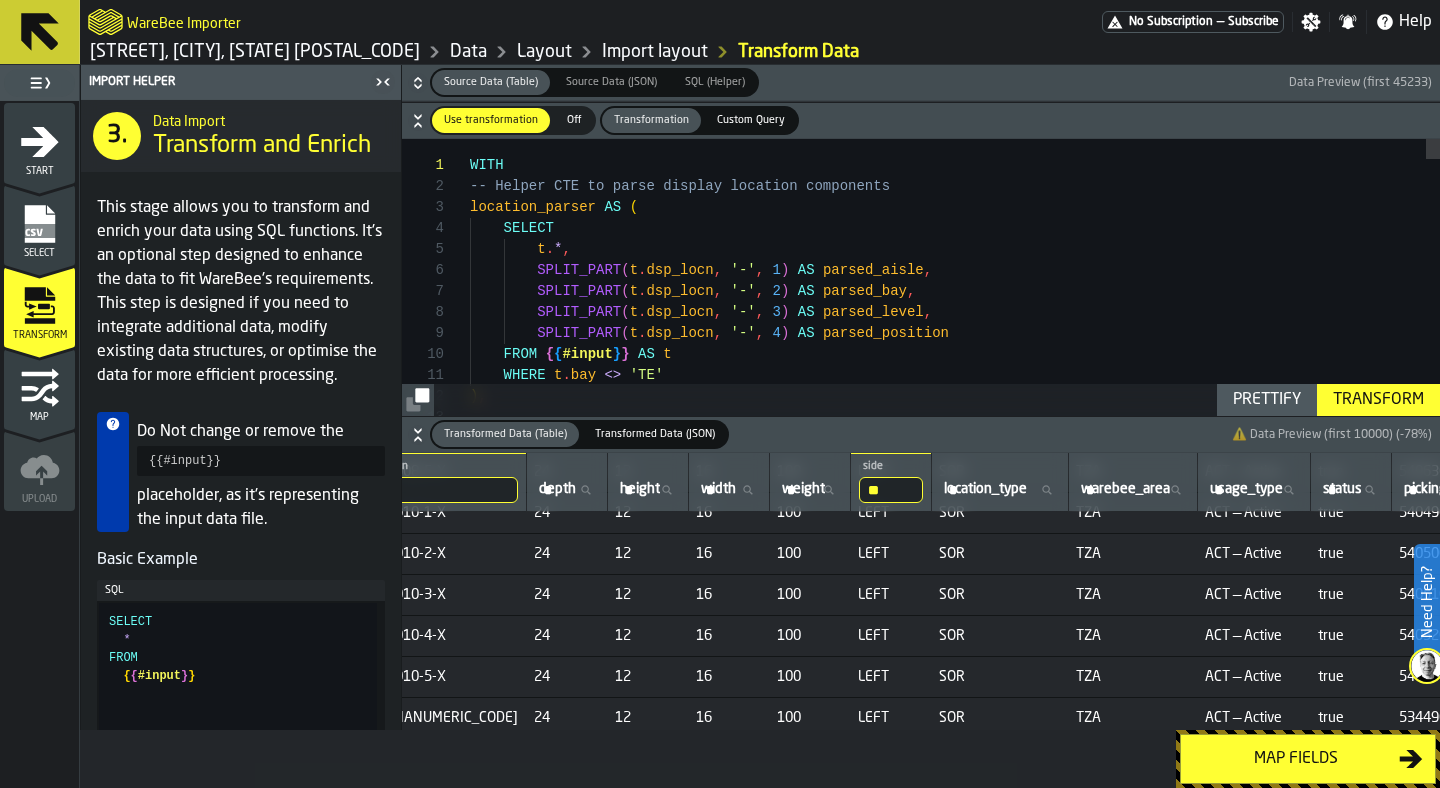 type on "***" 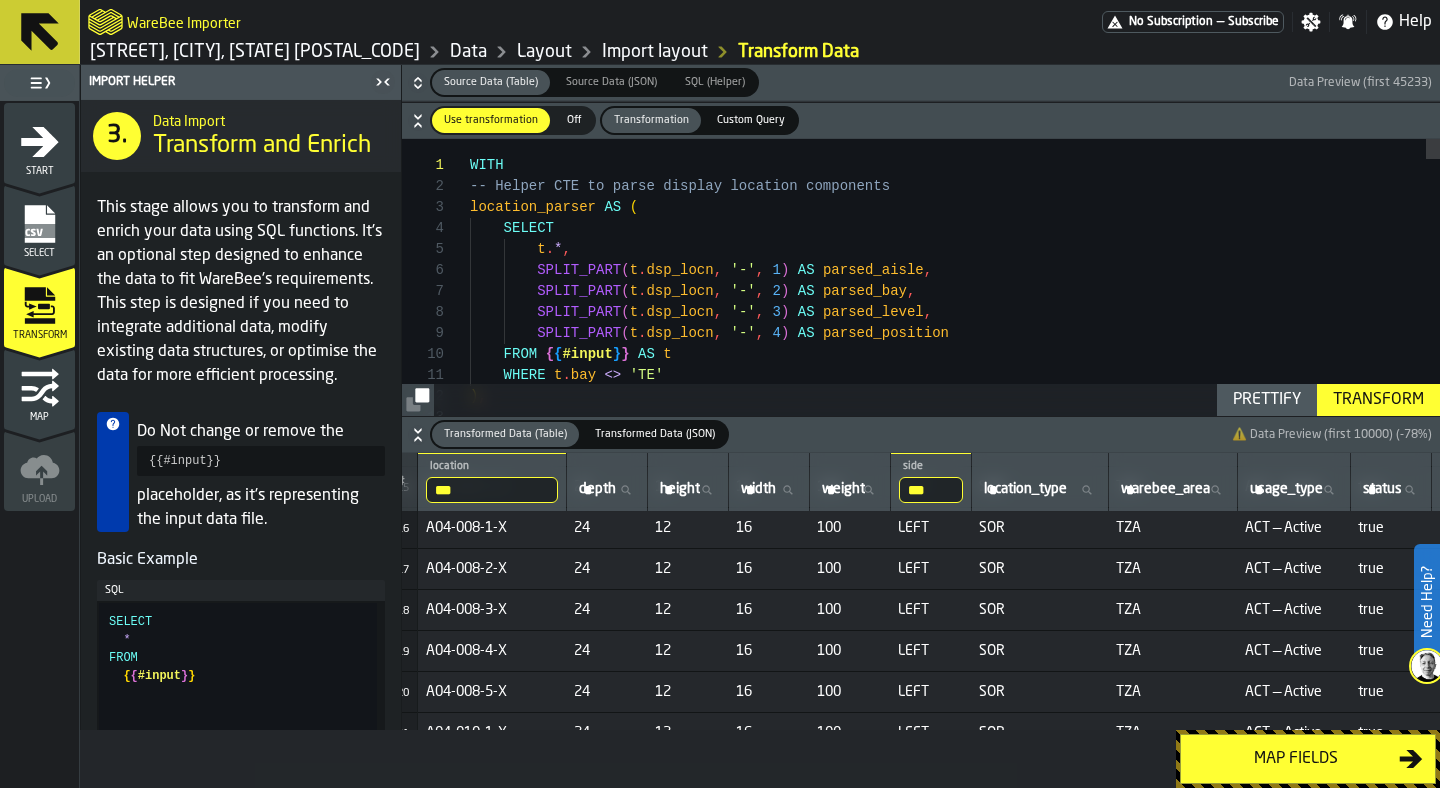 scroll, scrollTop: 619, scrollLeft: 0, axis: vertical 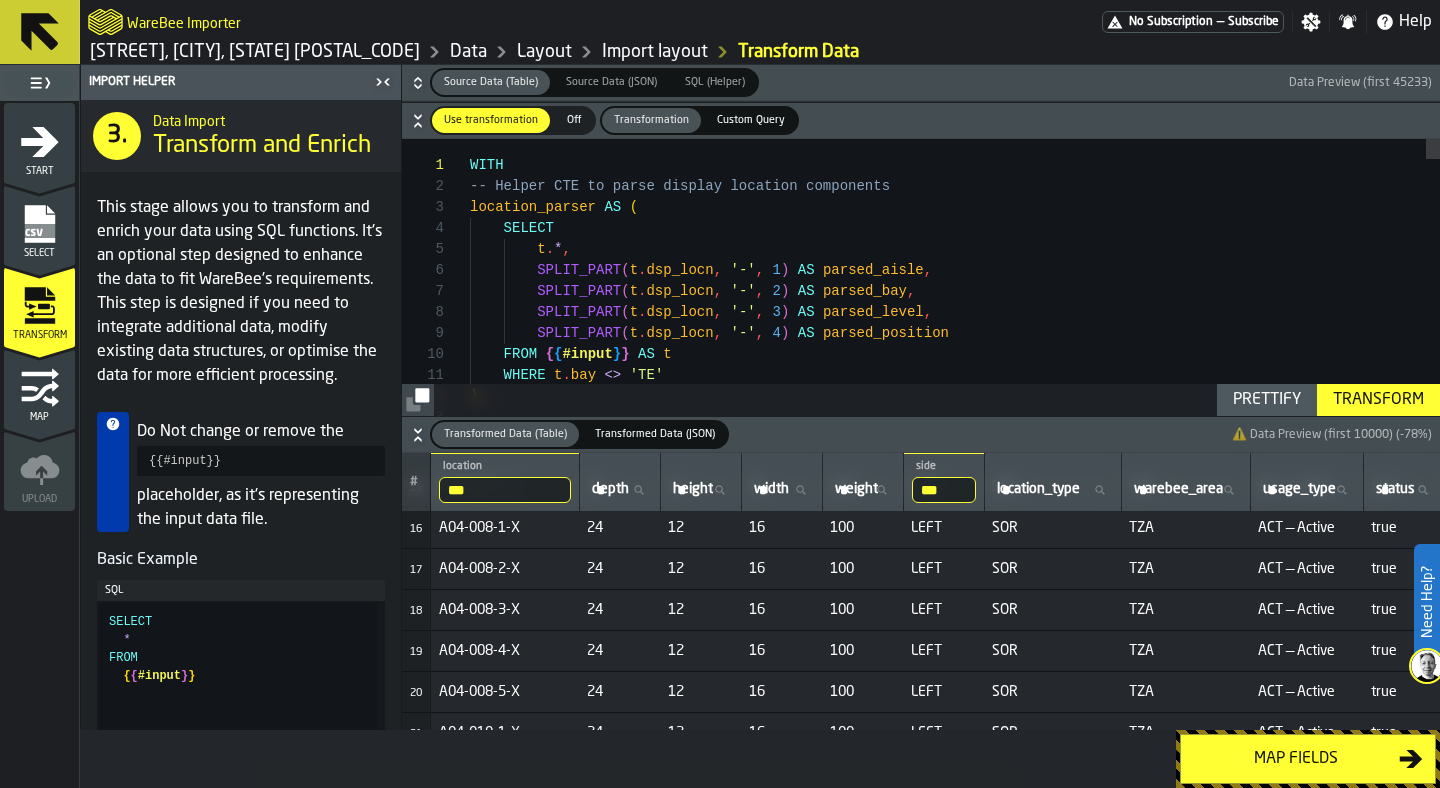 click 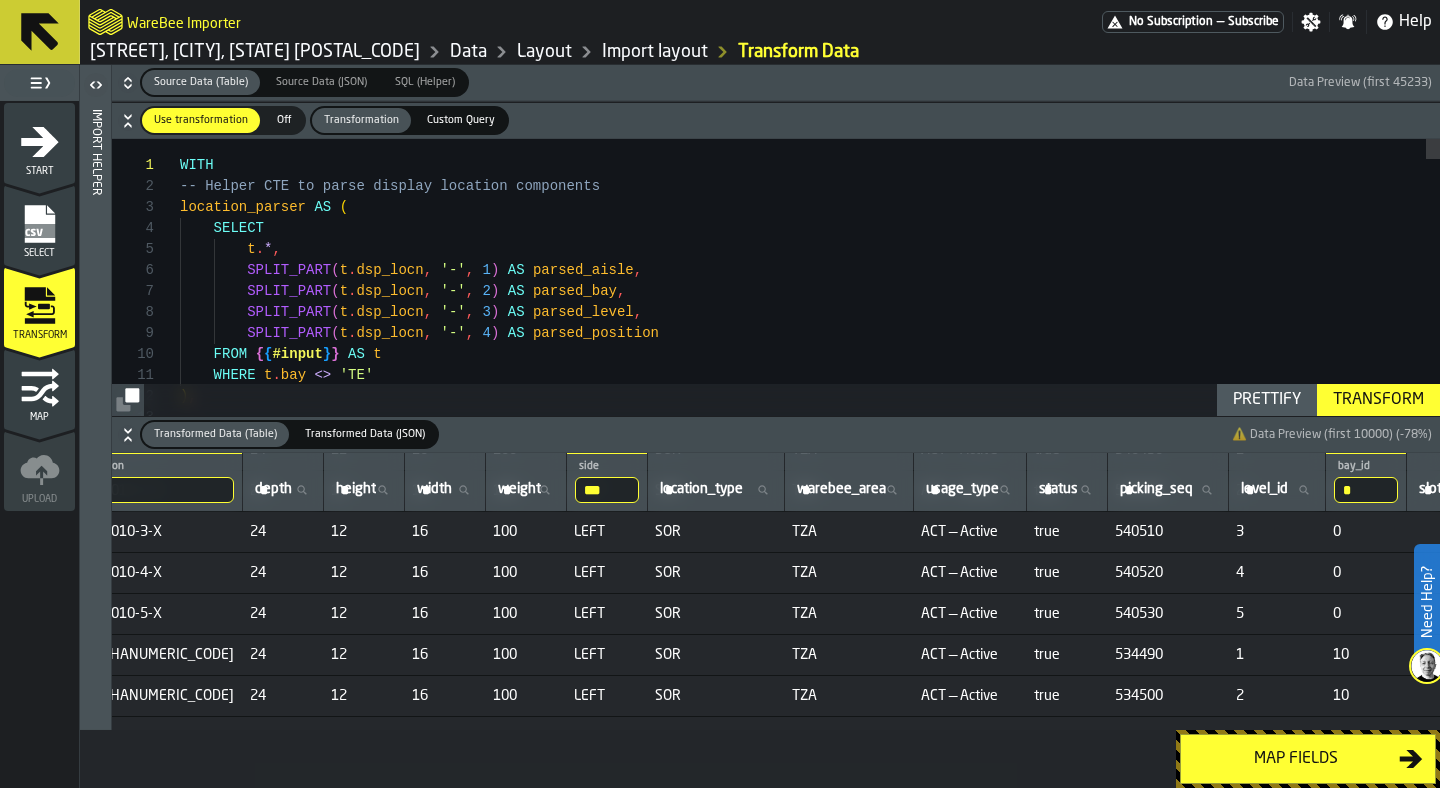 scroll, scrollTop: 902, scrollLeft: 112, axis: both 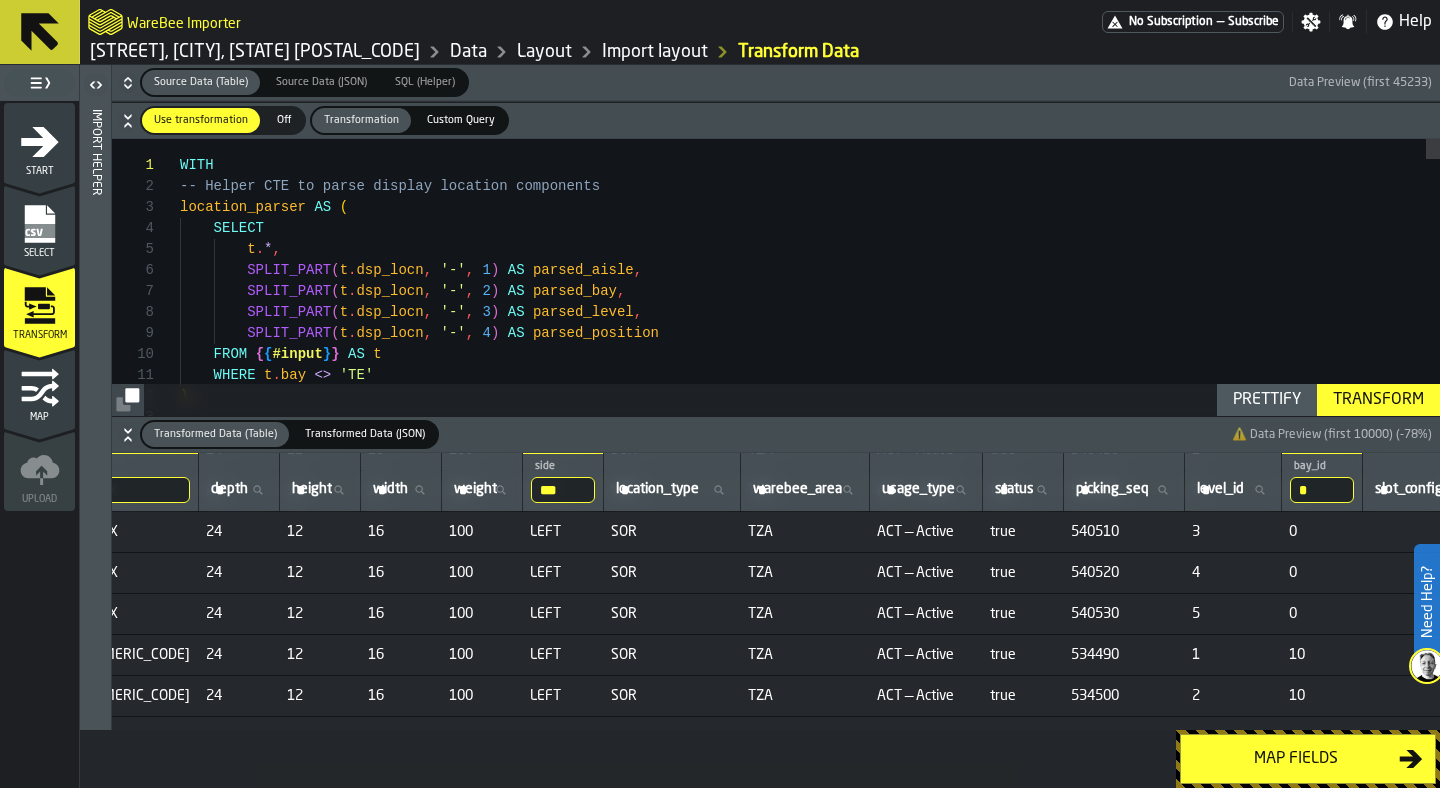 click on "*" at bounding box center [1322, 490] 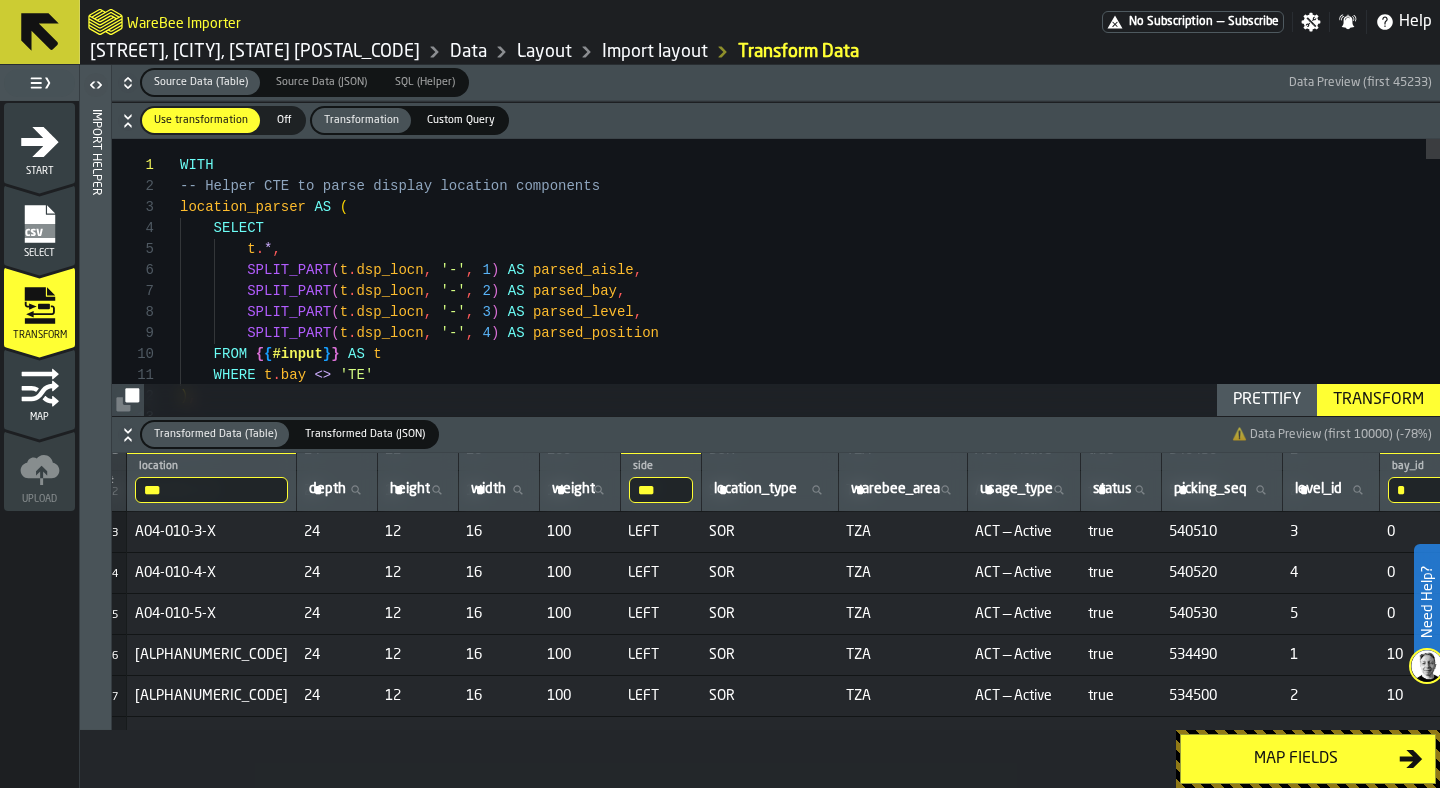 scroll, scrollTop: 902, scrollLeft: 0, axis: vertical 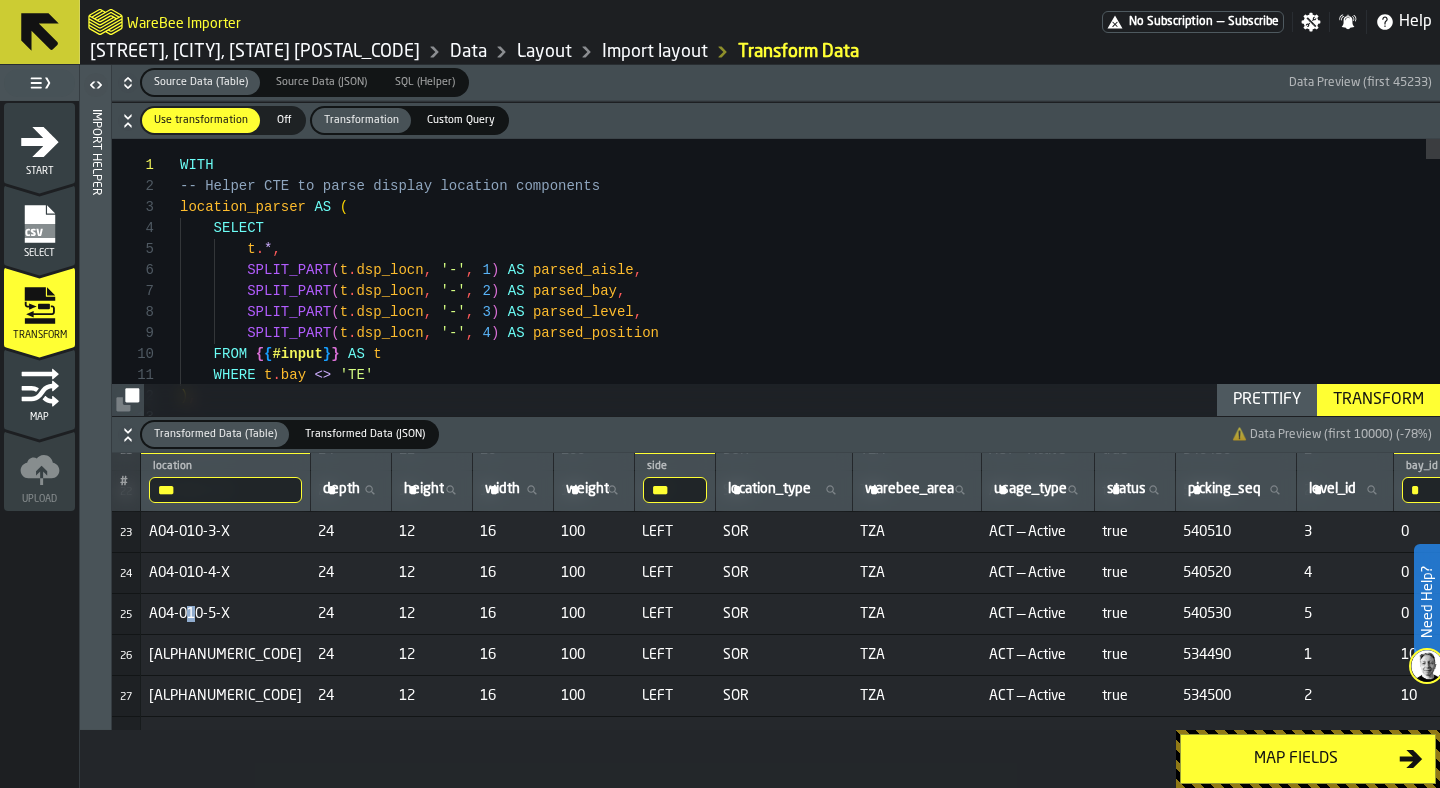 drag, startPoint x: 187, startPoint y: 611, endPoint x: 200, endPoint y: 612, distance: 13.038404 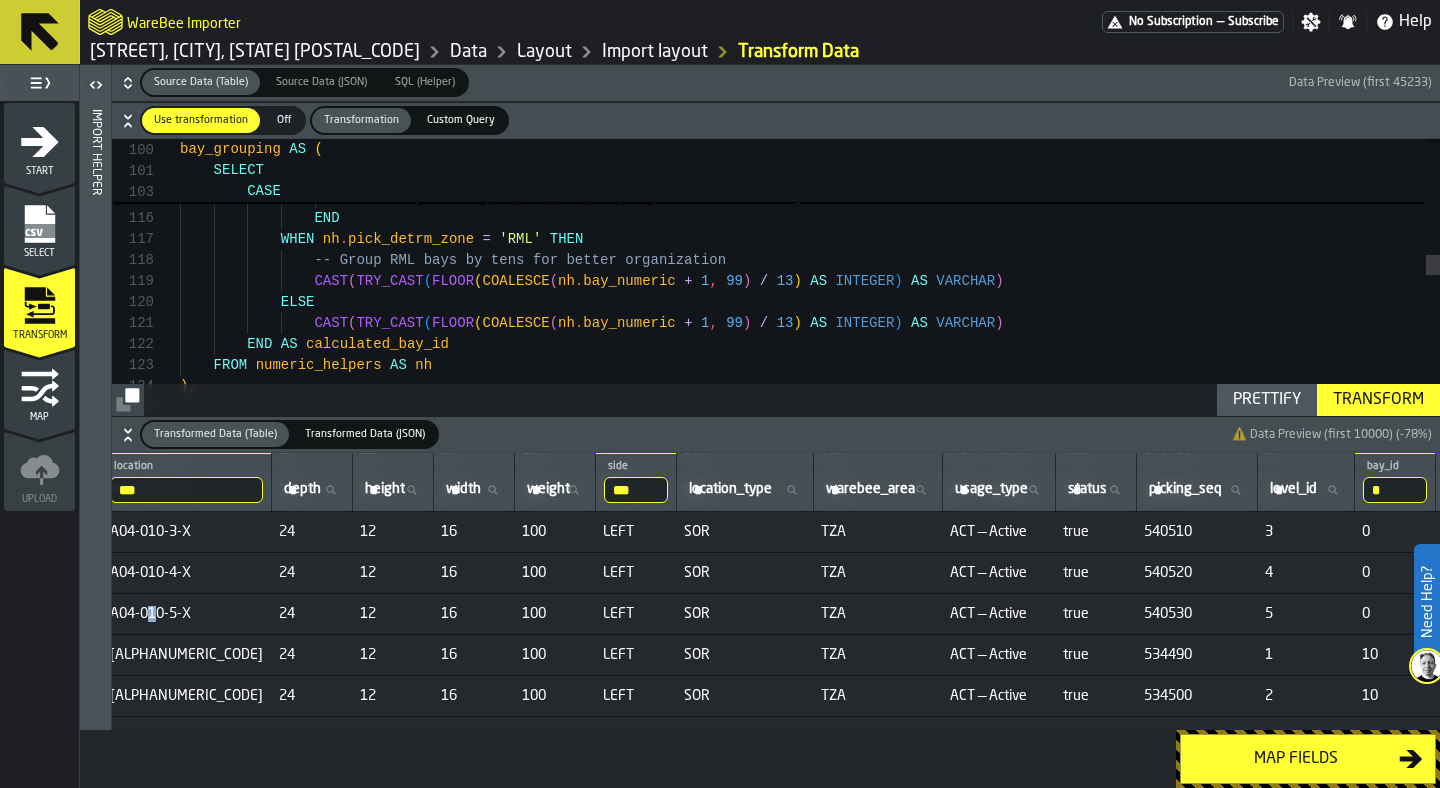 scroll, scrollTop: 902, scrollLeft: 62, axis: both 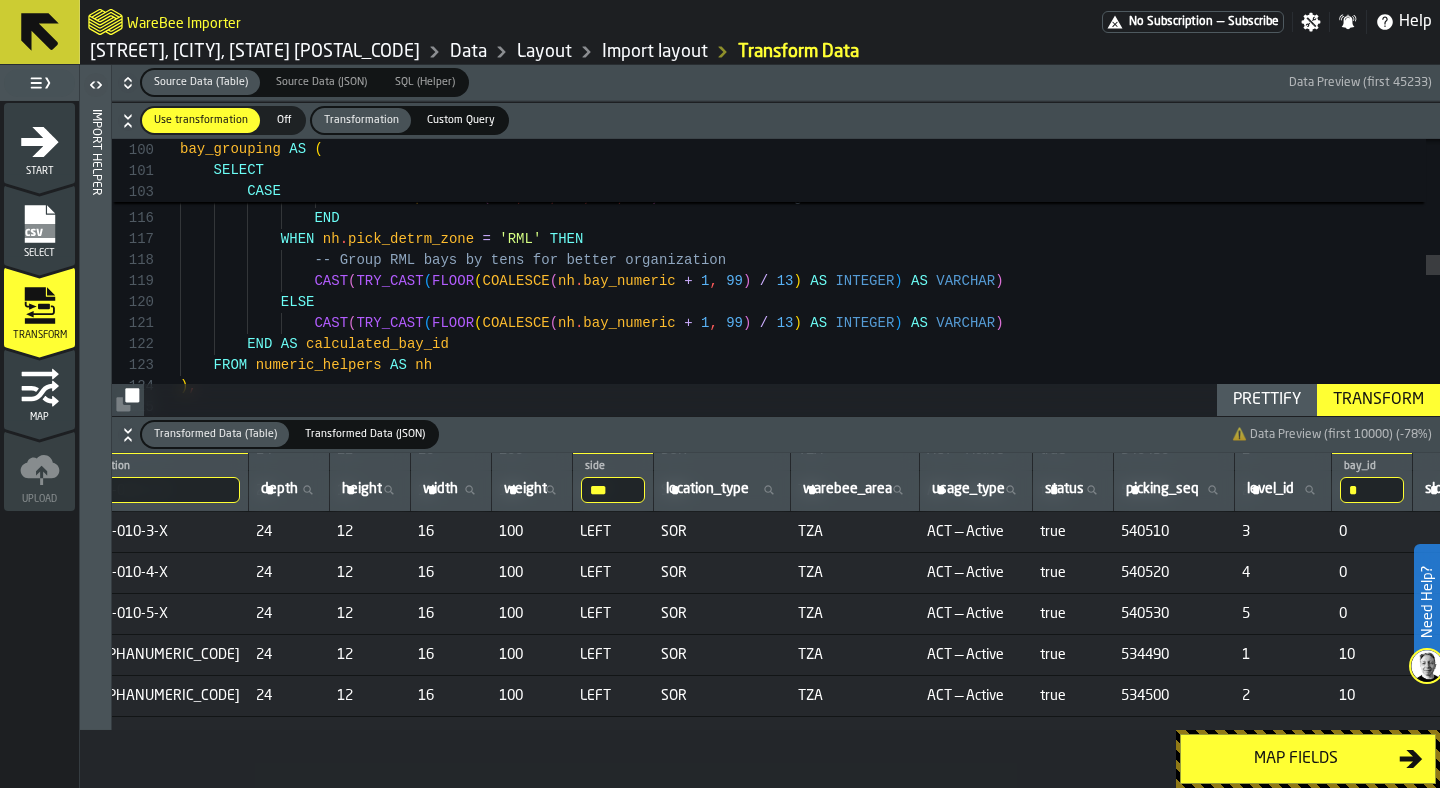 click on "*" at bounding box center (1372, 490) 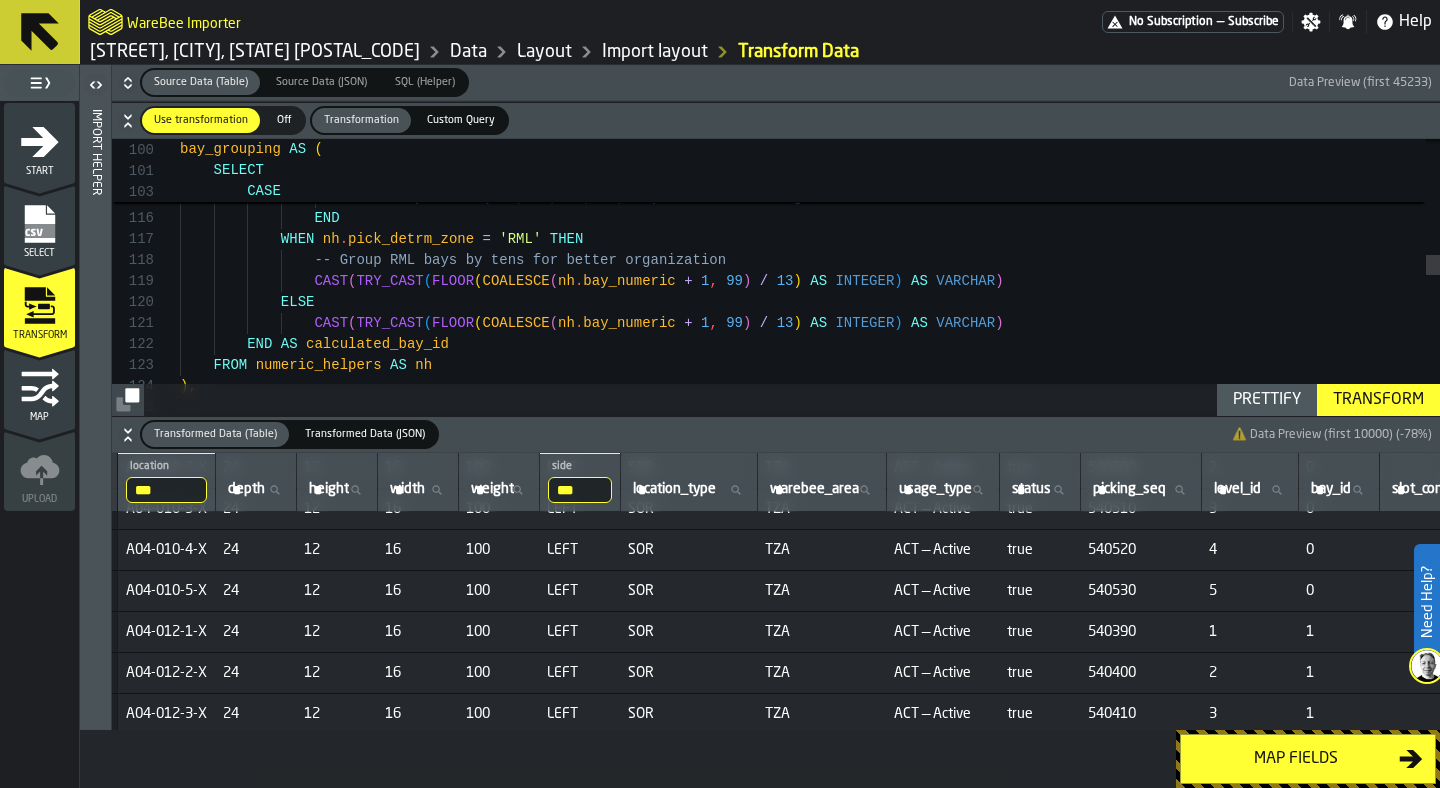 scroll, scrollTop: 925, scrollLeft: 0, axis: vertical 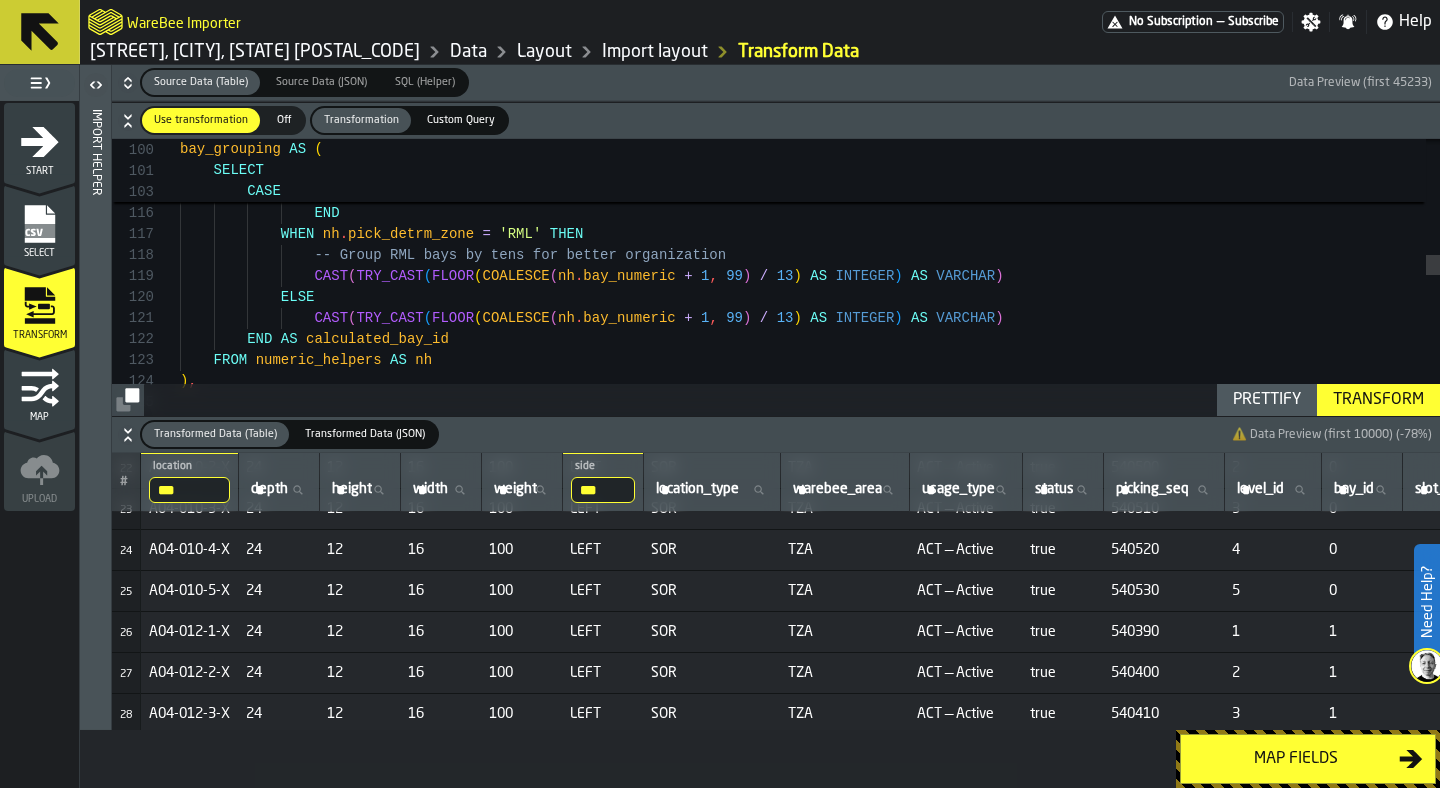 click on "ELSE                    CAST ( TRY_CAST ( FLOOR ( COALESCE ( nh . bay_numeric   +   1 ,   99 )   /   13 )   AS   INTEGER )   AS   VARCHAR )                  -- Group RML bays by tens for better organization              WHEN   nh . pick_detrm_zone   =   'RML'   THEN                  END                      WHEN   nh . posn   IN   ( 'F' , 'G' , 'H' , 'J' , 'K' )   THEN   '1'    -- Right side                      WHEN   nh . posn   IN   ( 'A' , 'B' , 'C' , 'D' , 'E' )   THEN   '0'    -- Left side                  CASE                    nh . parsed_bay   ||                  CAST ( TRY_CAST ( FLOOR ( COALESCE ( nh . bay_numeric   +   1 ,   99 )   /   13 )   AS   INTEGER )   AS   VARCHAR )          END   AS   calculated_bay_id      FROM   numeric_helpers   AS   nh ) ," at bounding box center [810, 534] 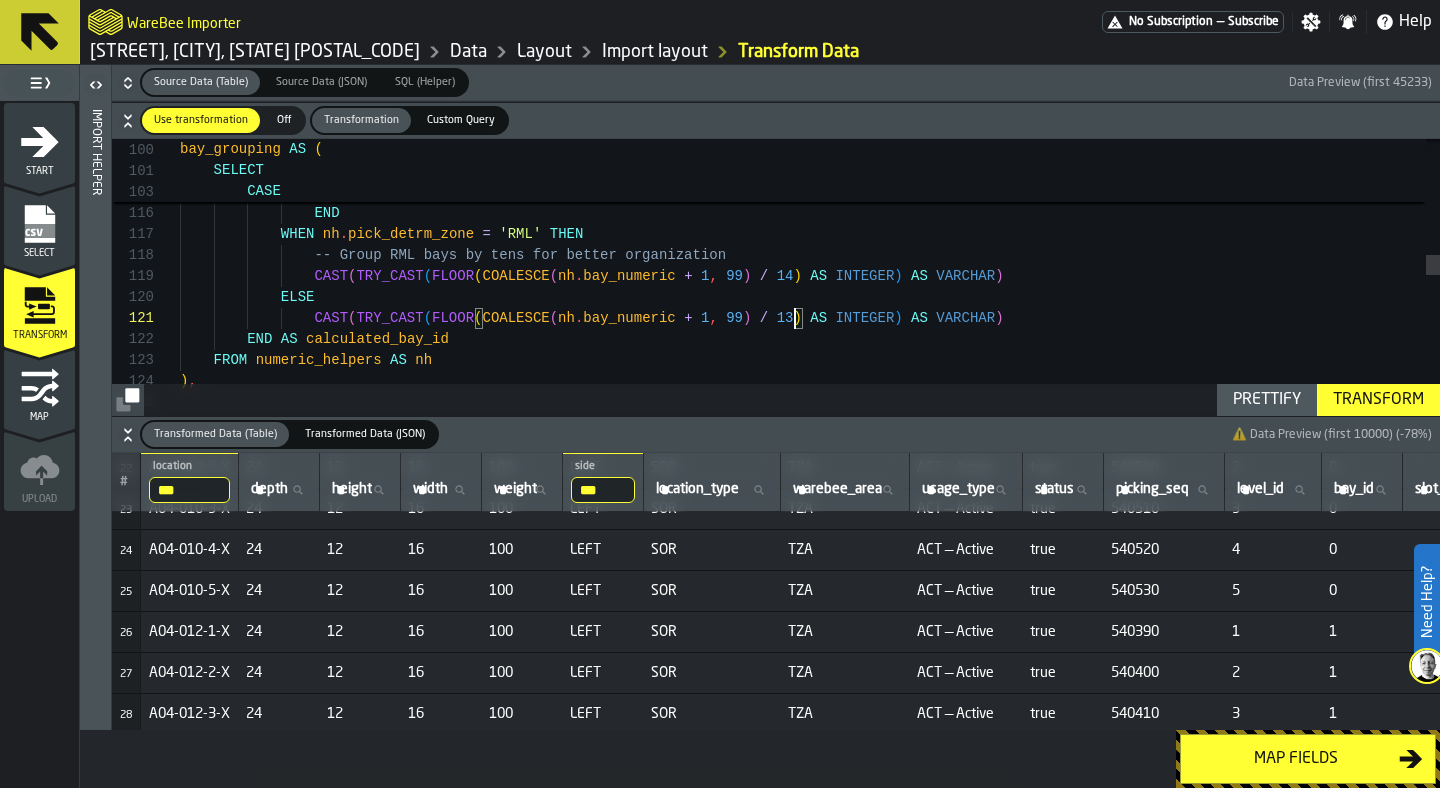 scroll, scrollTop: 0, scrollLeft: 0, axis: both 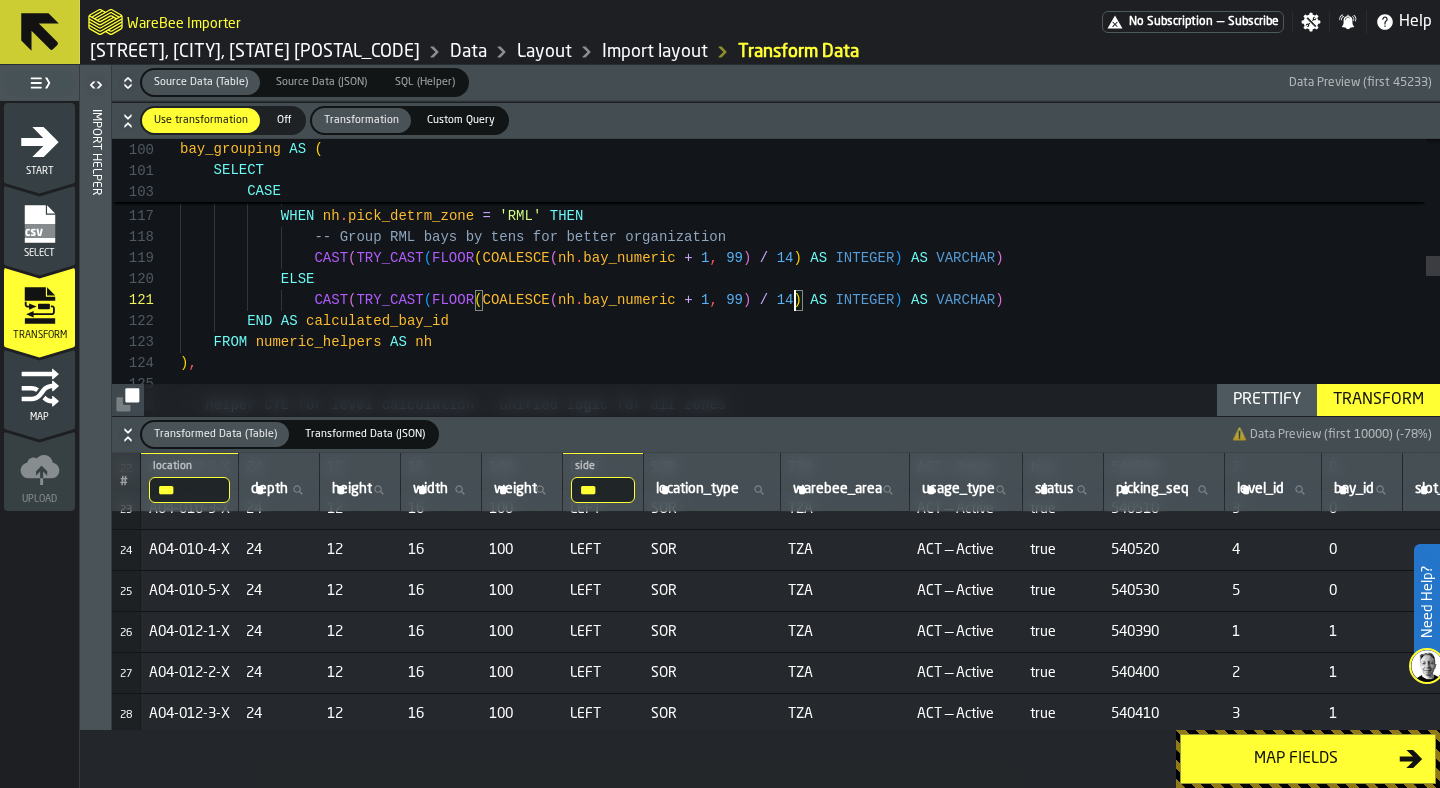 click on "Transform" at bounding box center [1378, 400] 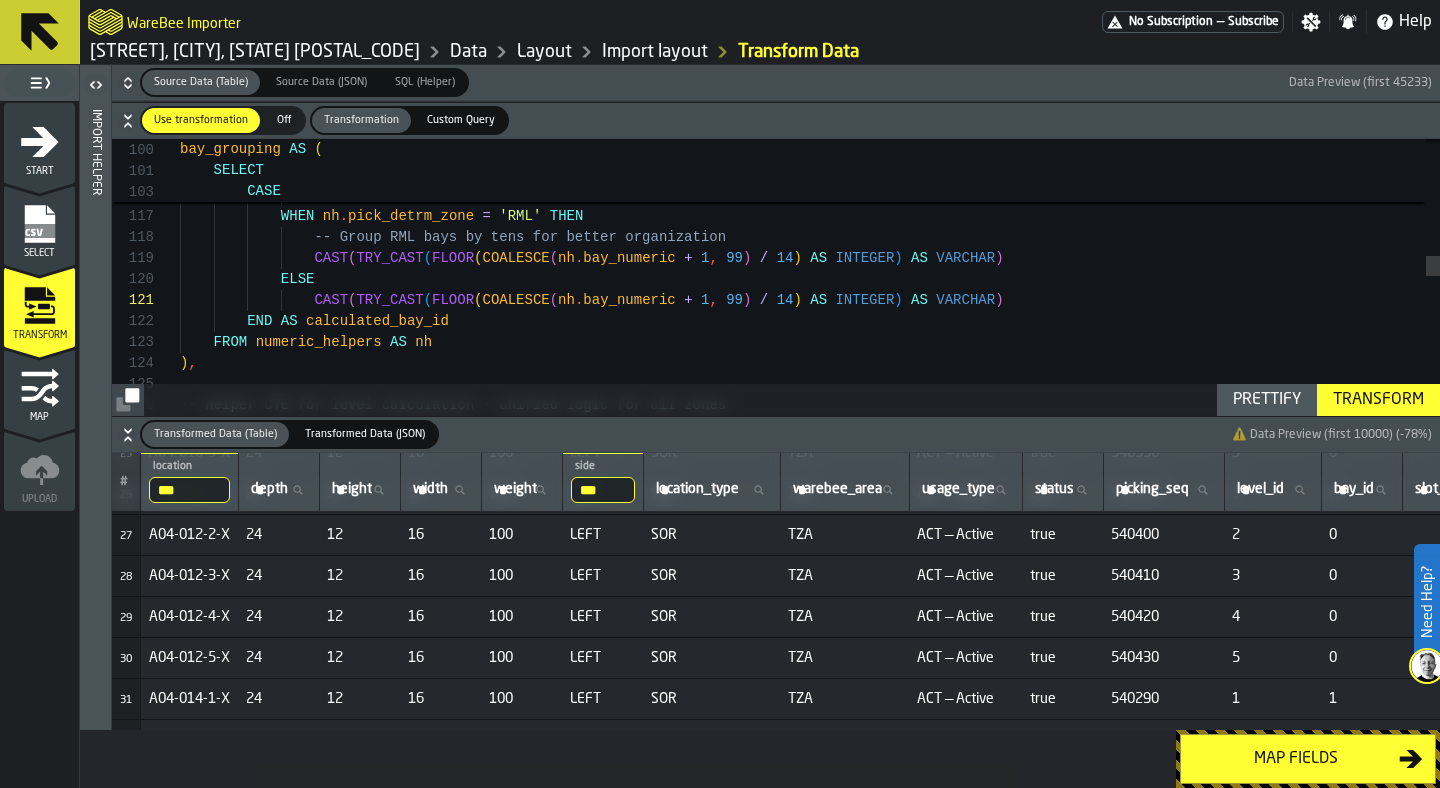 scroll, scrollTop: 1078, scrollLeft: 0, axis: vertical 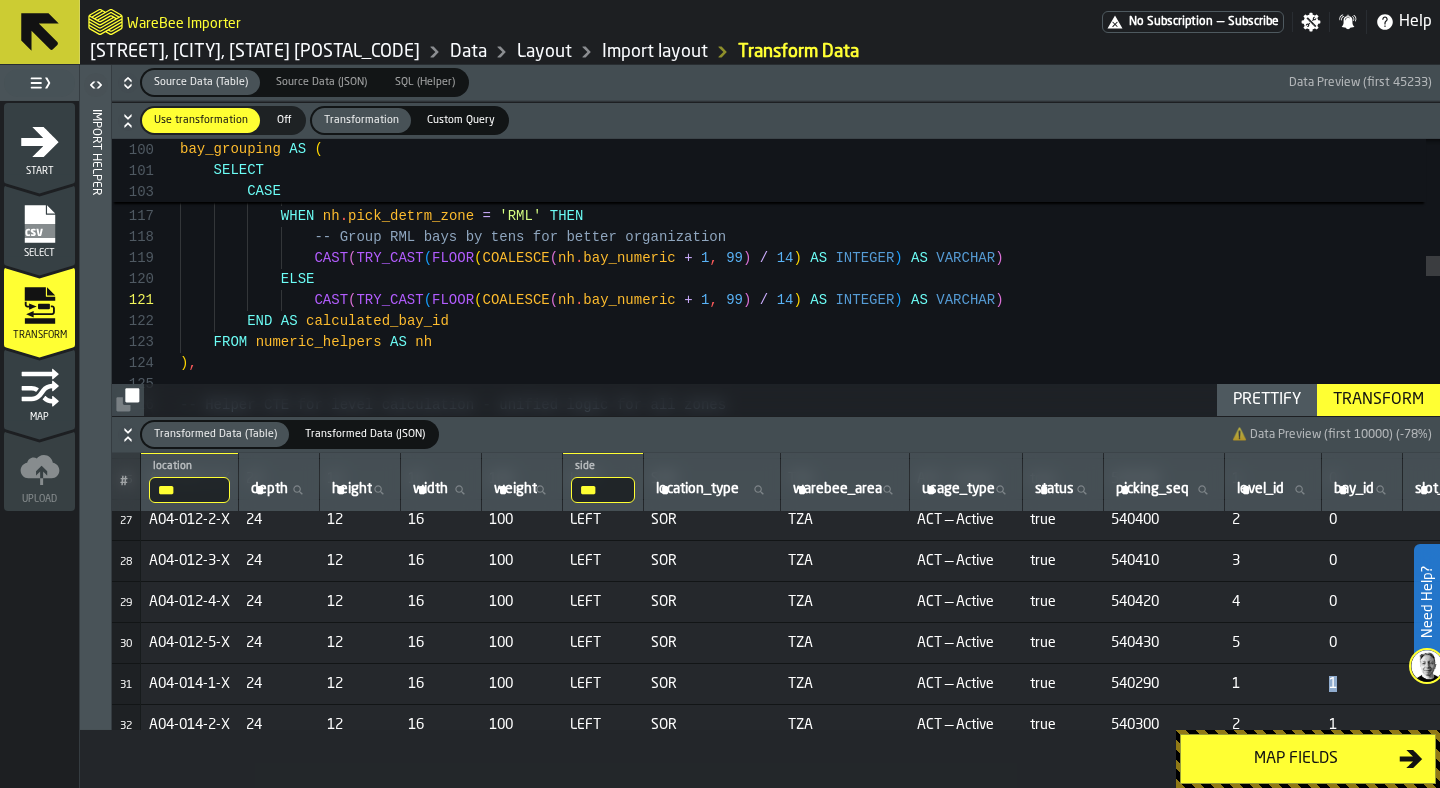 drag, startPoint x: 1389, startPoint y: 683, endPoint x: 1402, endPoint y: 683, distance: 13 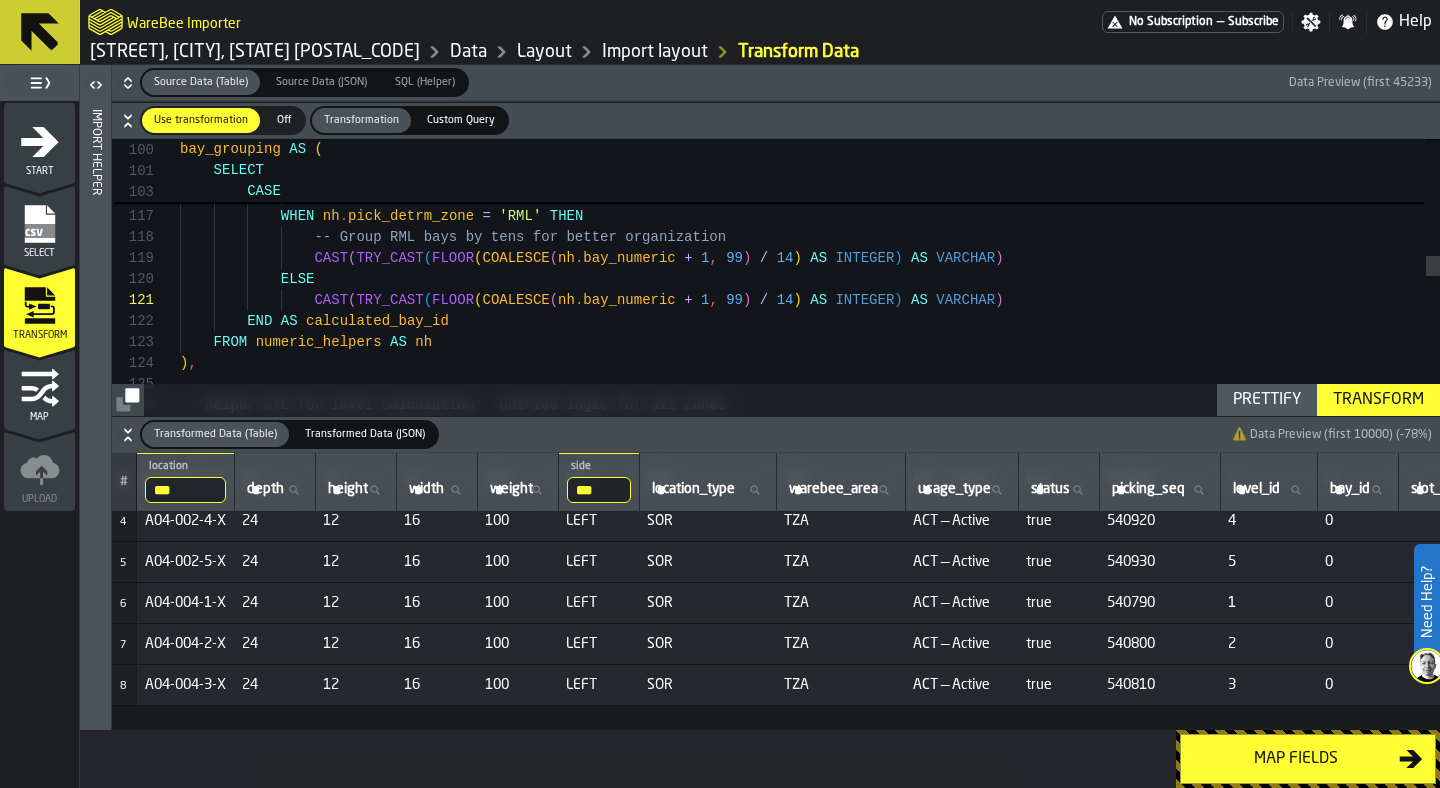 scroll, scrollTop: 0, scrollLeft: 0, axis: both 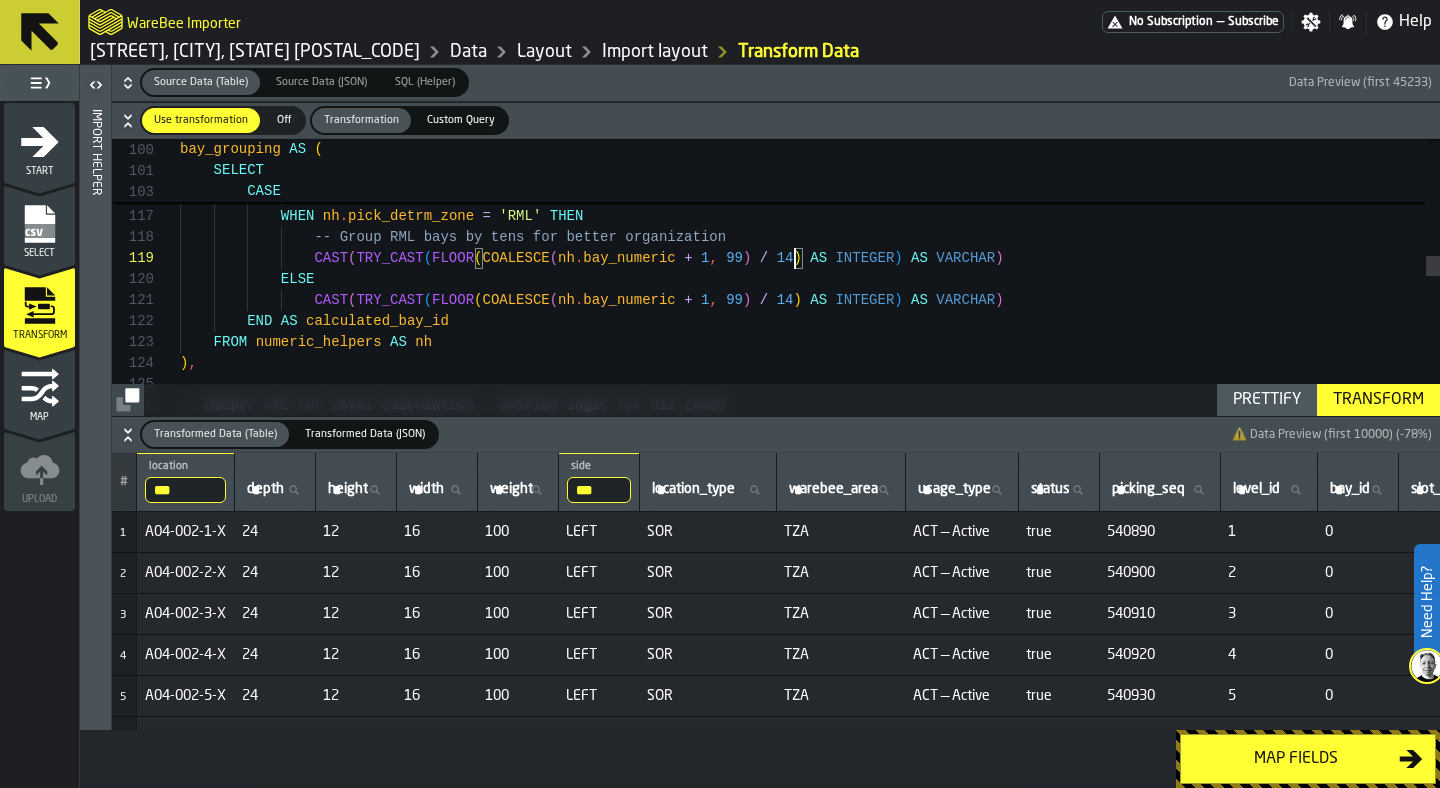 click on "ELSE                    CAST ( TRY_CAST ( FLOOR ( COALESCE ( nh . bay_numeric   +   1 ,   99 )   /   14 )   AS   INTEGER )   AS   VARCHAR )                  -- Group RML bays by tens for better organization              WHEN   nh . pick_detrm_zone   =   'RML'   THEN                  END                      WHEN   nh . posn   IN   ( 'F' , 'G' , 'H' , 'J' , 'K' )   THEN   '1'    -- Right side                      WHEN   nh . posn   IN   ( 'A' , 'B' , 'C' , 'D' , 'E' )   THEN   '0'    -- Left side                  CASE                    CAST ( TRY_CAST ( FLOOR ( COALESCE ( nh . bay_numeric   +   1 ,   99 )   /   14 )   AS   INTEGER )   AS   VARCHAR )          END   AS   calculated_bay_id      FROM   numeric_helpers   AS   nh ) , -- Helper CTE for level calculation - unified logi" at bounding box center (810, 516) 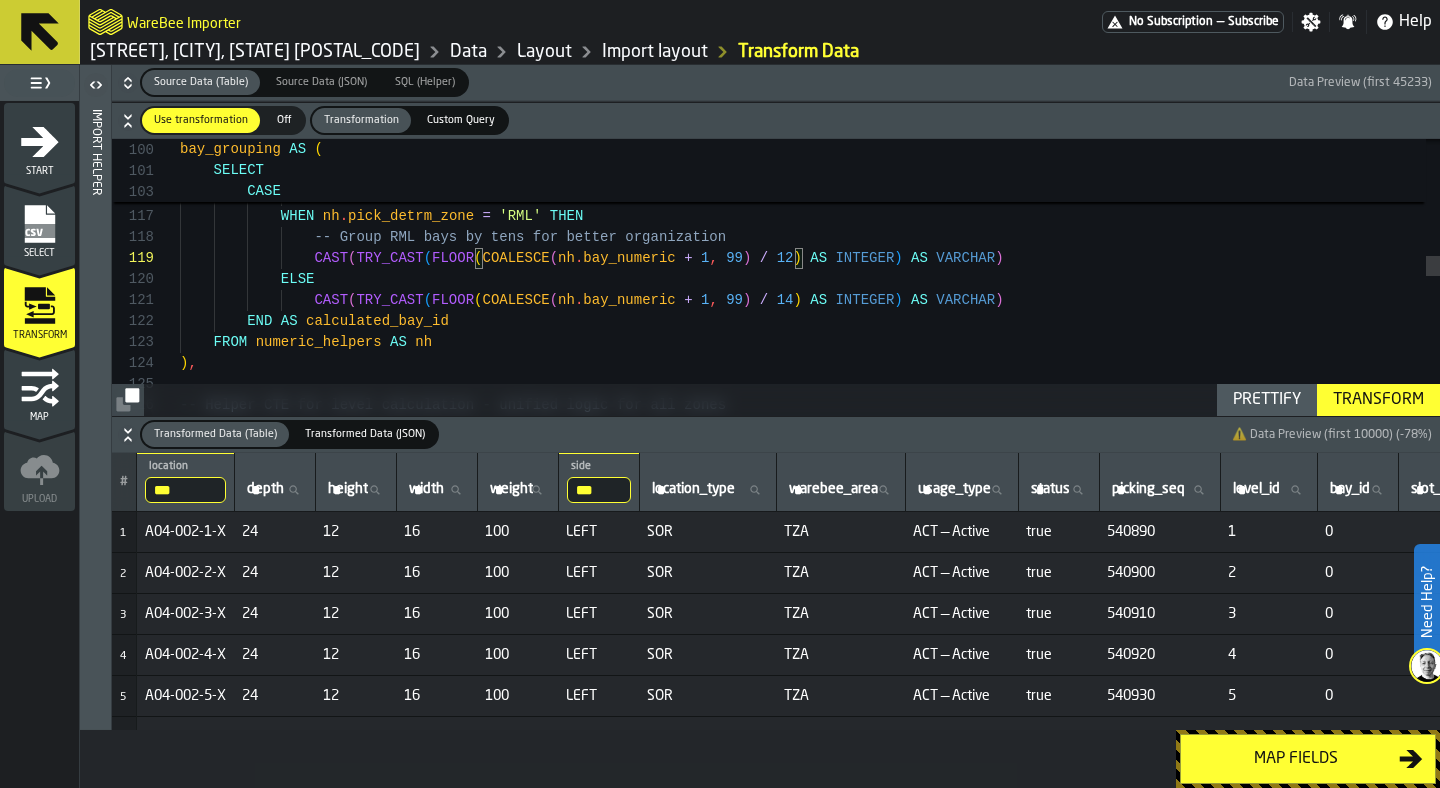 scroll, scrollTop: 0, scrollLeft: 0, axis: both 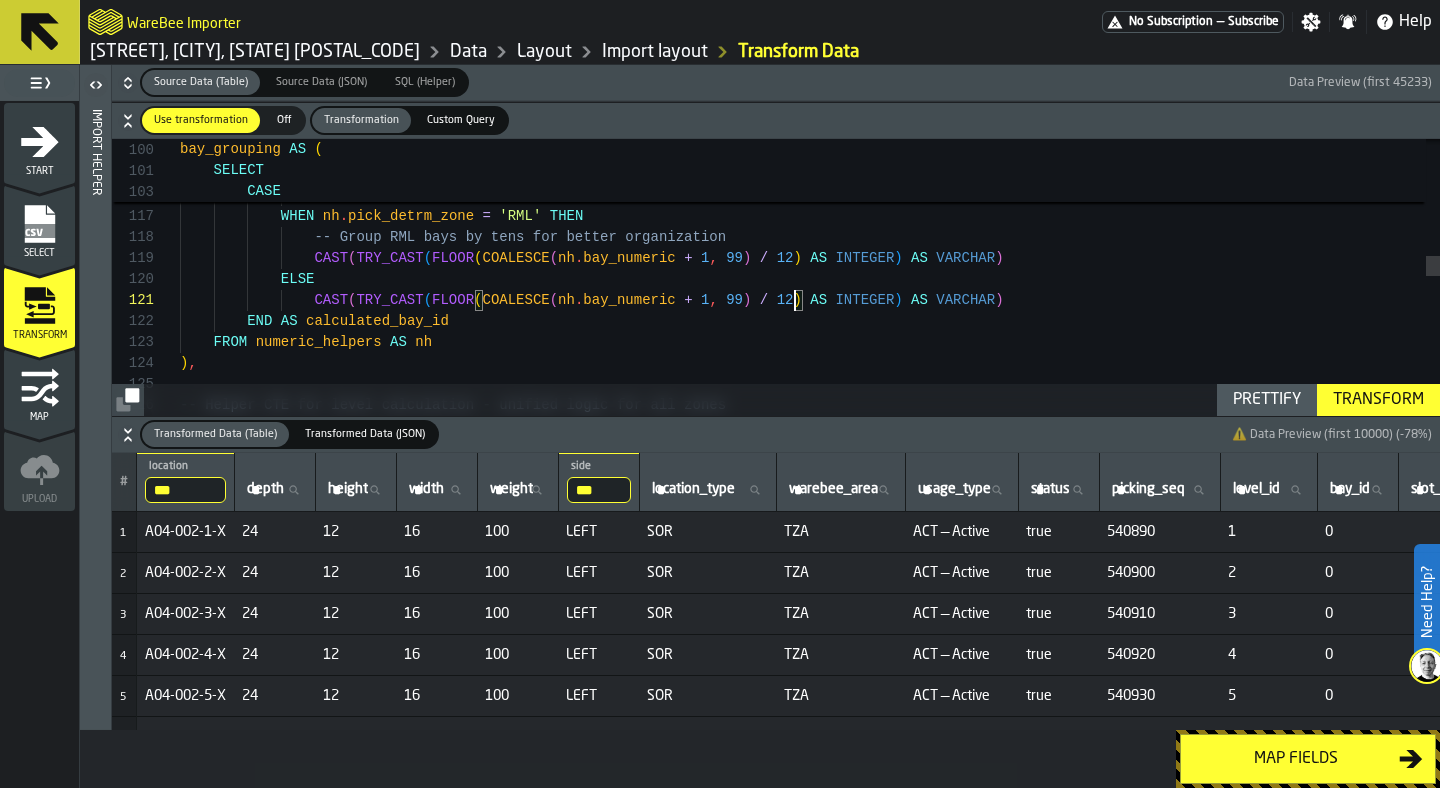 click on "Transform" at bounding box center (1378, 400) 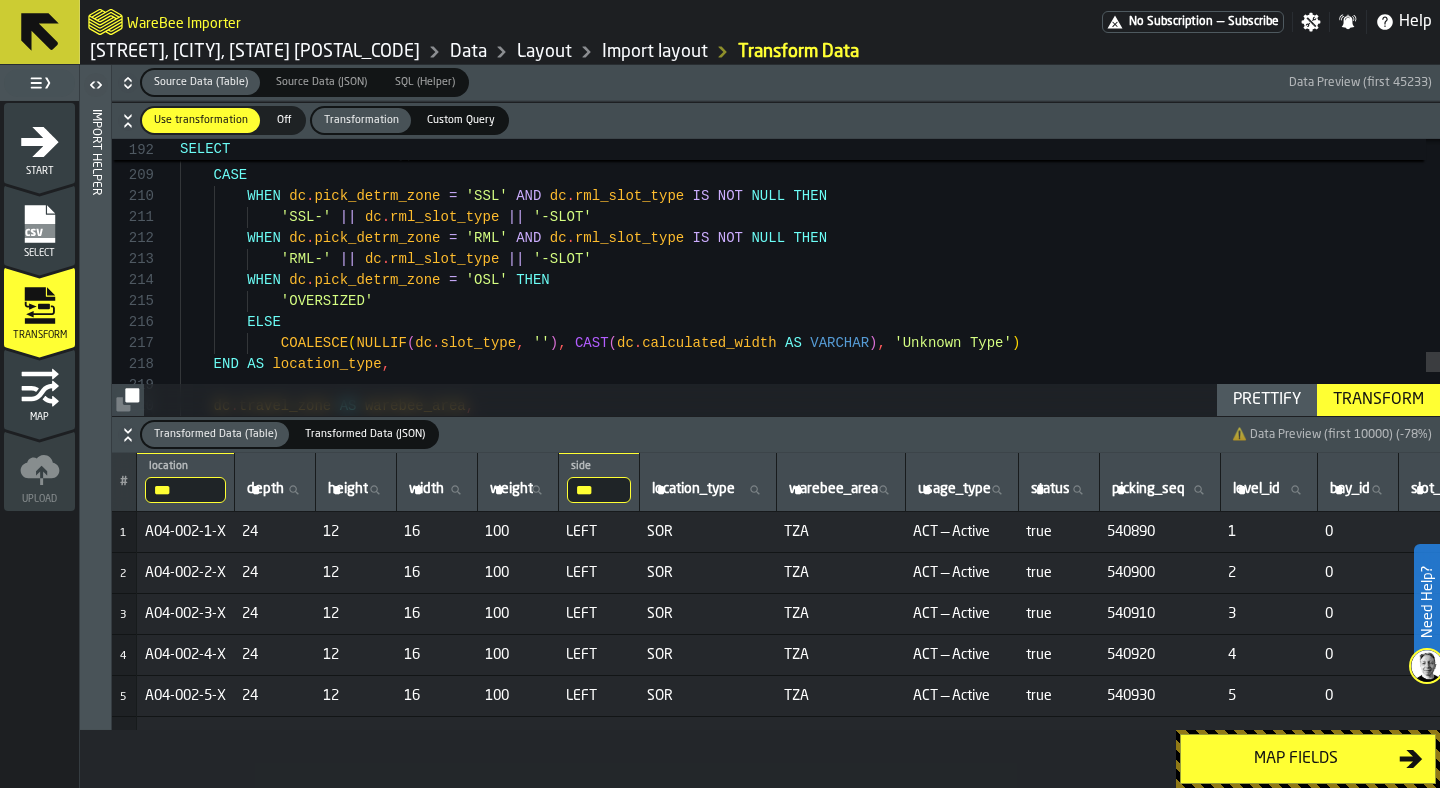 scroll, scrollTop: 0, scrollLeft: 4321, axis: horizontal 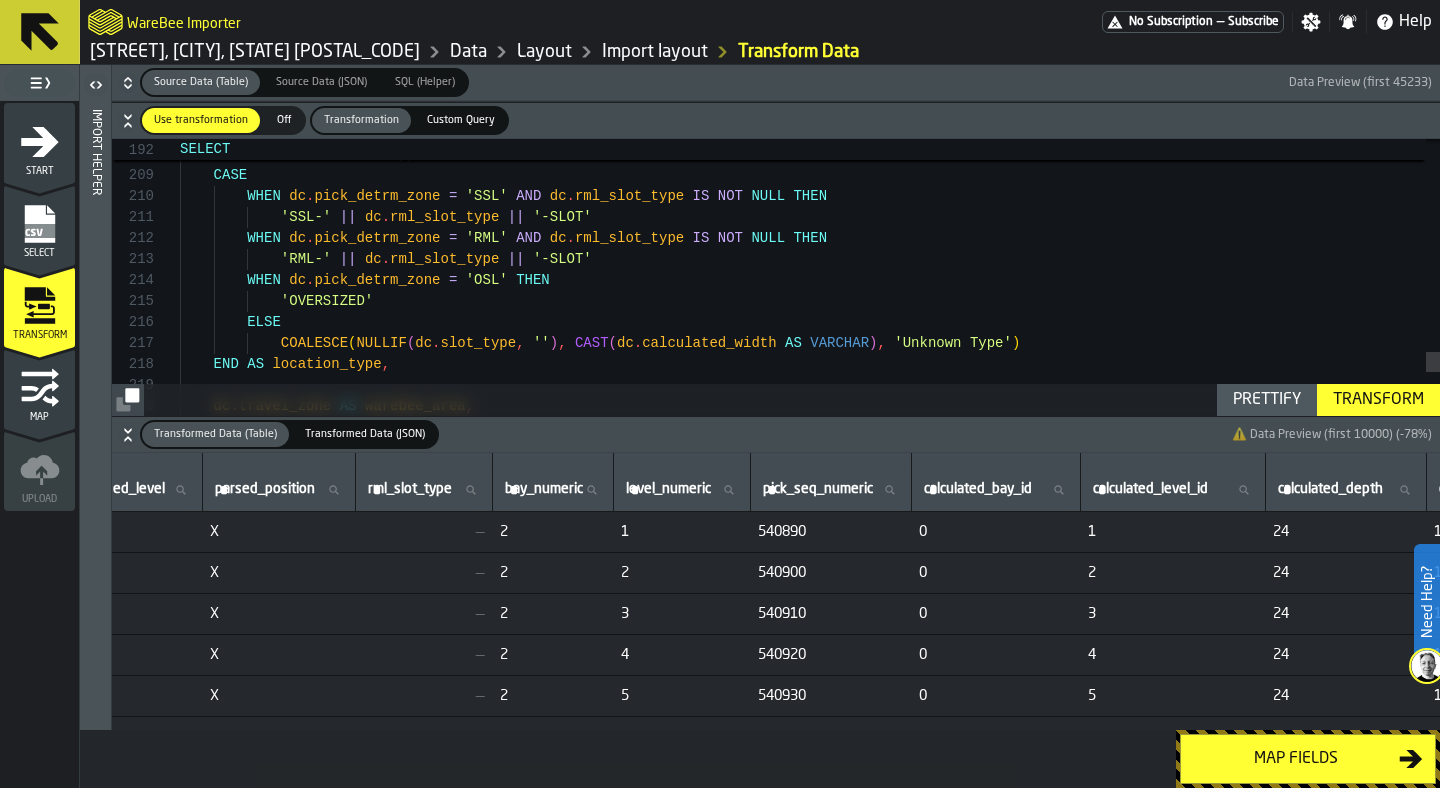 click on "-- Enhanced location type with RML slot informatio n      CASE            WHEN   dc . pick_detrm_zone   =   'SSL'   AND   dc . rml_slot_type   IS   NOT   NULL   THEN                'SSL-'   ||   dc . rml_slot_type   ||   '-SLOT'          WHEN   dc . pick_detrm_zone   =   'RML'   AND   dc . rml_slot_type   IS   NOT   NULL   THEN                'RML-'   ||   dc . rml_slot_type   ||   '-SLOT'          WHEN   dc . pick_detrm_zone   =   'OSL'   THEN                'OVERSIZED'          ELSE                COALESCE ( NULLIF ( dc . slot_type ,   '' ) ,   CAST ( dc . calculated_width   AS   VARCHAR ) ,   'Unknown Type' )      END   AS   location_type ,      dc . travel_zone   AS   warebee_area ," at bounding box center [810, -1457] 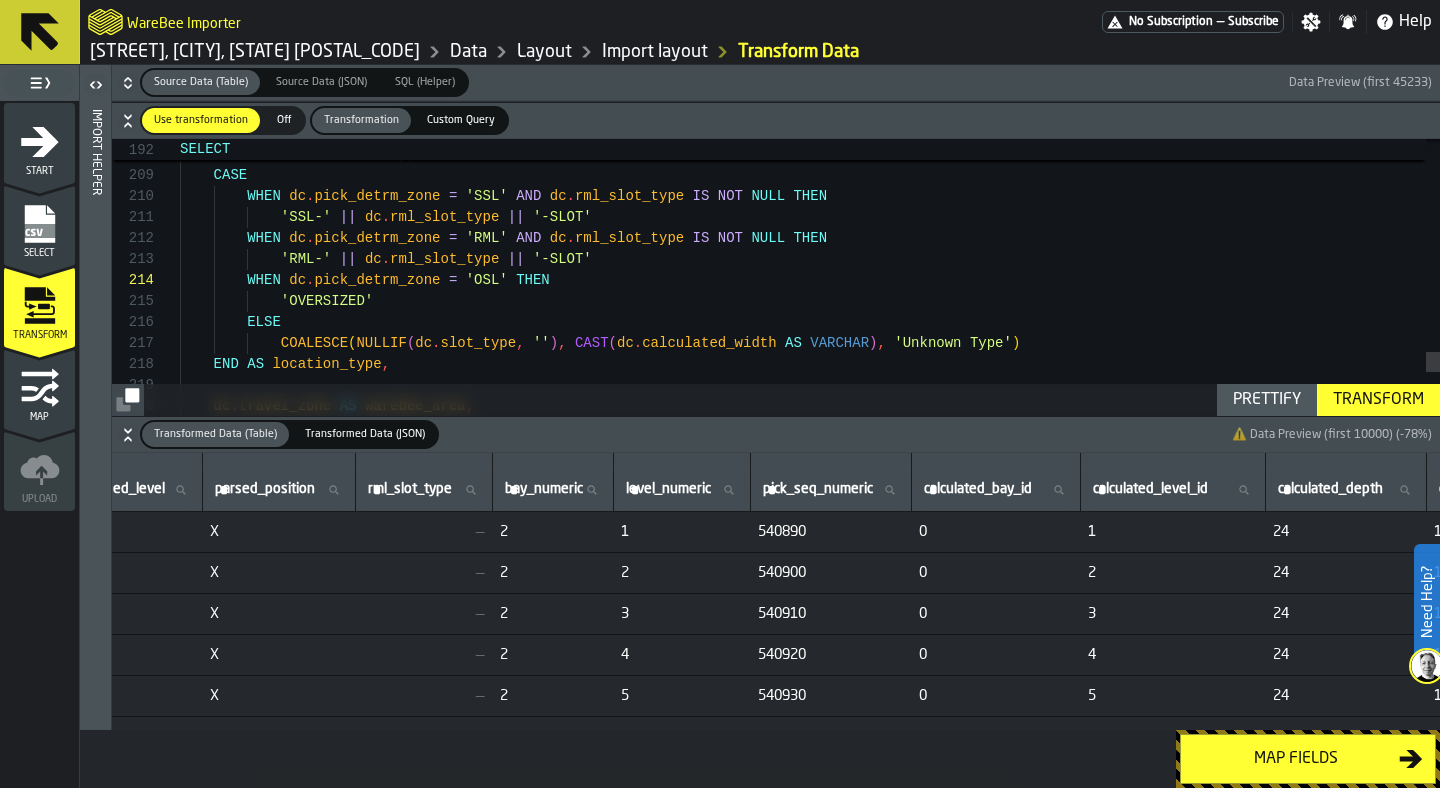 click on "-- Enhanced location type with RML slot informatio n      CASE            WHEN   dc . pick_detrm_zone   =   'SSL'   AND   dc . rml_slot_type   IS   NOT   NULL   THEN                'SSL-'   ||   dc . rml_slot_type   ||   '-SLOT'          WHEN   dc . pick_detrm_zone   =   'RML'   AND   dc . rml_slot_type   IS   NOT   NULL   THEN                'RML-'   ||   dc . rml_slot_type   ||   '-SLOT'          WHEN   dc . pick_detrm_zone   =   'OSL'   THEN                'OVERSIZED'          ELSE                COALESCE ( NULLIF ( dc . slot_type ,   '' ) ,   CAST ( dc . calculated_width   AS   VARCHAR ) ,   'Unknown Type' )      END   AS   location_type ,      dc . travel_zone   AS   warebee_area ," at bounding box center (810, -1457) 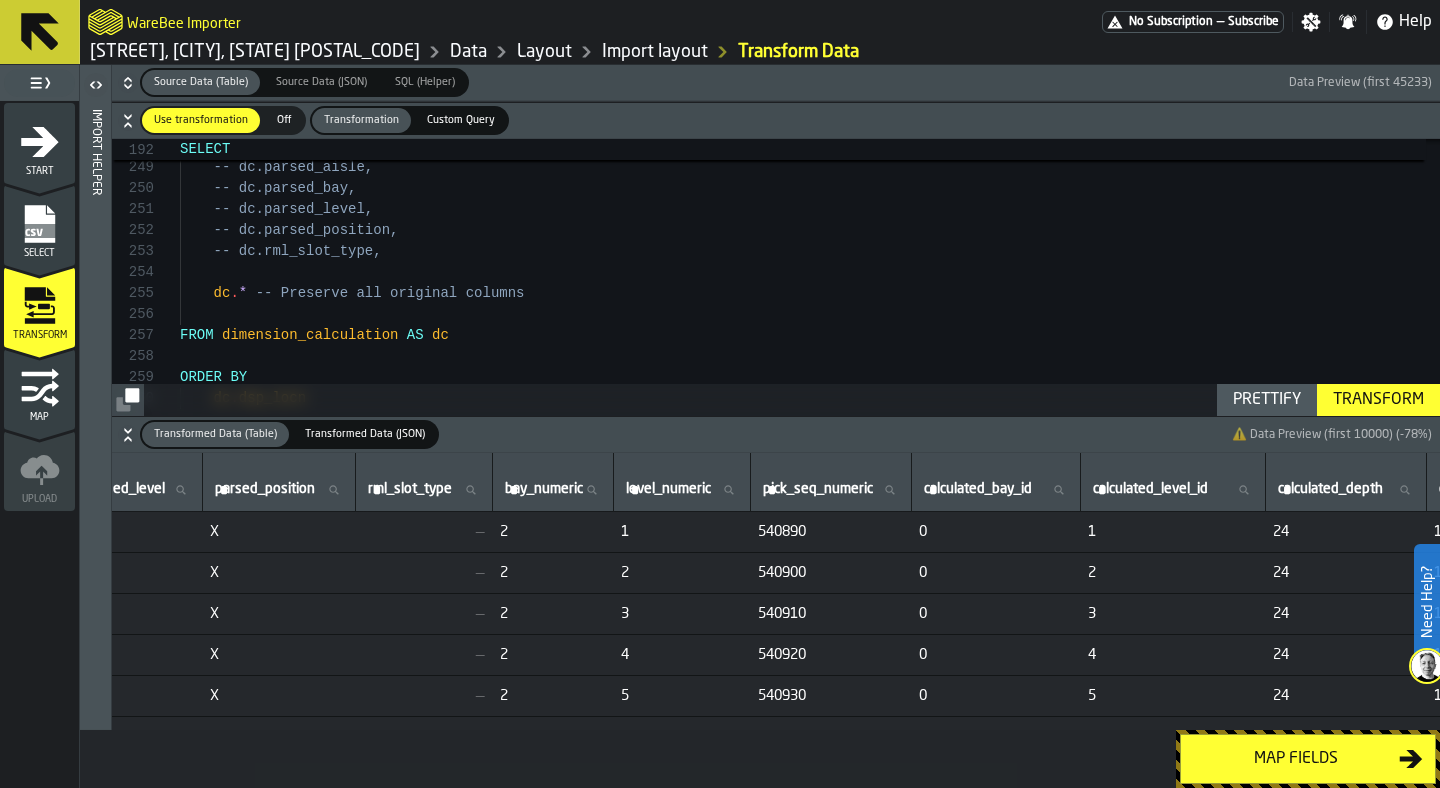 scroll, scrollTop: 42, scrollLeft: 0, axis: vertical 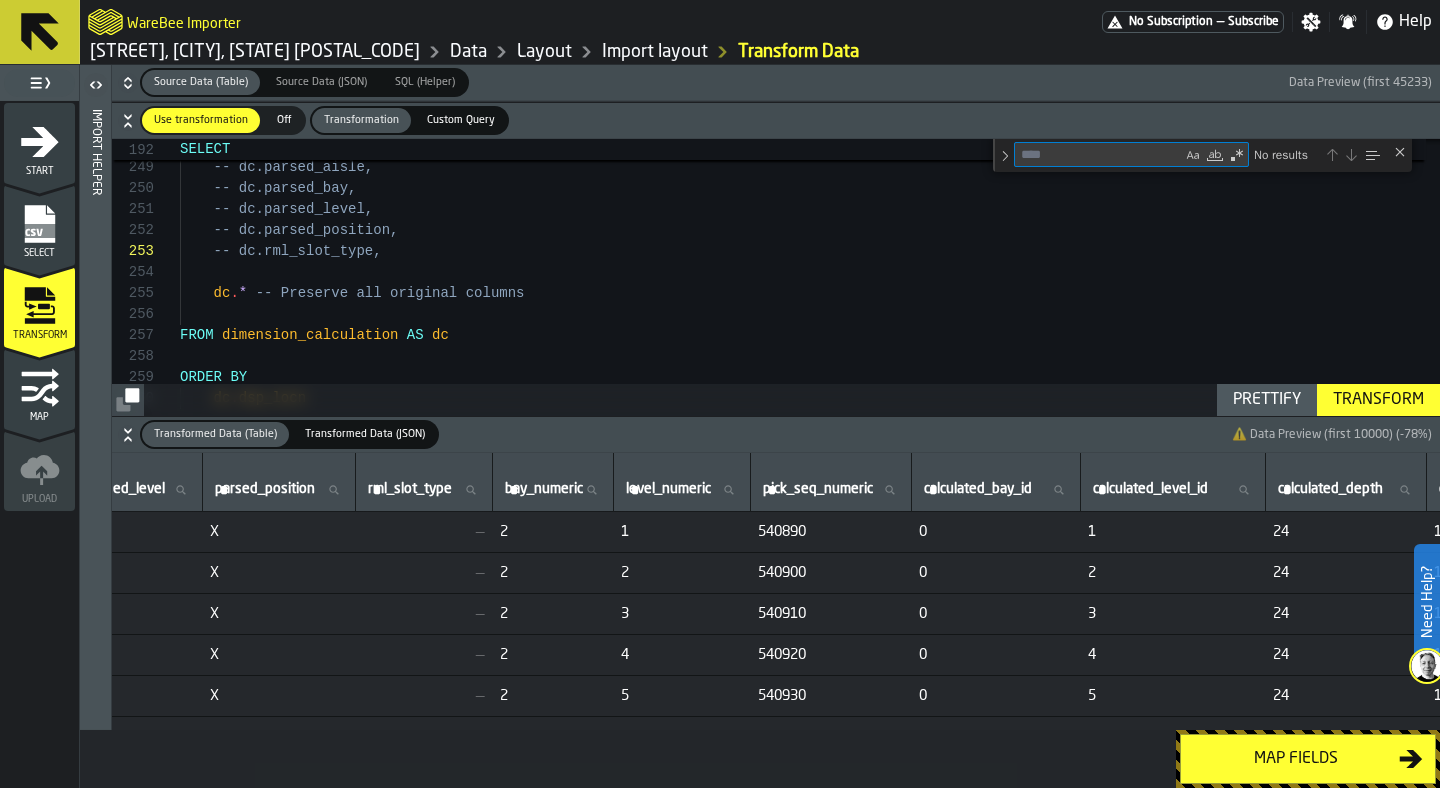 type on "**********" 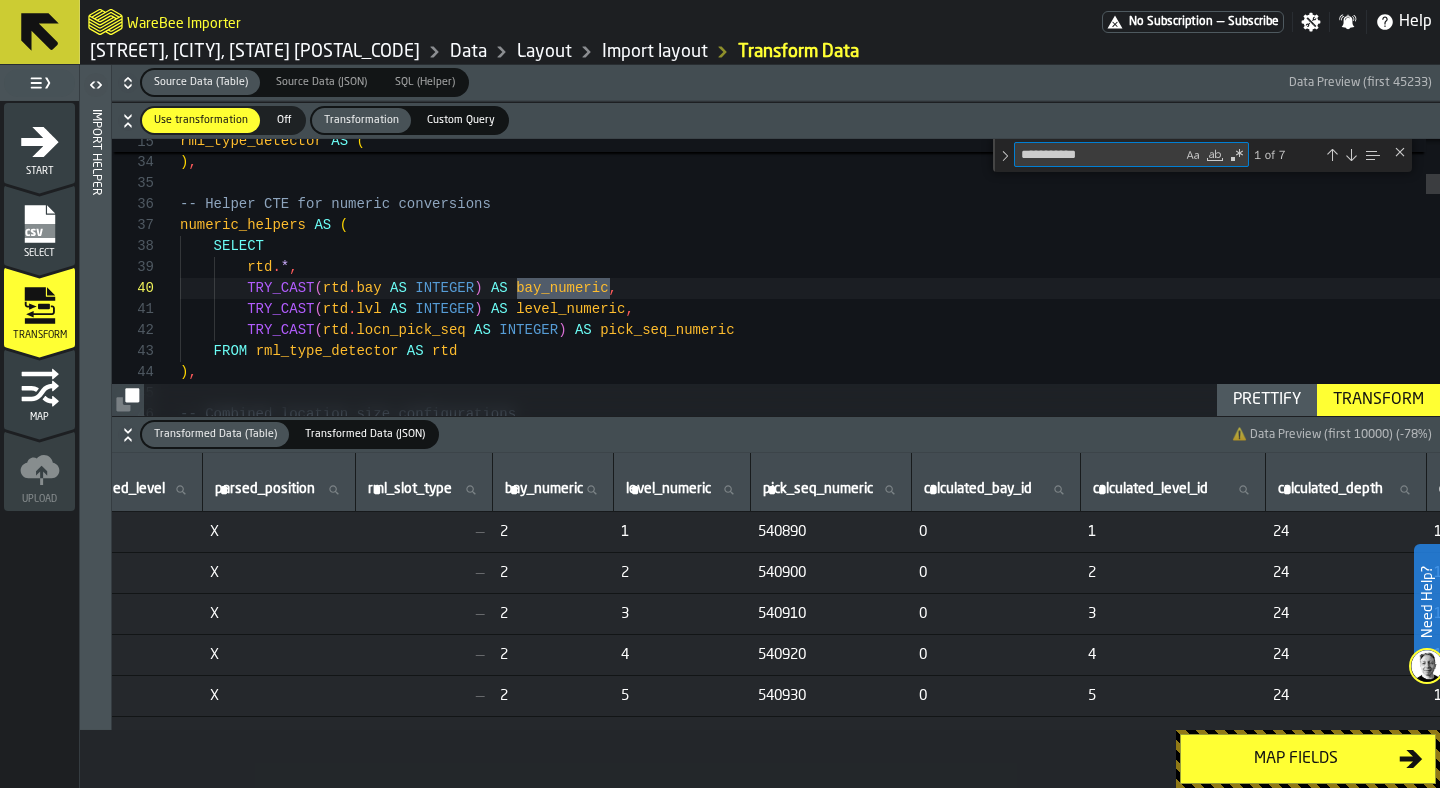 scroll, scrollTop: 210, scrollLeft: 0, axis: vertical 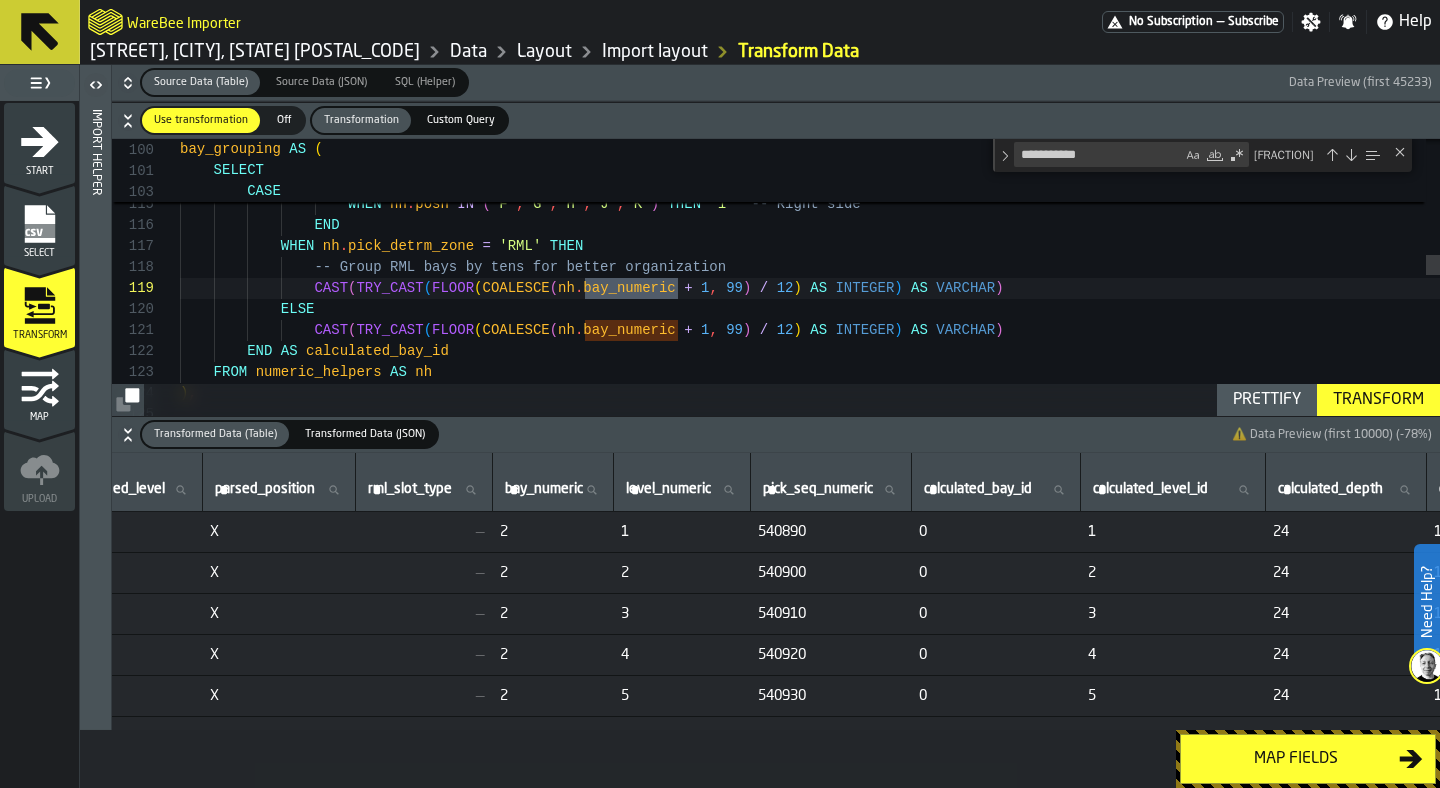 click at bounding box center (1351, 155) 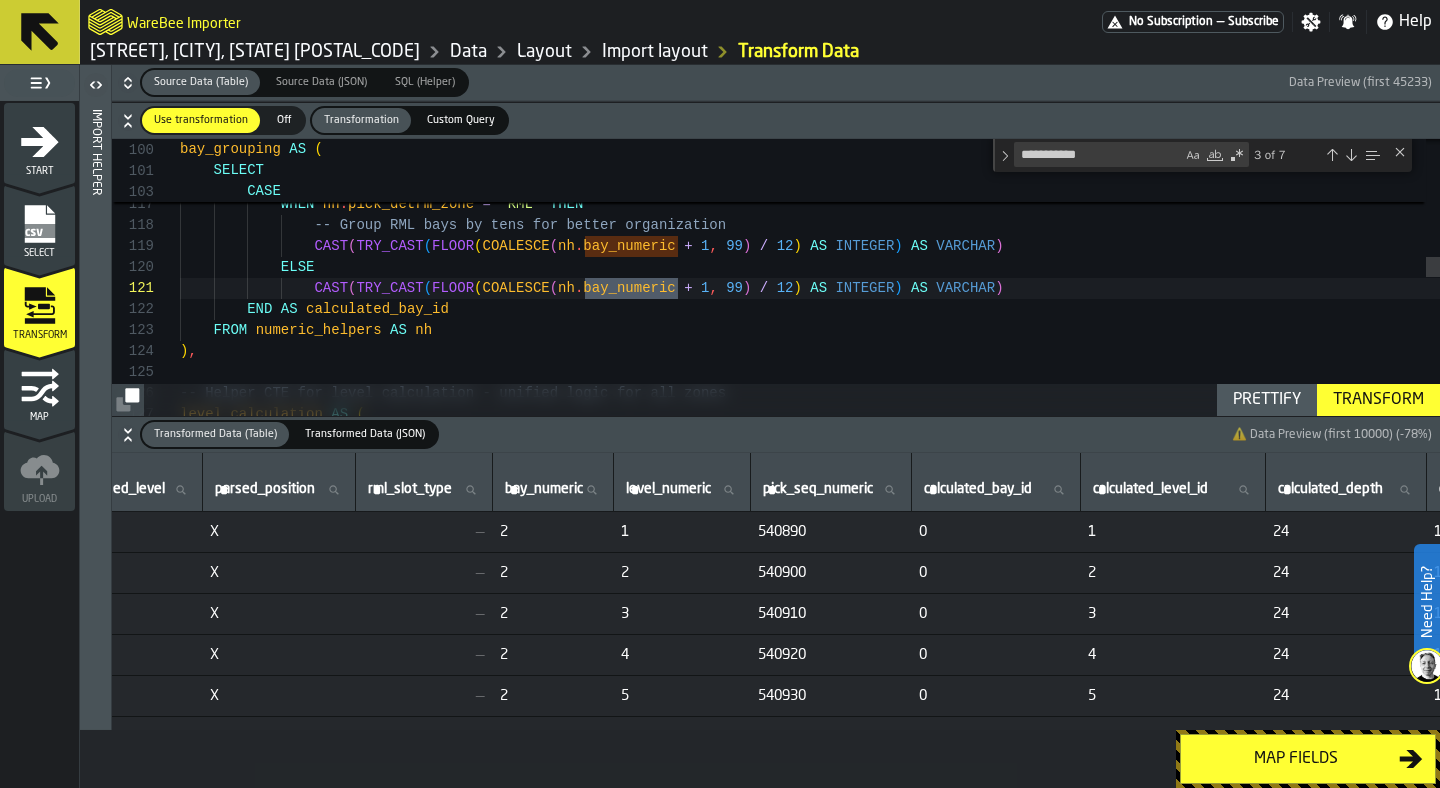 click at bounding box center [1351, 155] 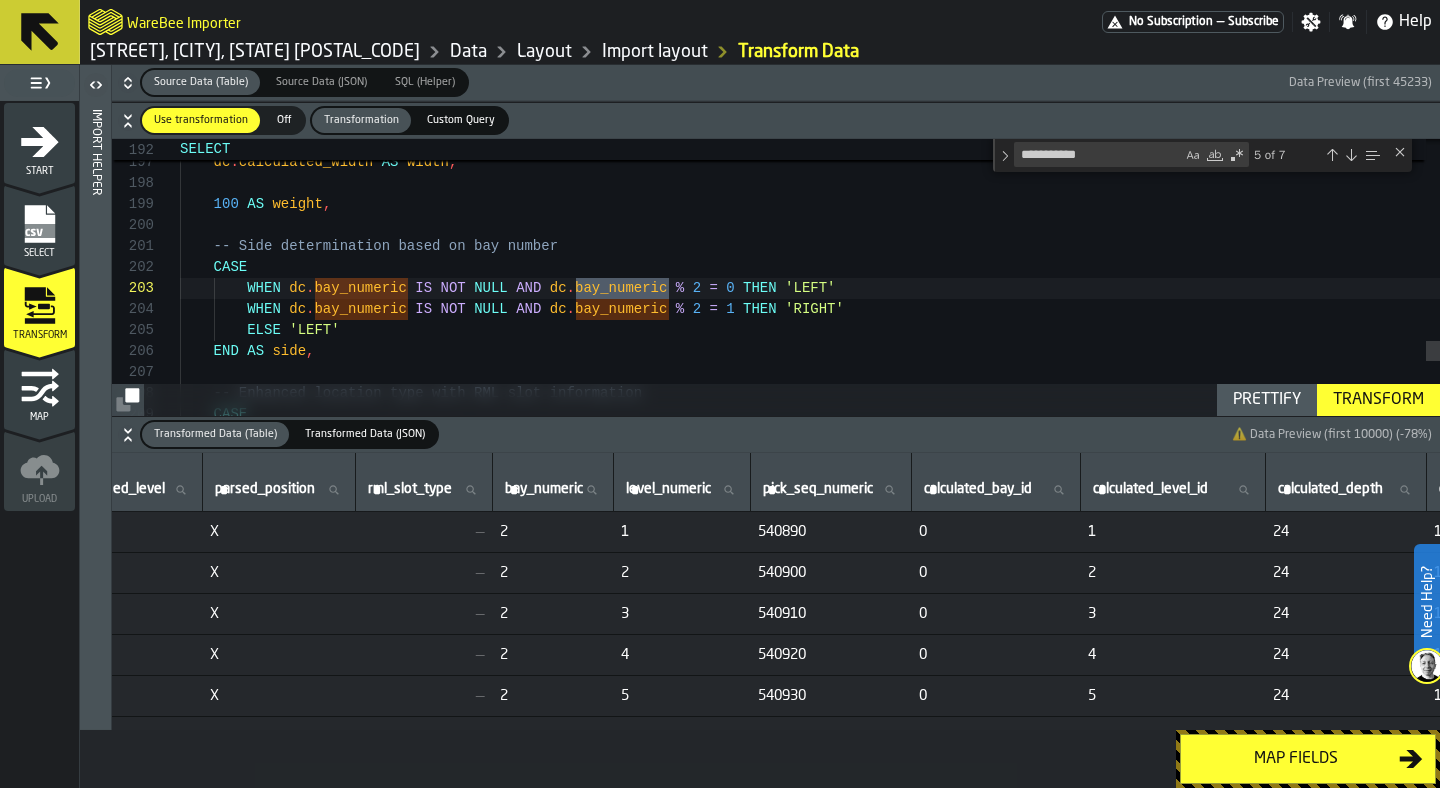click at bounding box center (1351, 155) 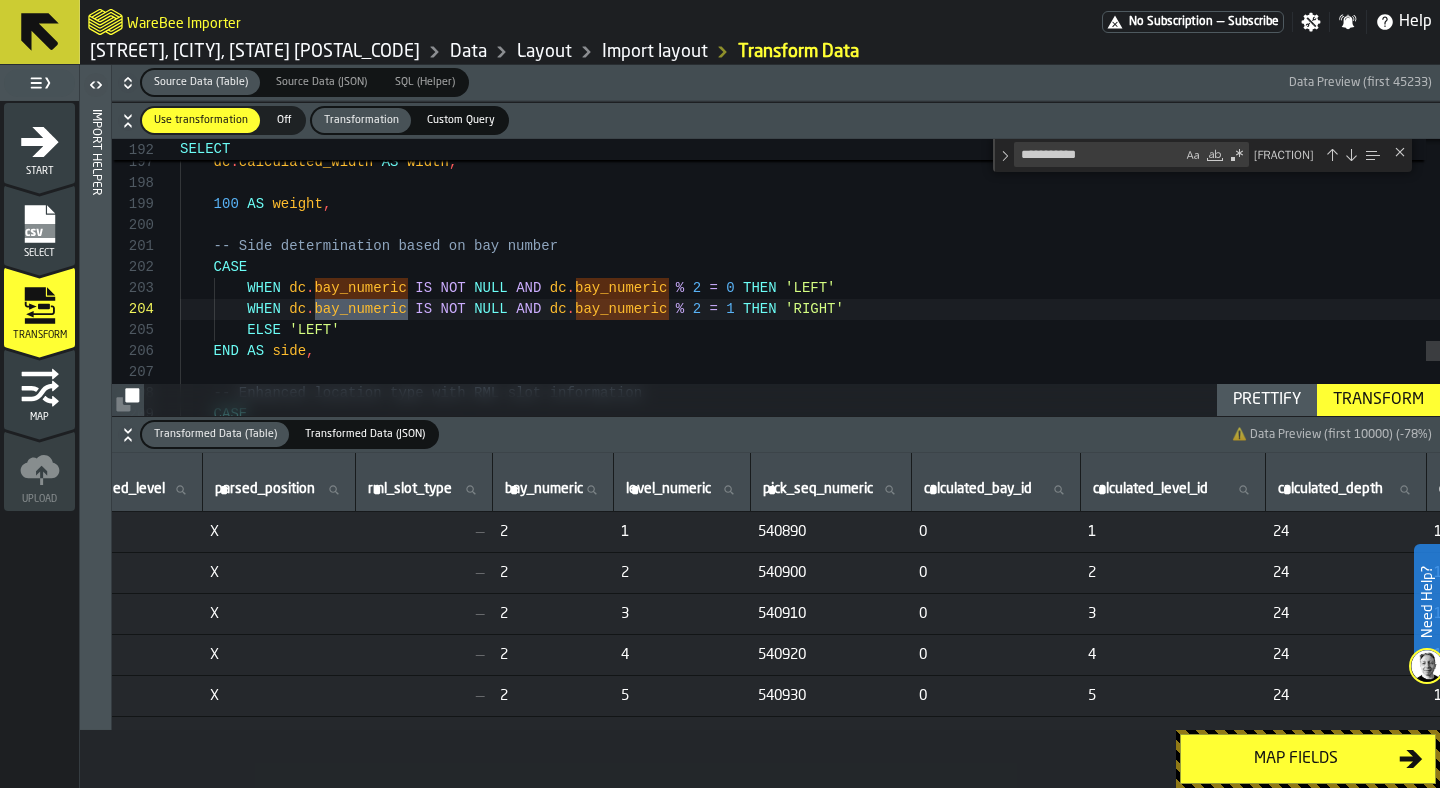 click at bounding box center [1351, 155] 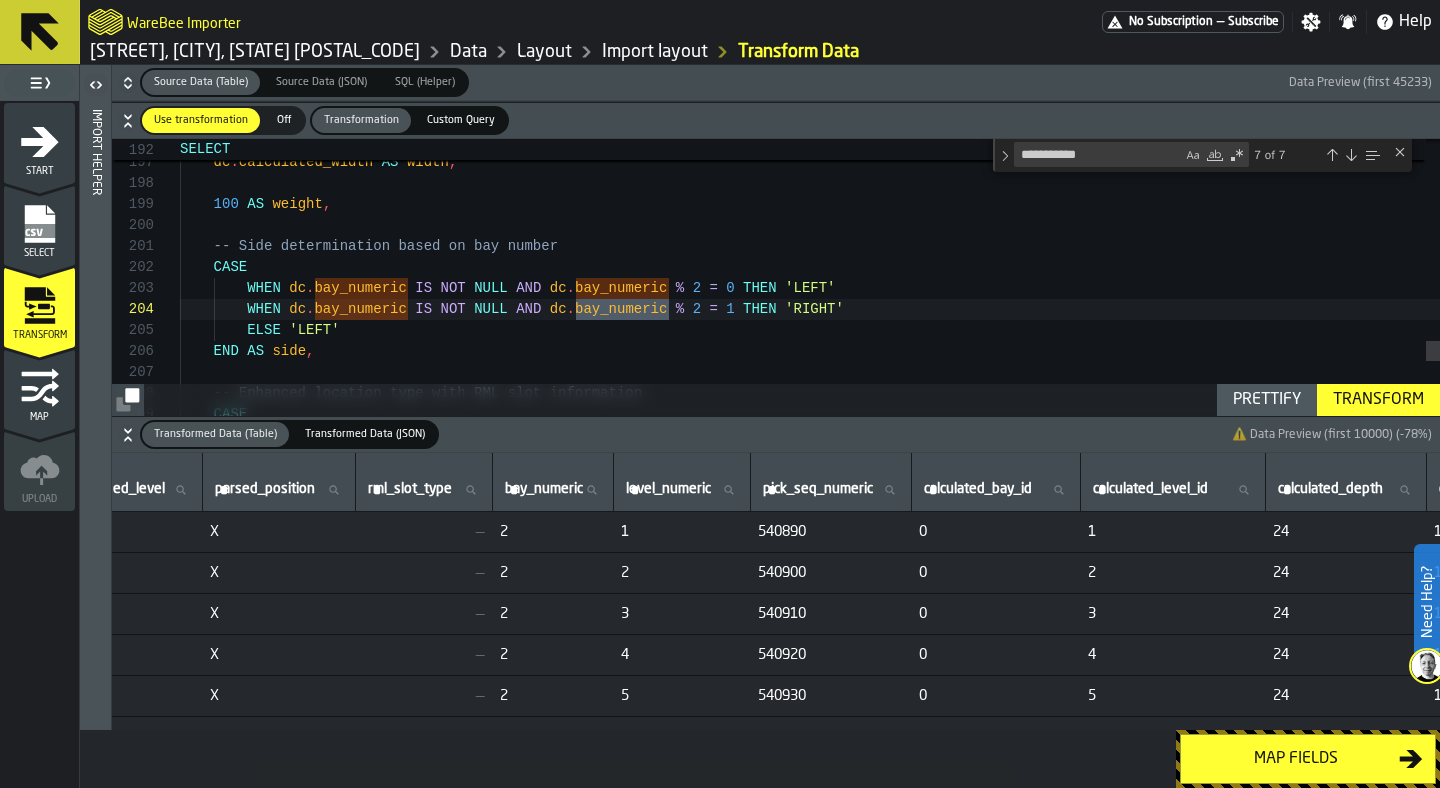 click at bounding box center [1351, 155] 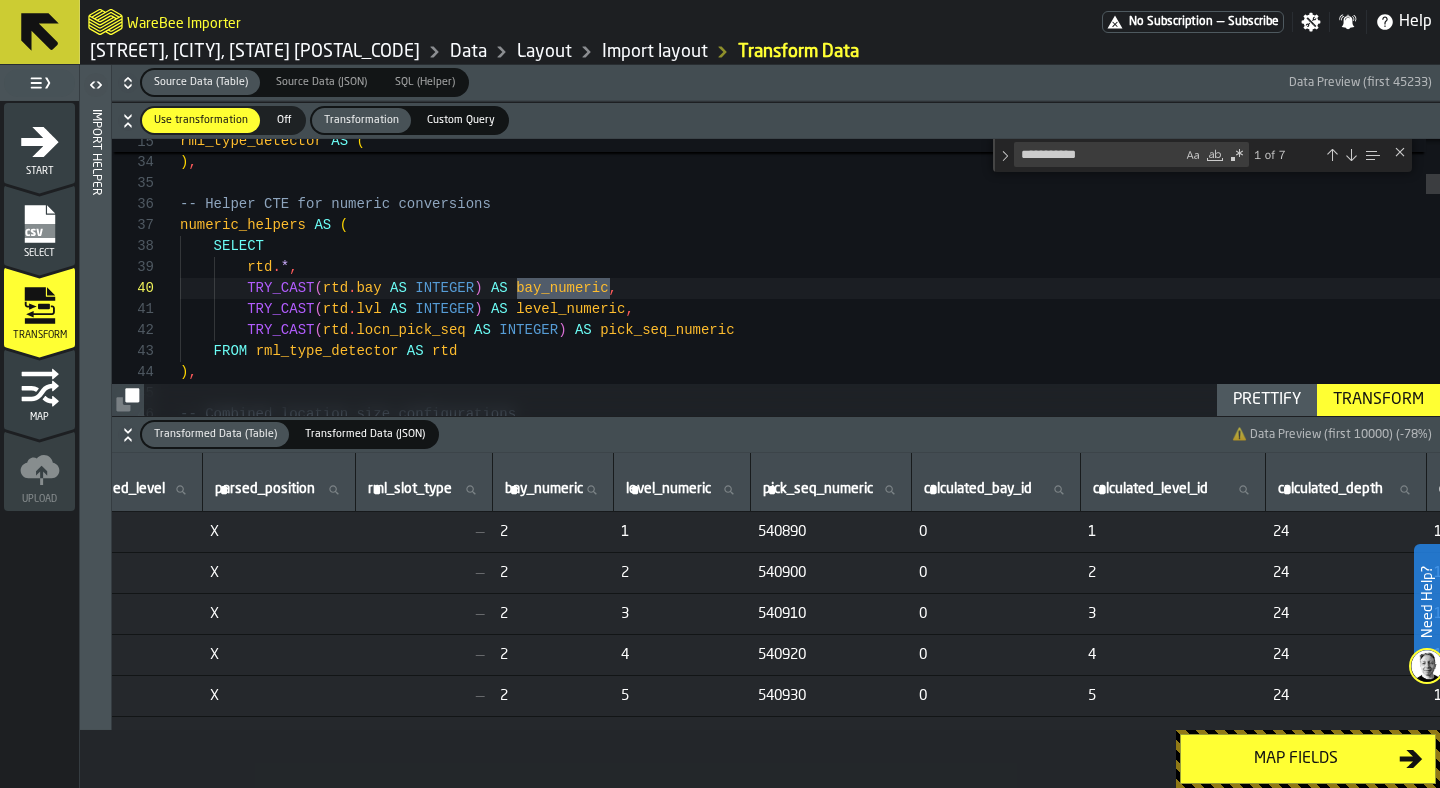 click at bounding box center [1351, 155] 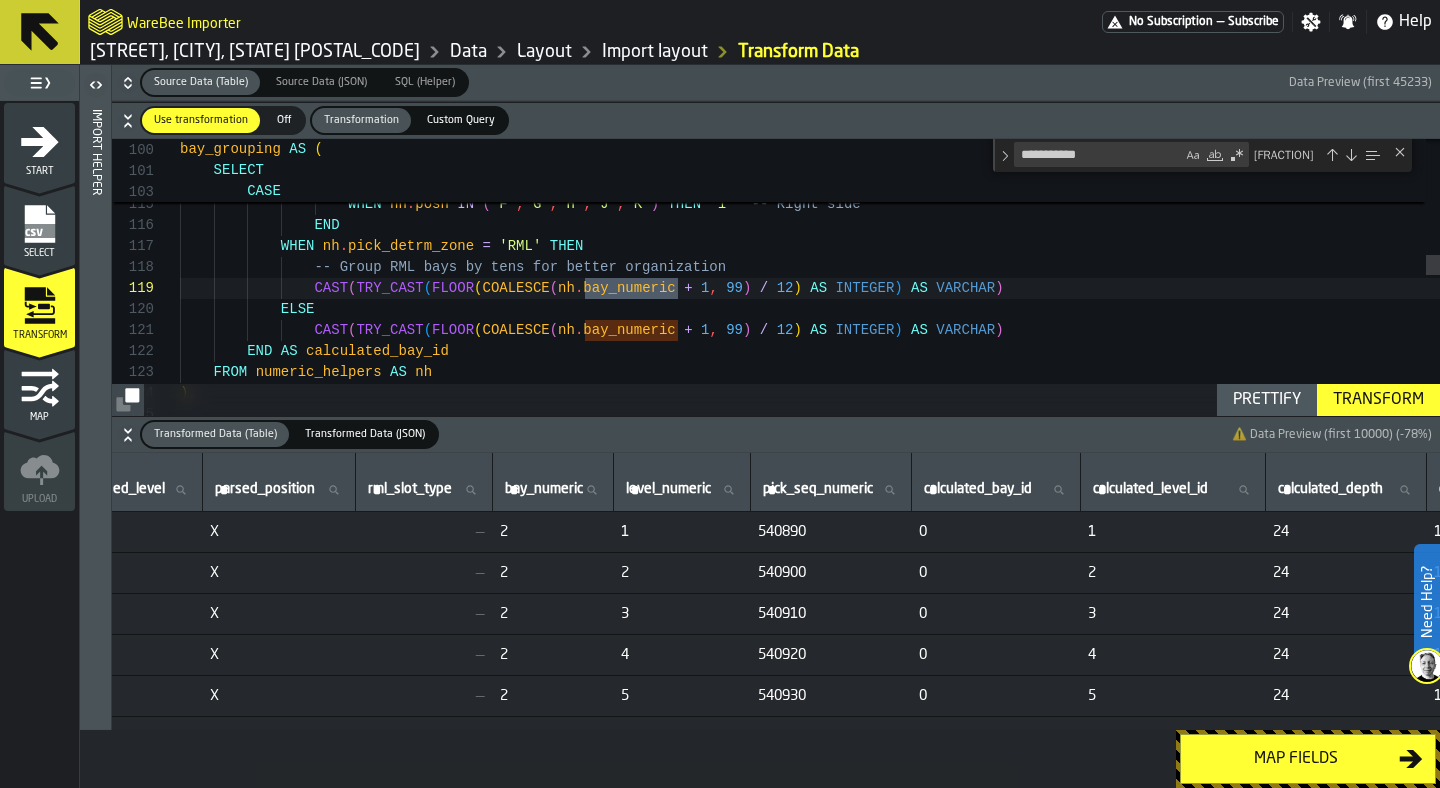 click at bounding box center [1351, 155] 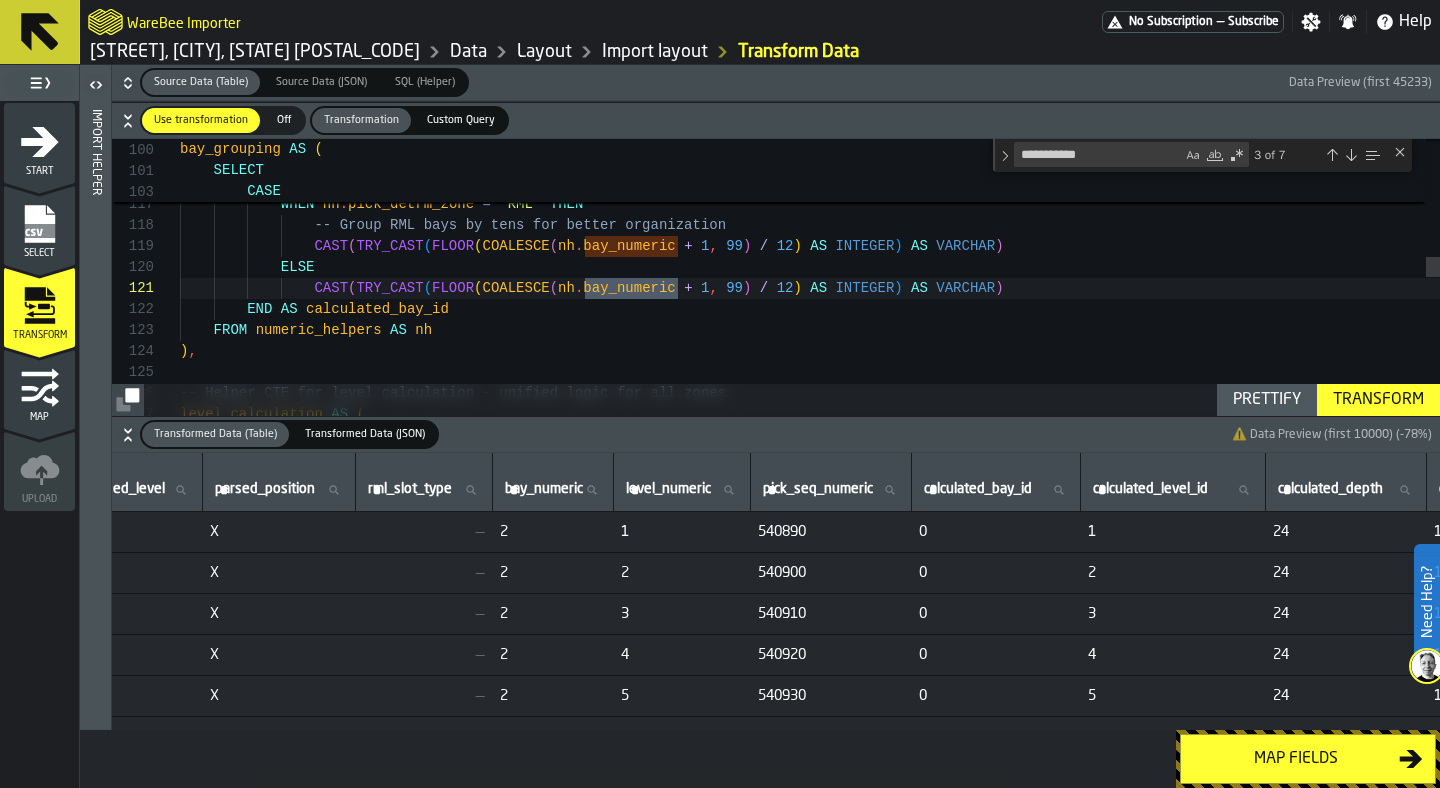 click at bounding box center (1351, 155) 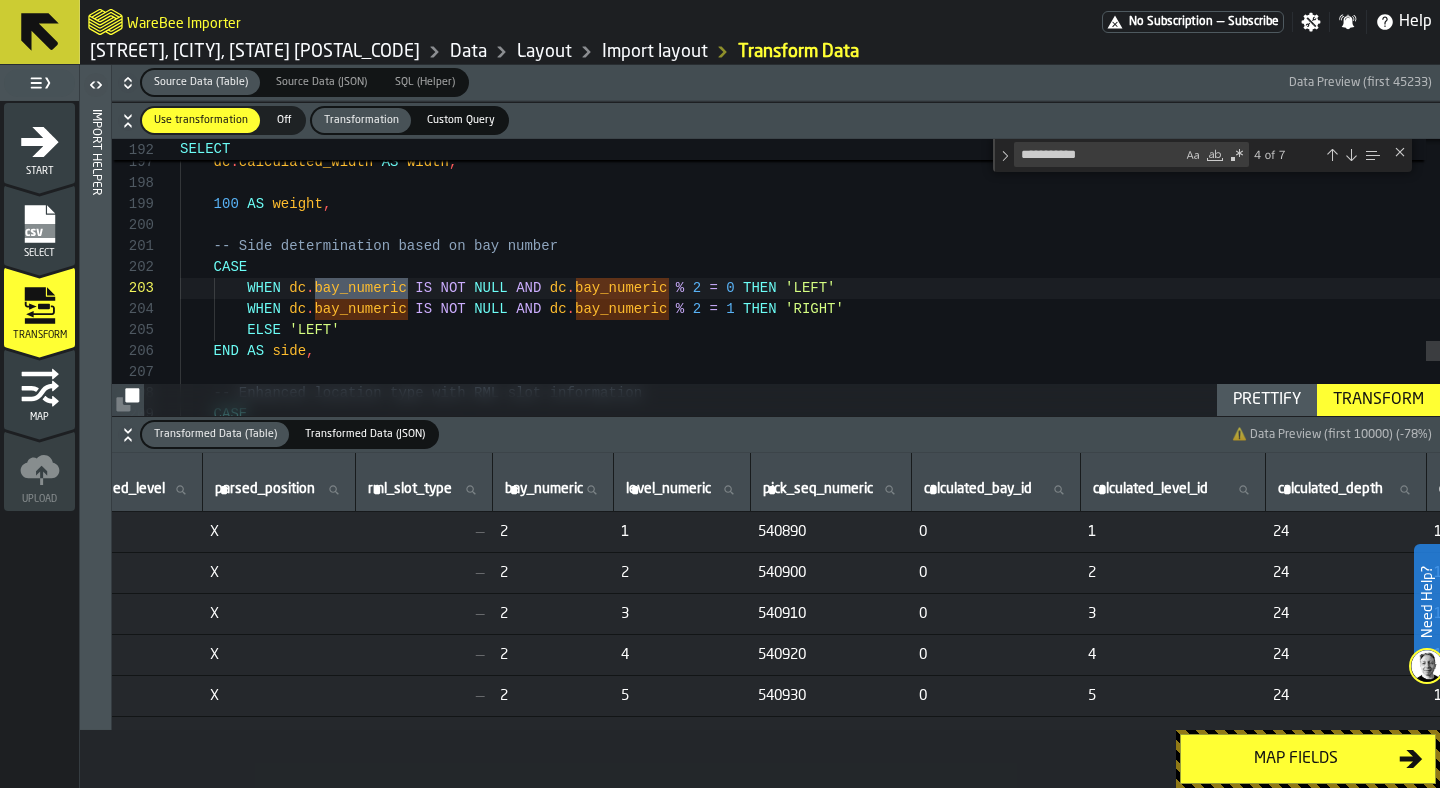 click at bounding box center (1351, 155) 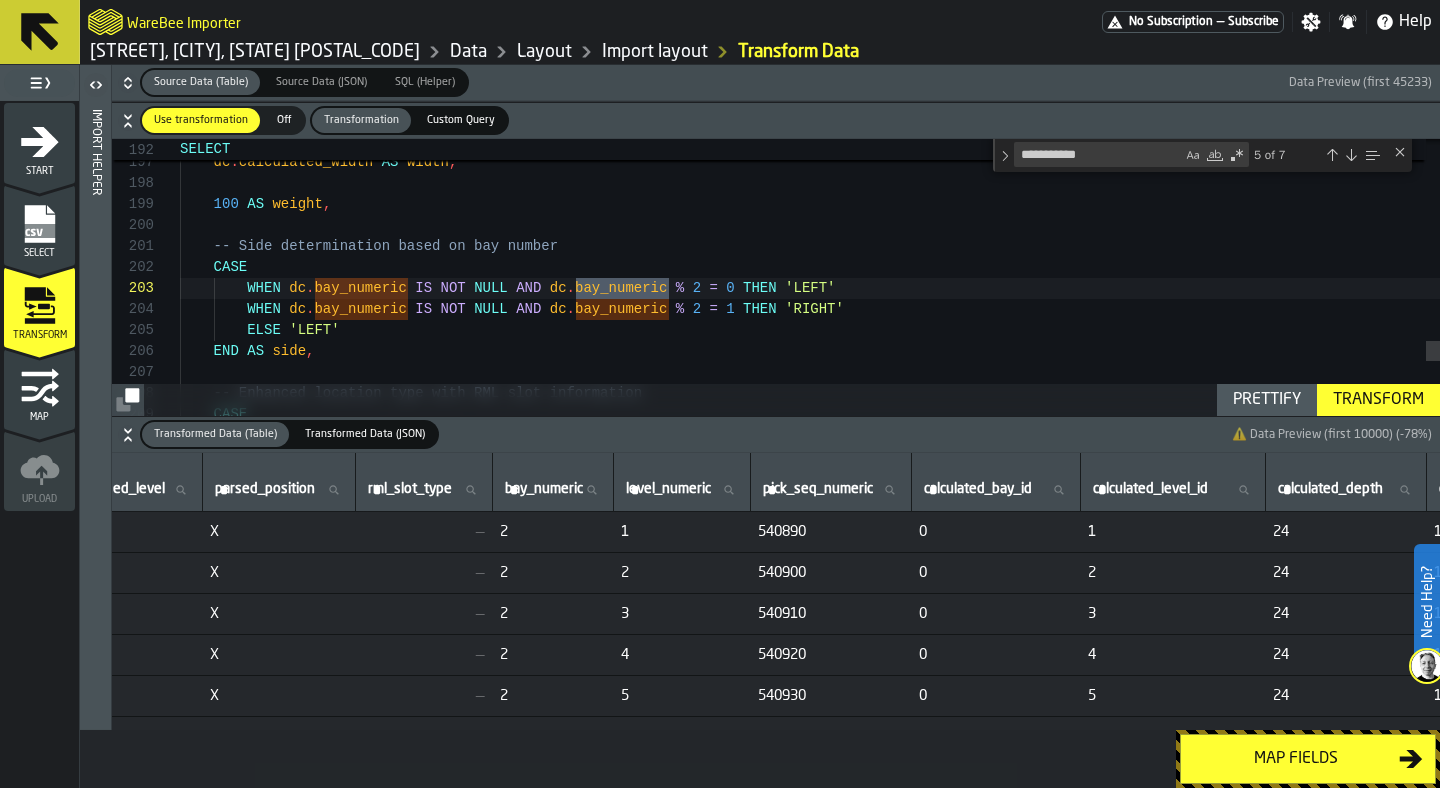 click at bounding box center [1351, 155] 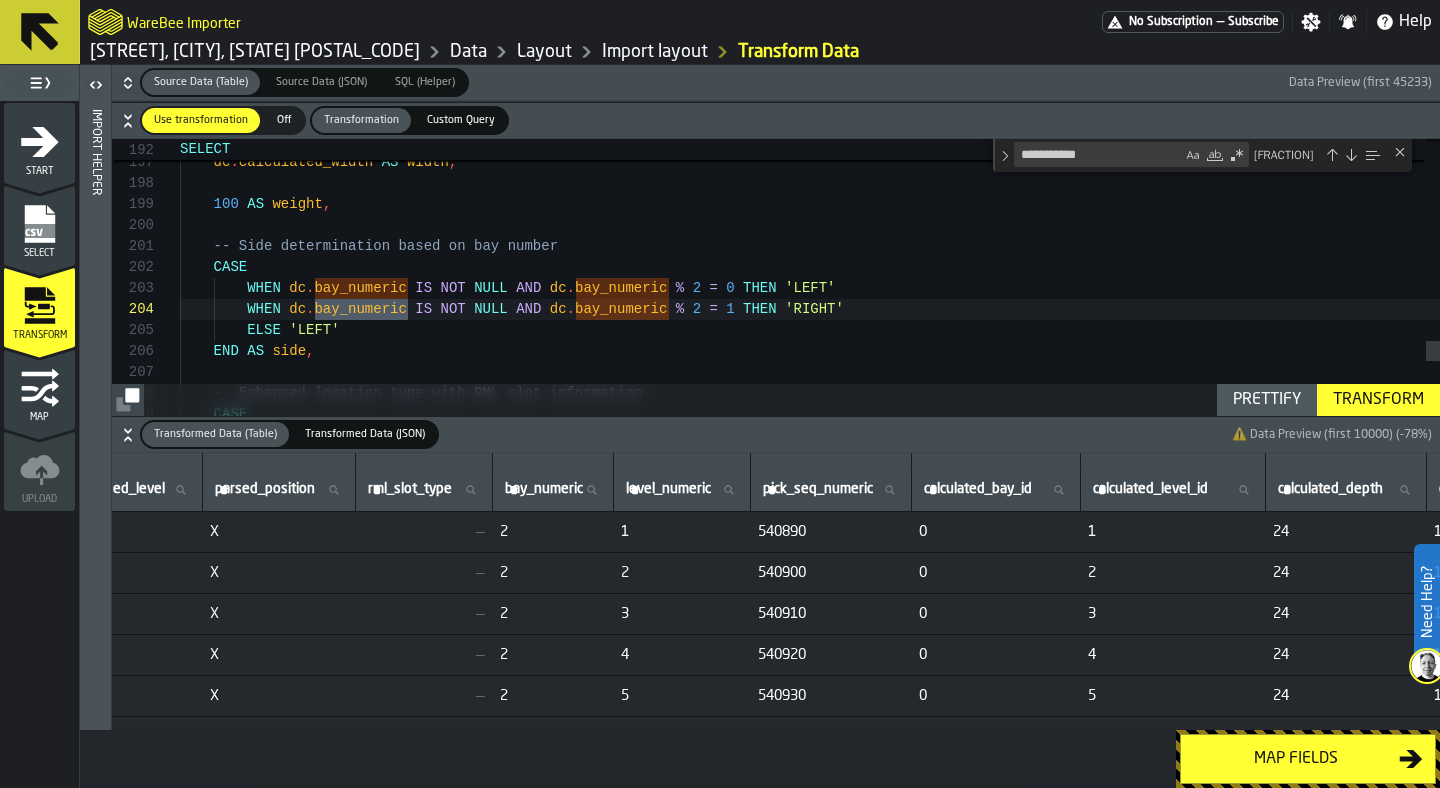 click at bounding box center [1351, 155] 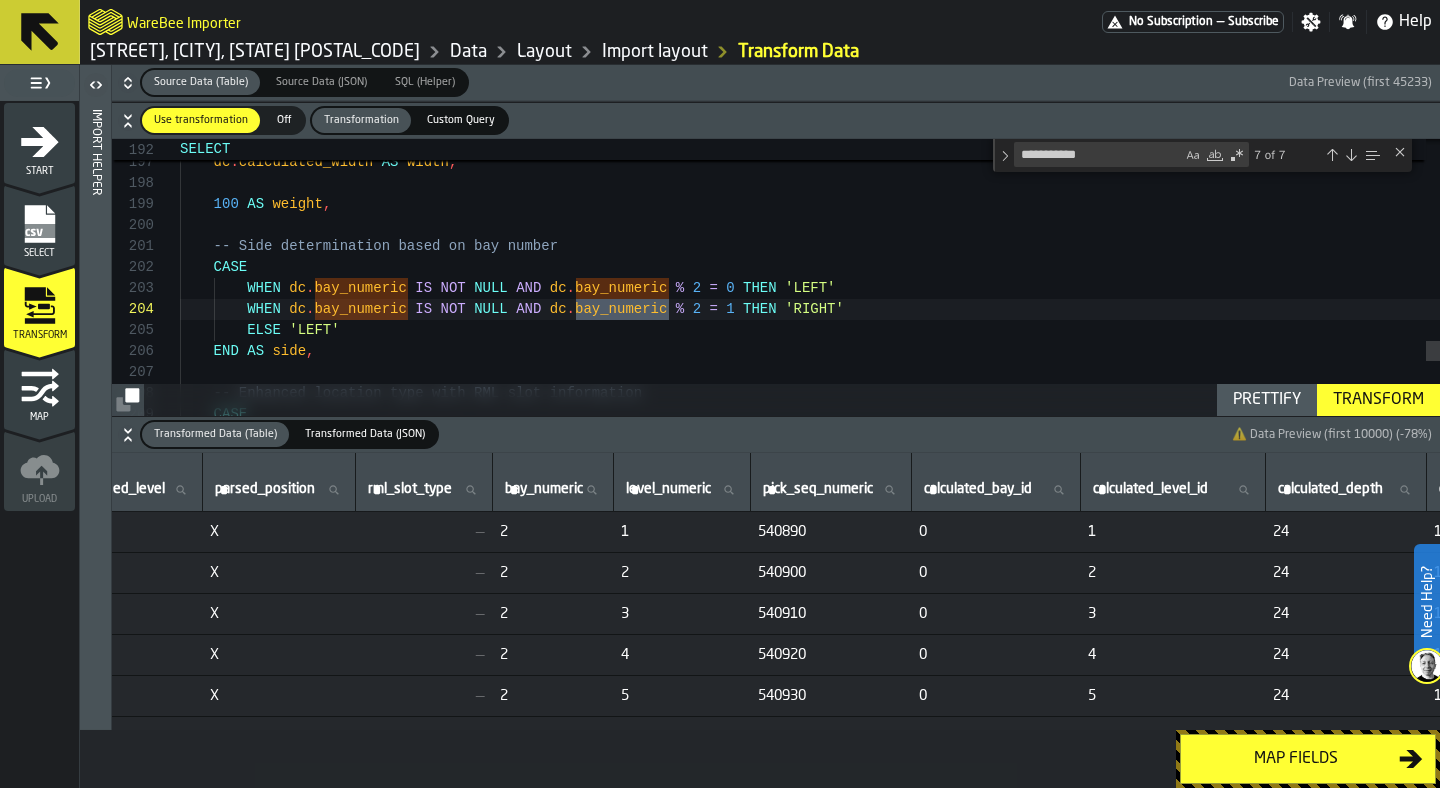 click at bounding box center [1351, 155] 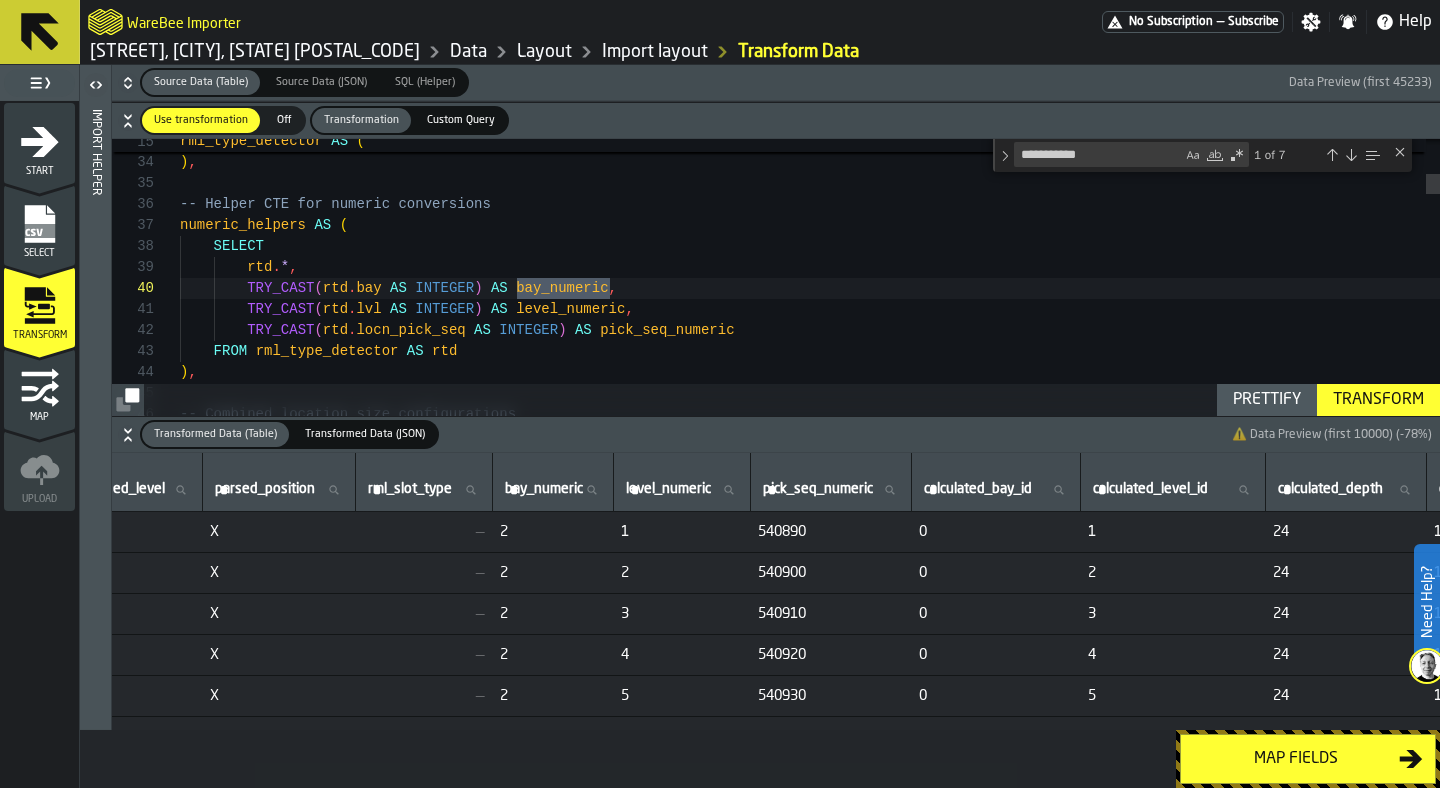 click at bounding box center (1351, 155) 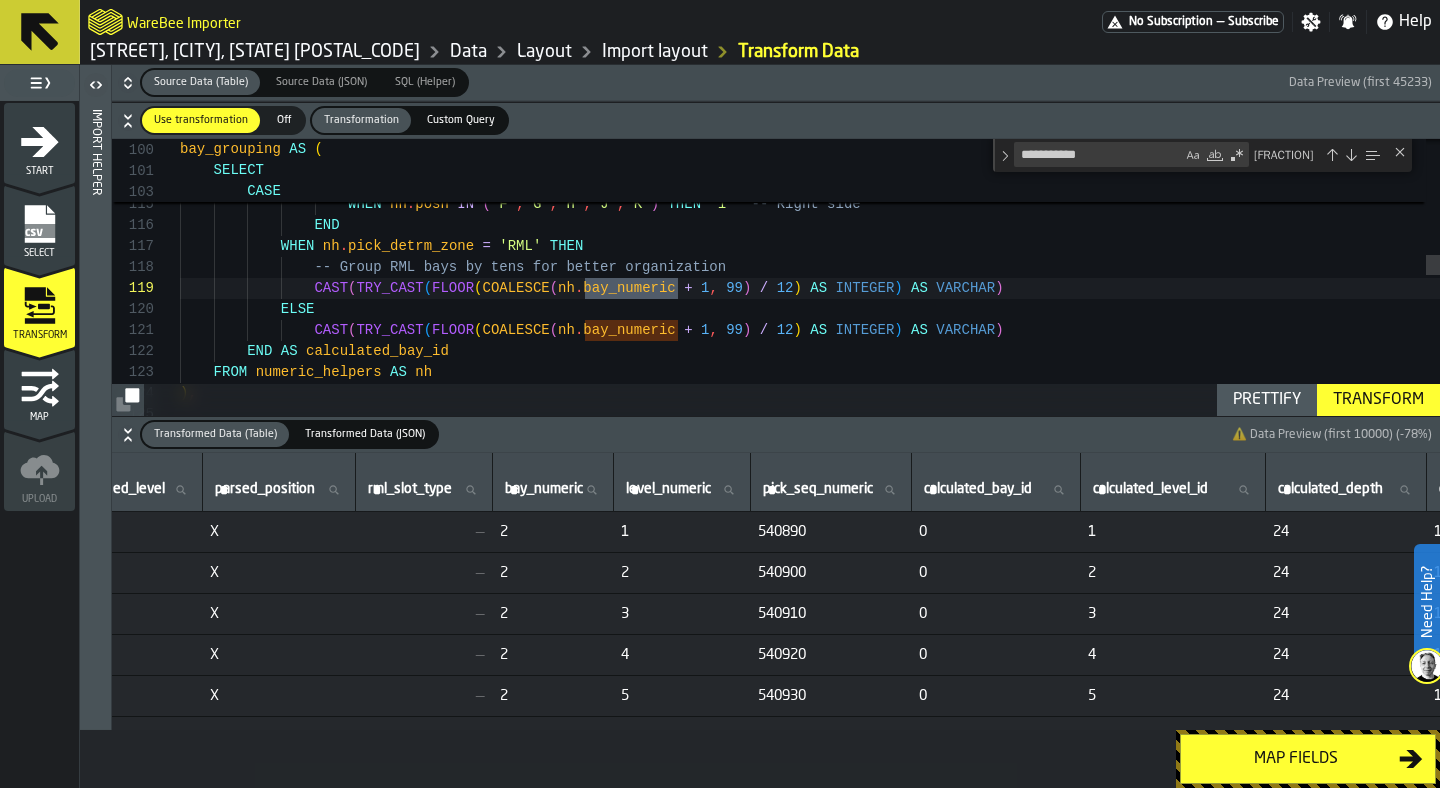 click at bounding box center (1351, 155) 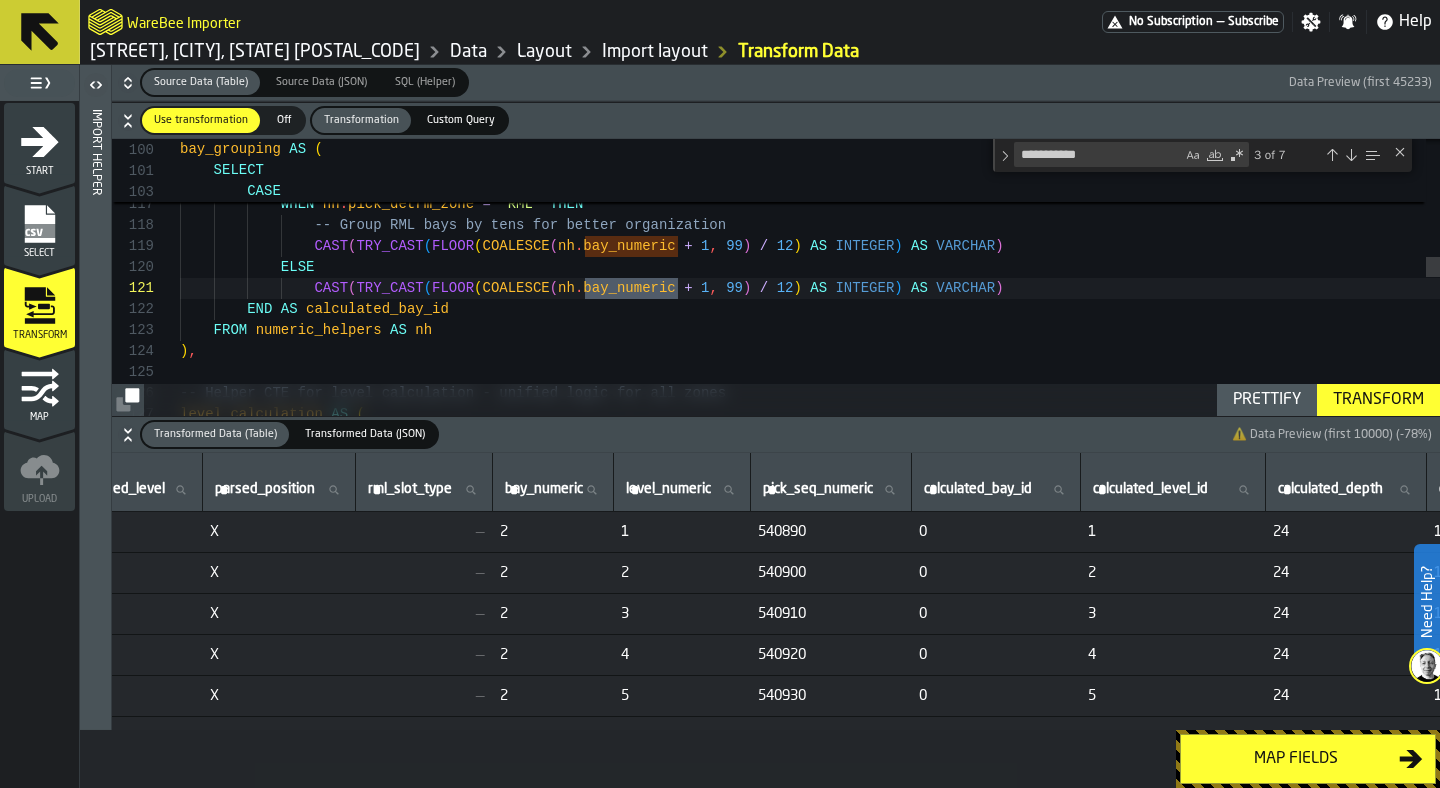 click at bounding box center (1351, 155) 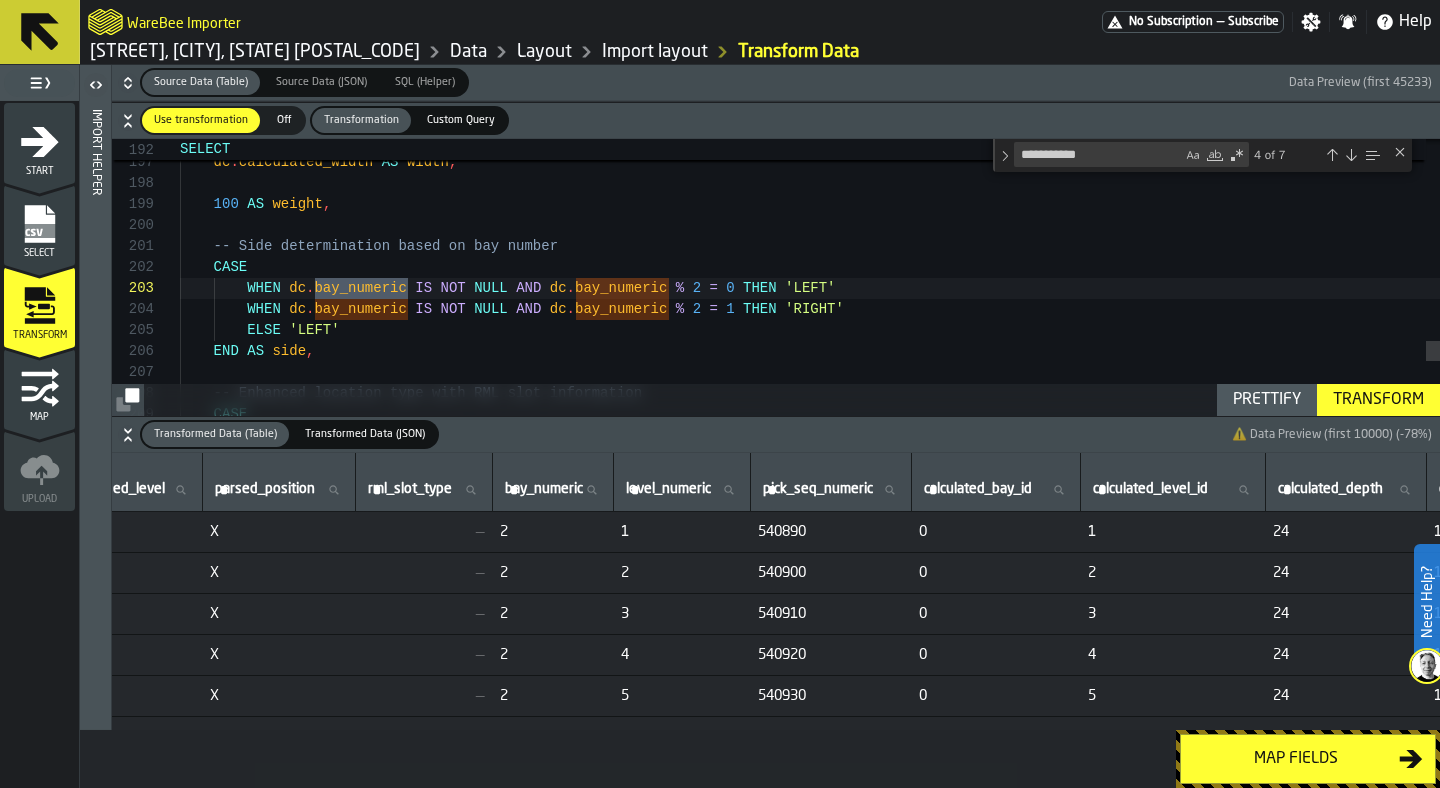 click at bounding box center (1351, 155) 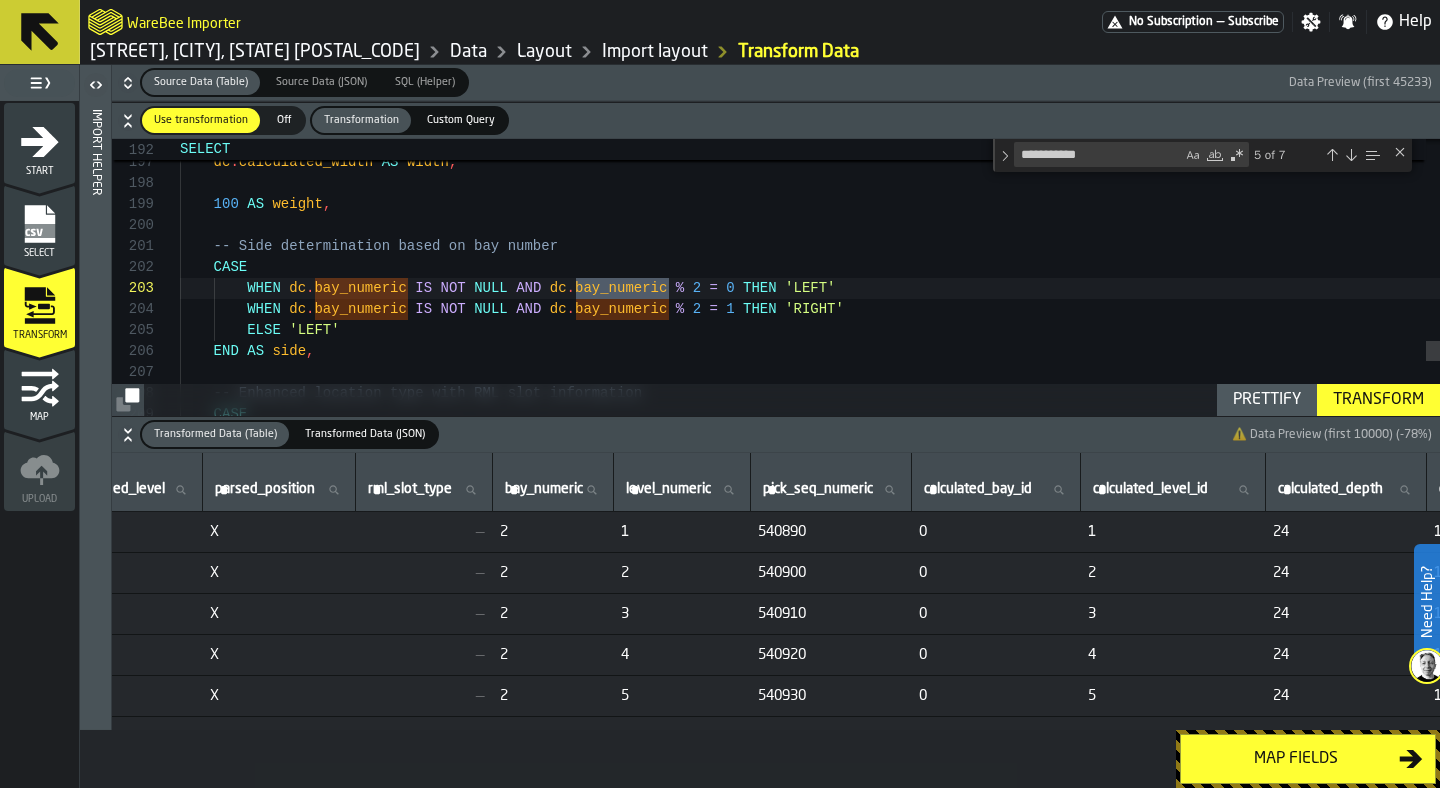 click at bounding box center (1351, 155) 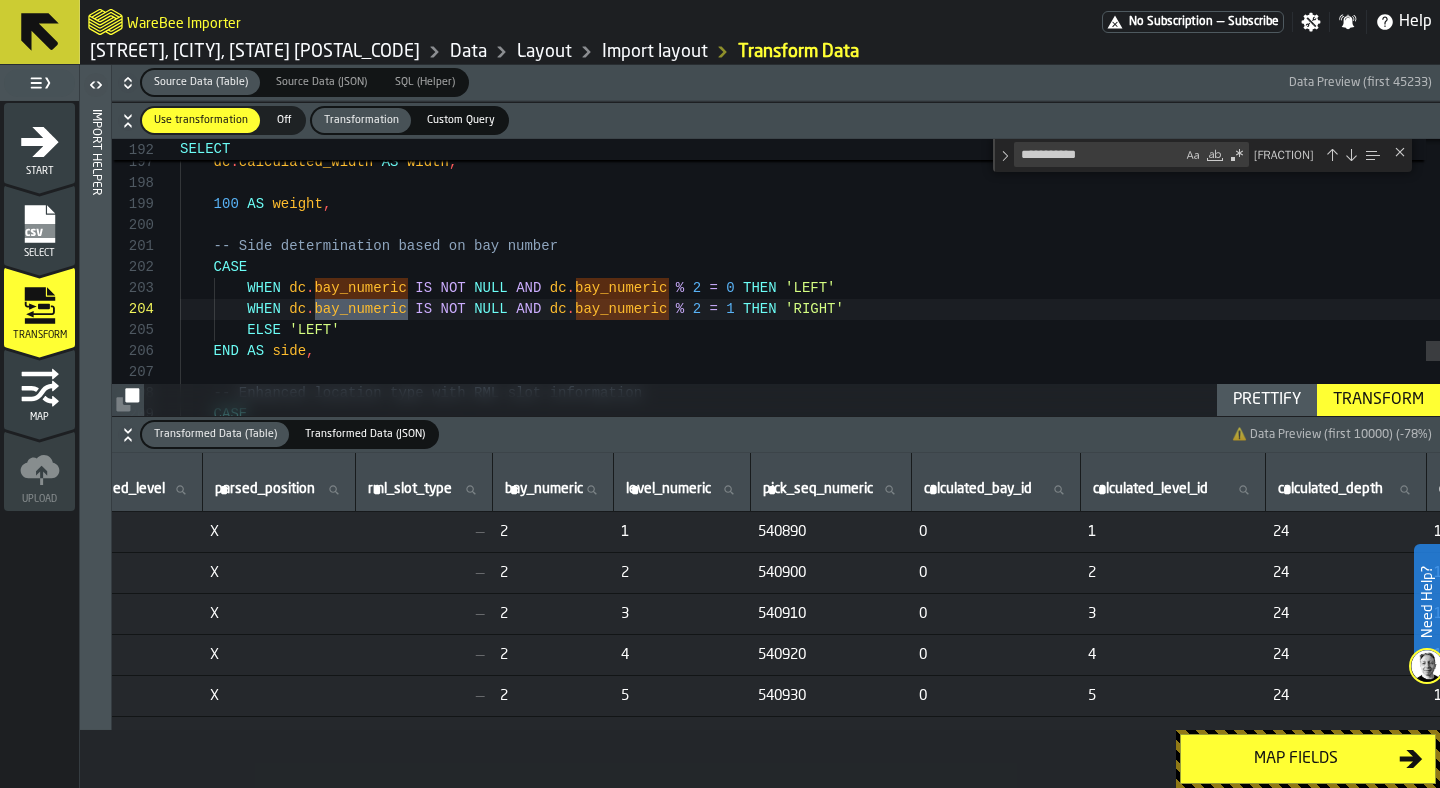click at bounding box center [1351, 155] 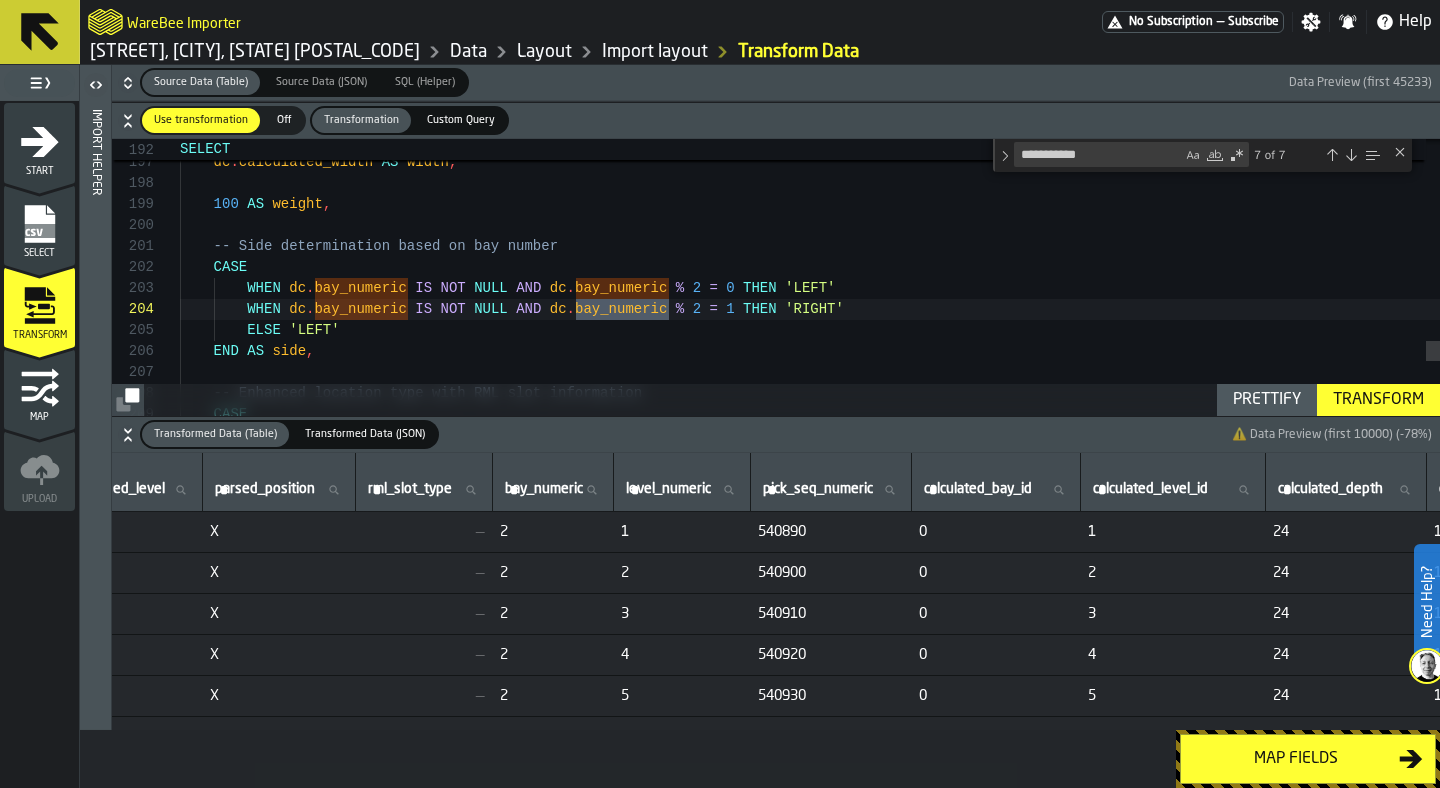 click at bounding box center (1351, 155) 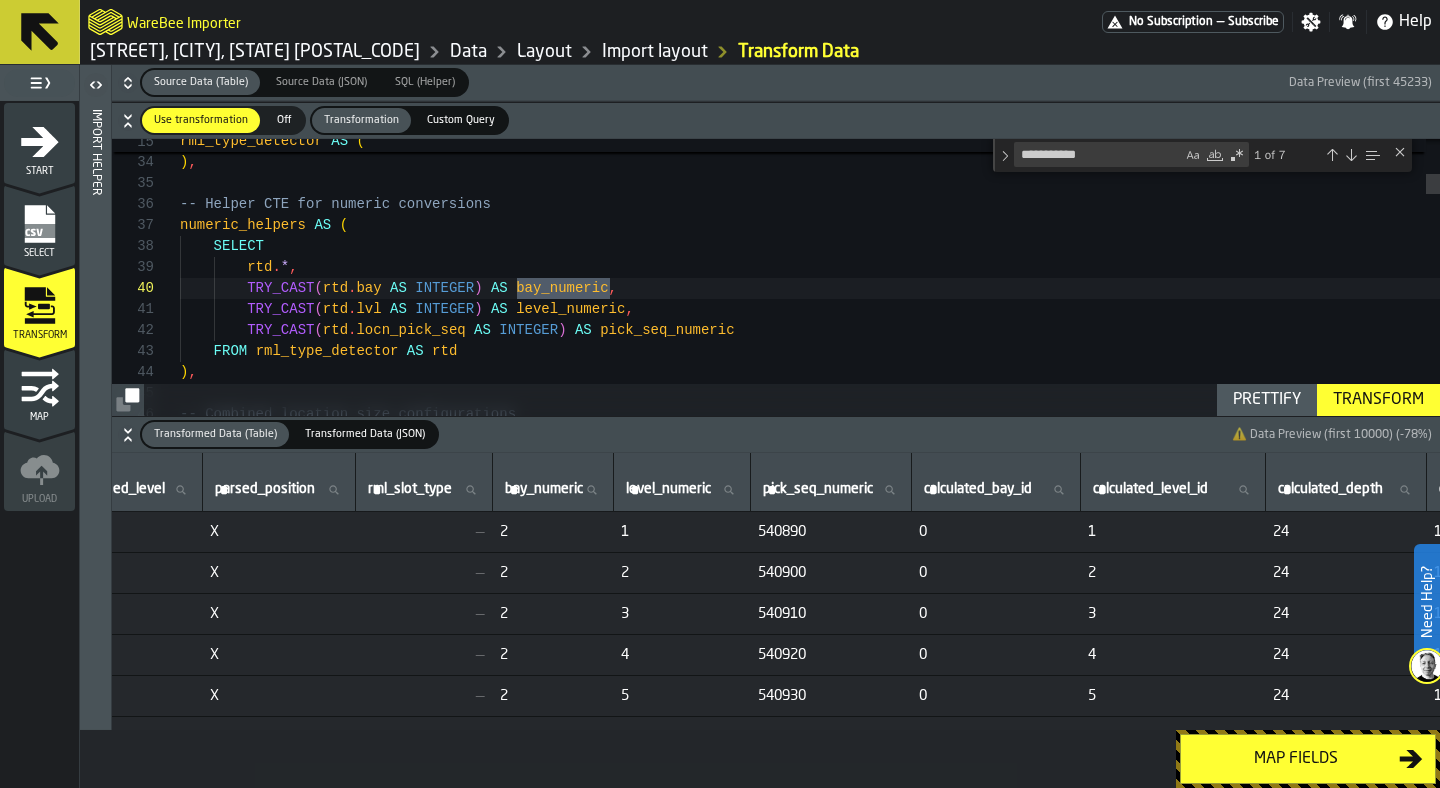 click at bounding box center (1351, 155) 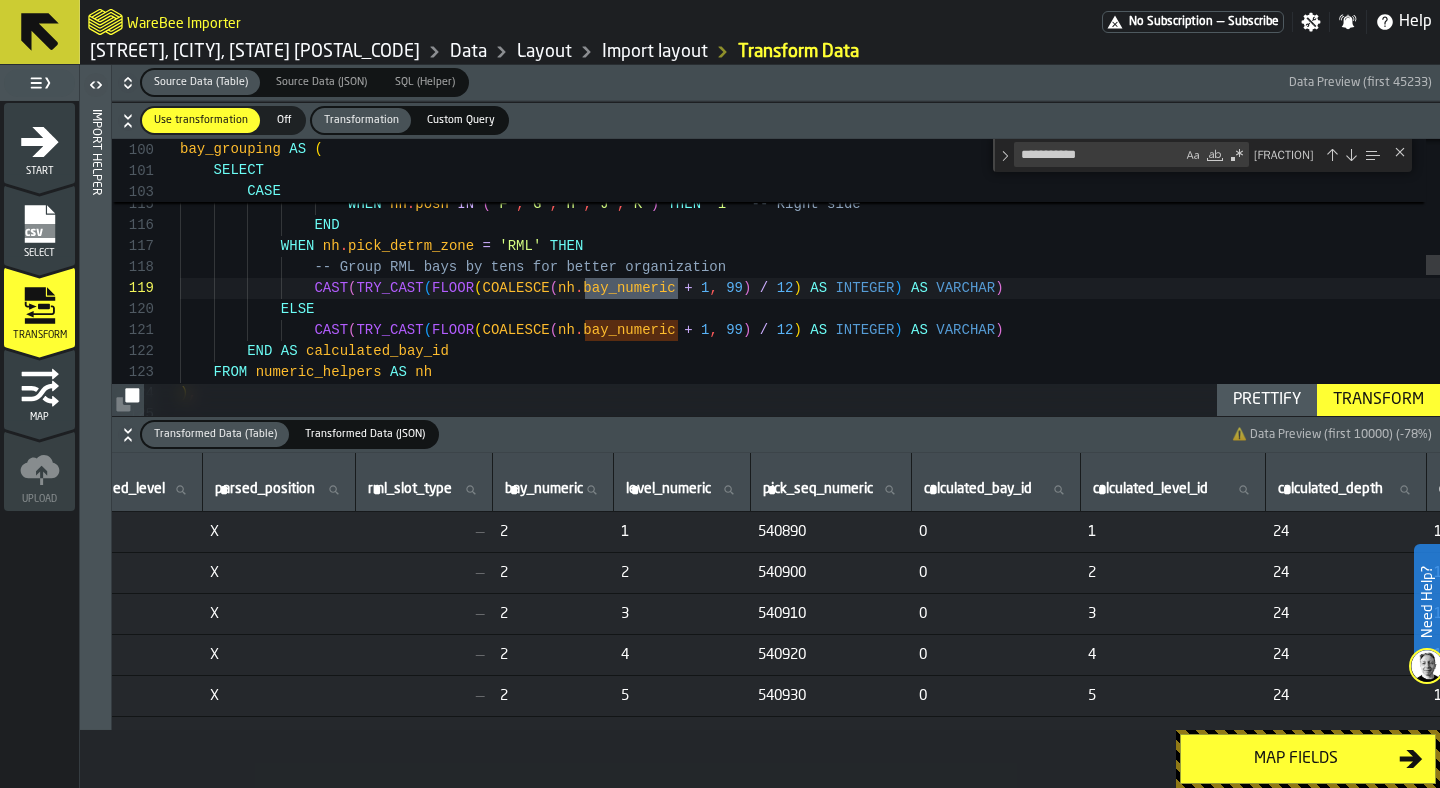 click at bounding box center (1332, 155) 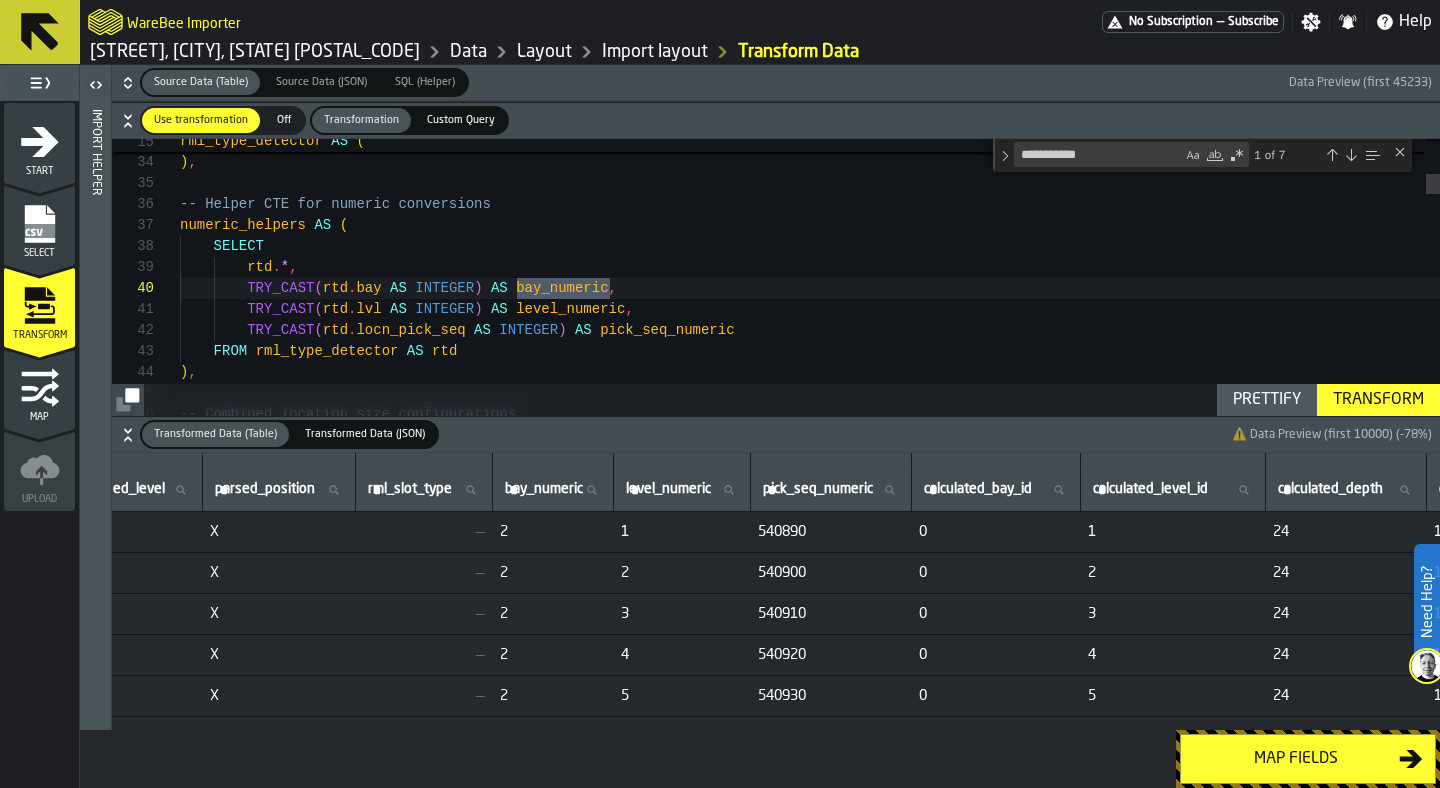 click at bounding box center [1332, 155] 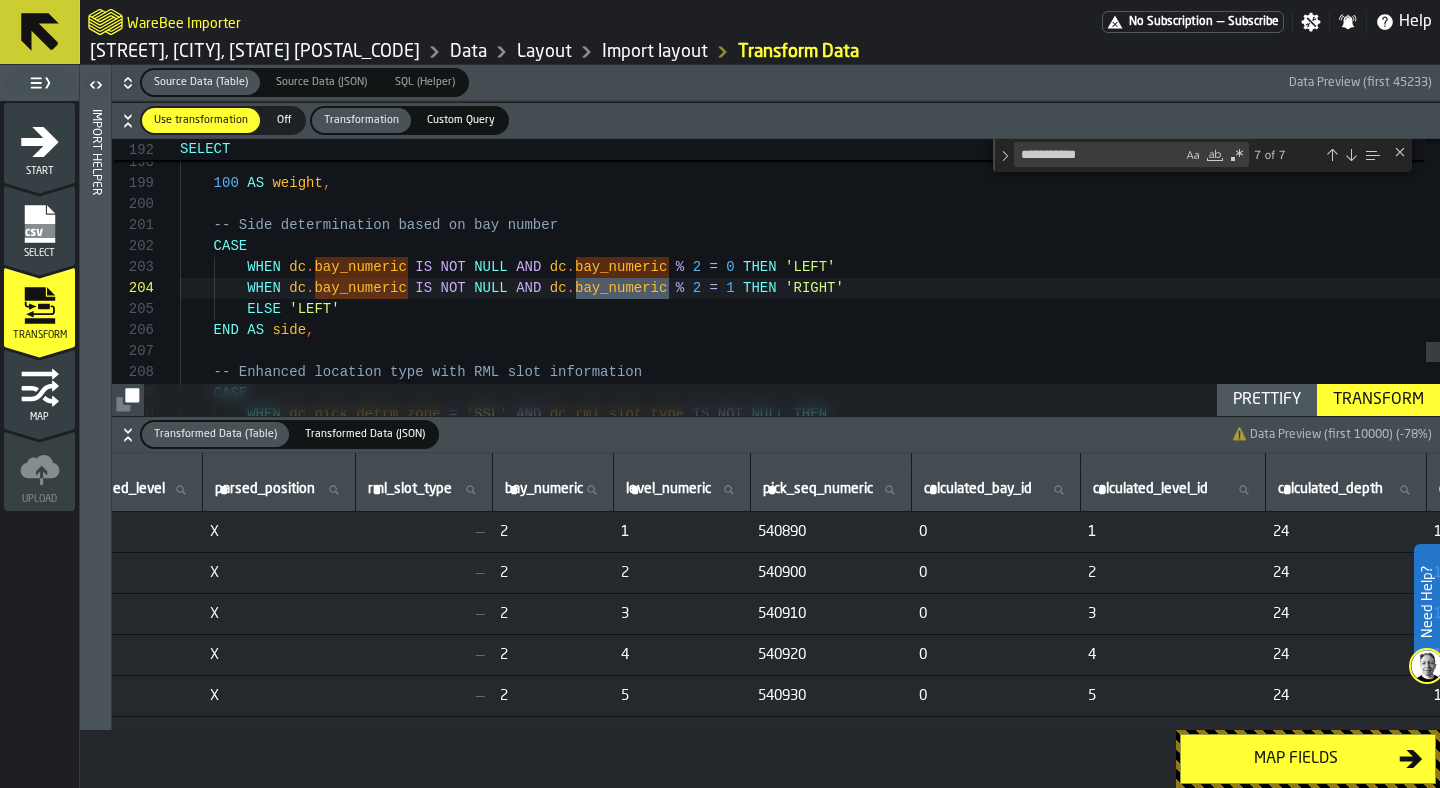 click at bounding box center [1332, 155] 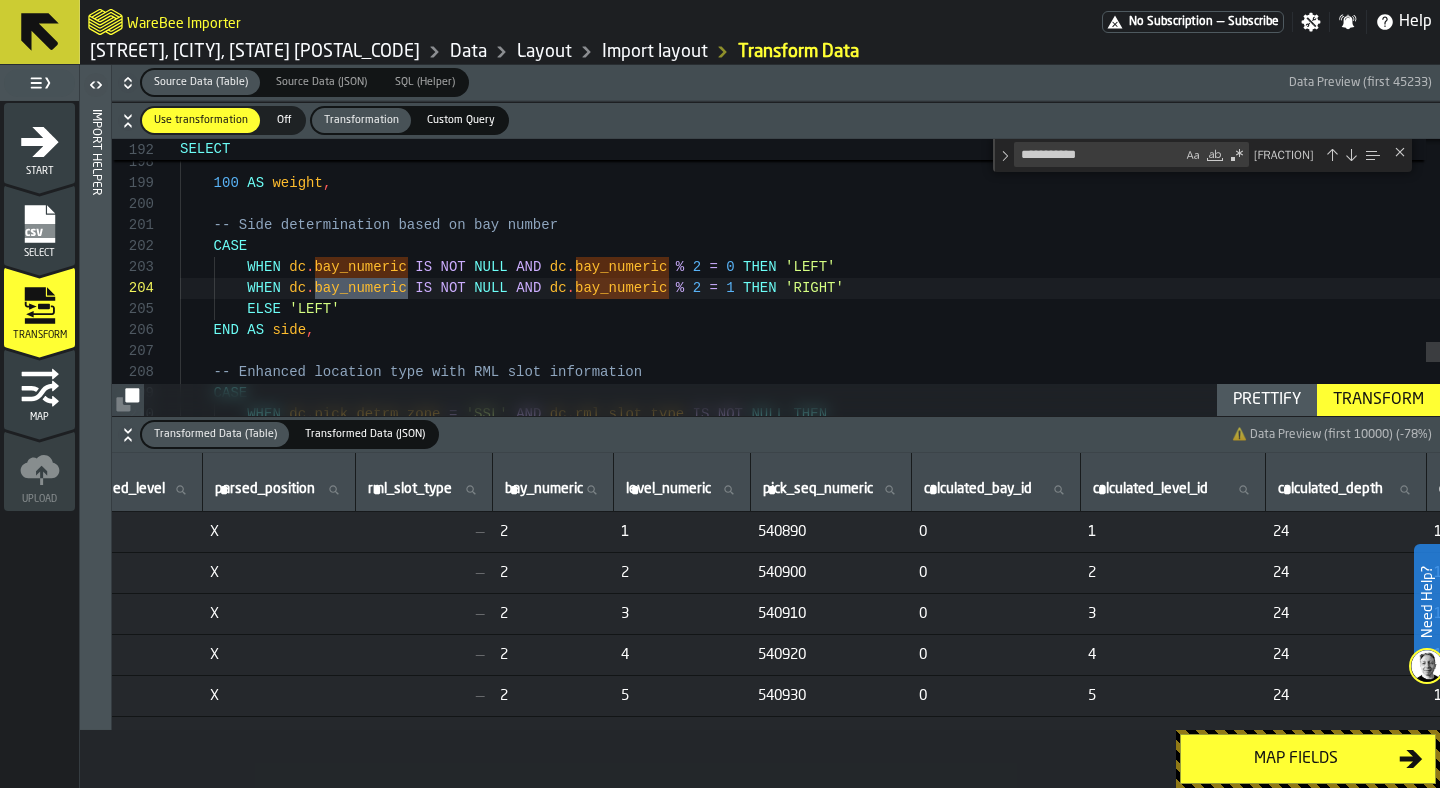 click at bounding box center (1332, 155) 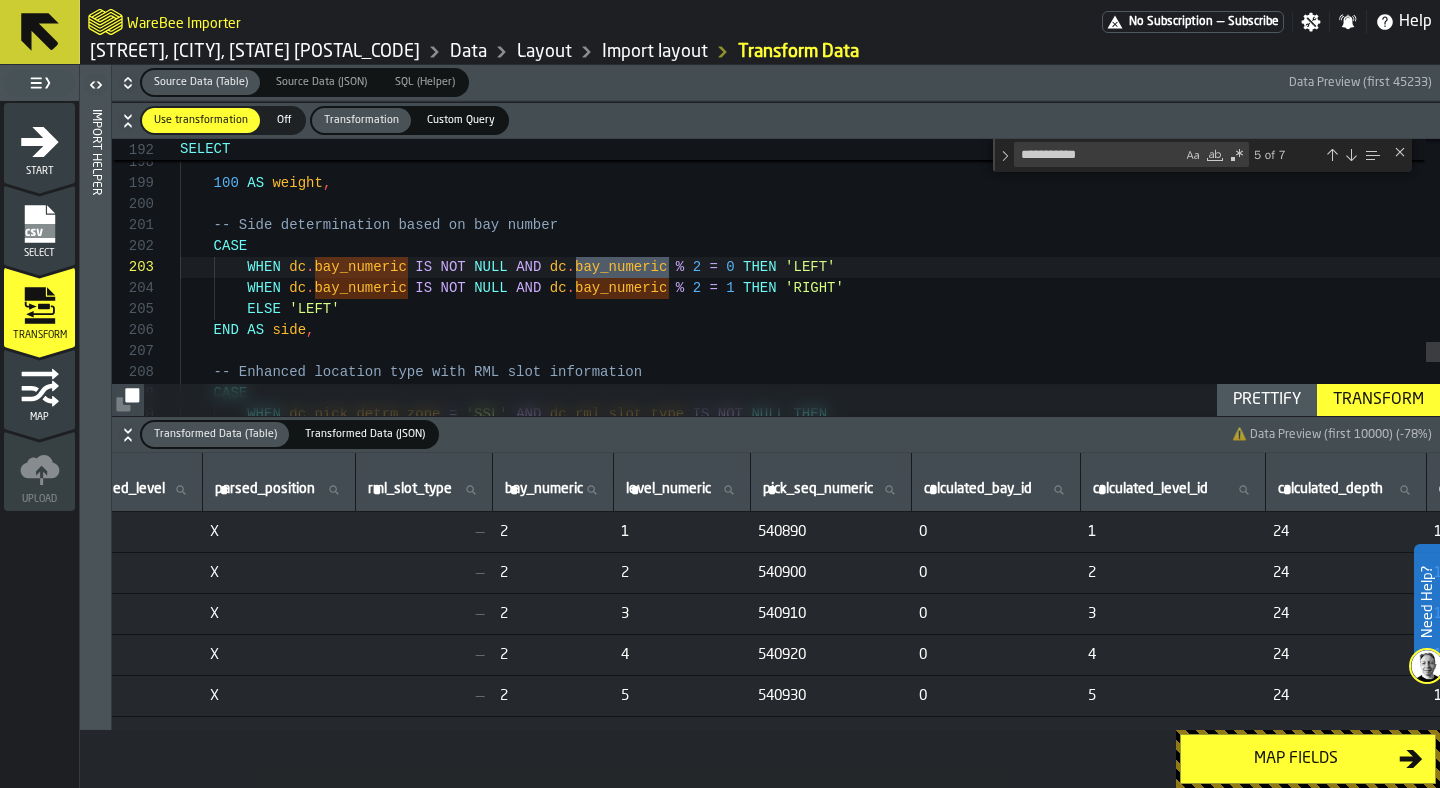 click at bounding box center [1332, 155] 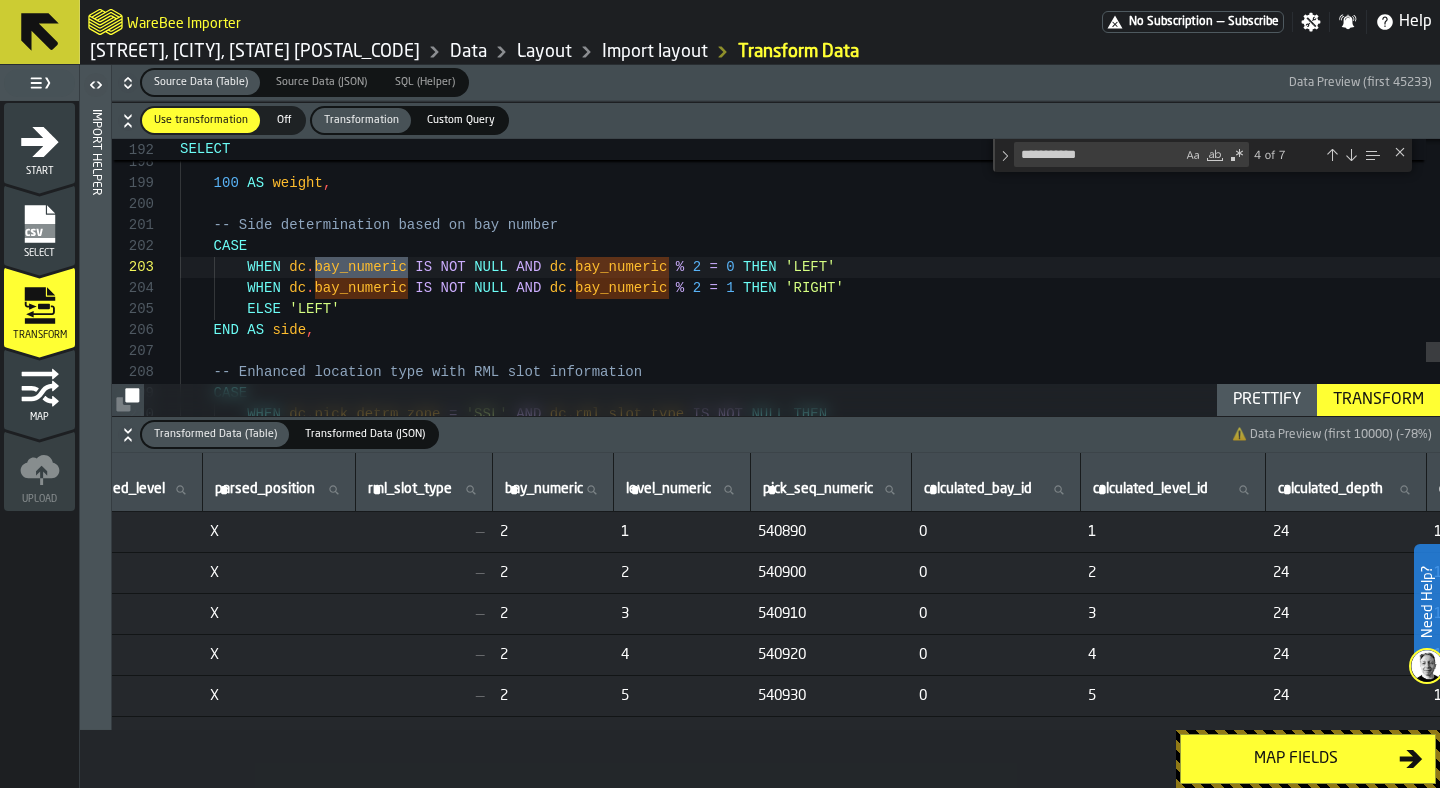 click at bounding box center [1332, 155] 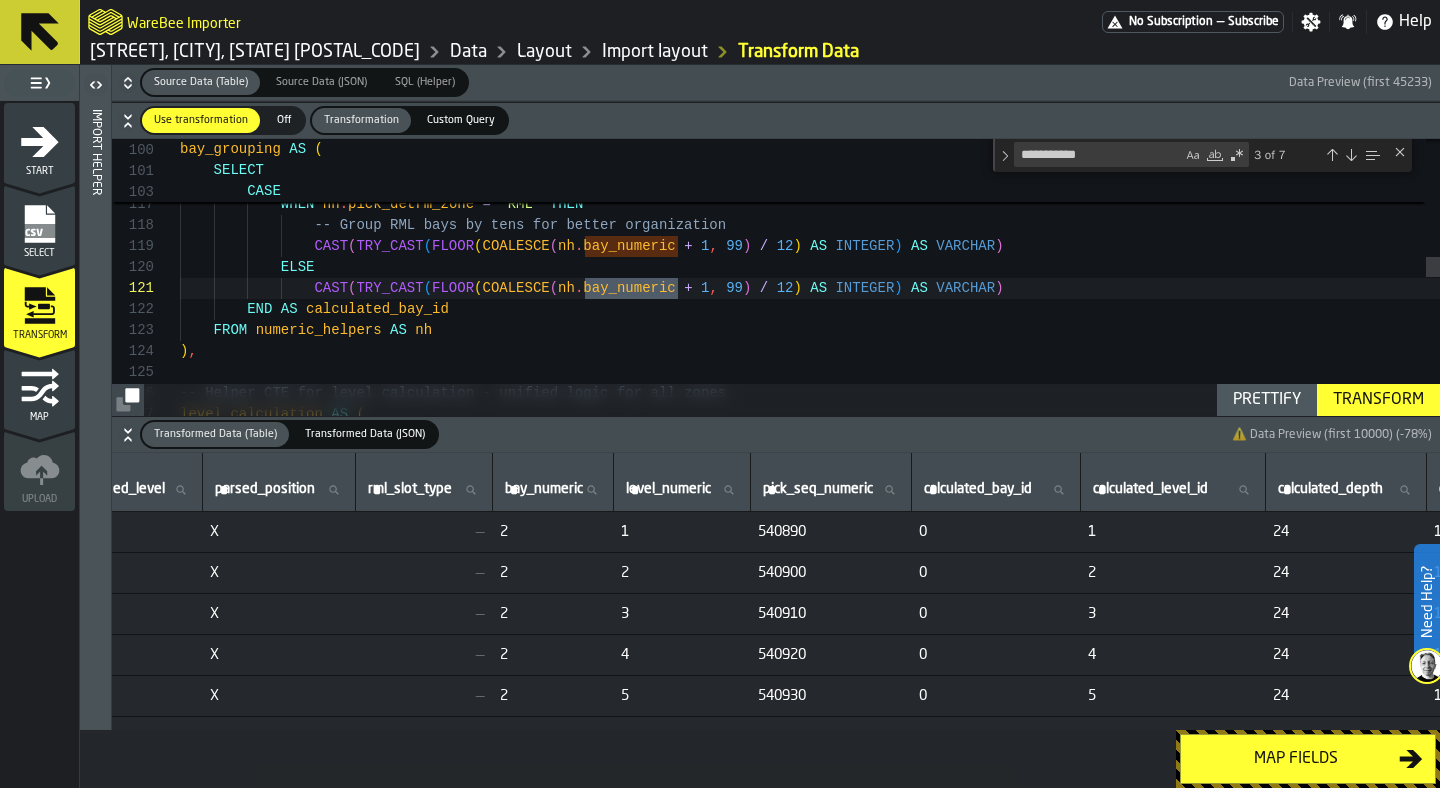 click at bounding box center (1332, 155) 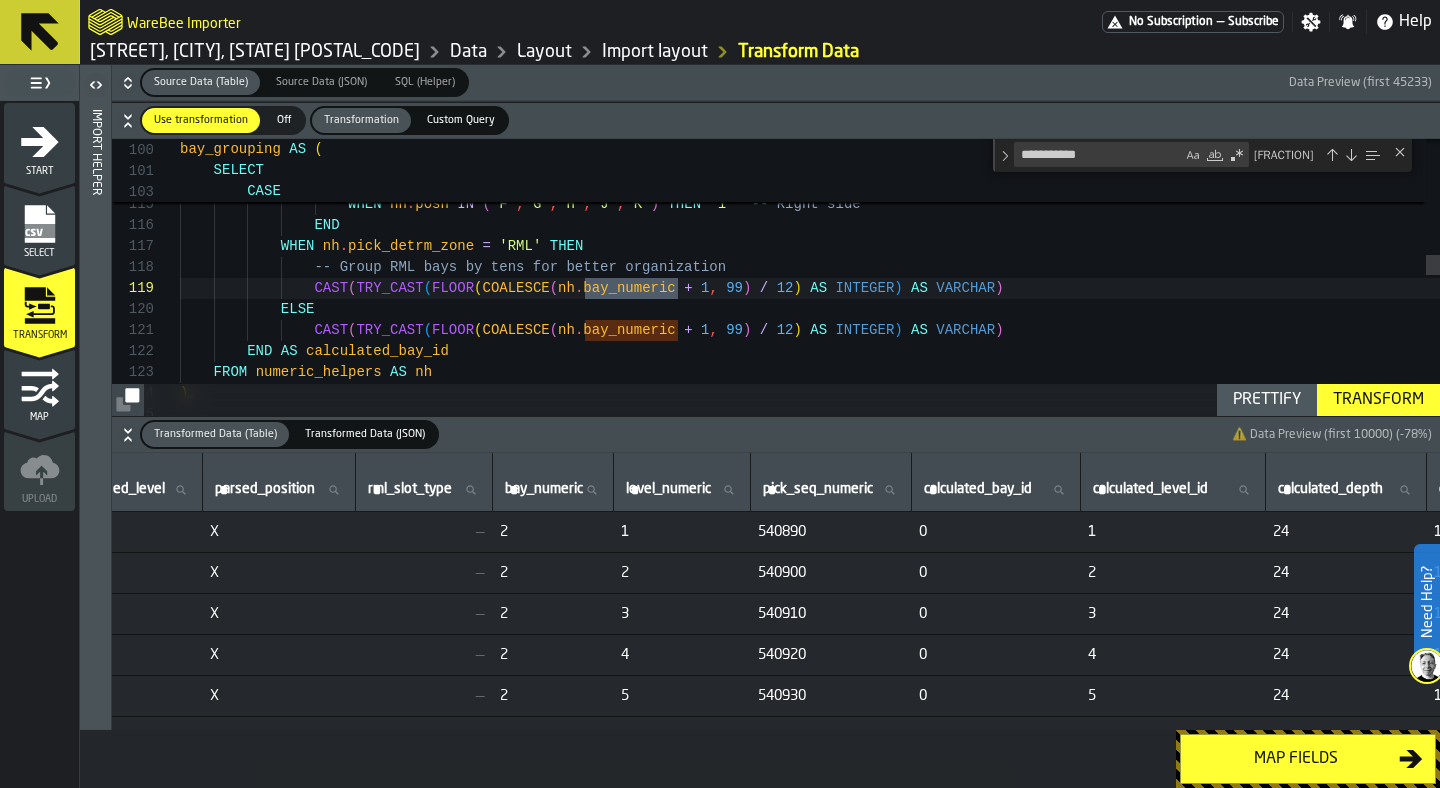 click at bounding box center [1332, 155] 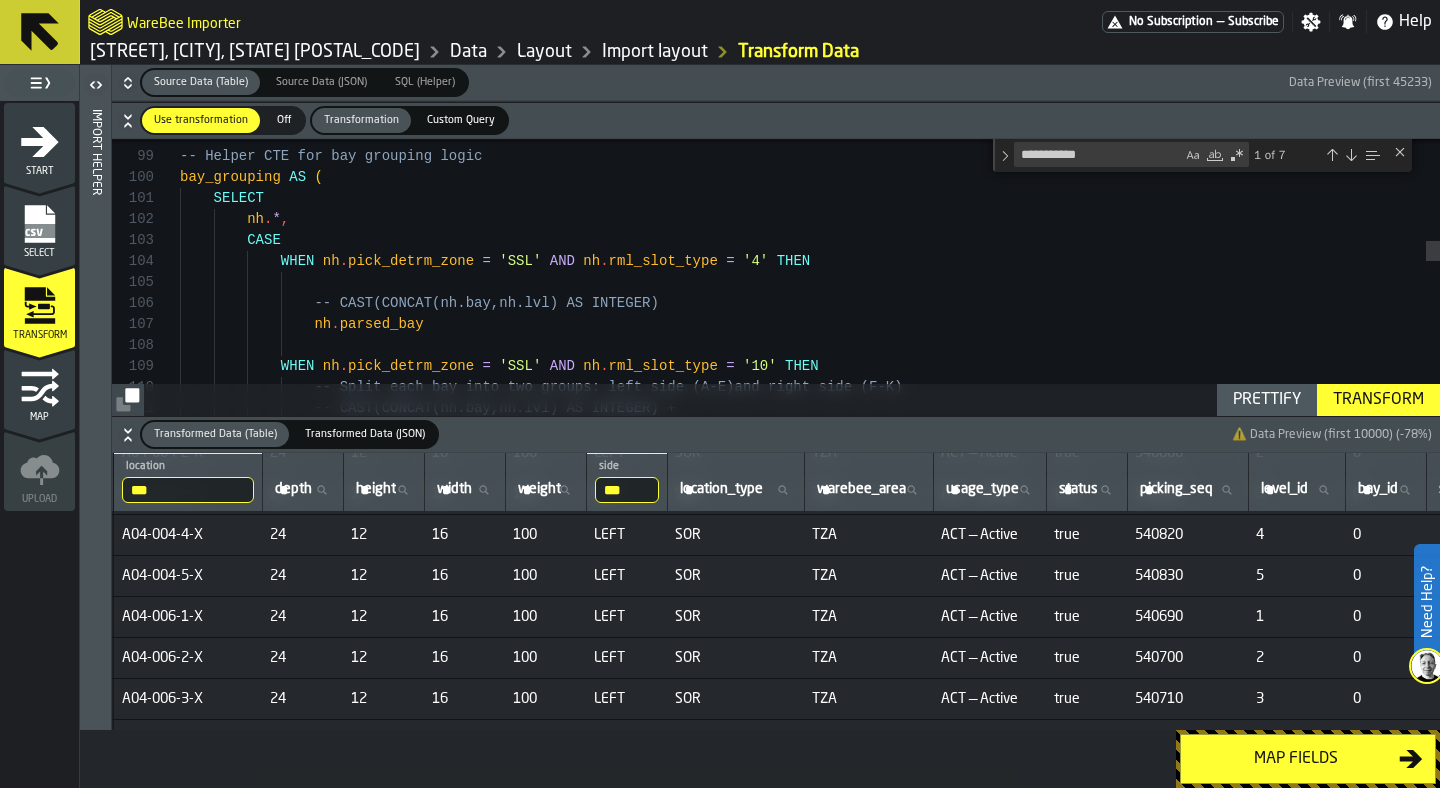 scroll, scrollTop: 325, scrollLeft: 0, axis: vertical 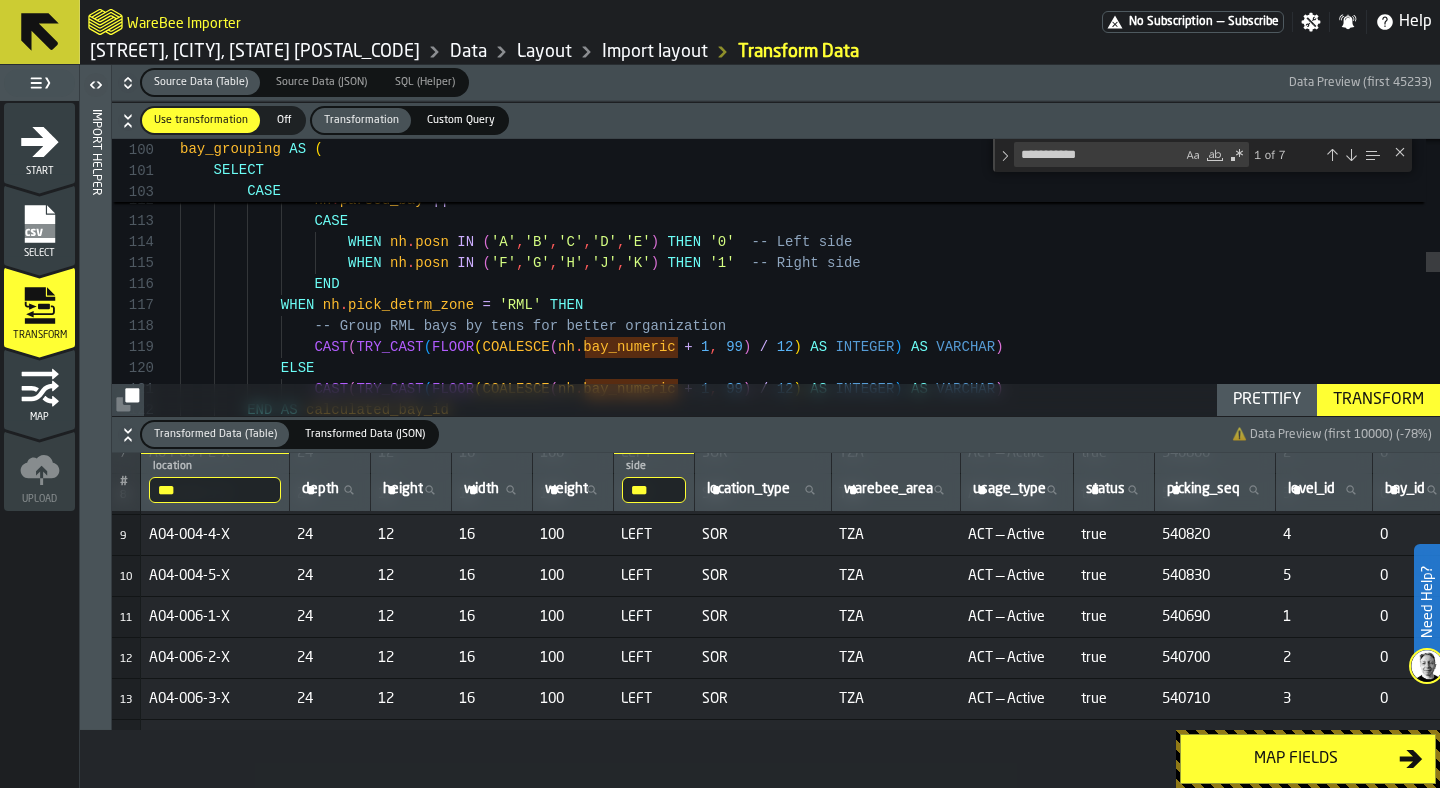 click at bounding box center [1332, 155] 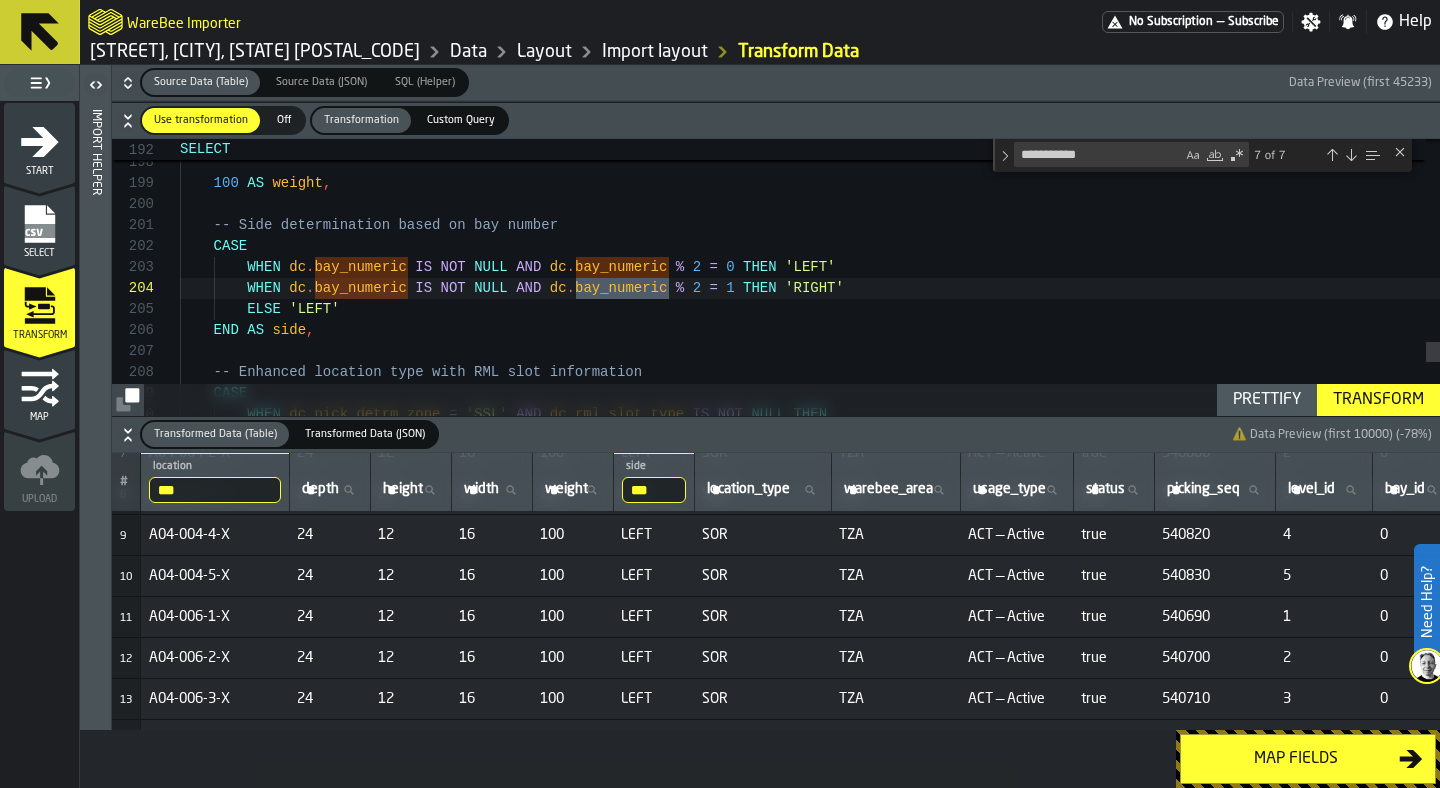 click at bounding box center (1372, 155) 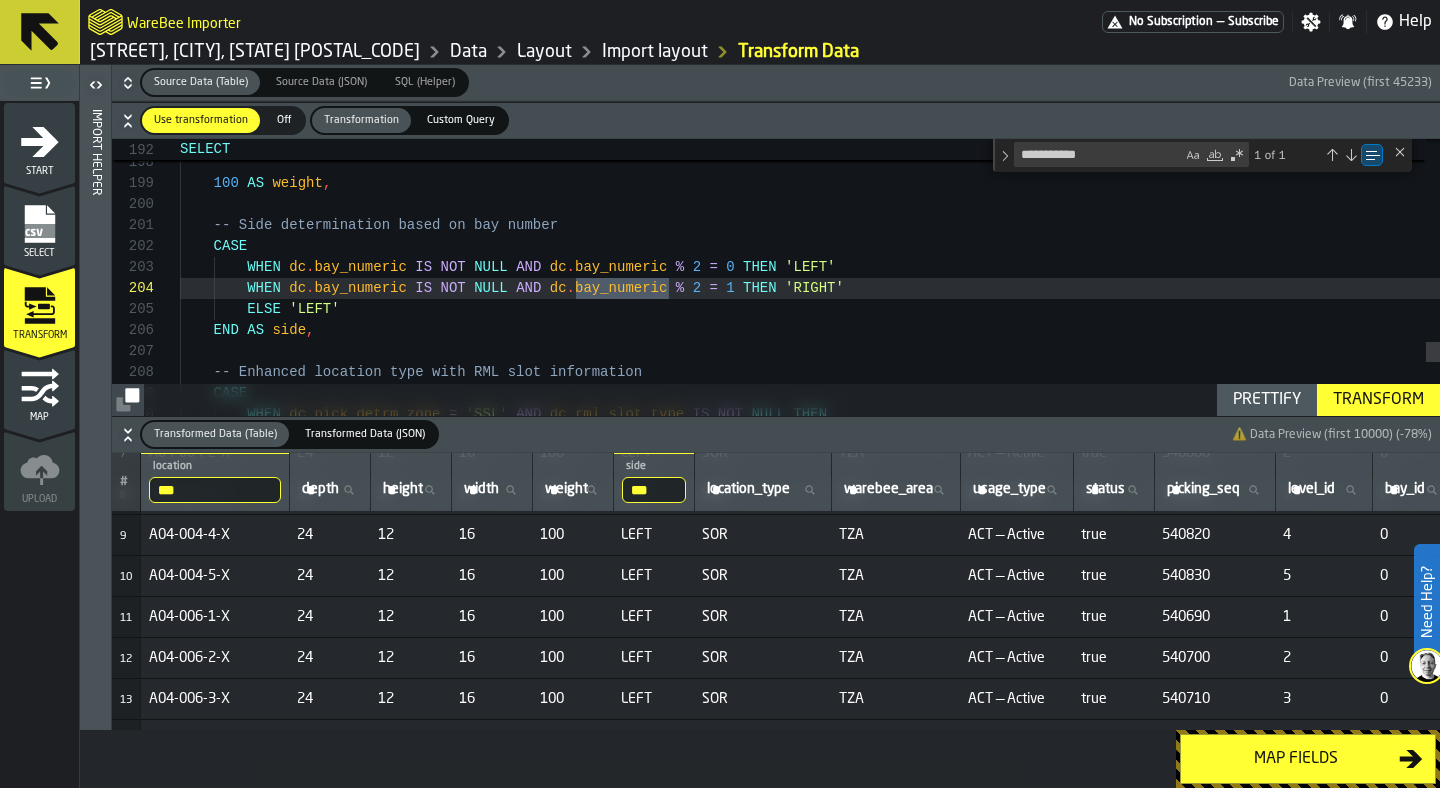 click at bounding box center (1351, 155) 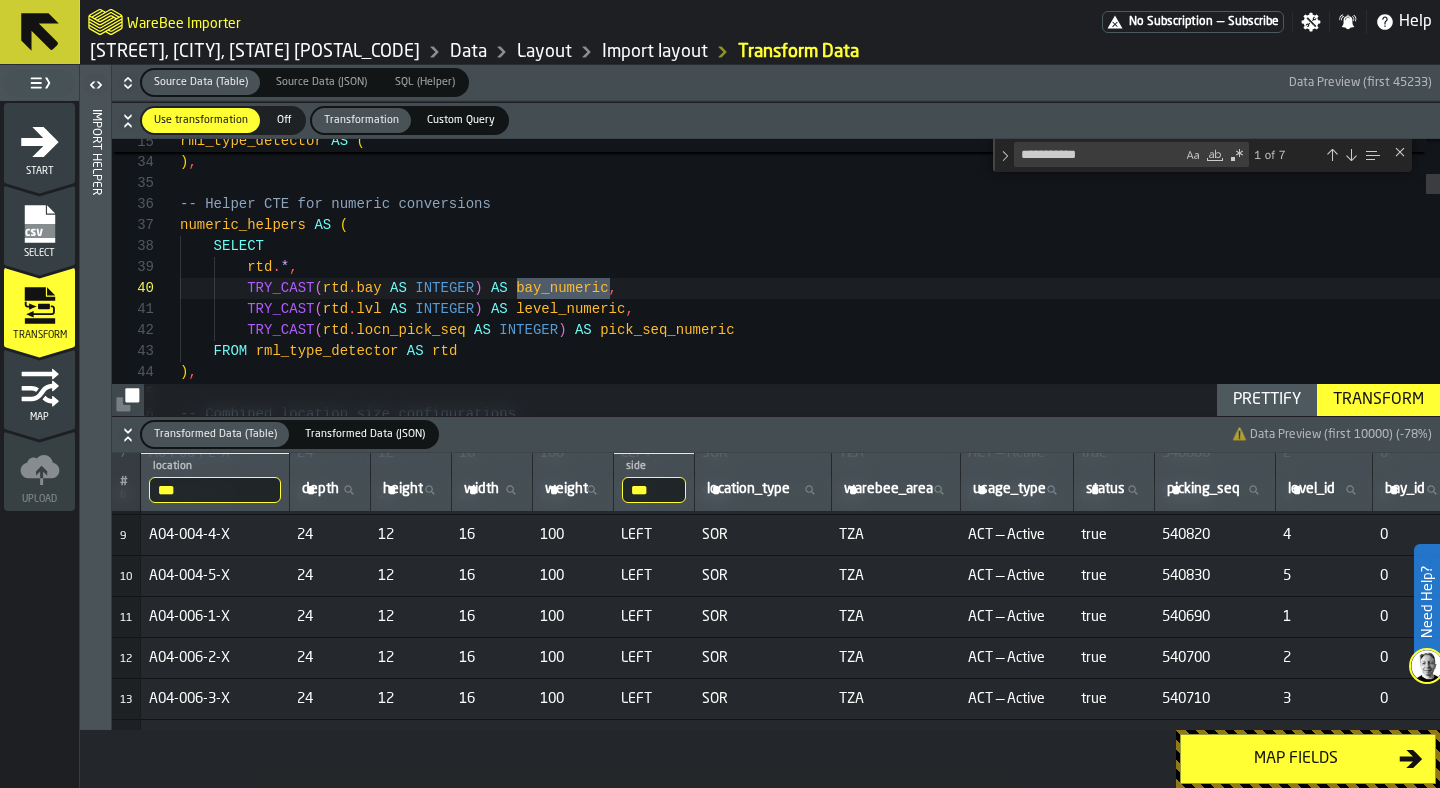 click at bounding box center (1351, 155) 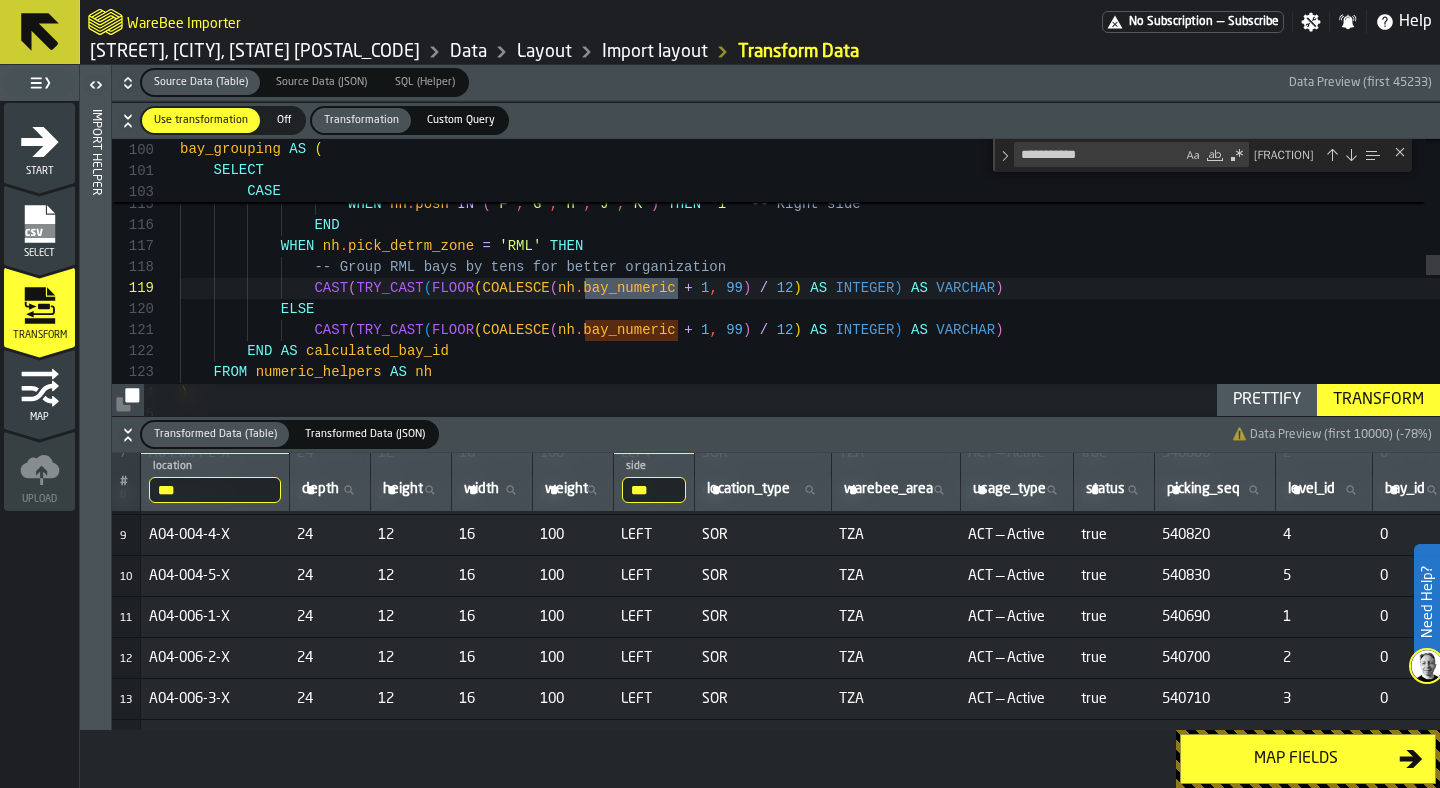 click at bounding box center (1351, 155) 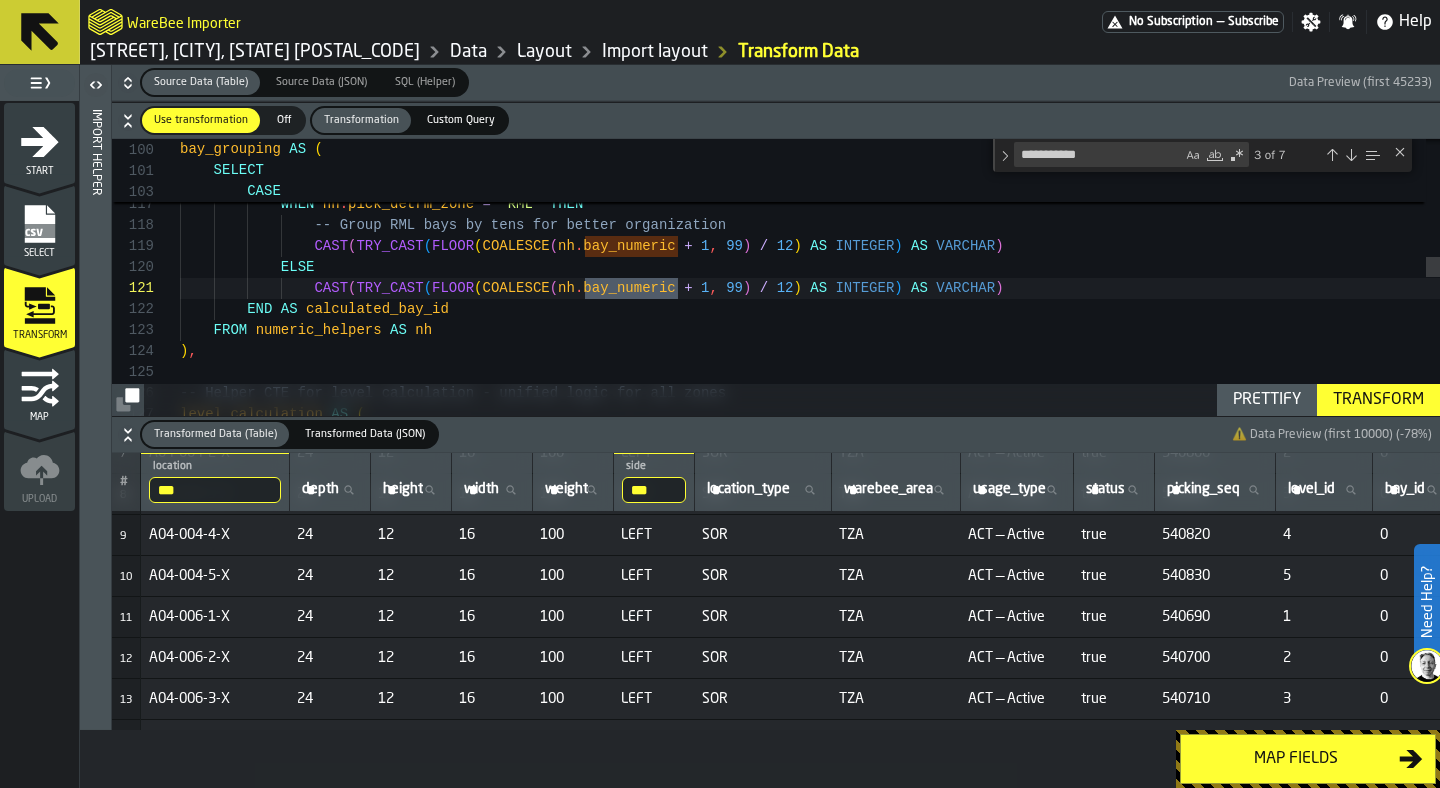 click at bounding box center [1332, 155] 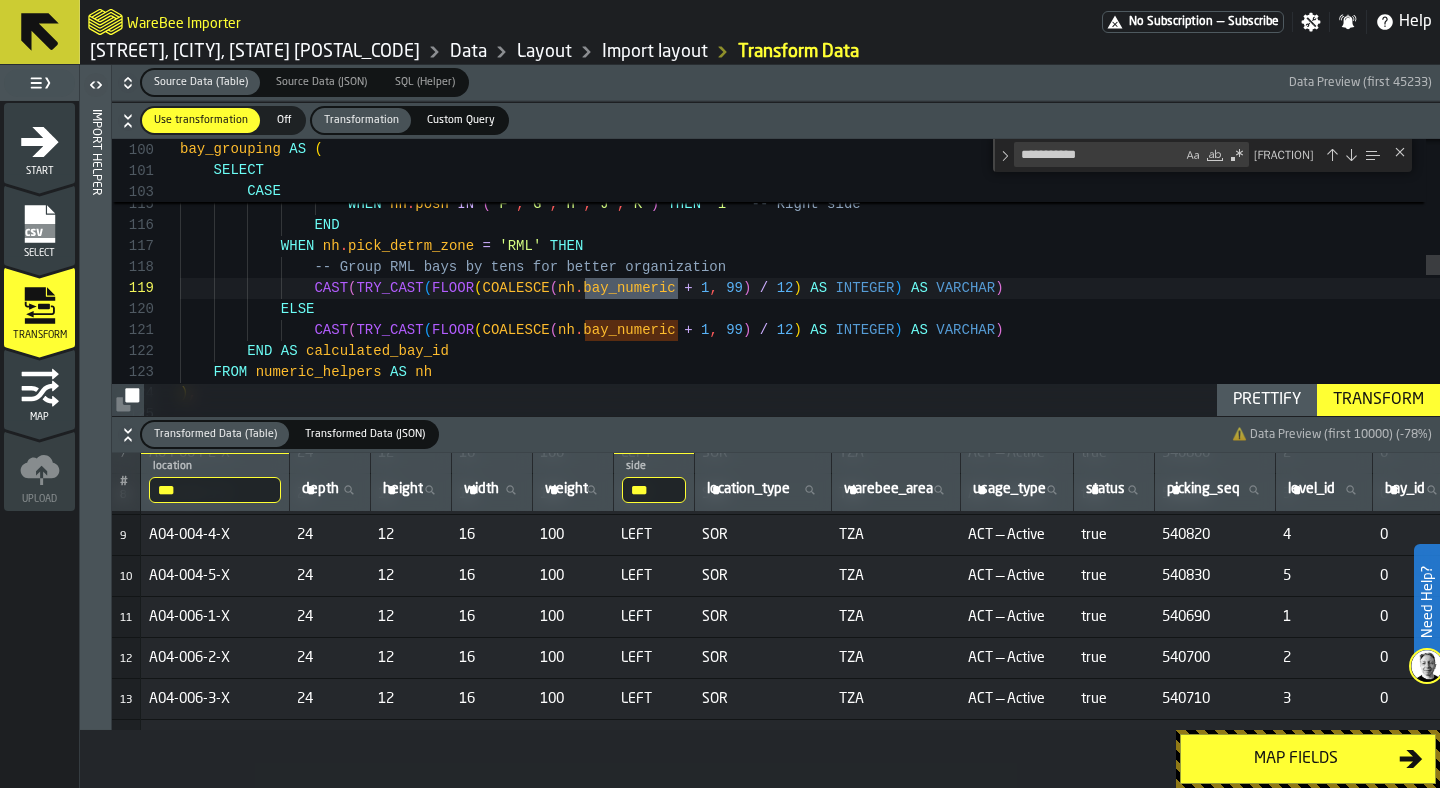 click at bounding box center (1332, 155) 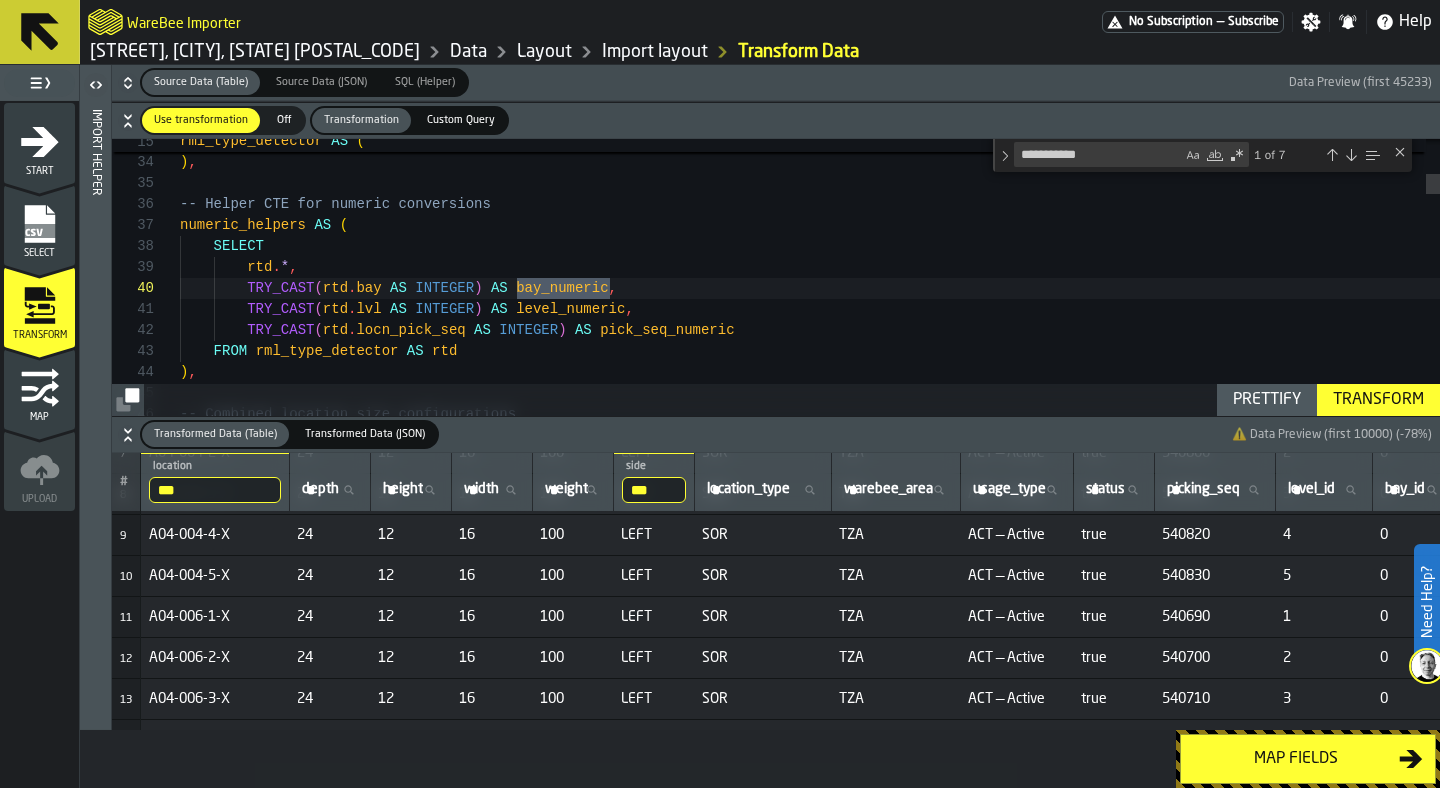 scroll, scrollTop: 0, scrollLeft: 0, axis: both 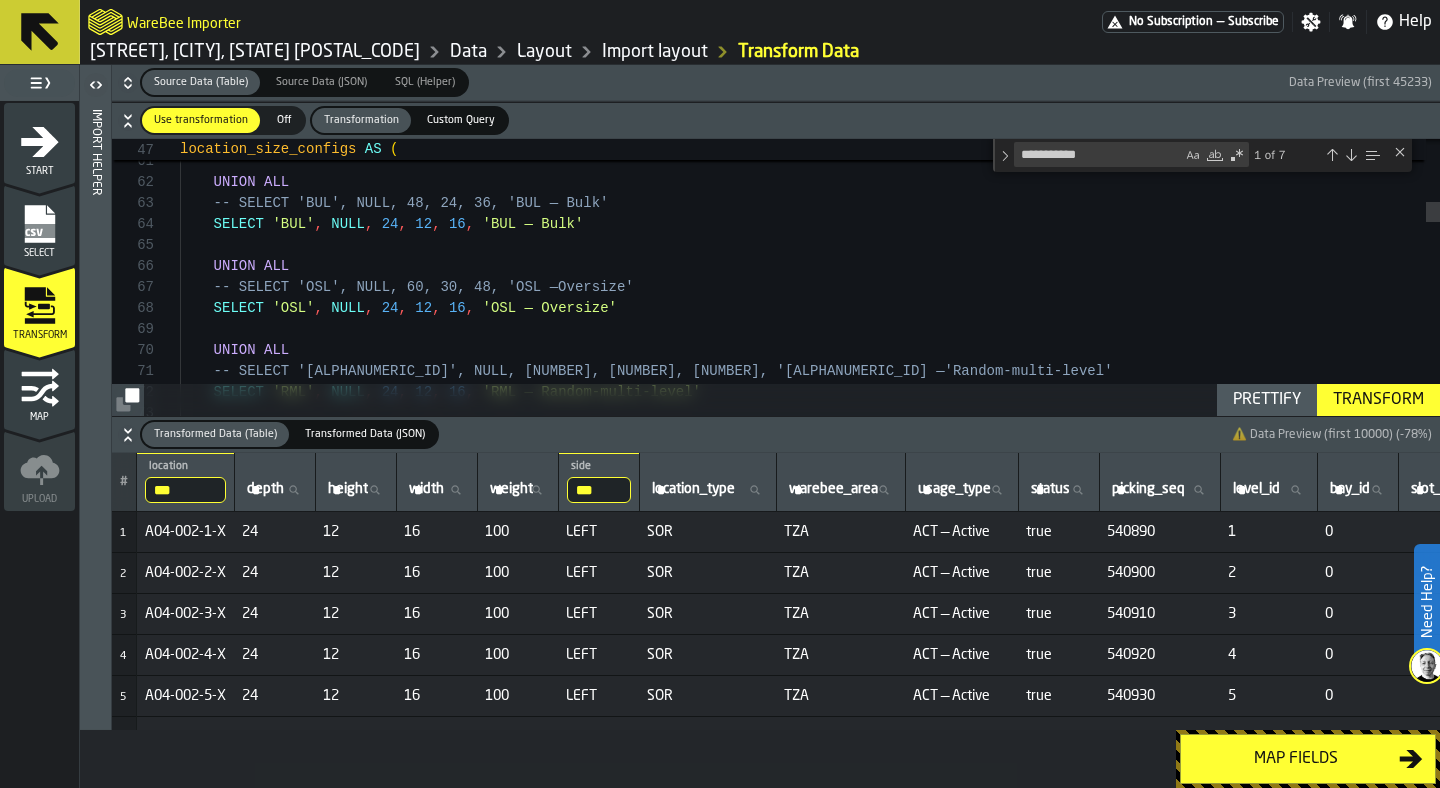 click at bounding box center (1351, 155) 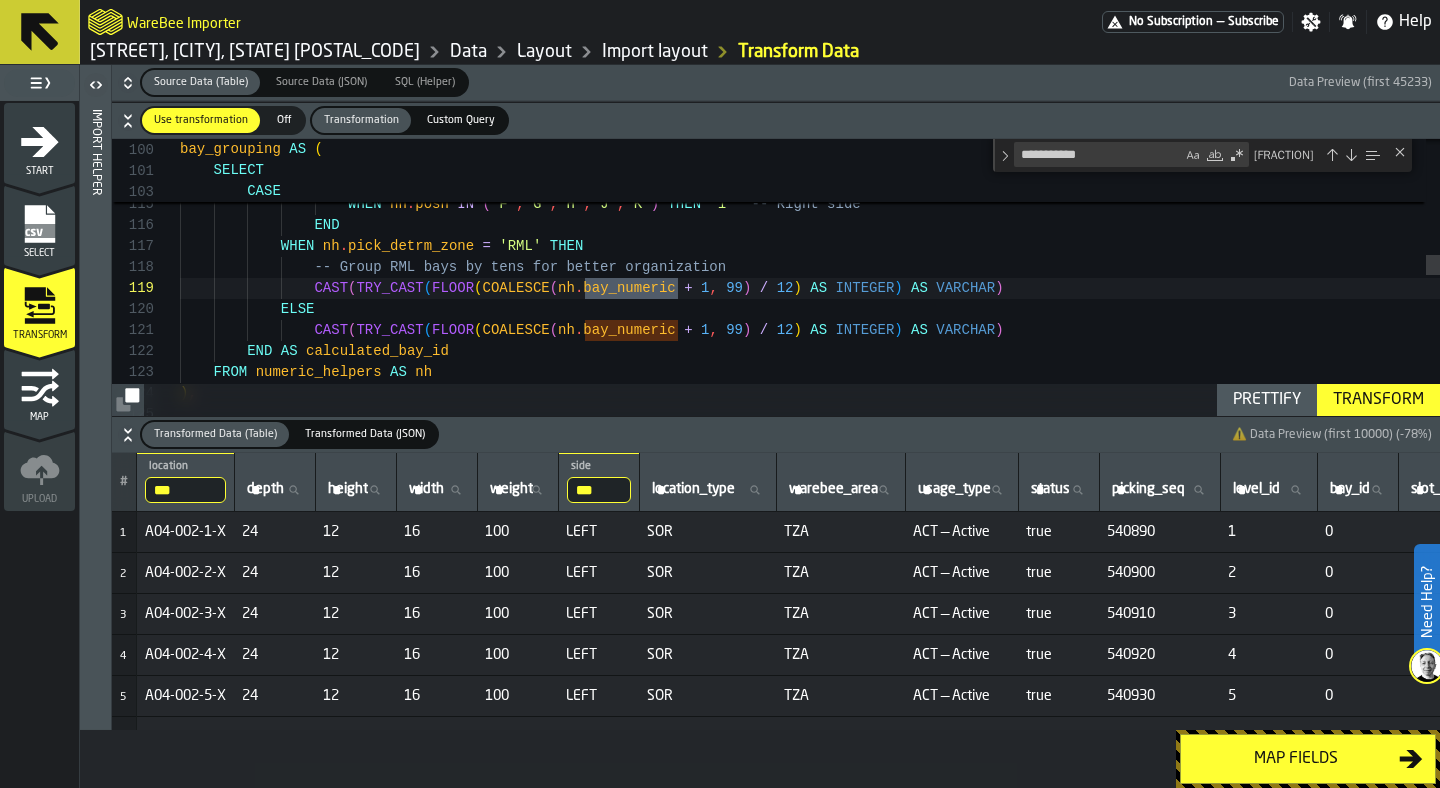 click at bounding box center [1400, 152] 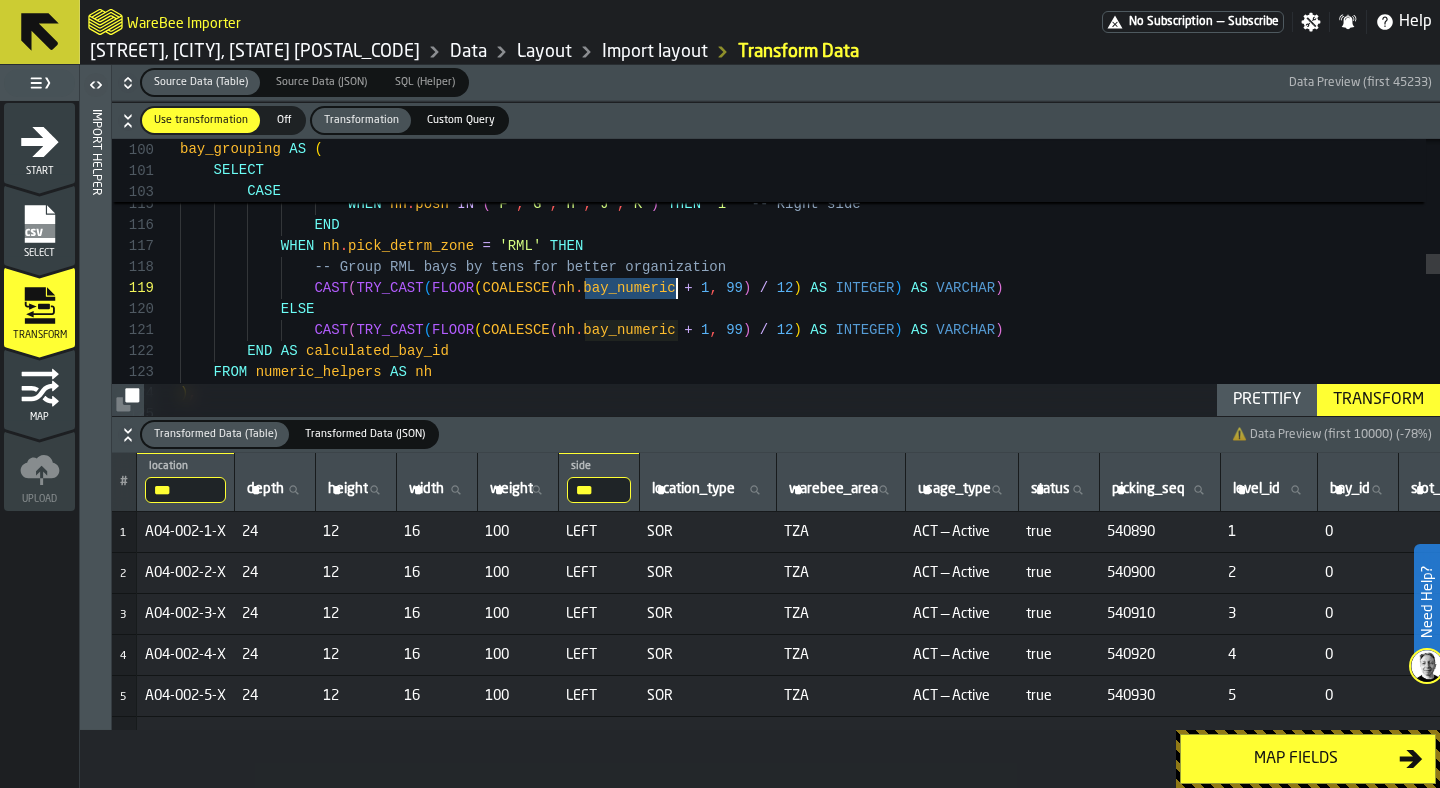 scroll, scrollTop: 168, scrollLeft: 0, axis: vertical 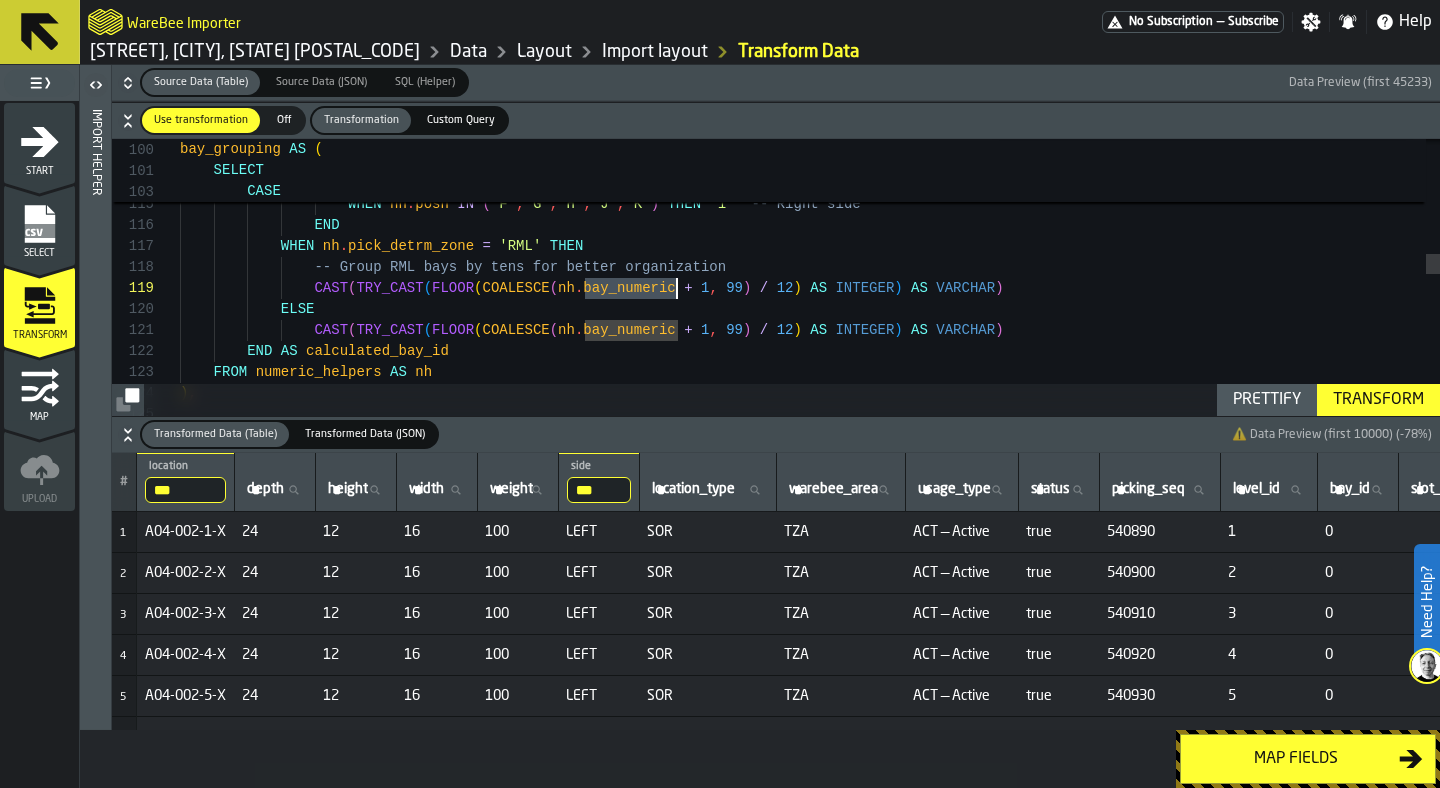 click on "nh . parsed_bay   ||                  CASE                        WHEN   nh . posn   IN   ( 'A' , 'B' , 'C' , 'D' , 'E' )   THEN   '0'    -- Left side                      WHEN   nh . posn   IN   ( 'F' , 'G' , 'H' , 'J' , 'K' )   THEN   '1'    -- Right side                  END              WHEN   nh . pick_detrm_zone   =   'RML'   THEN                  -- Group RML bays by tens for better organization                  CAST ( TRY_CAST ( FLOOR ( COALESCE ( nh . bay_numeric   +   1 ,   99 )   /   12 )   AS   INTEGER )   AS   VARCHAR )              ELSE                    CAST ( TRY_CAST ( FLOOR ( COALESCE ( nh . bay_numeric   +   1 ,   99 )   /   12 )   AS   INTEGER )   AS   VARCHAR )          END   AS   calculated_bay_id      FROM   numeric_helpers   AS   nh ) ," at bounding box center (810, 546) 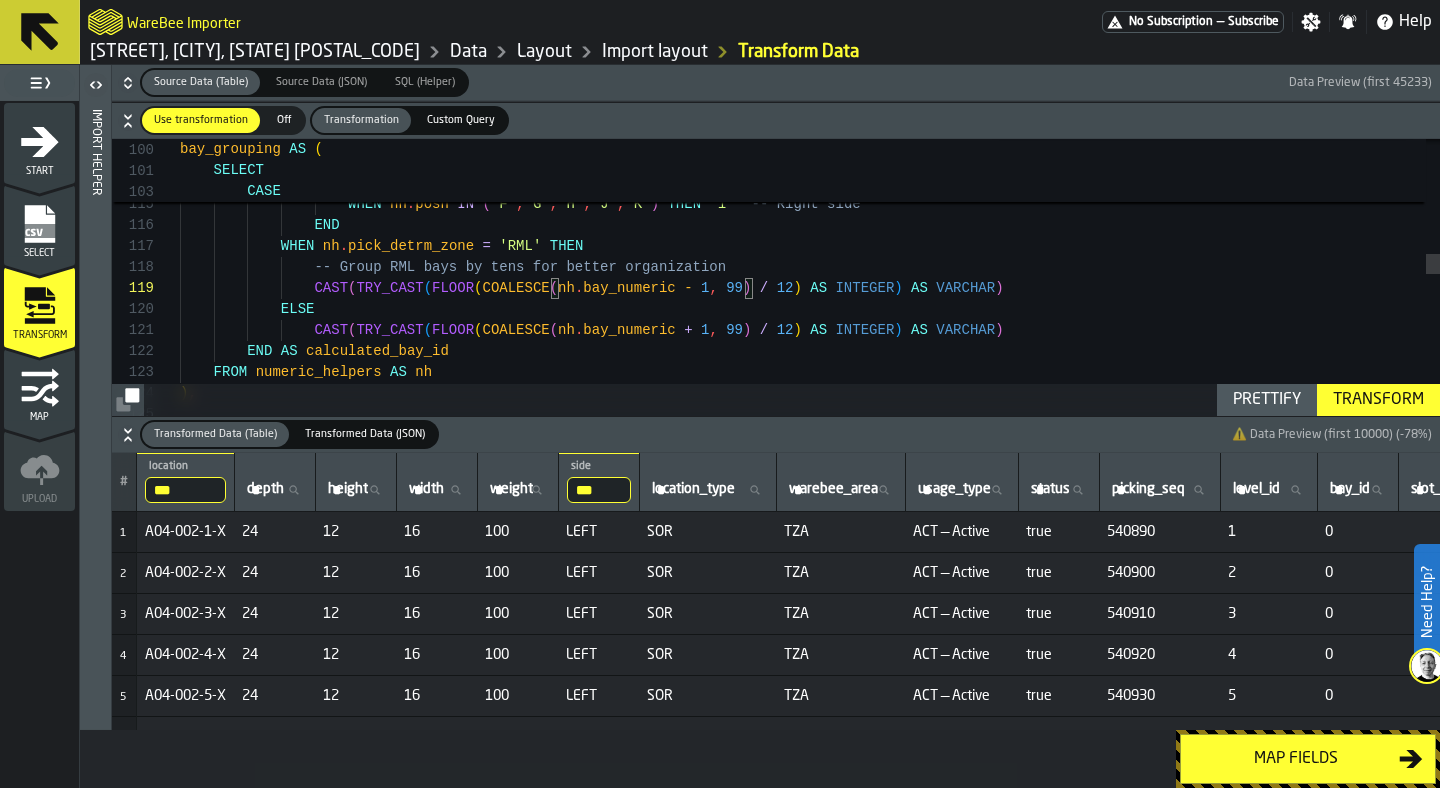 scroll, scrollTop: 0, scrollLeft: 0, axis: both 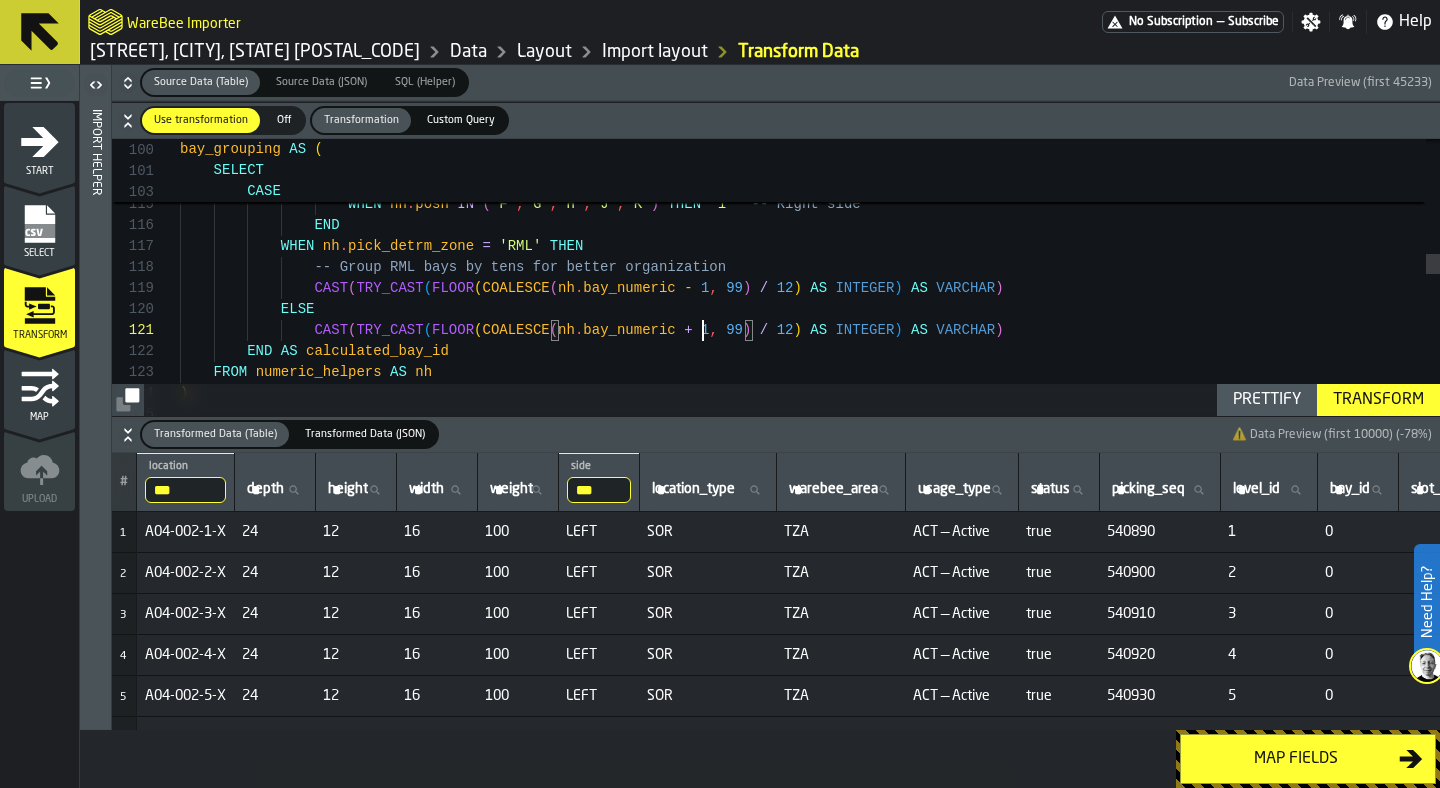click on "nh . parsed_bay   ||                  CASE                        WHEN   nh . posn   IN   ( 'A' , 'B' , 'C' , 'D' , 'E' )   THEN   '0'    -- Left side                      WHEN   nh . posn   IN   ( 'F' , 'G' , 'H' , 'J' , 'K' )   THEN   '1'    -- Right side                  END              WHEN   nh . pick_detrm_zone   =   'RML'   THEN                  -- Group RML bays by tens for better organization                  CAST ( TRY_CAST ( FLOOR ( COALESCE ( nh . bay_numeric   -   1 ,   99 )   /   12 )   AS   INTEGER )   AS   VARCHAR )              ELSE                    CAST ( TRY_CAST ( FLOOR ( COALESCE ( nh . bay_numeric   +   1 ,   99 )   /   12 )   AS   INTEGER )   AS   VARCHAR )          END   AS   calculated_bay_id      FROM   numeric_helpers   AS   nh ) ," at bounding box center (810, 546) 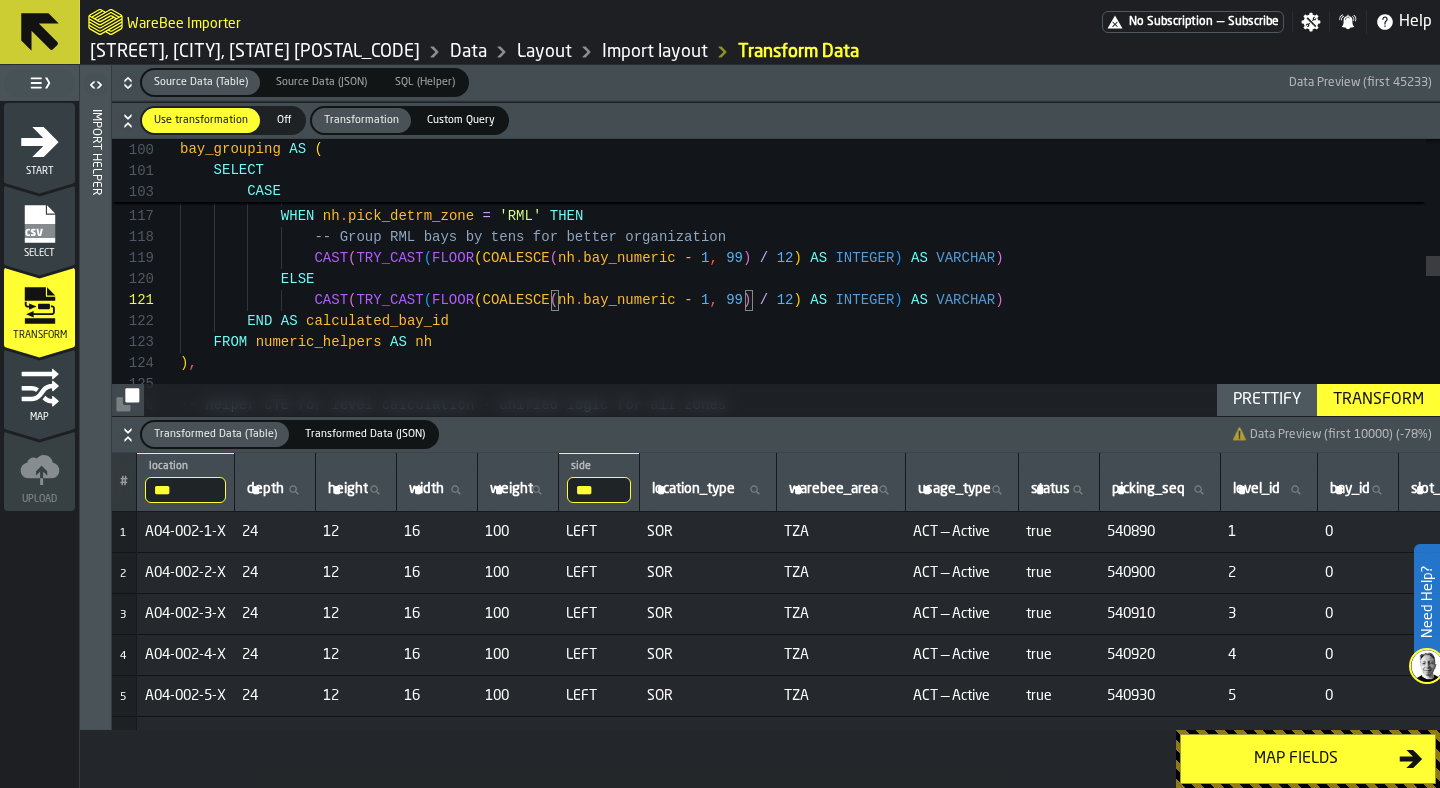 type on "**********" 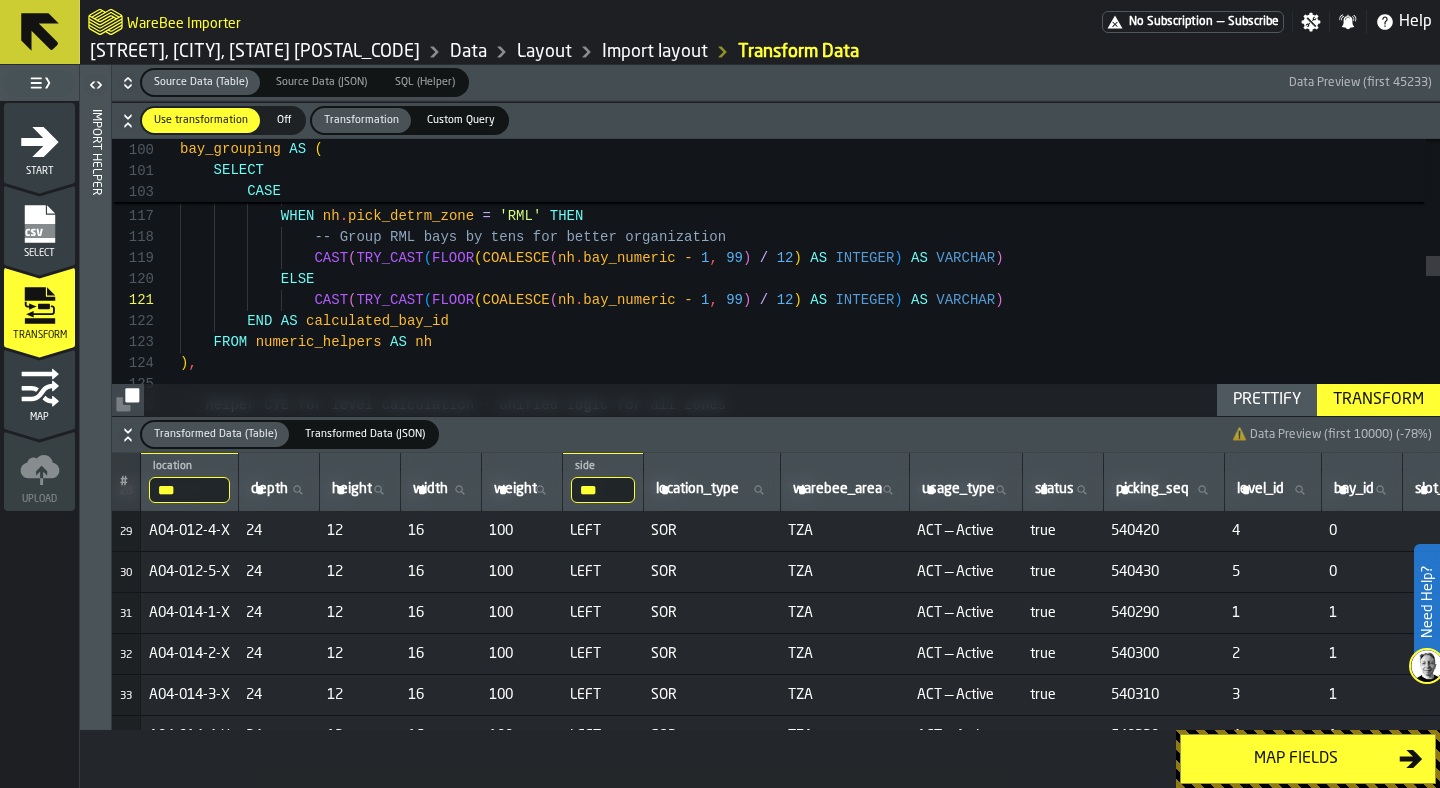 scroll, scrollTop: 1157, scrollLeft: 0, axis: vertical 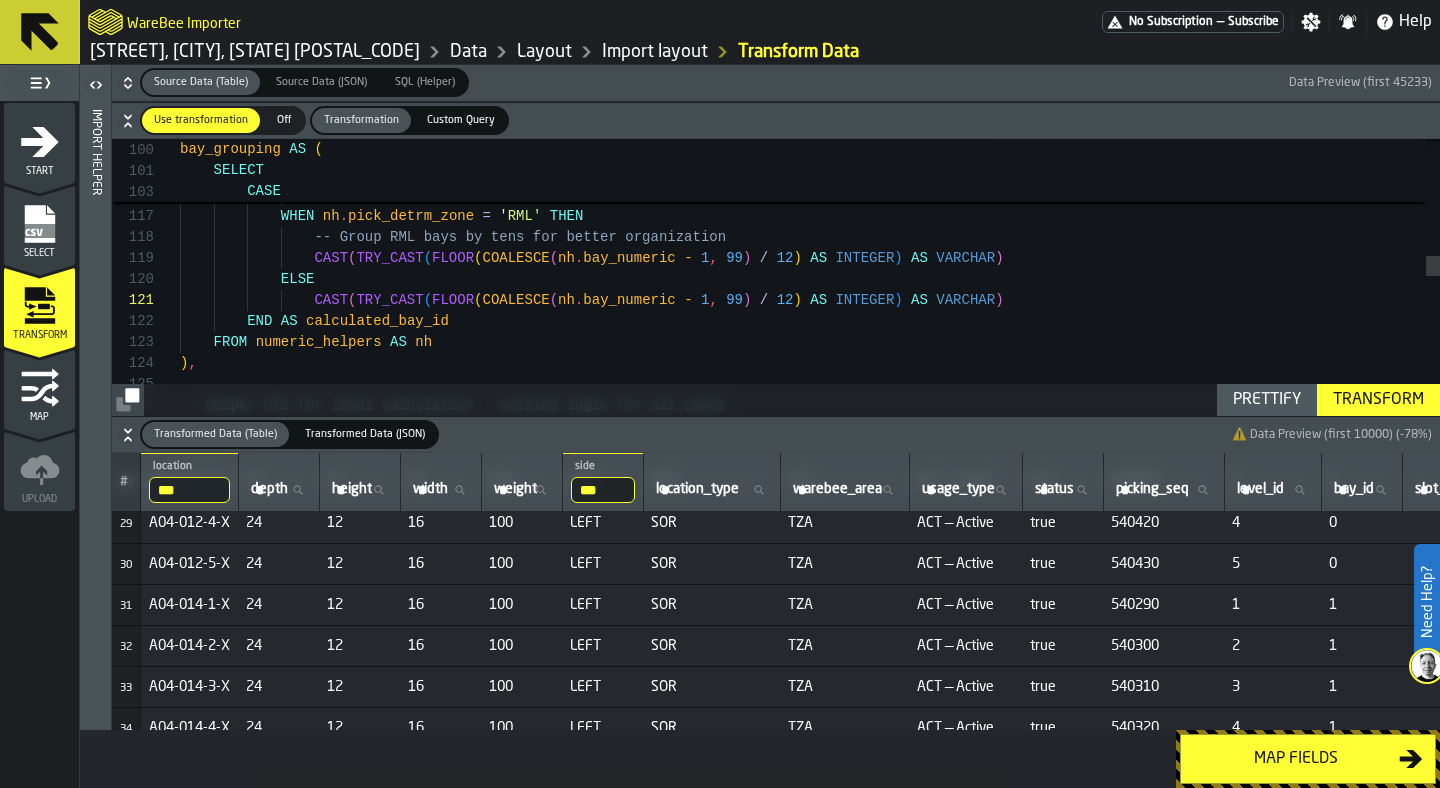 click on "***" at bounding box center [603, 490] 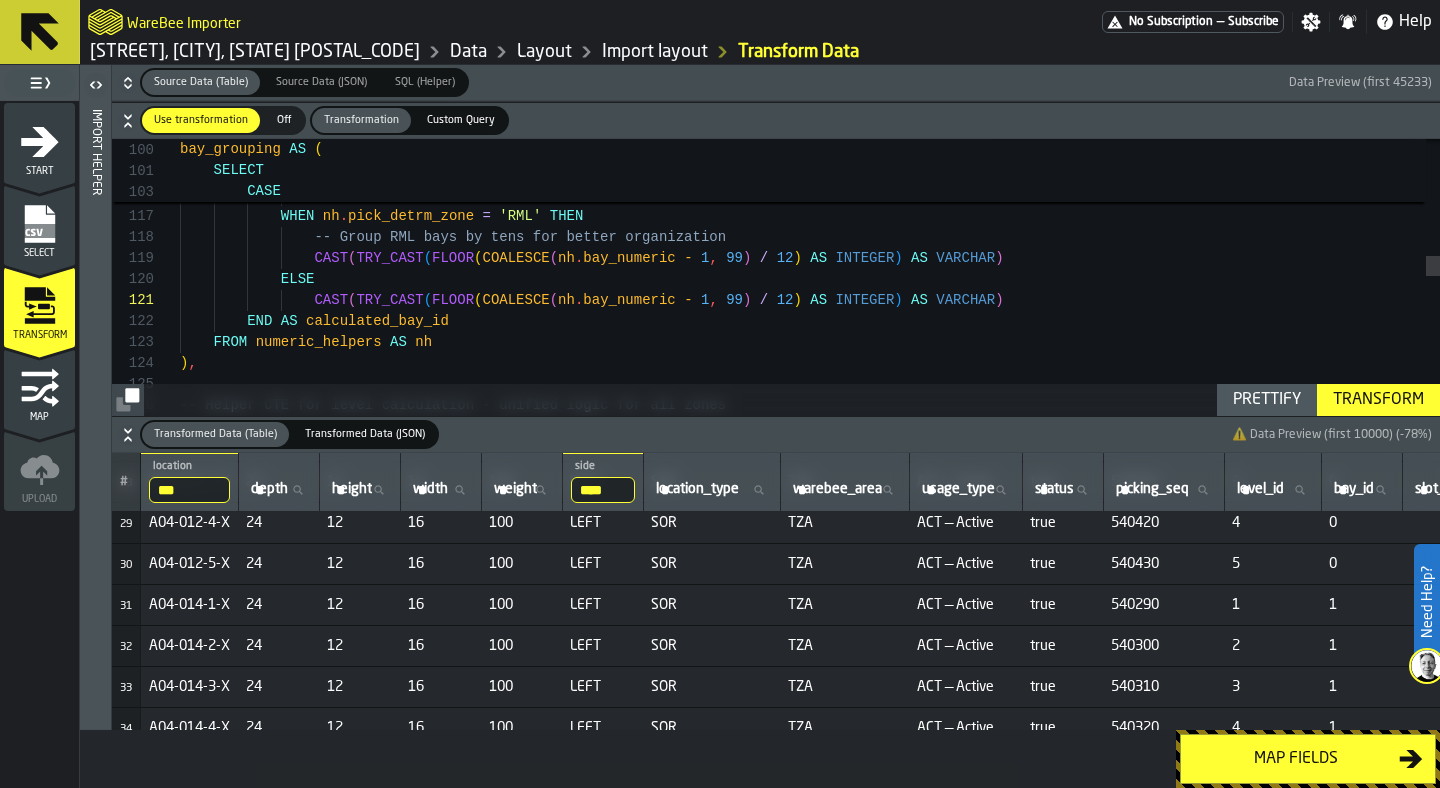 type on "*****" 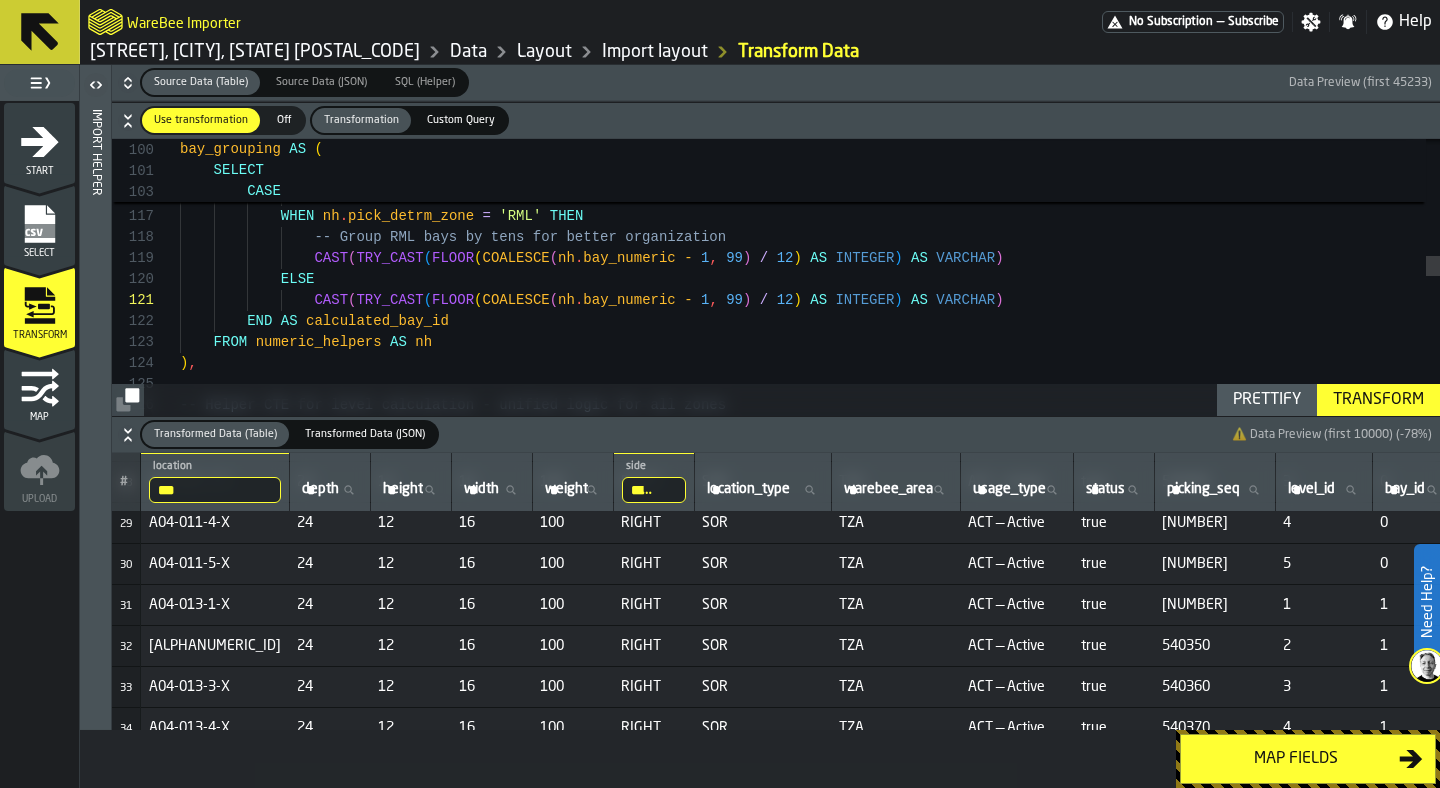 click on "*****" at bounding box center (654, 490) 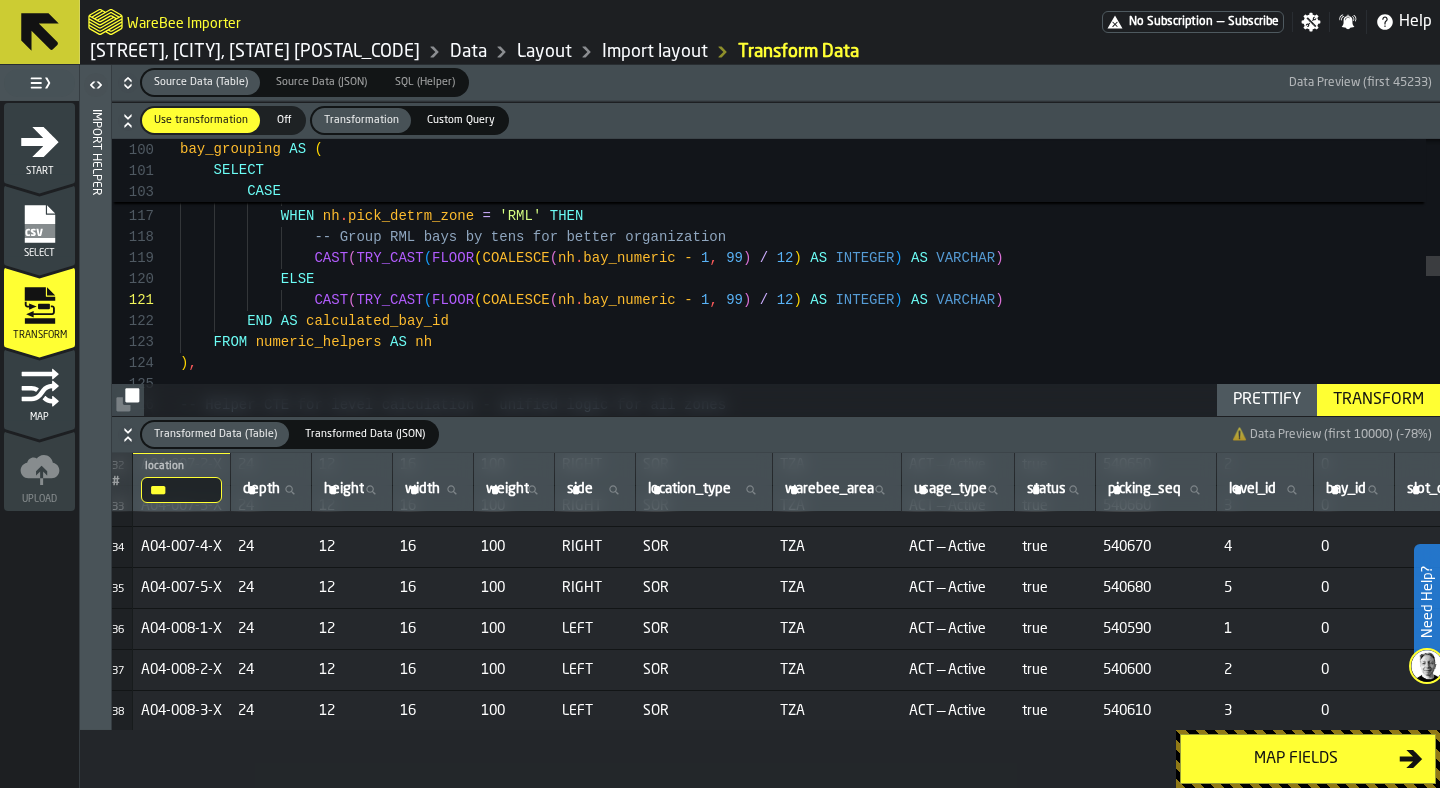 scroll, scrollTop: 1338, scrollLeft: 0, axis: vertical 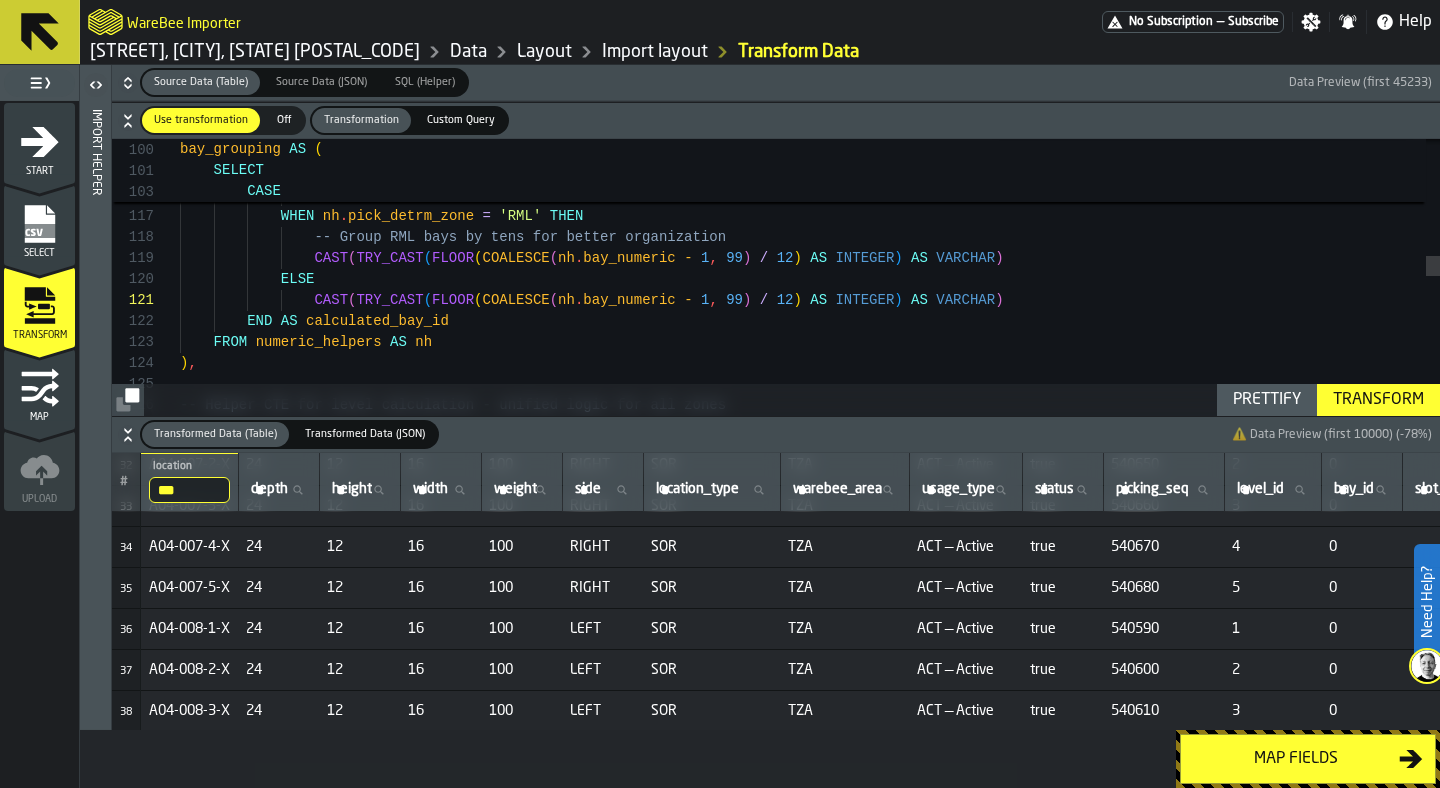 click 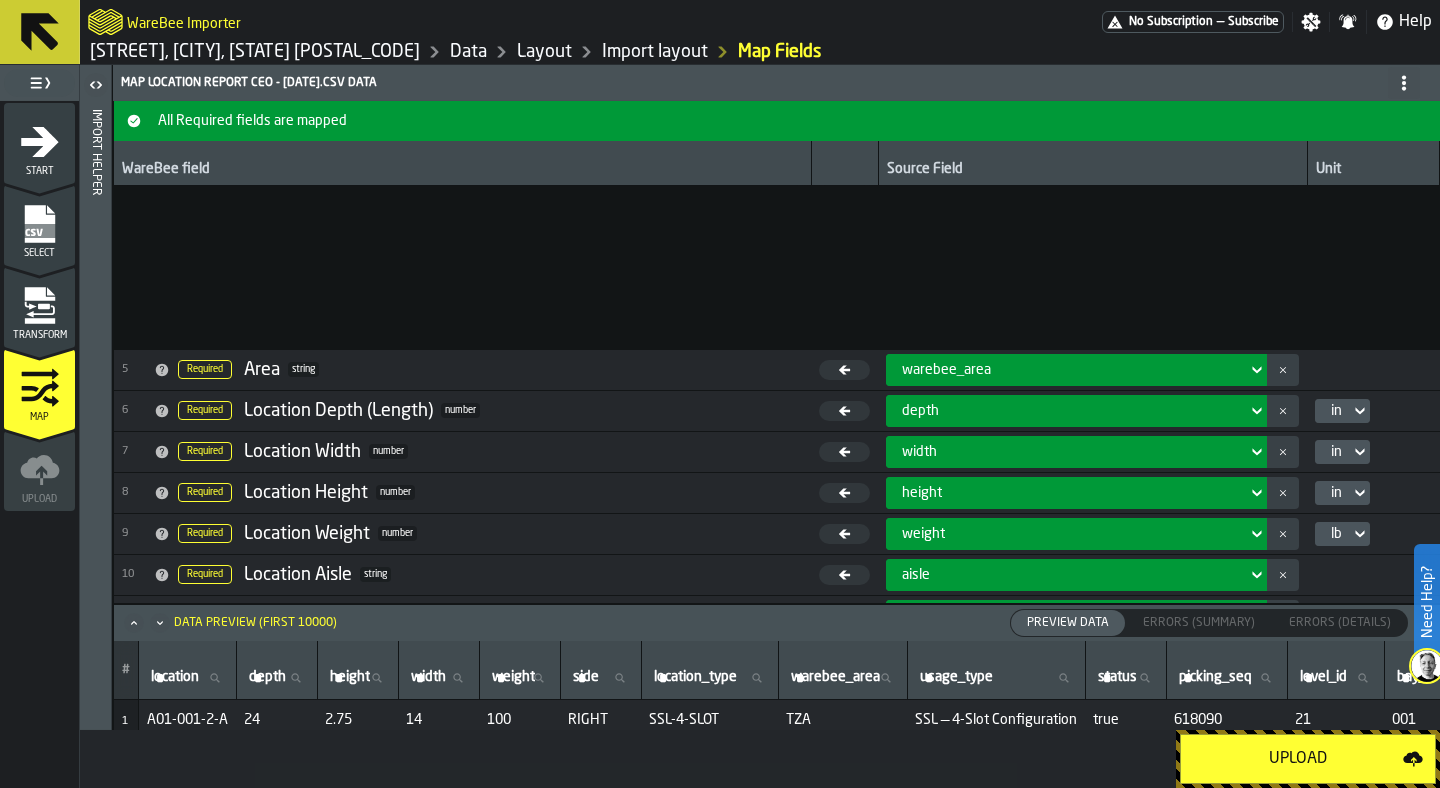 scroll, scrollTop: 444, scrollLeft: 0, axis: vertical 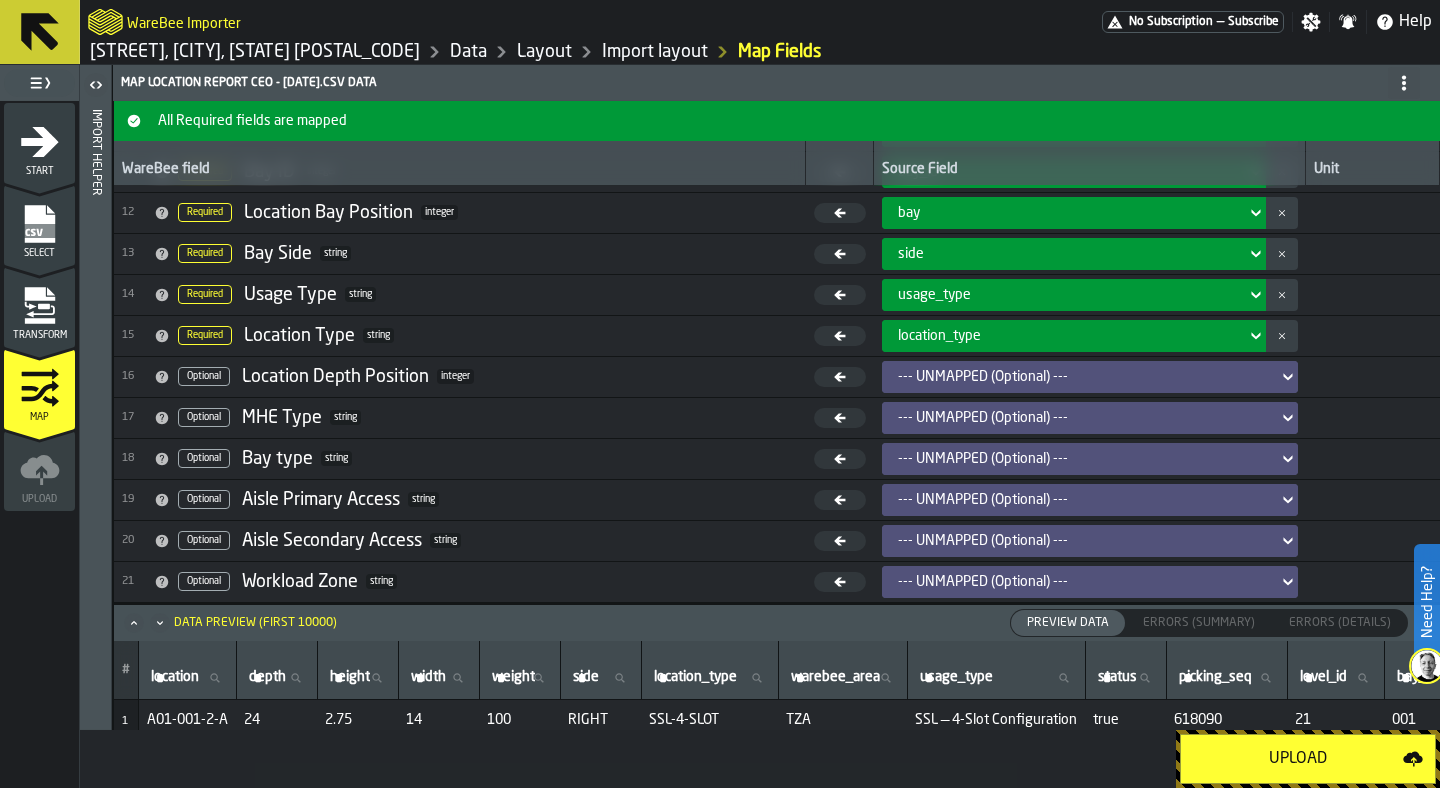 click on "Upload" at bounding box center [1298, 759] 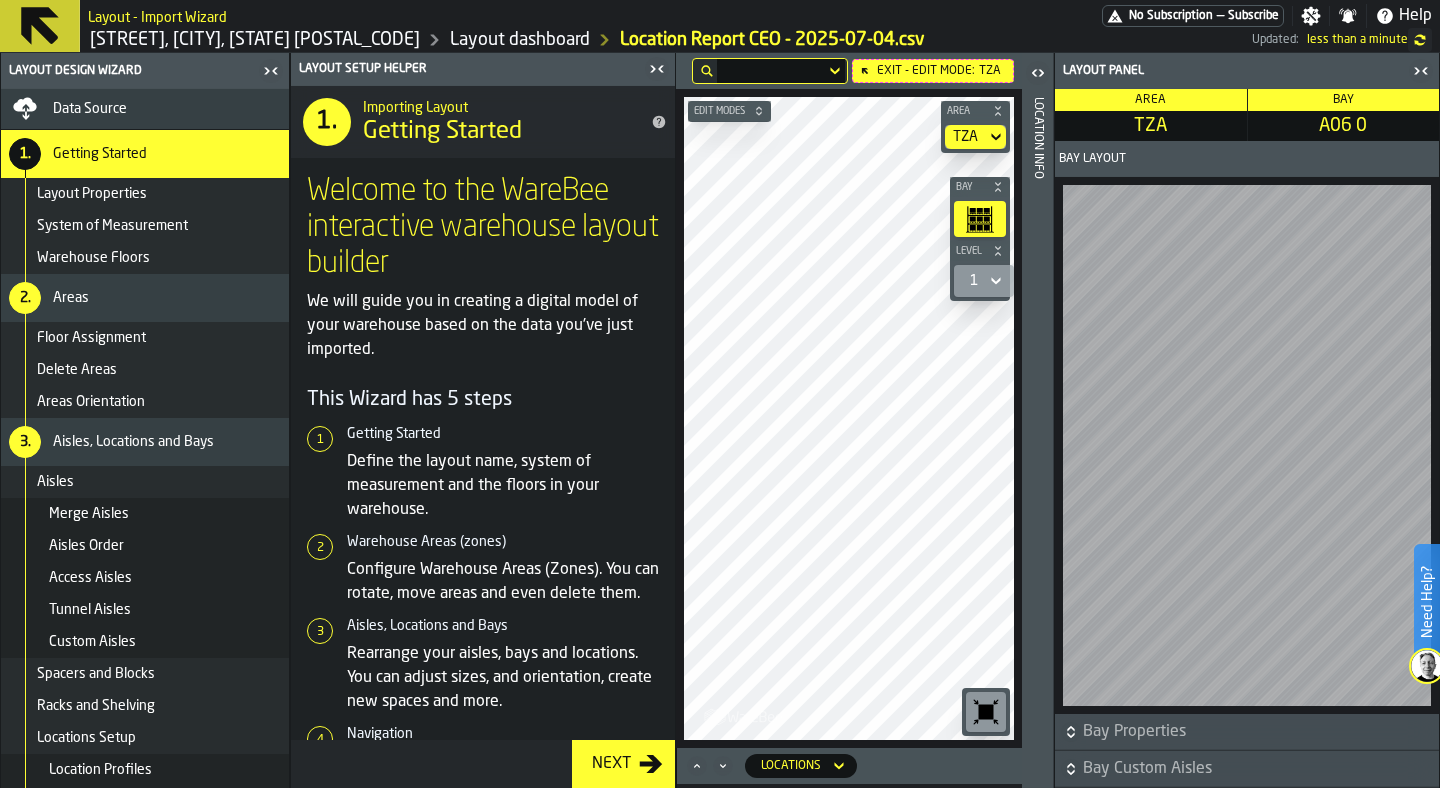 click 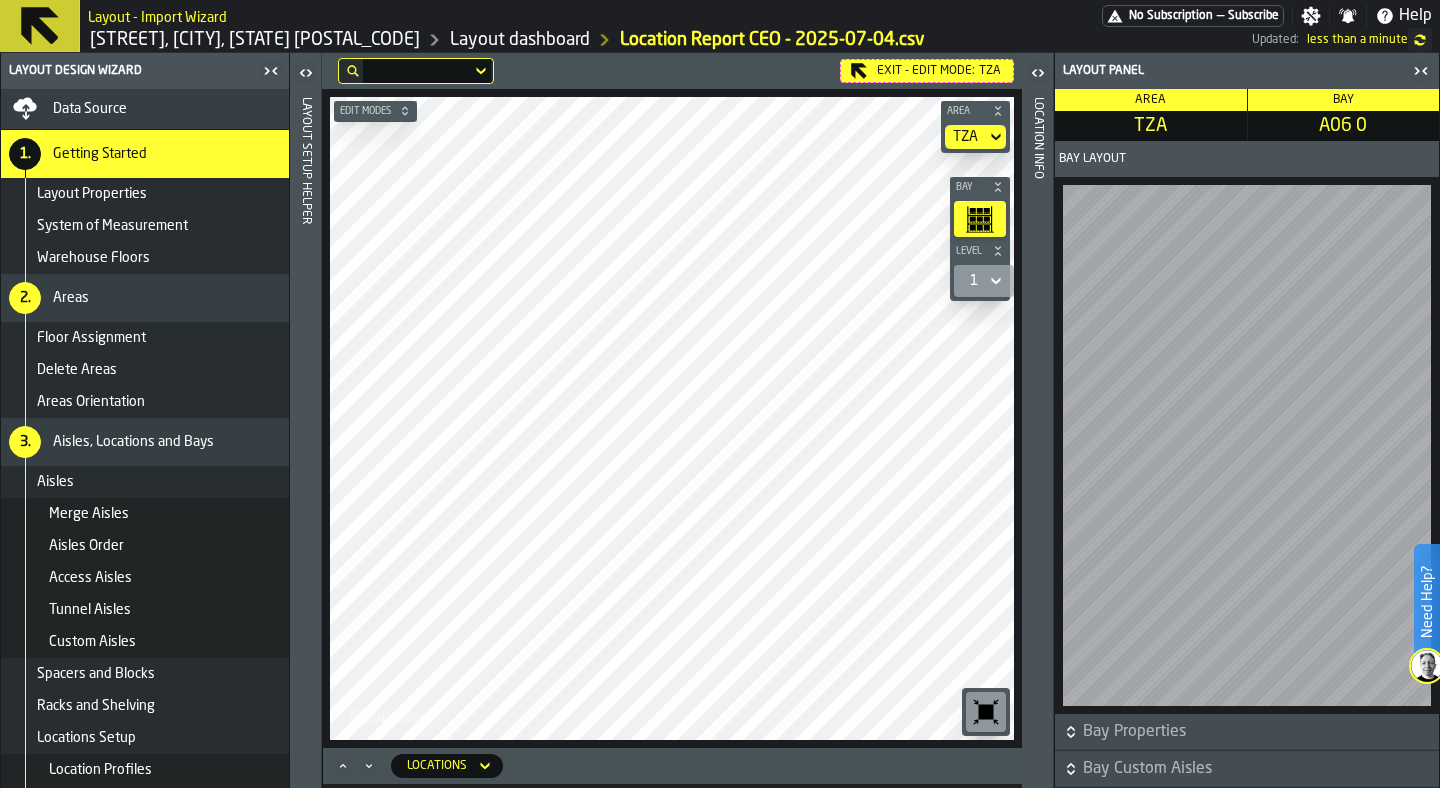 click on "Exit - Edit Mode: TZA" at bounding box center [927, 71] 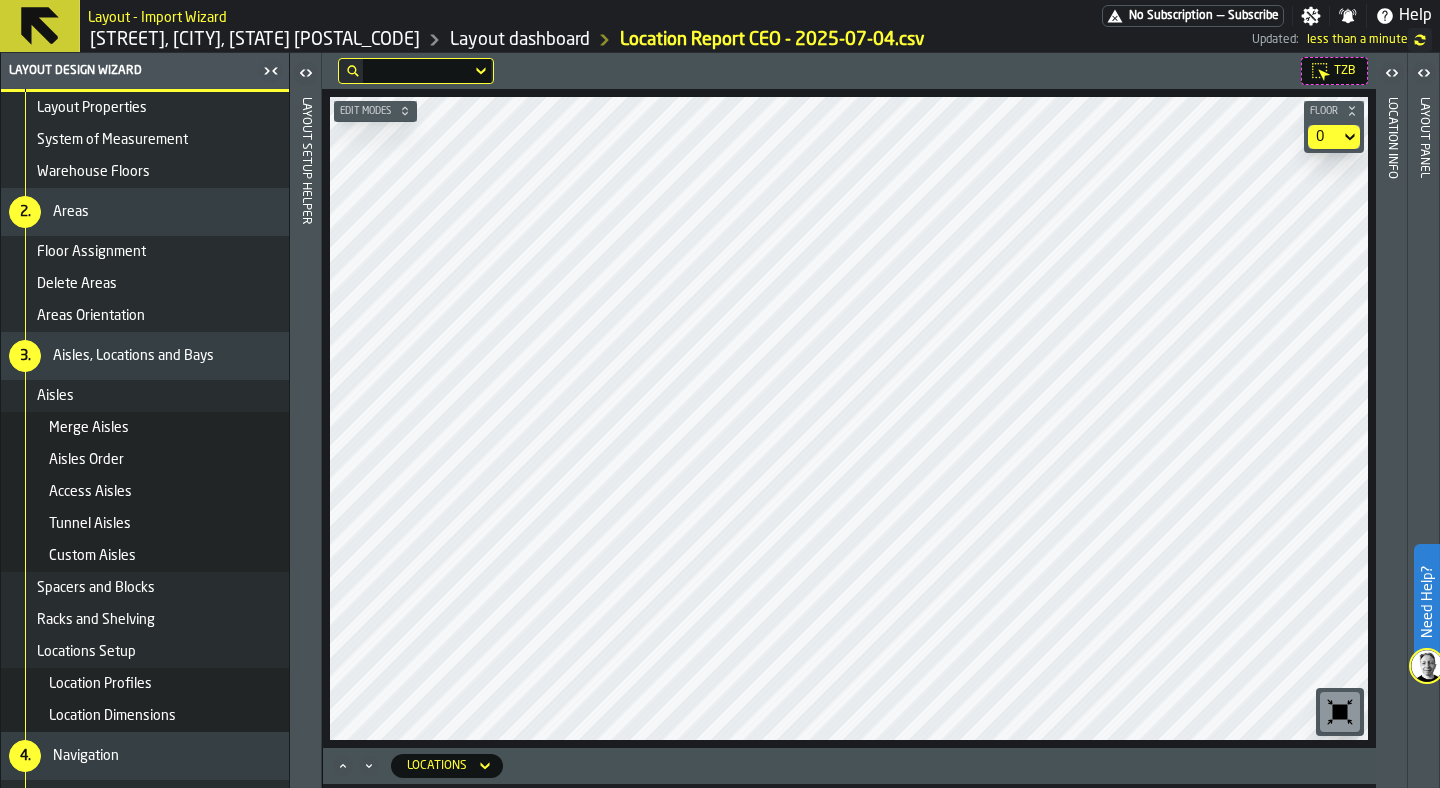 scroll, scrollTop: 87, scrollLeft: 0, axis: vertical 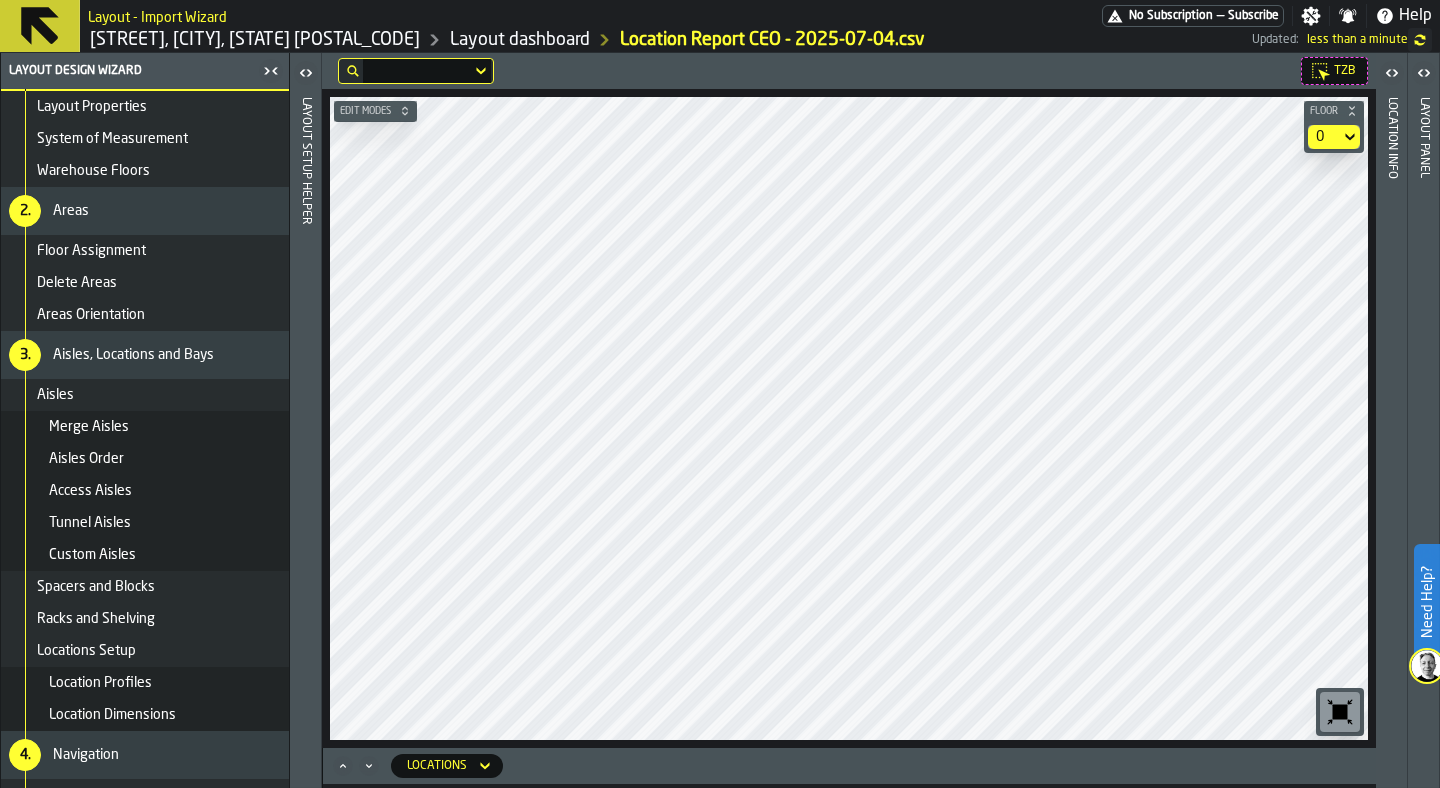 click on "Aisles" at bounding box center [159, 395] 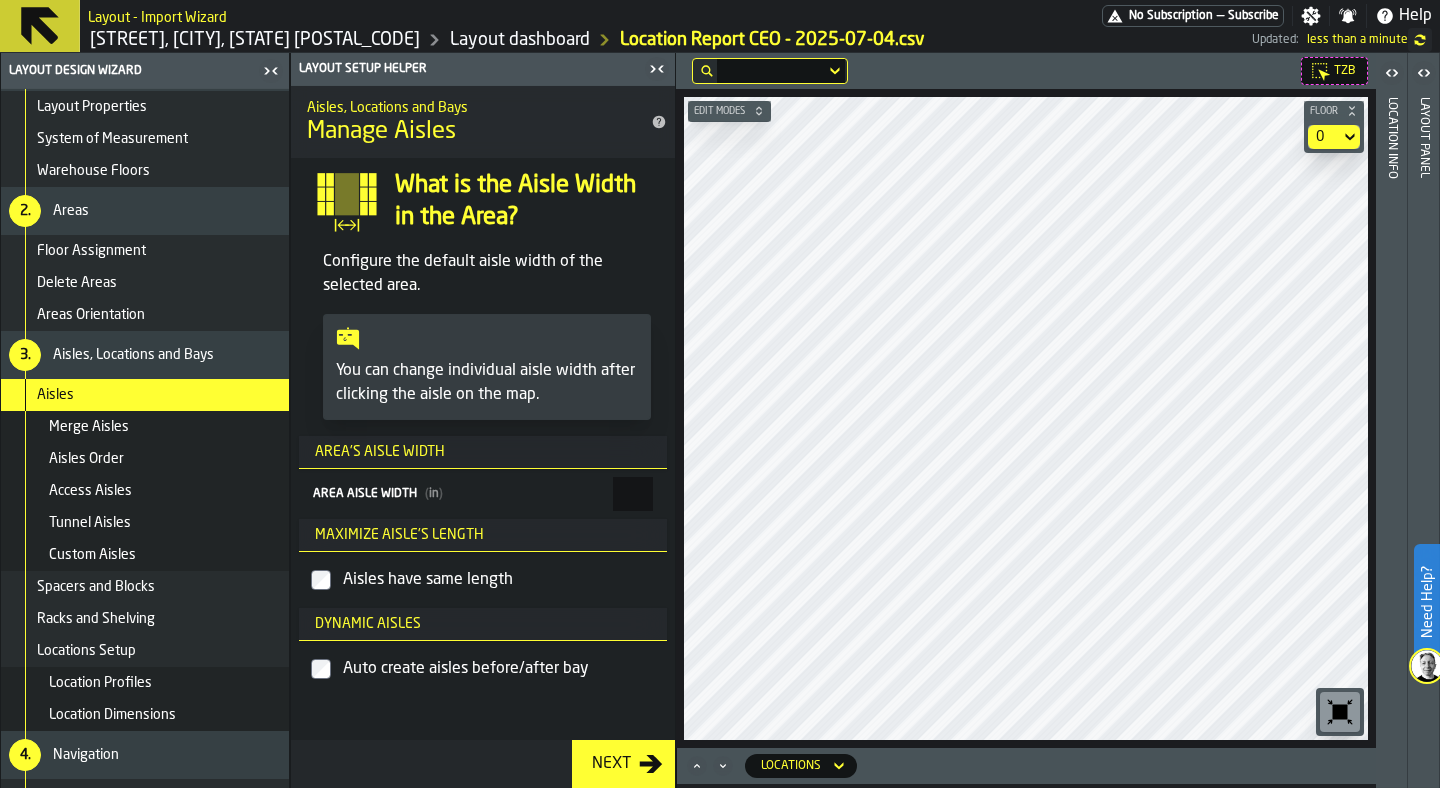 click on "Access Aisles" at bounding box center (165, 491) 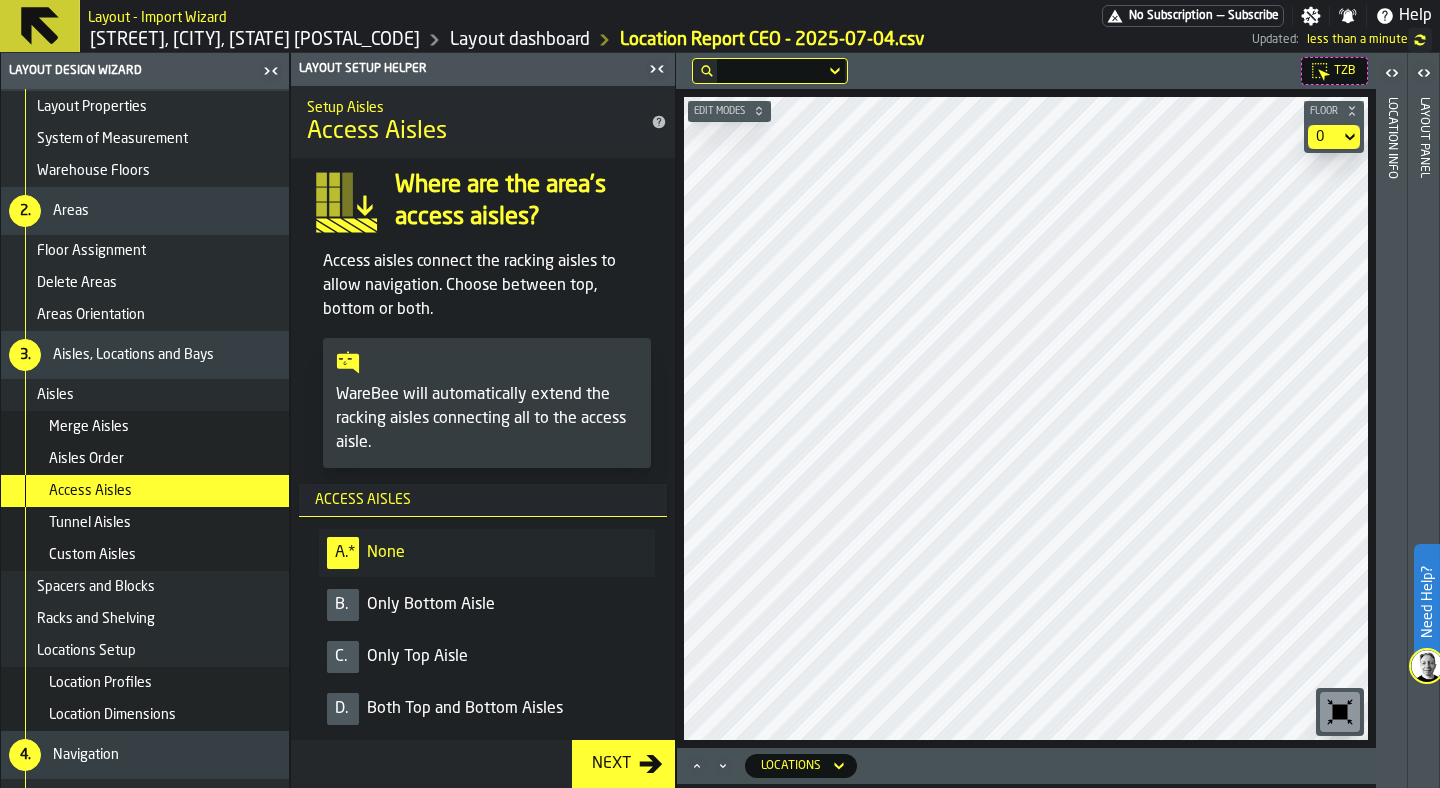 click on "Custom Aisles" at bounding box center (165, 555) 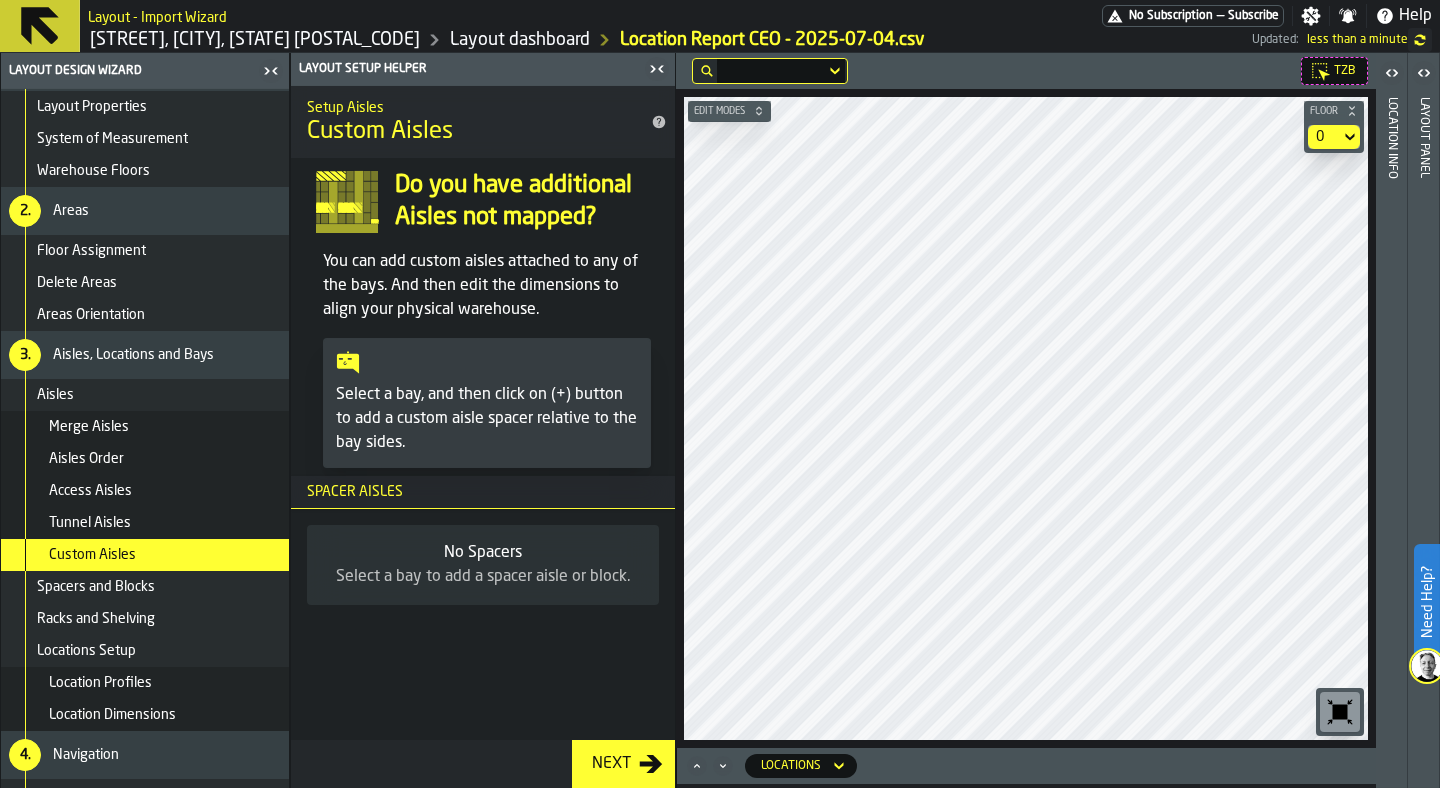 click on "Access Aisles" at bounding box center (165, 491) 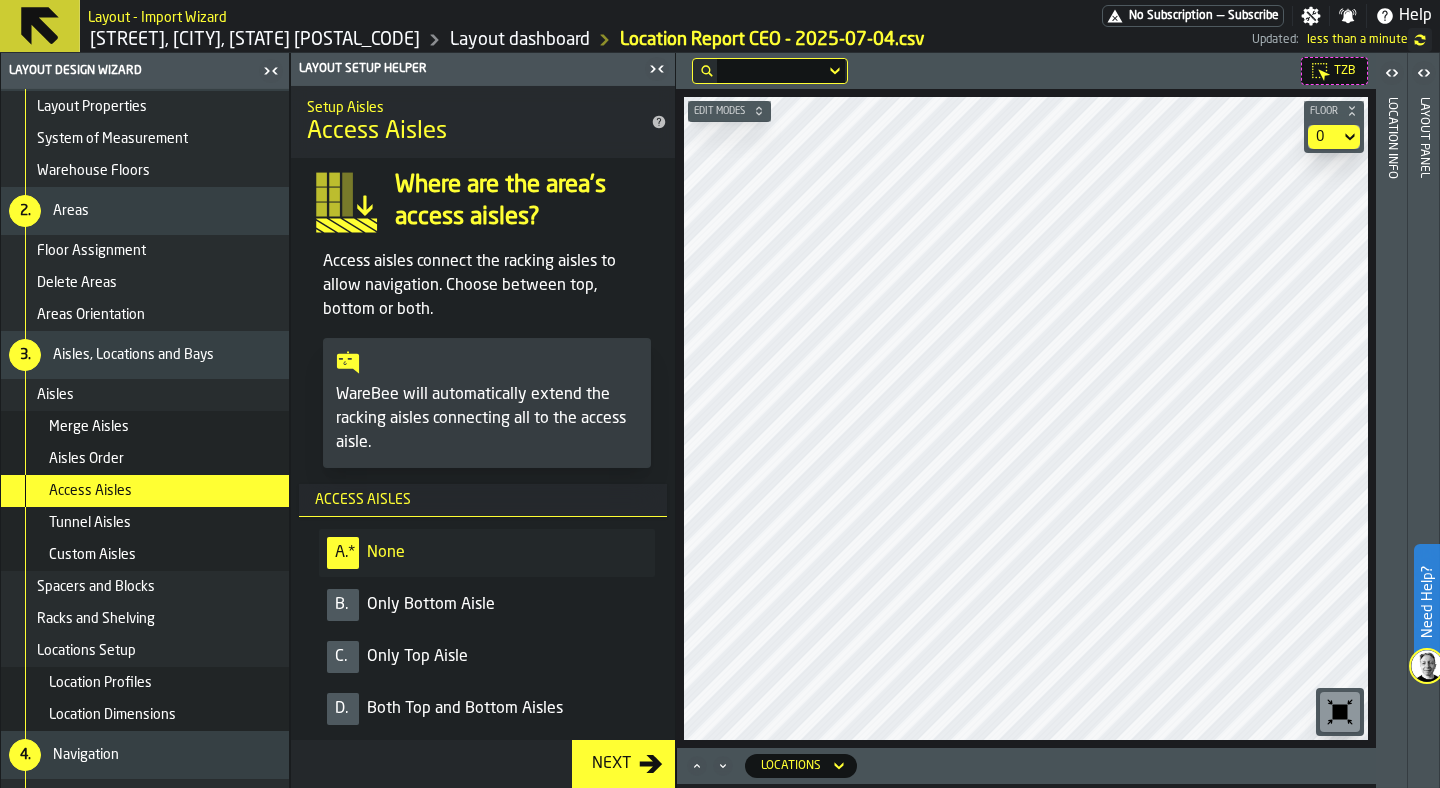 click on "Only Bottom Aisle" at bounding box center (431, 605) 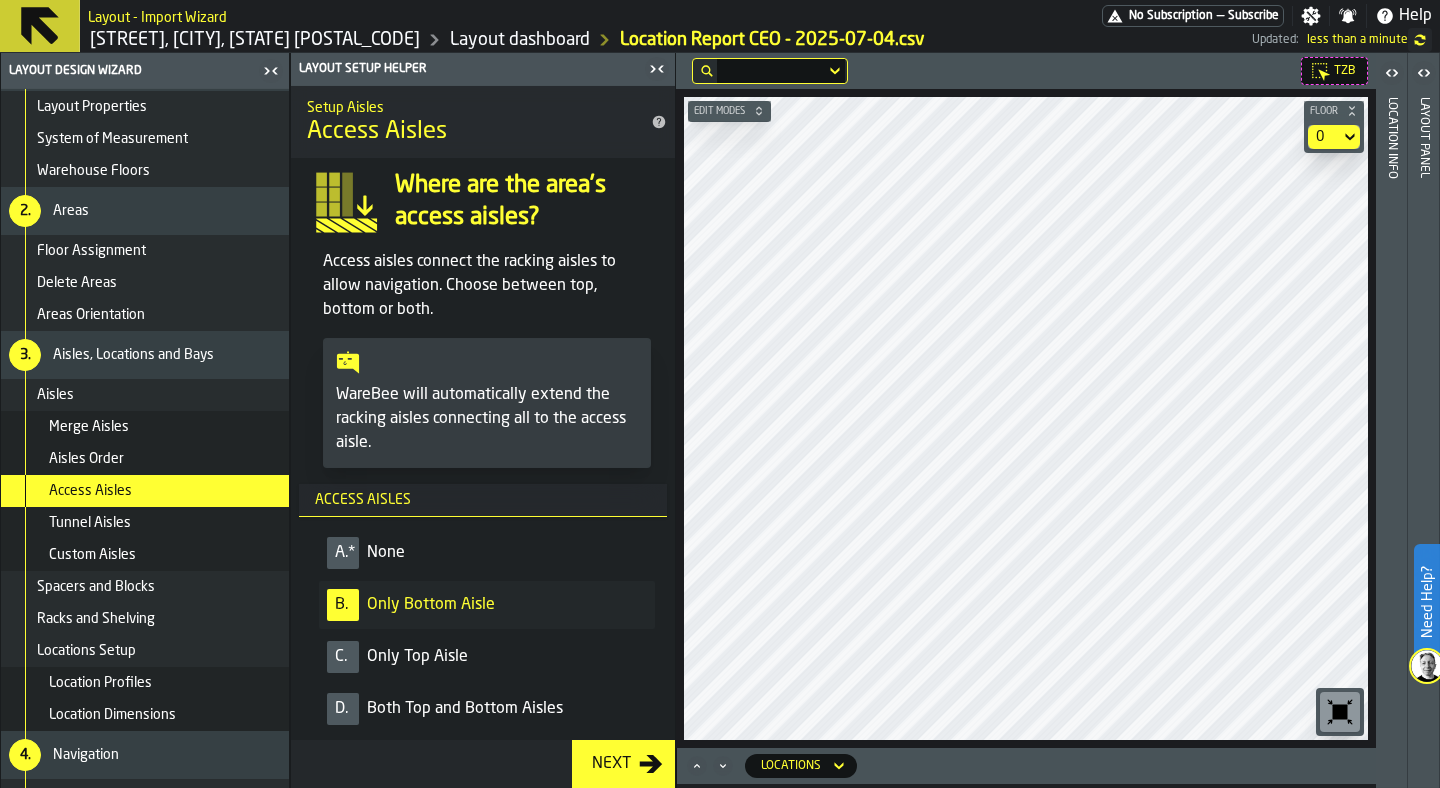 click on "C." at bounding box center [343, 657] 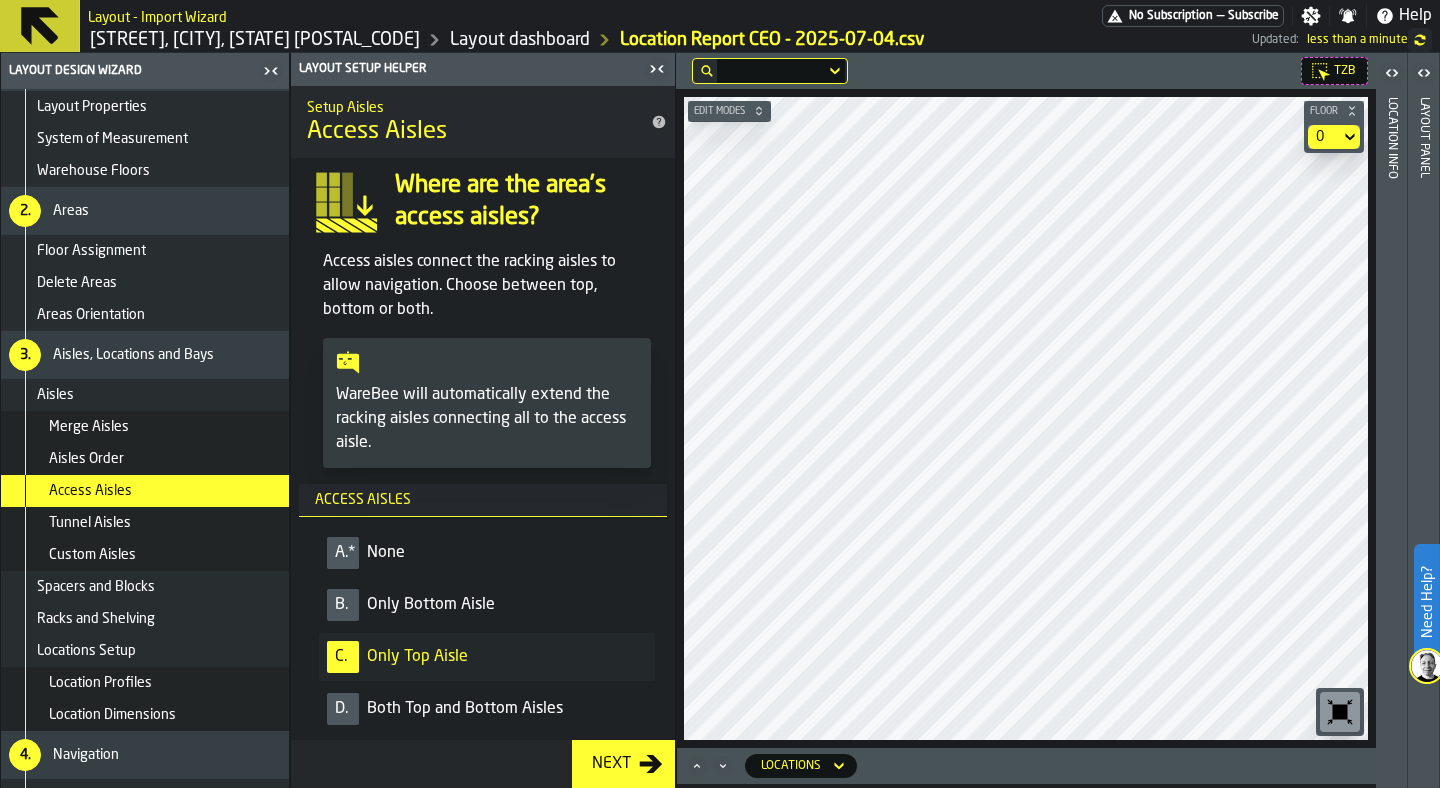 click on "A." at bounding box center (341, 553) 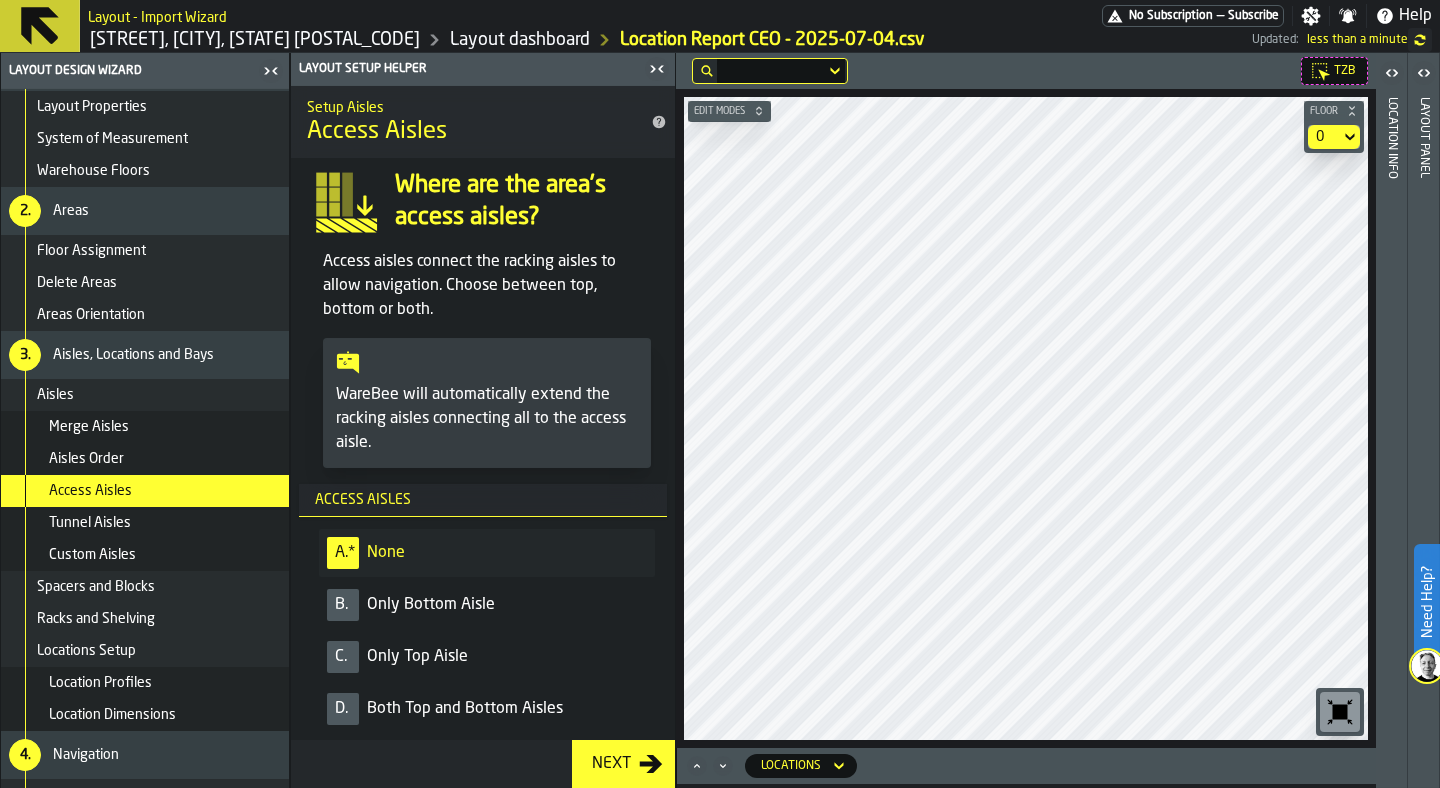 click on "Custom Aisles" at bounding box center (165, 555) 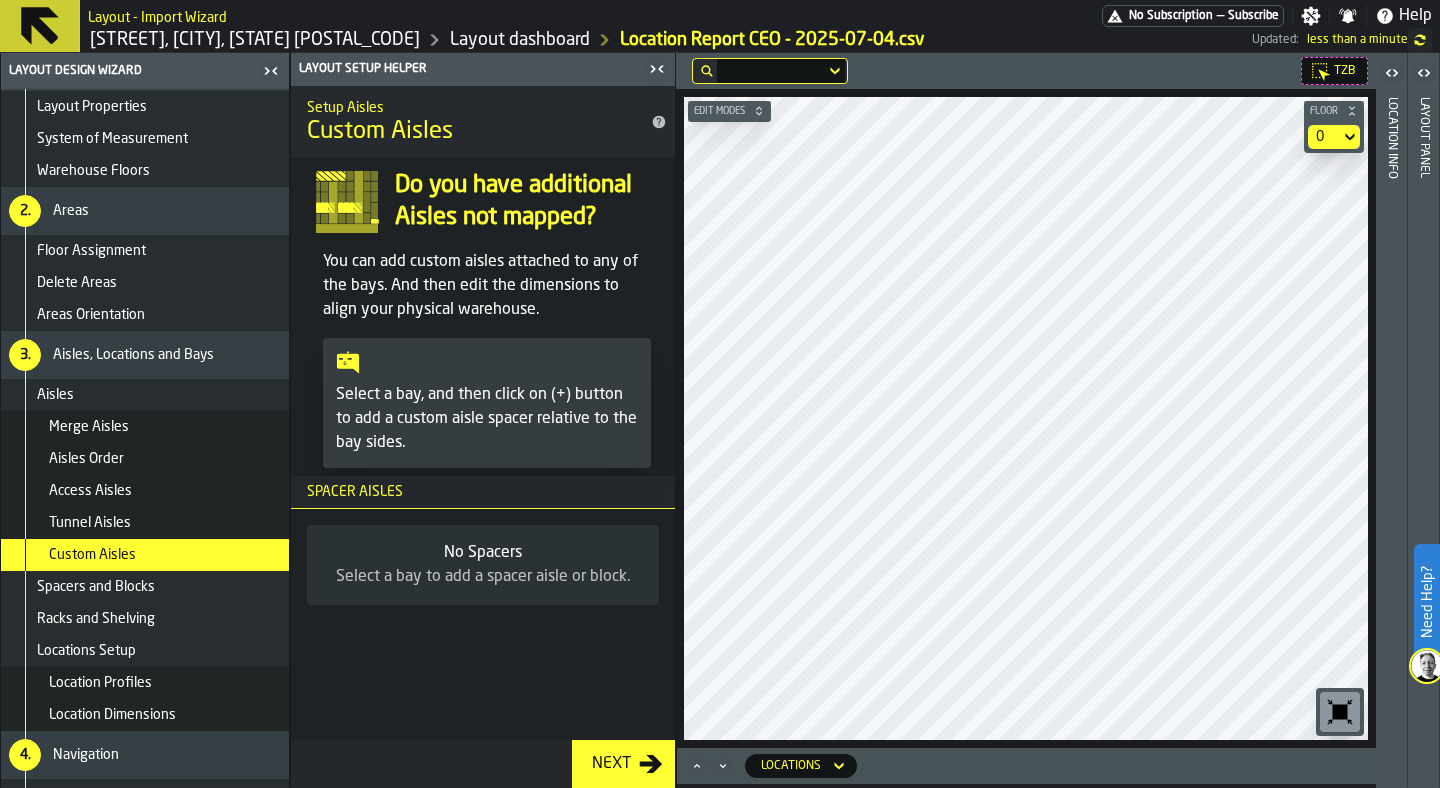 click on "Tunnel Aisles" at bounding box center [165, 523] 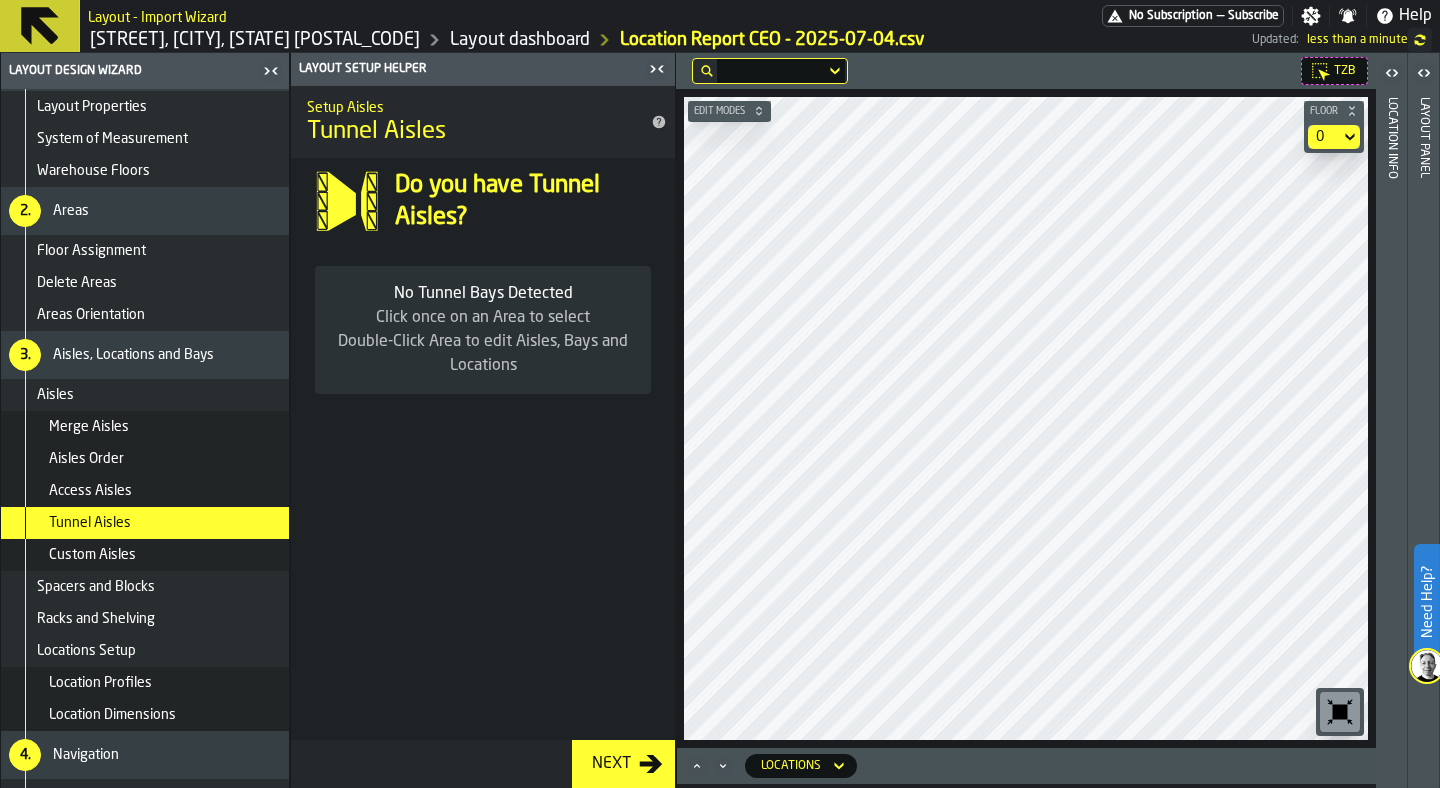 click on "Access Aisles" at bounding box center [165, 491] 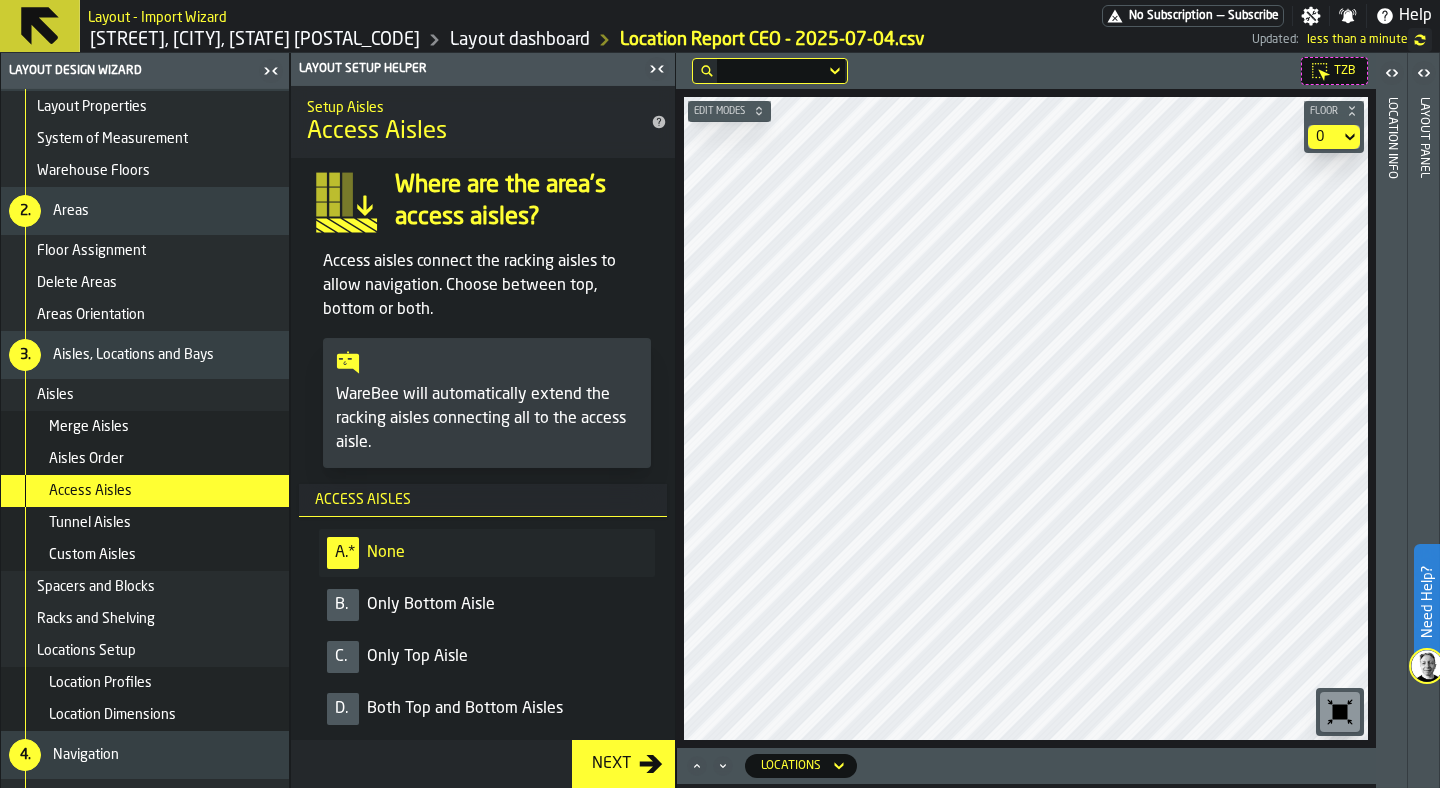 click on "Aisles Order" at bounding box center (165, 459) 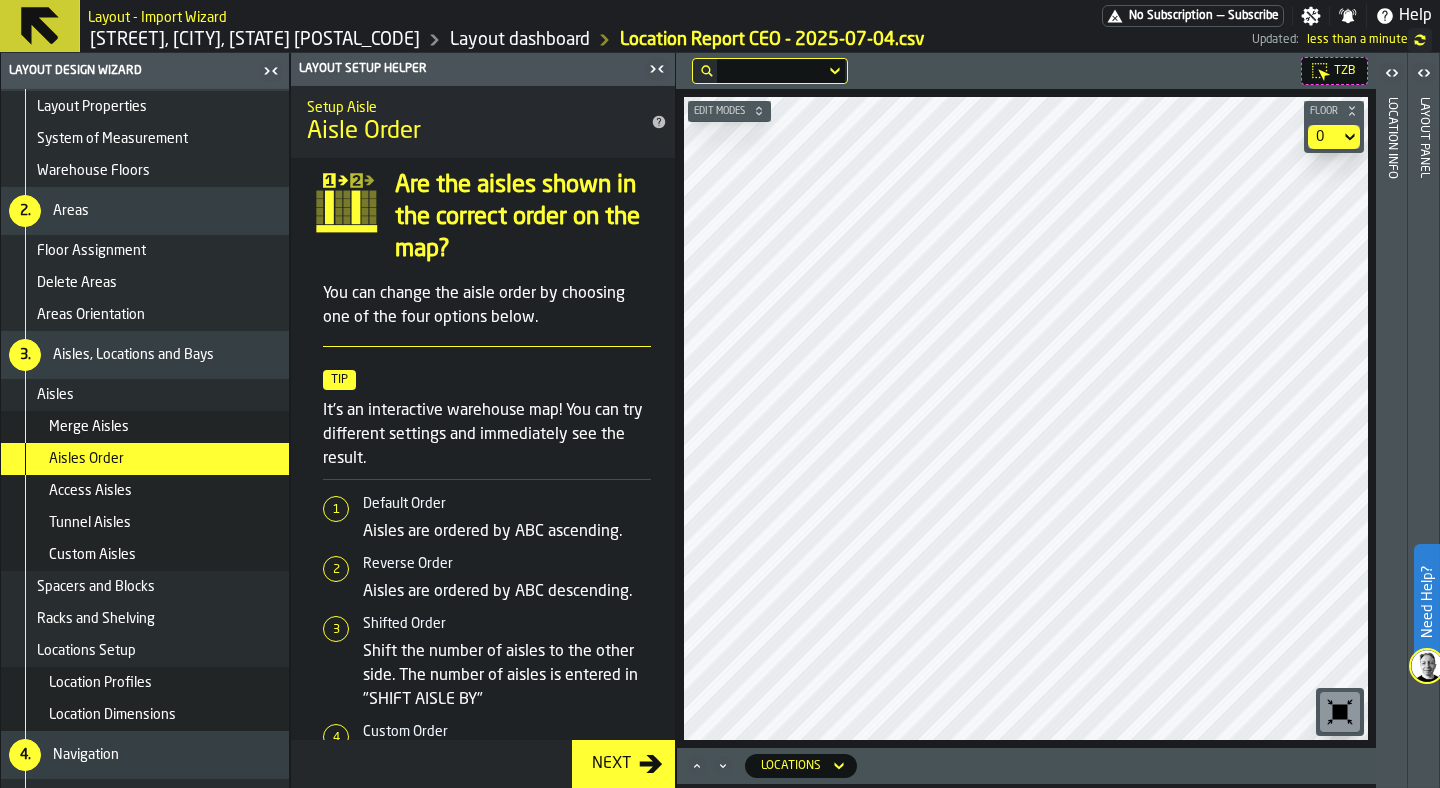 click on "Merge Aisles" at bounding box center (145, 427) 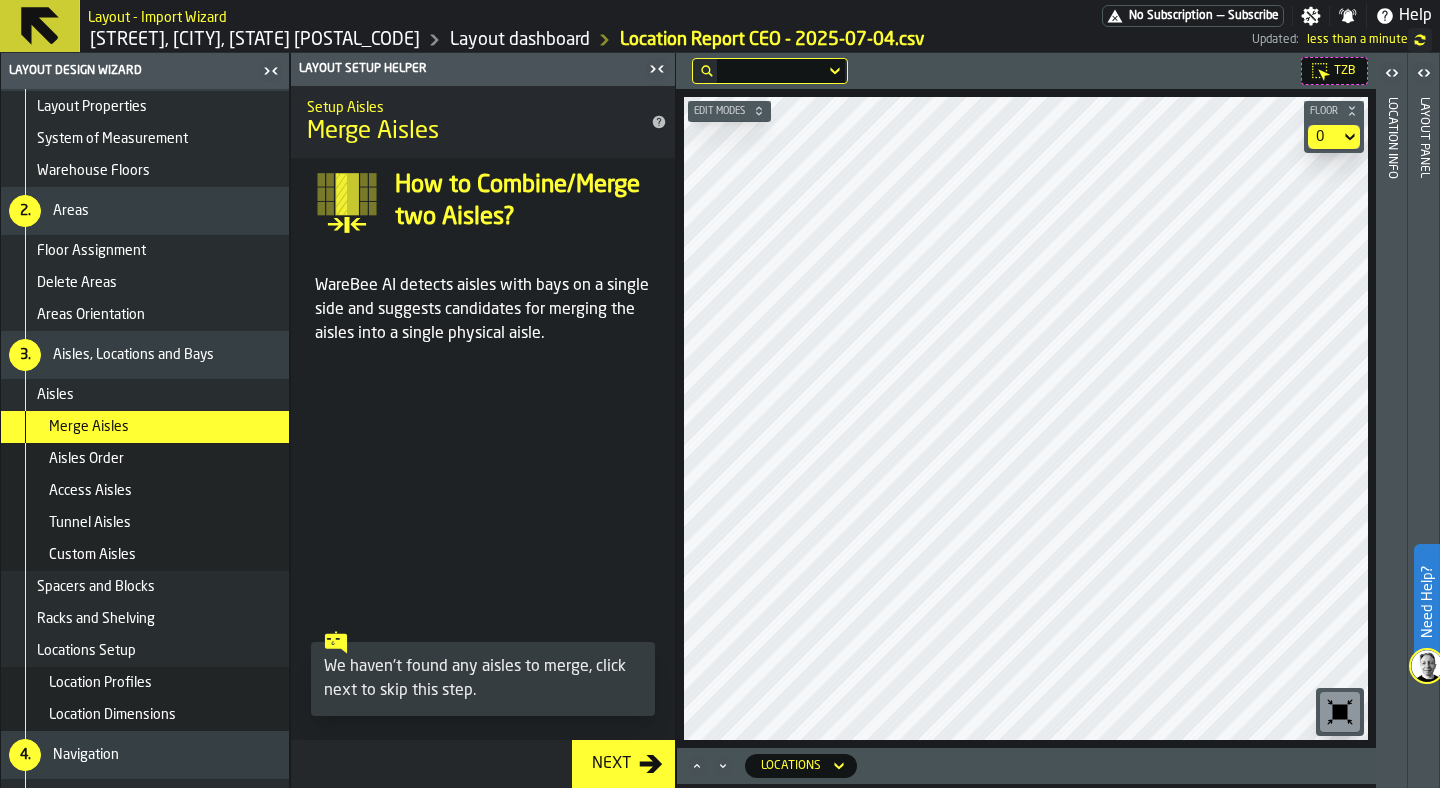 click on "Custom Aisles" at bounding box center (165, 555) 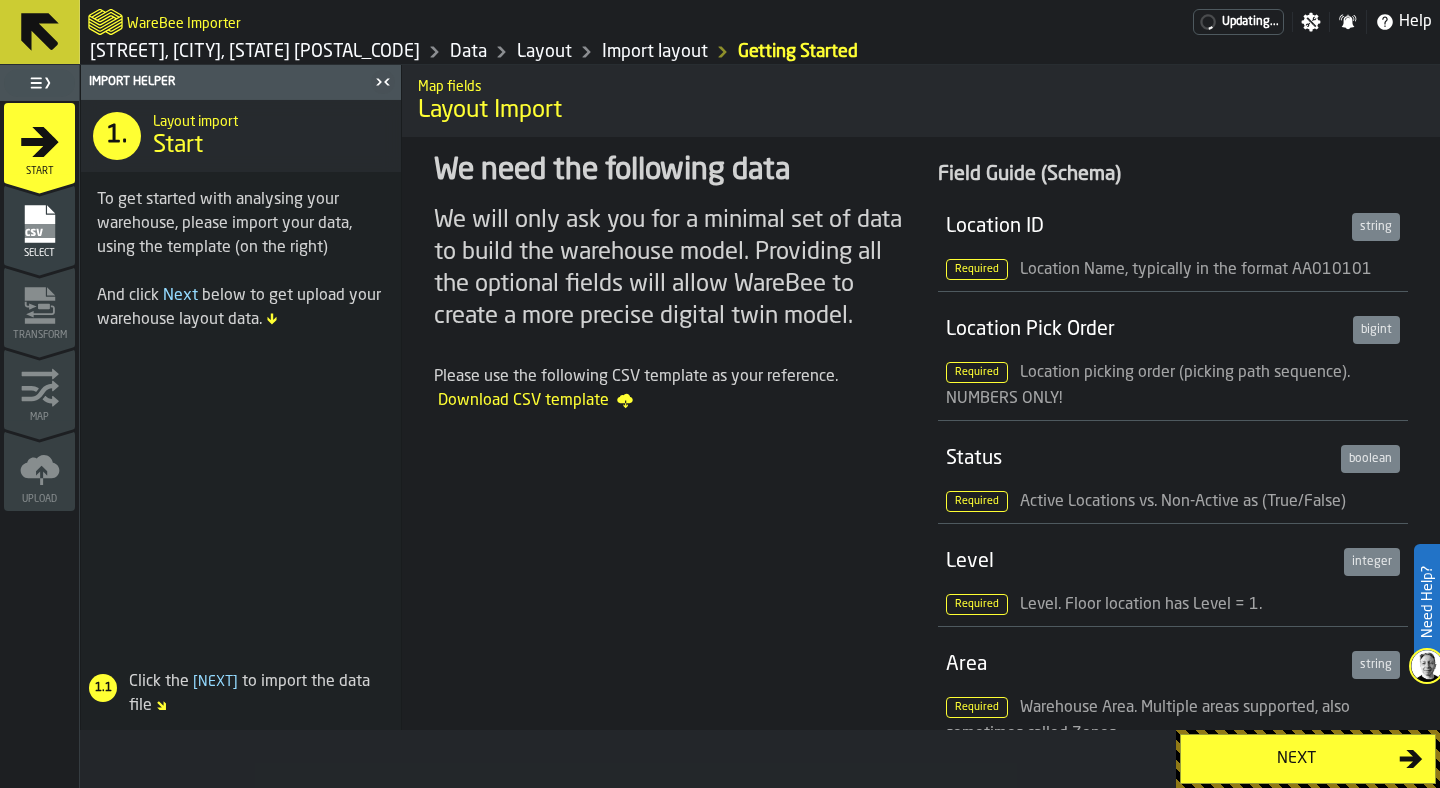 scroll, scrollTop: 0, scrollLeft: 0, axis: both 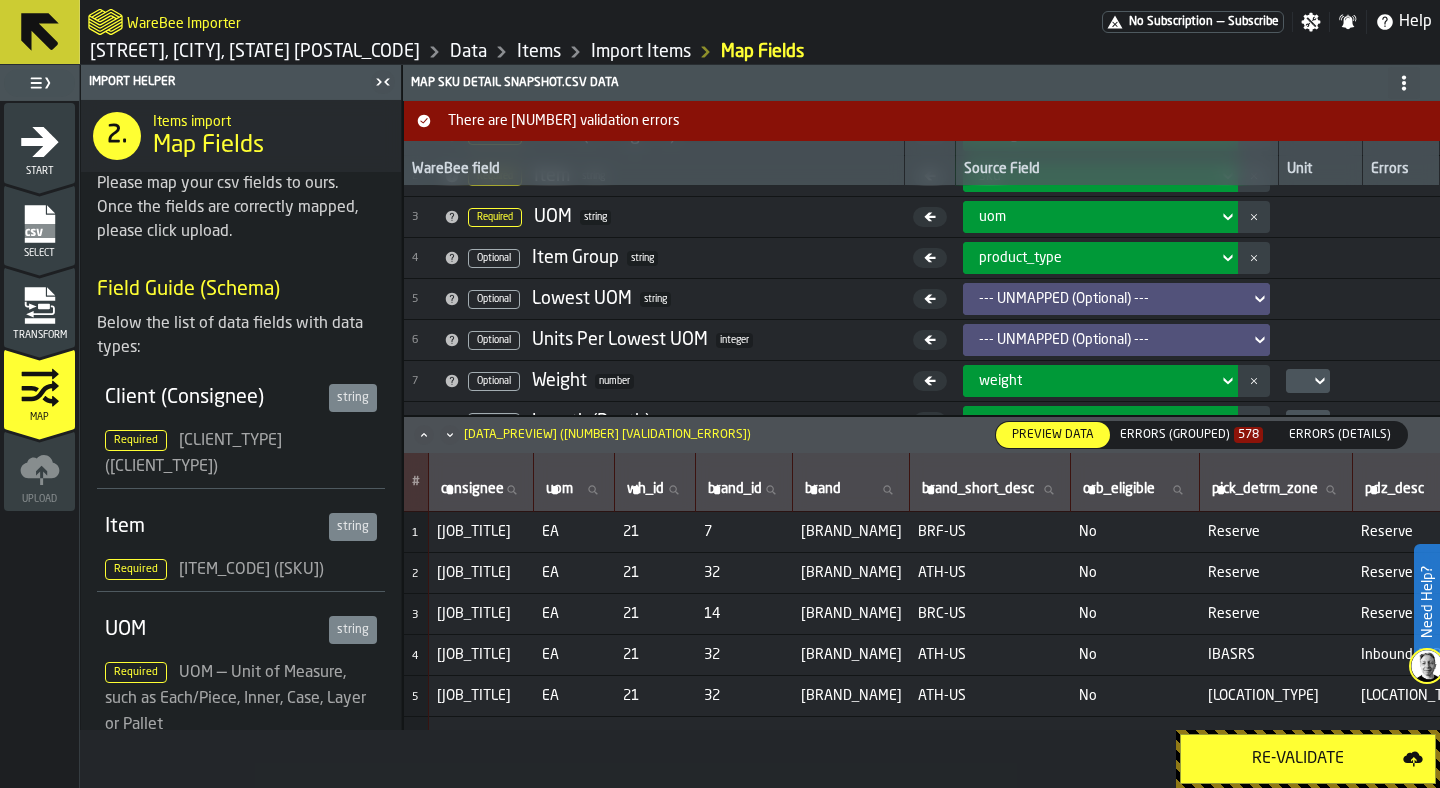 click on "Data" at bounding box center (468, 52) 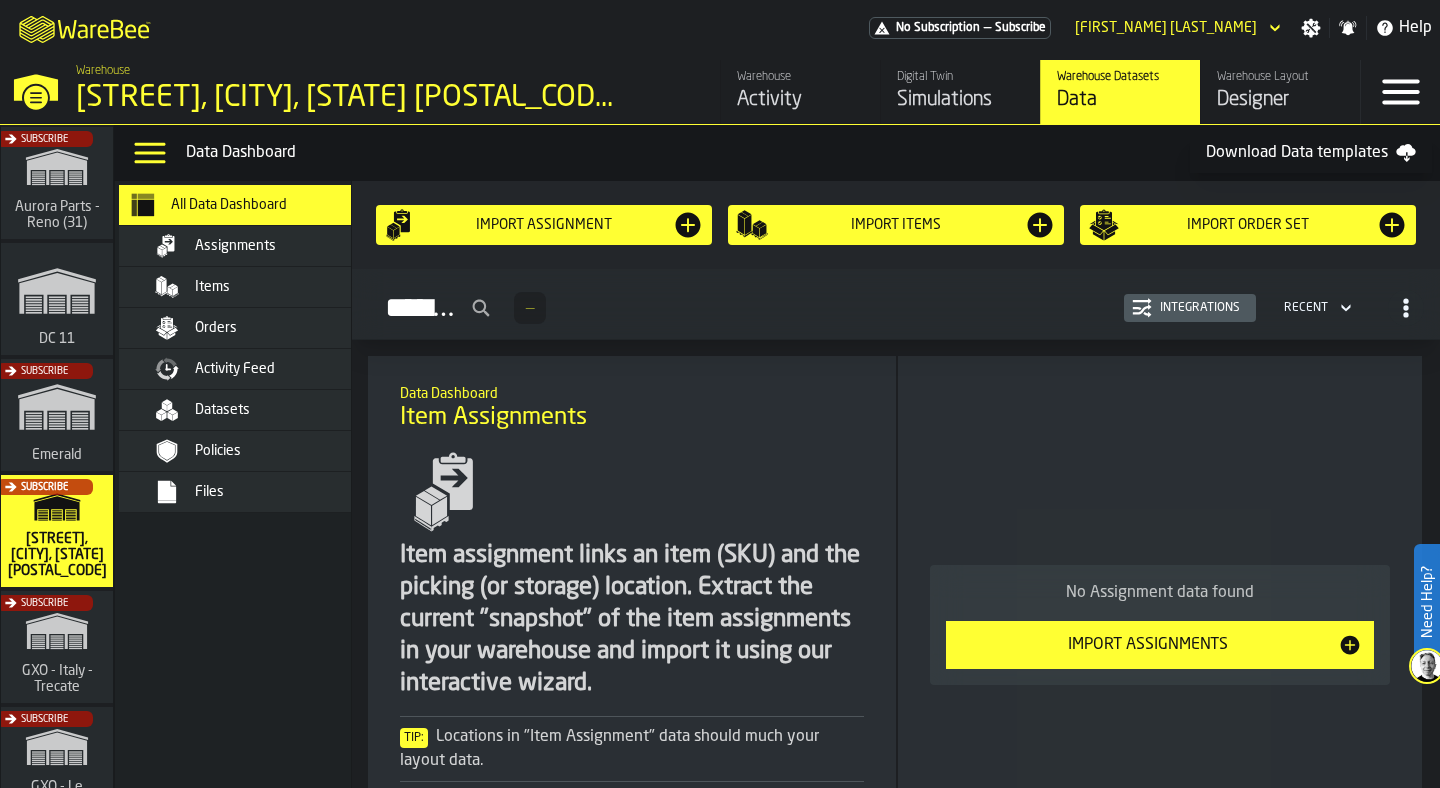 click on "Warehouse Layout" at bounding box center (1280, 77) 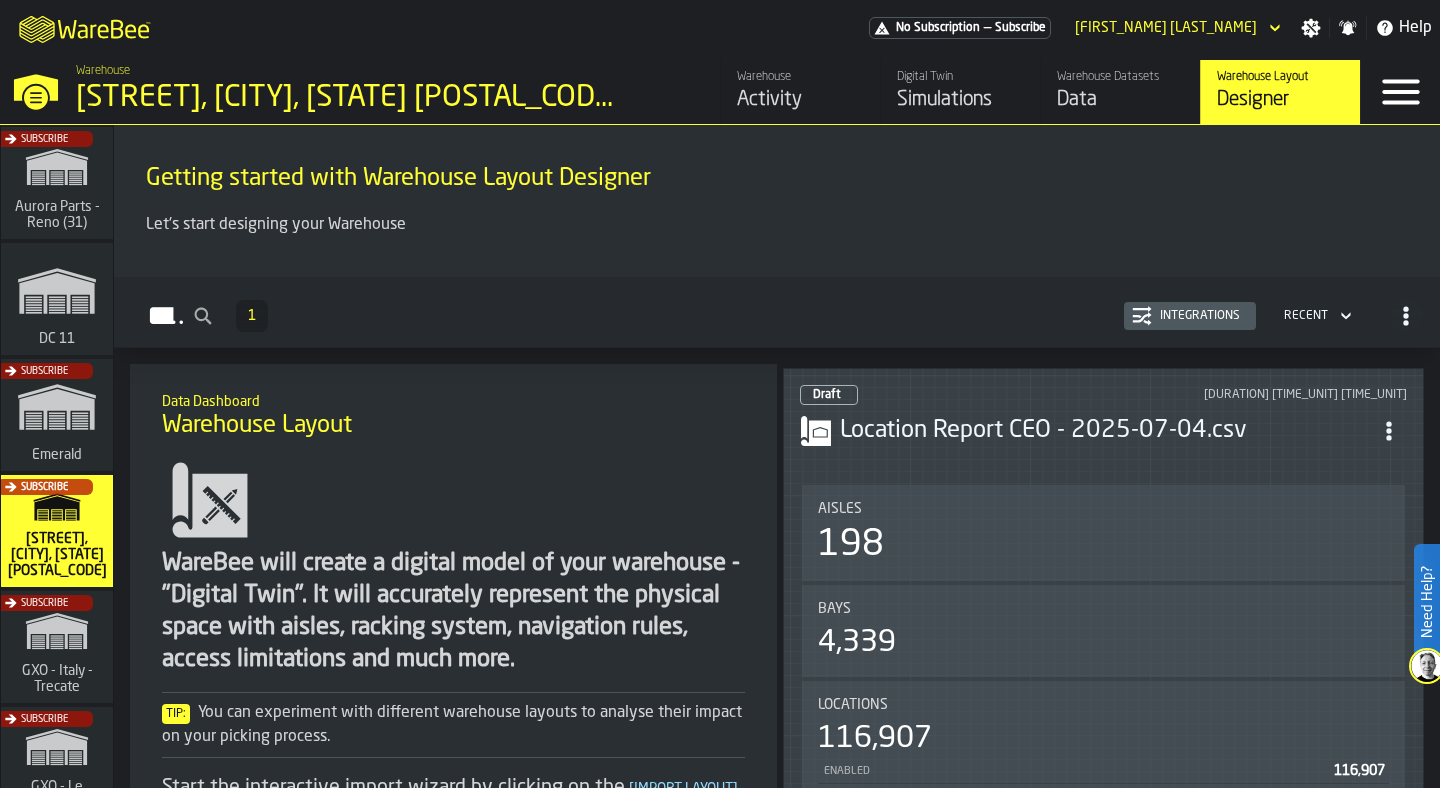 scroll, scrollTop: 85, scrollLeft: 0, axis: vertical 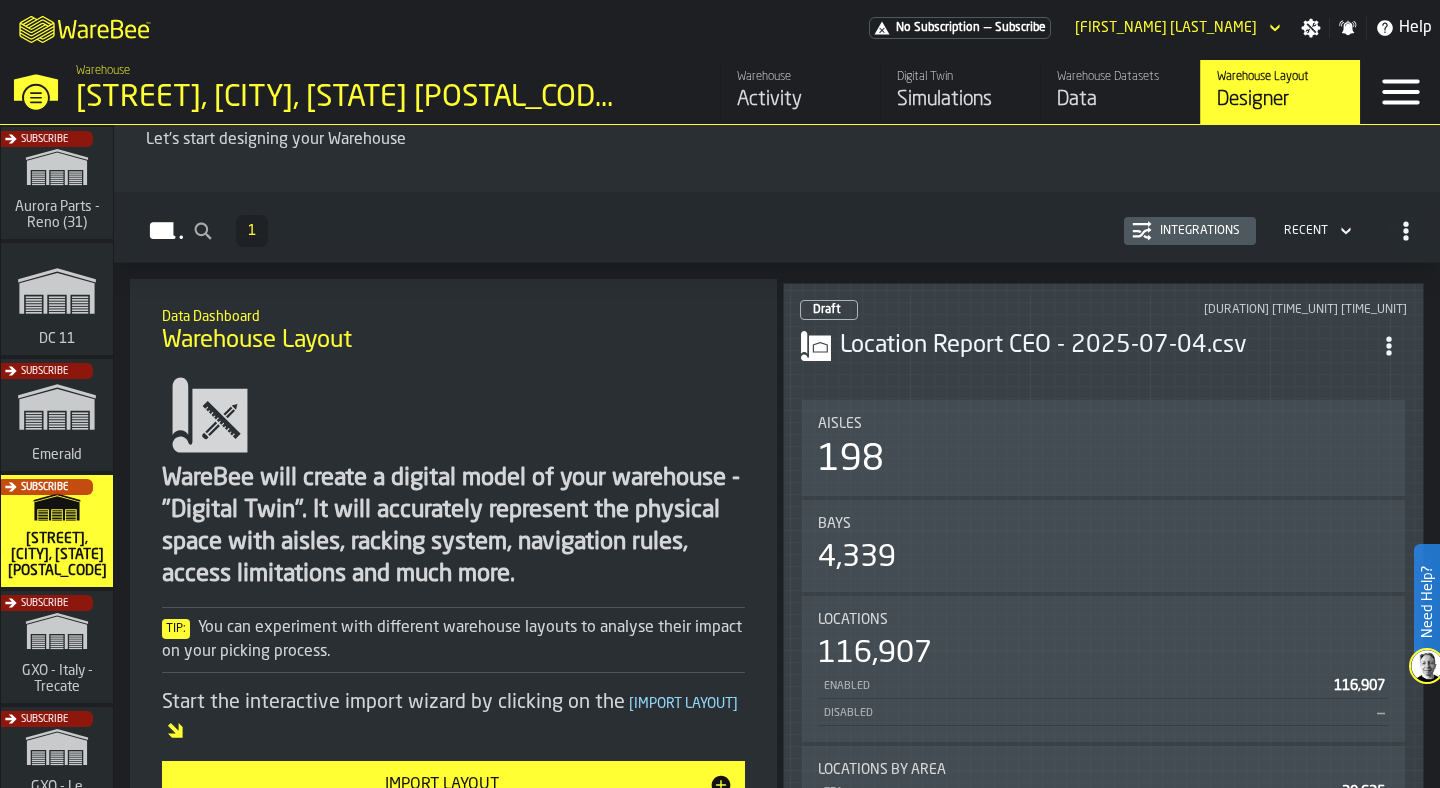 click on "Location Report CEO - 2025-07-04.csv" at bounding box center (1105, 346) 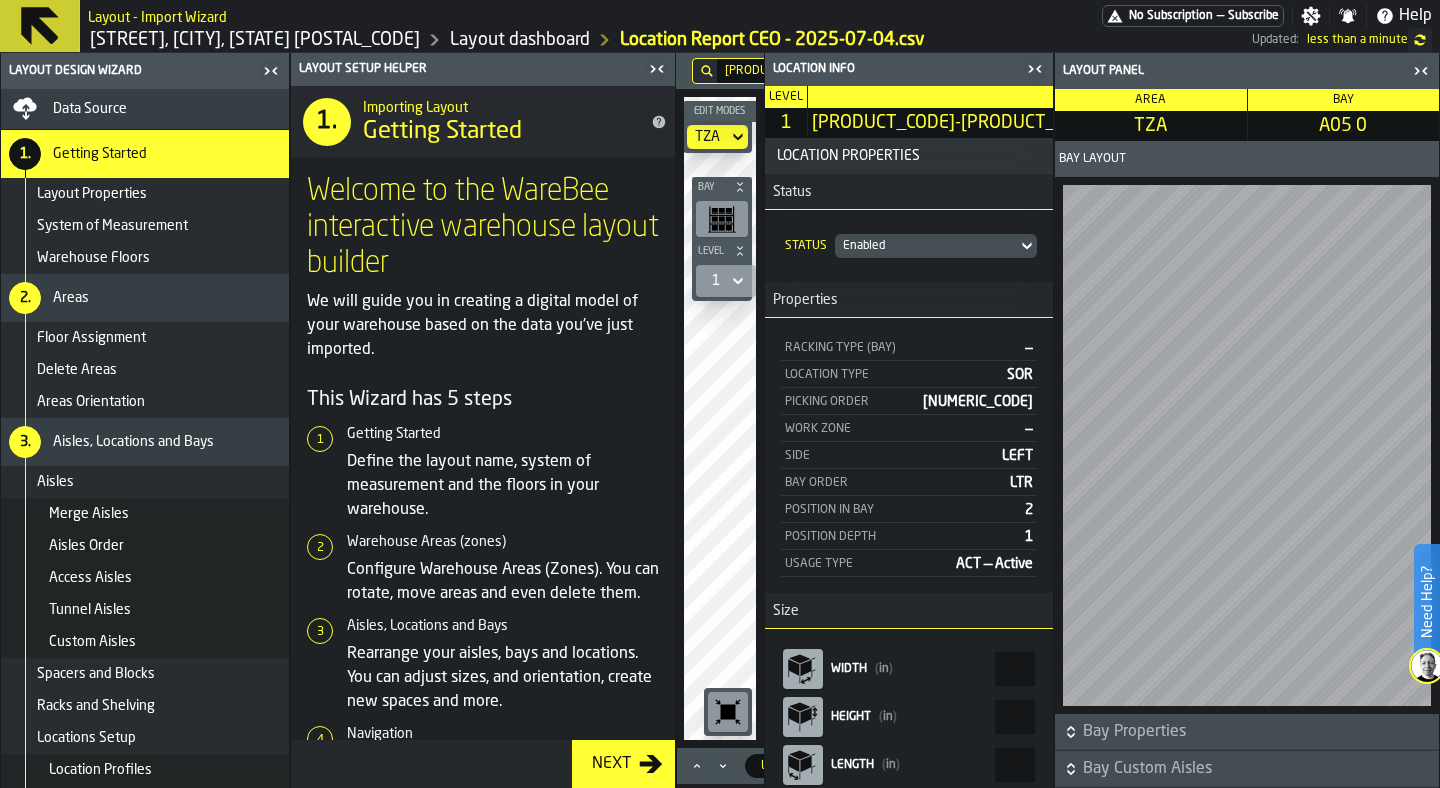 click 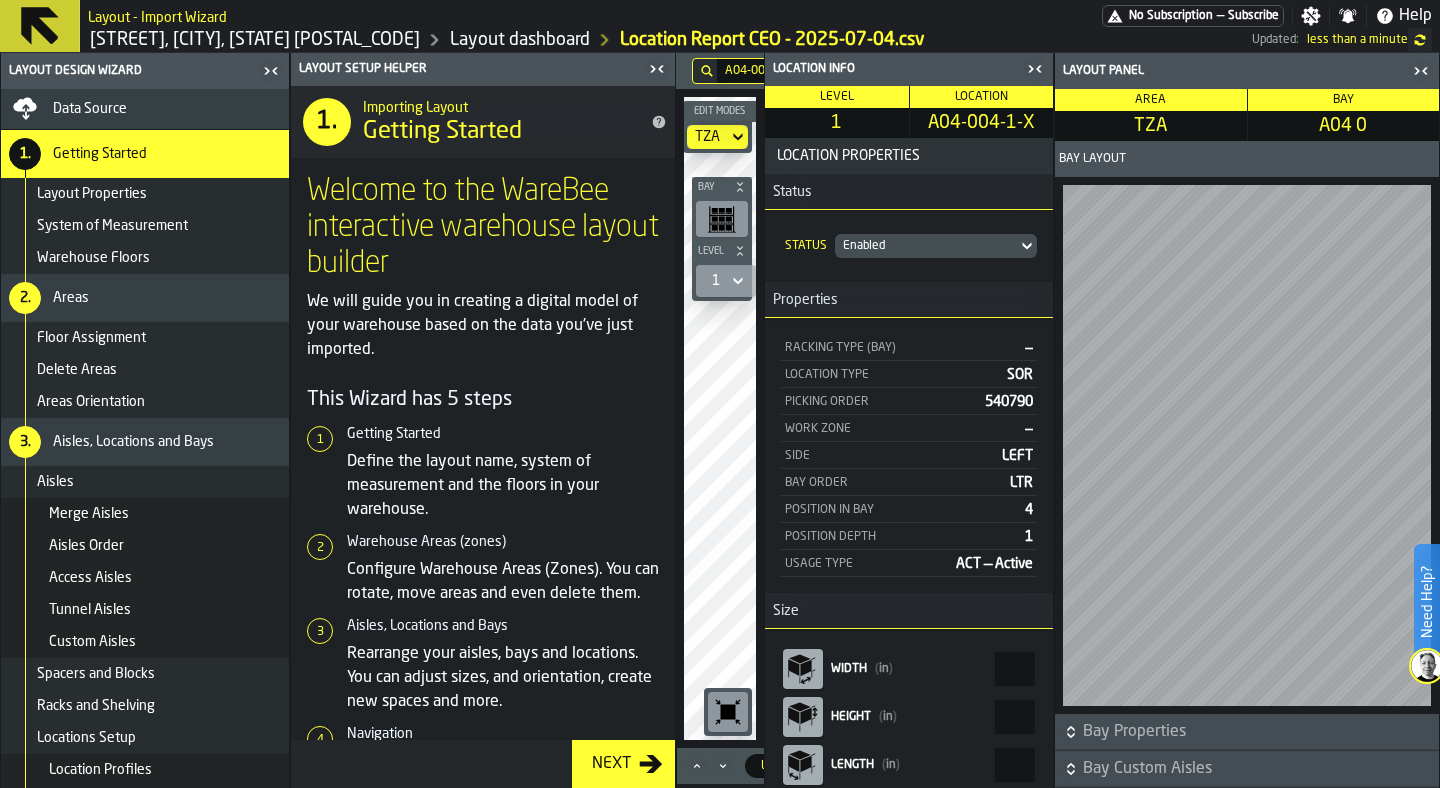 click 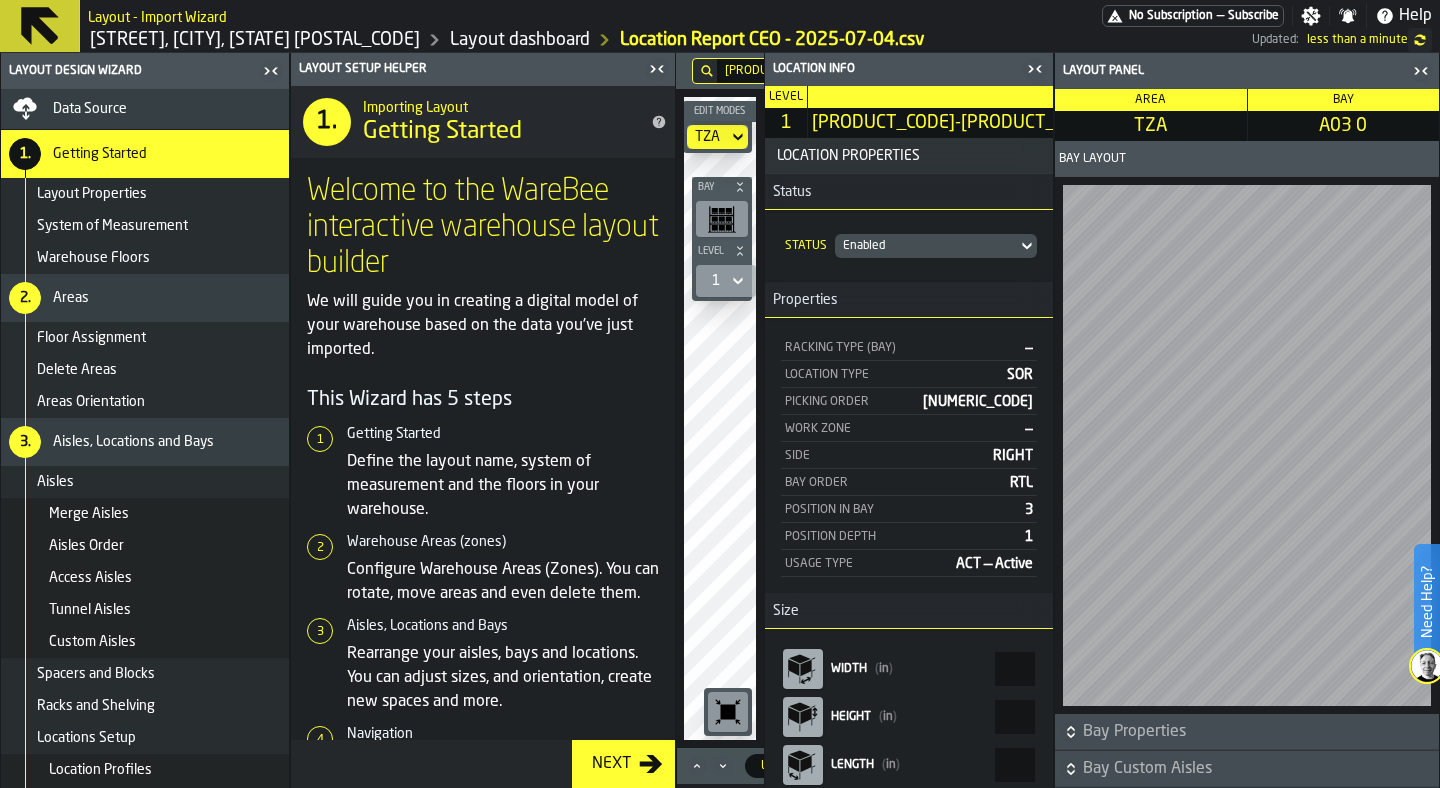 click 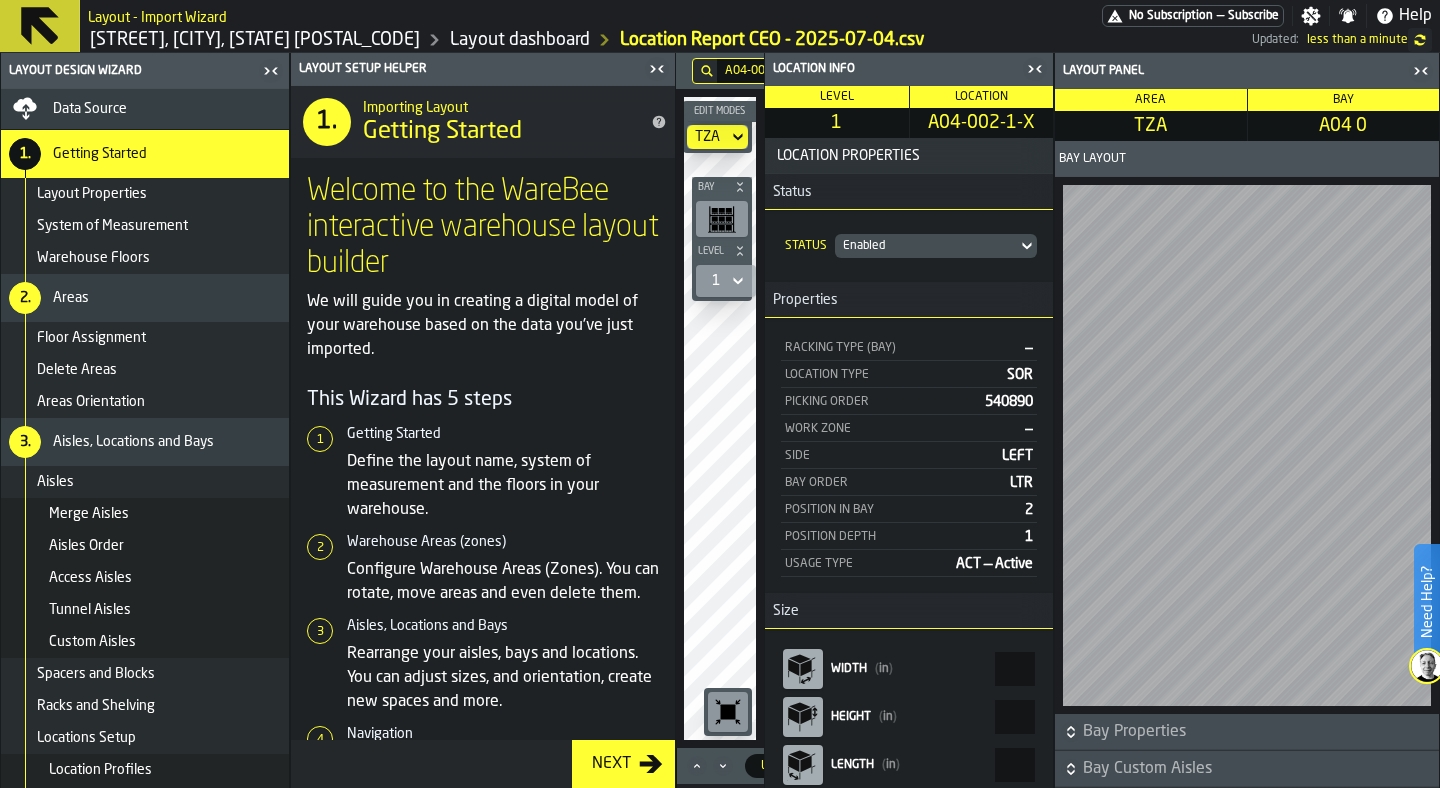 click 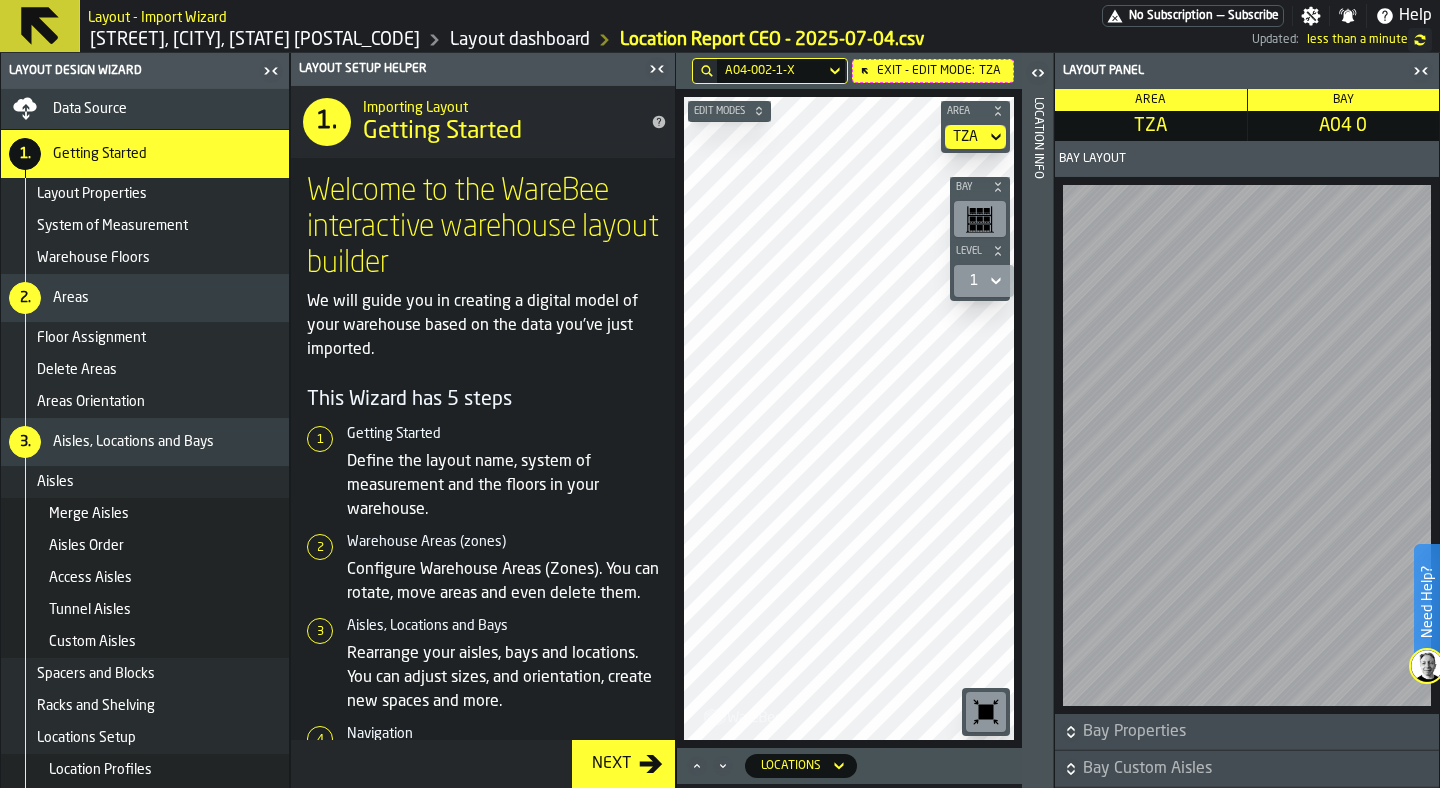 click 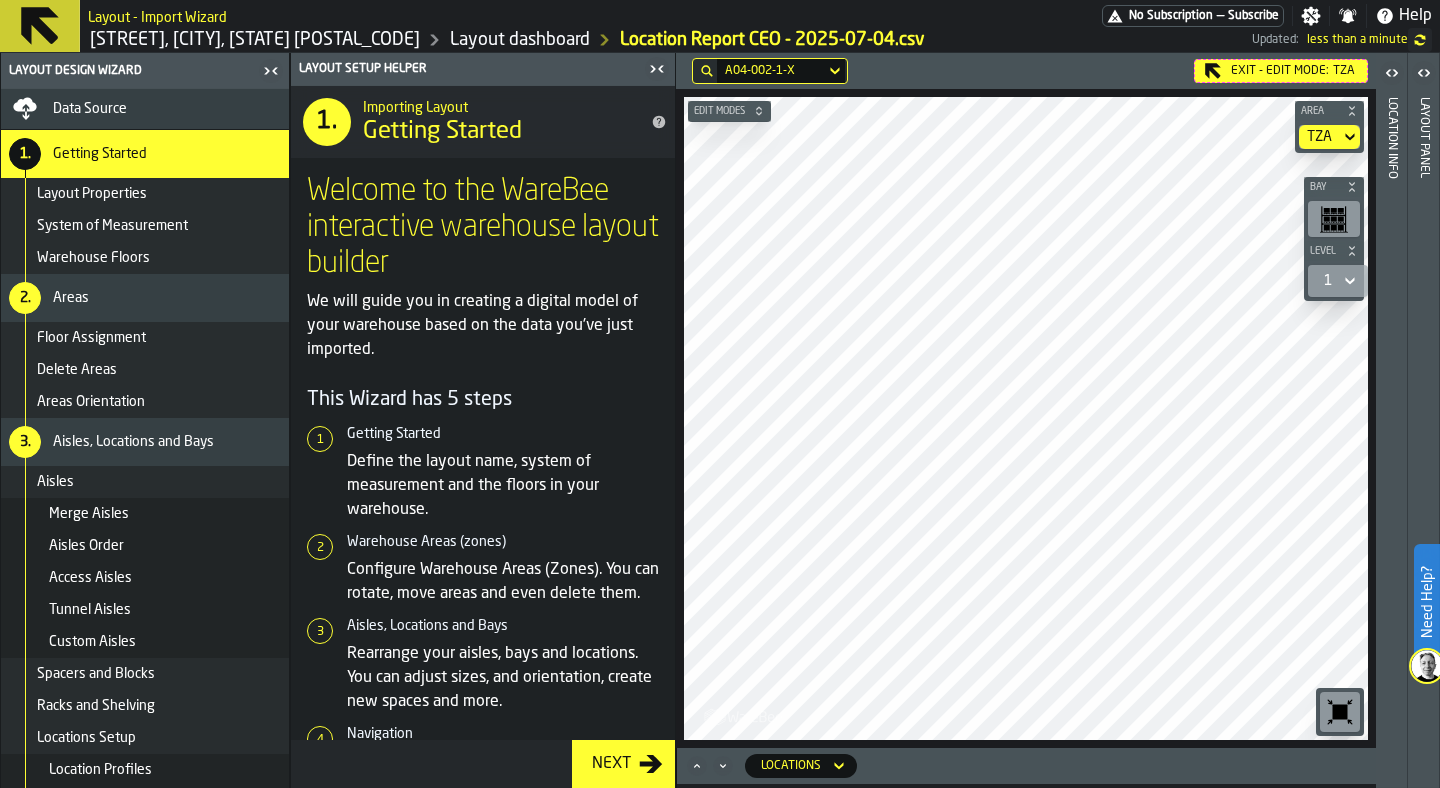 click on "Exit - Edit Mode: TZA" at bounding box center [1281, 71] 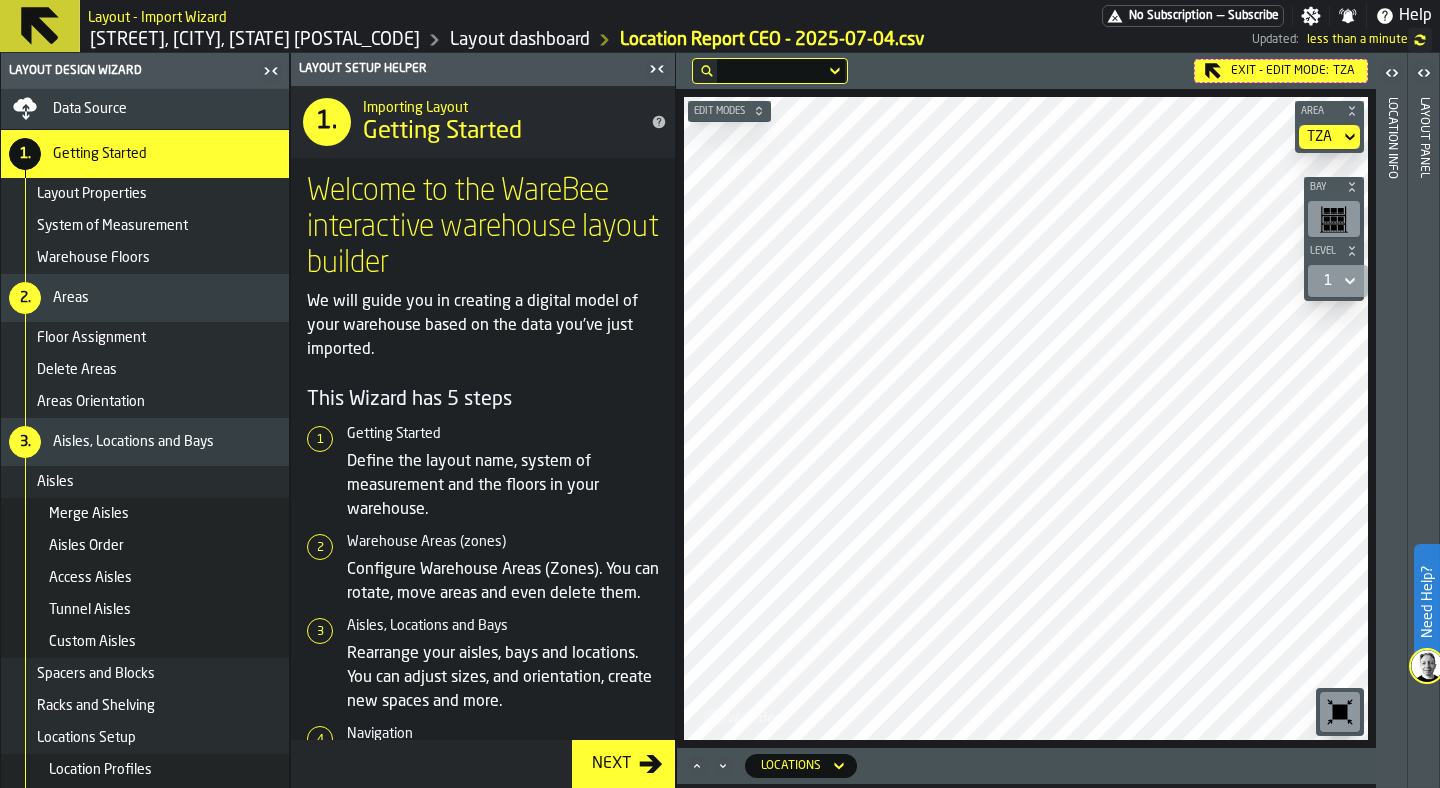 click on "Exit - Edit Mode: TZA" at bounding box center [1281, 71] 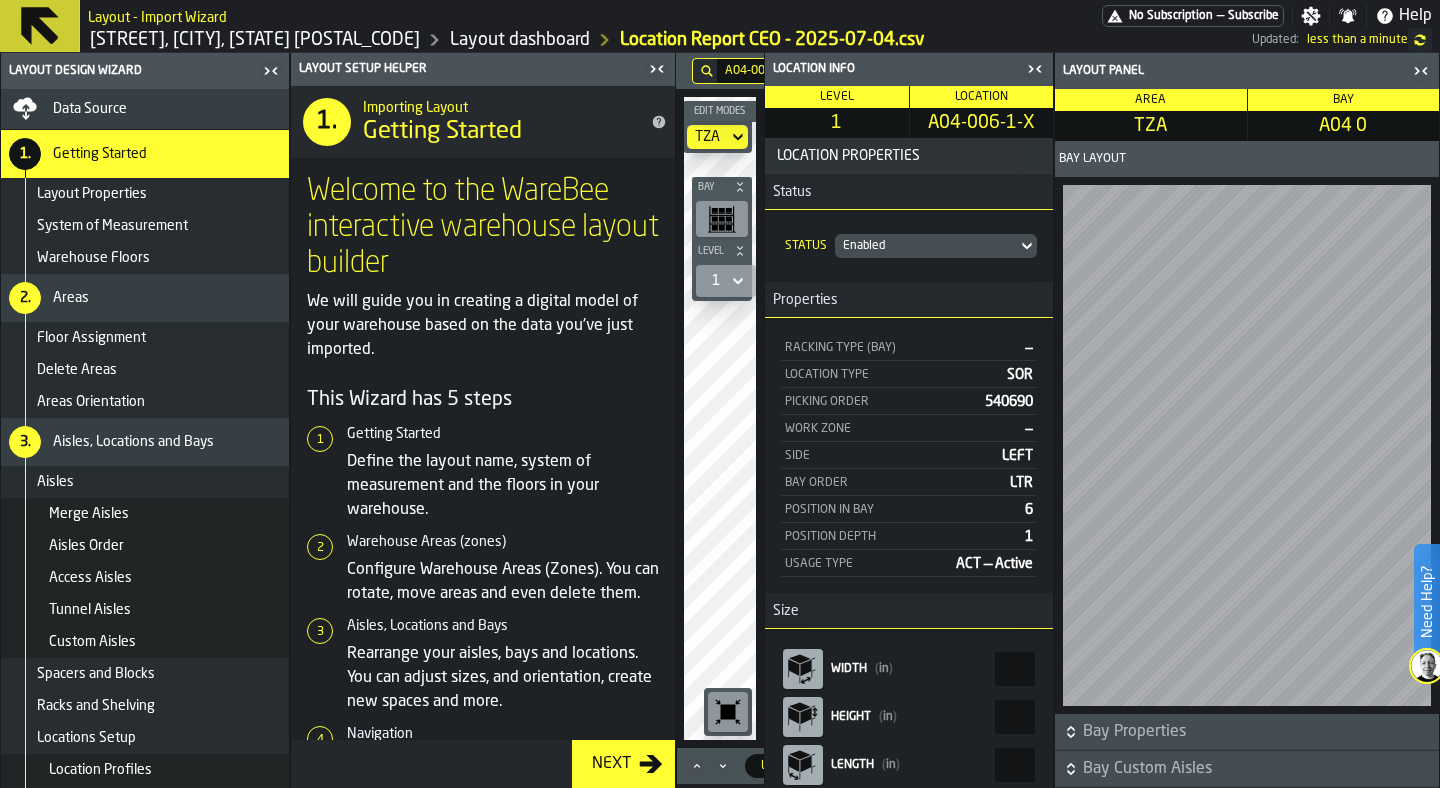 click on "A04 0" at bounding box center [1344, 126] 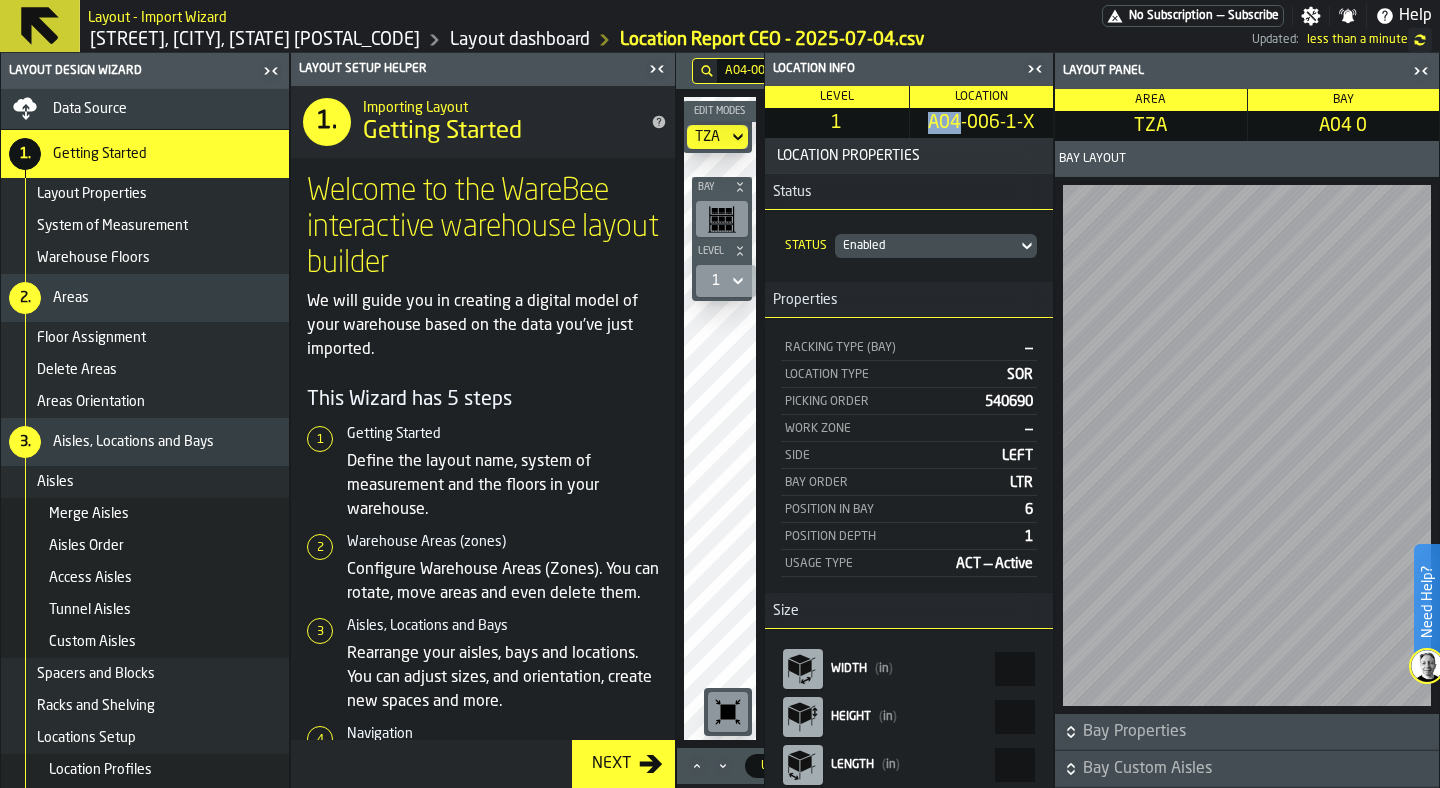 drag, startPoint x: 926, startPoint y: 123, endPoint x: 957, endPoint y: 123, distance: 31 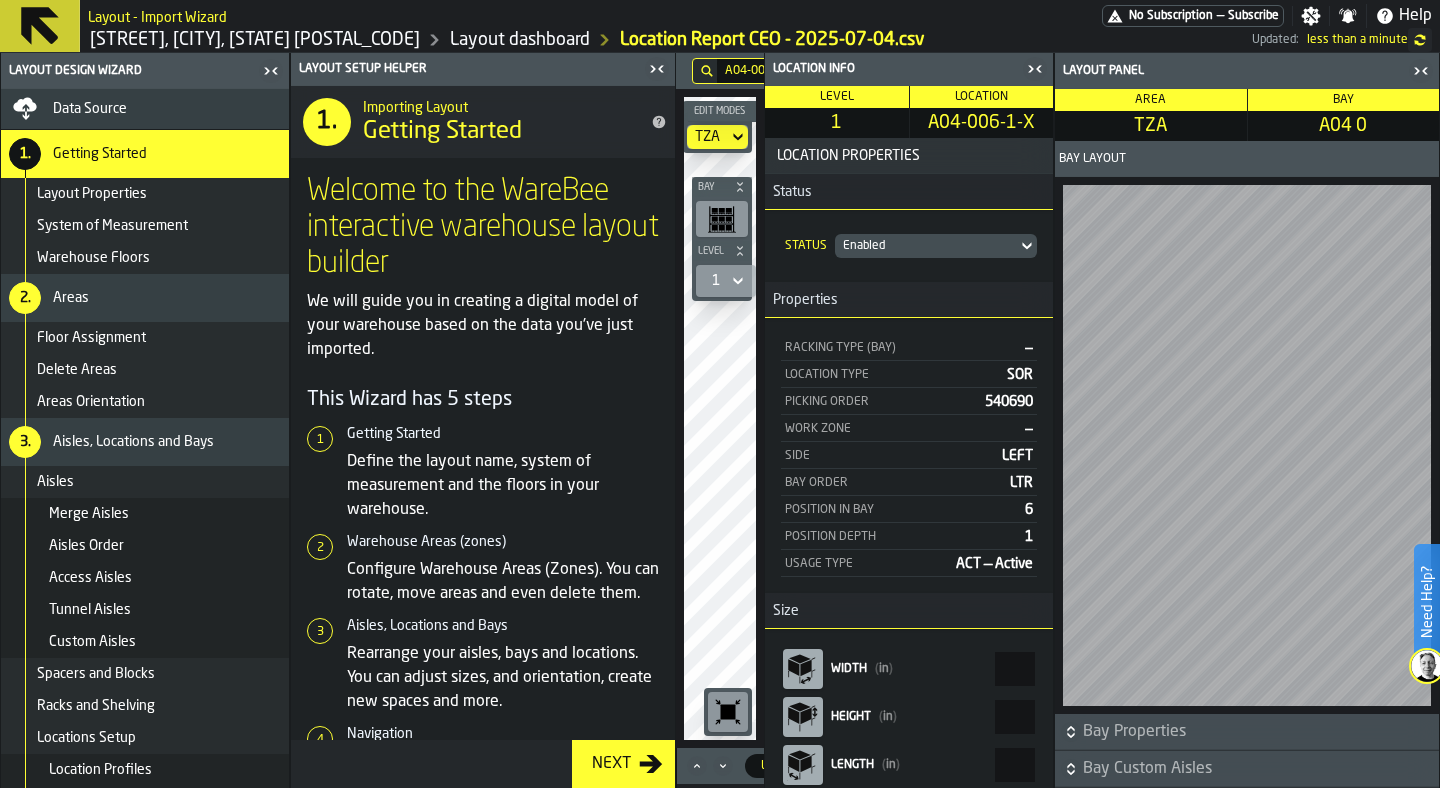 click on "A04-006-1-X" at bounding box center (982, 123) 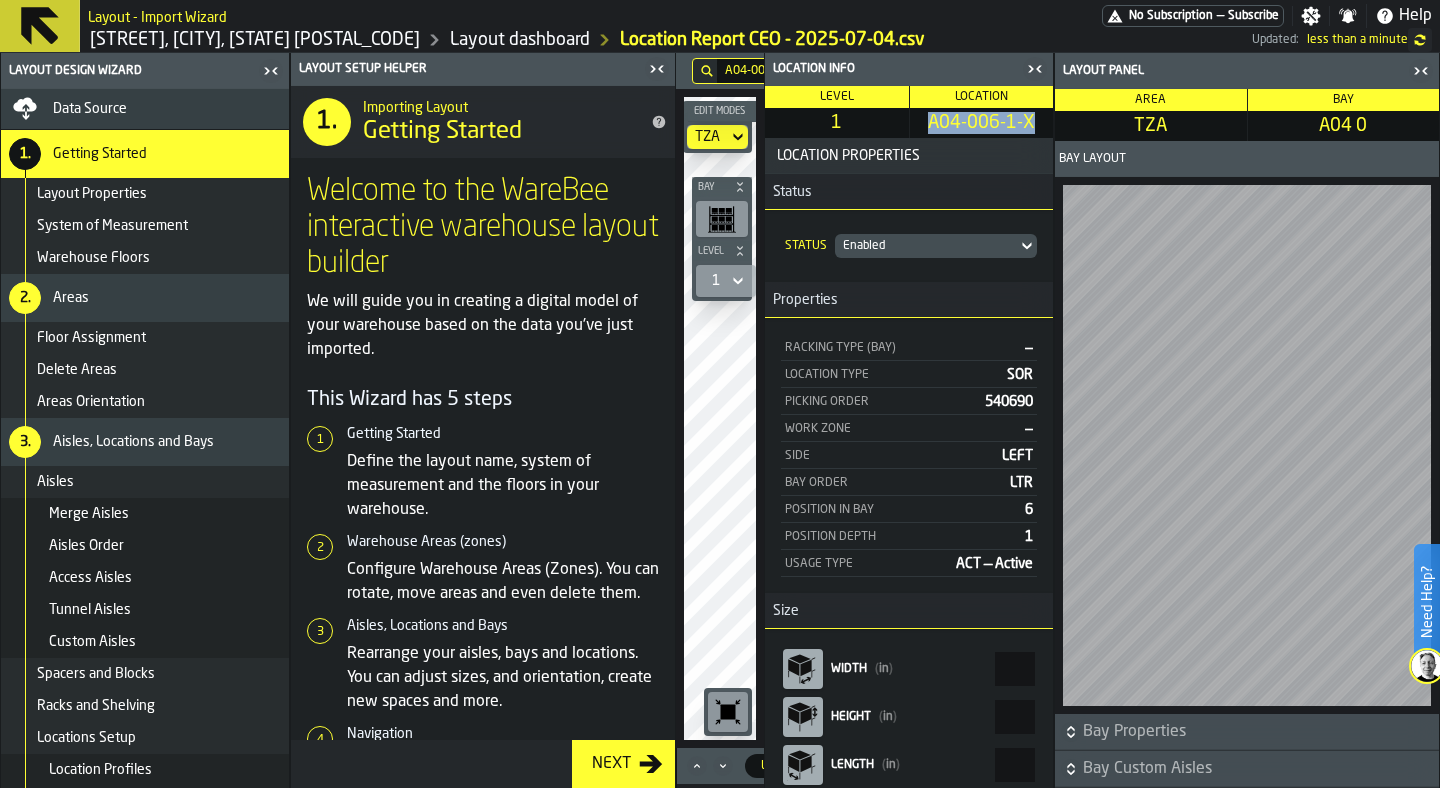 drag, startPoint x: 932, startPoint y: 117, endPoint x: 1038, endPoint y: 117, distance: 106 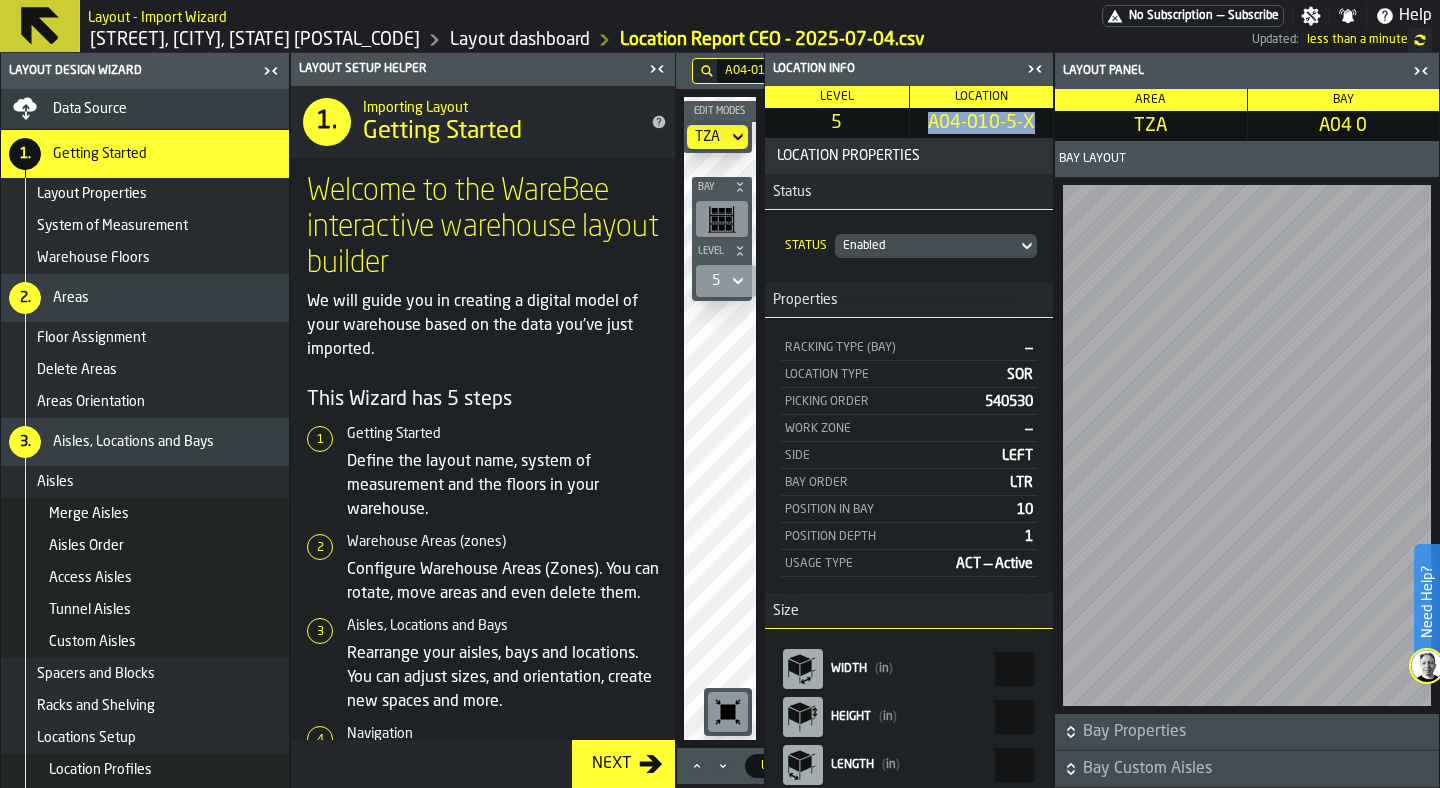 drag, startPoint x: 932, startPoint y: 121, endPoint x: 1033, endPoint y: 122, distance: 101.00495 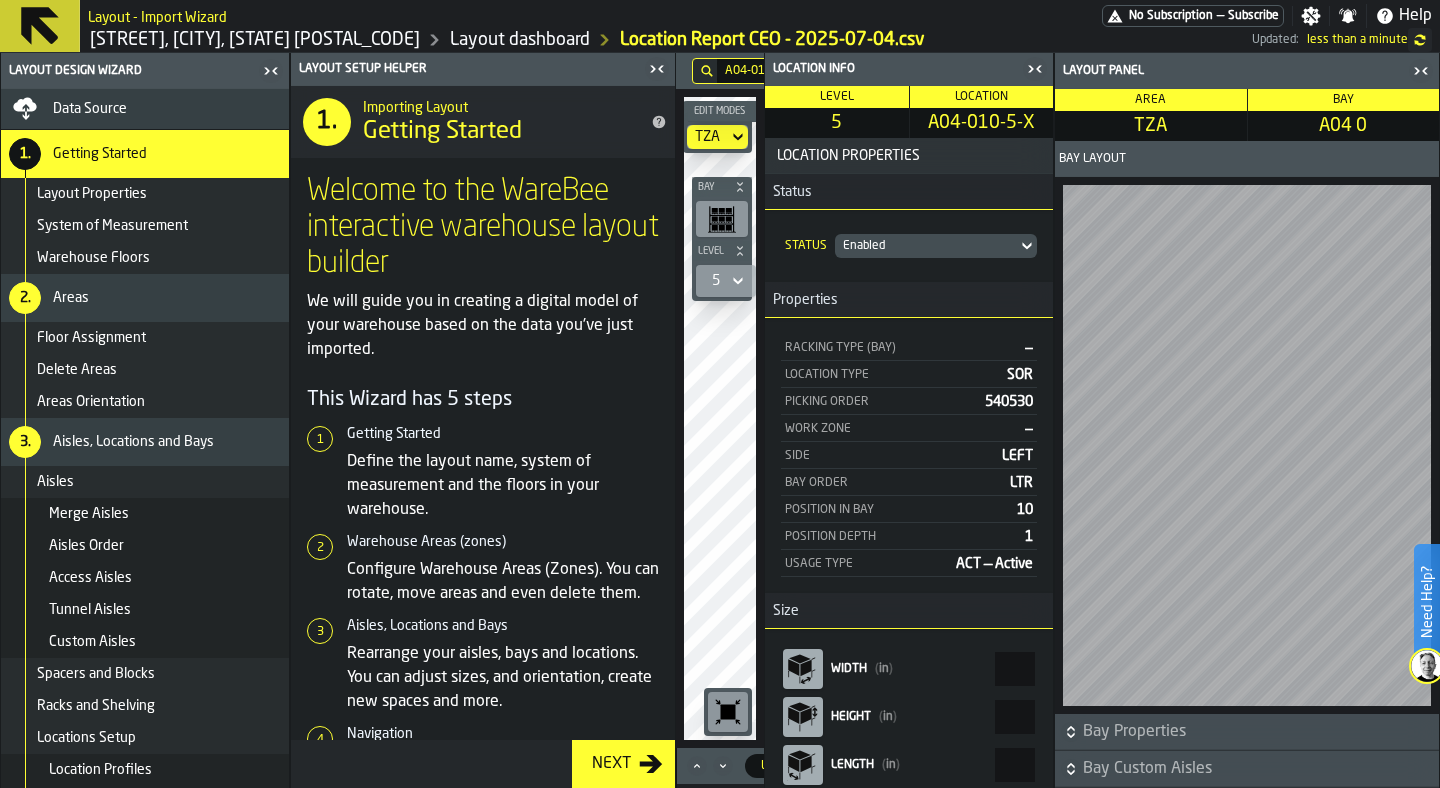 click 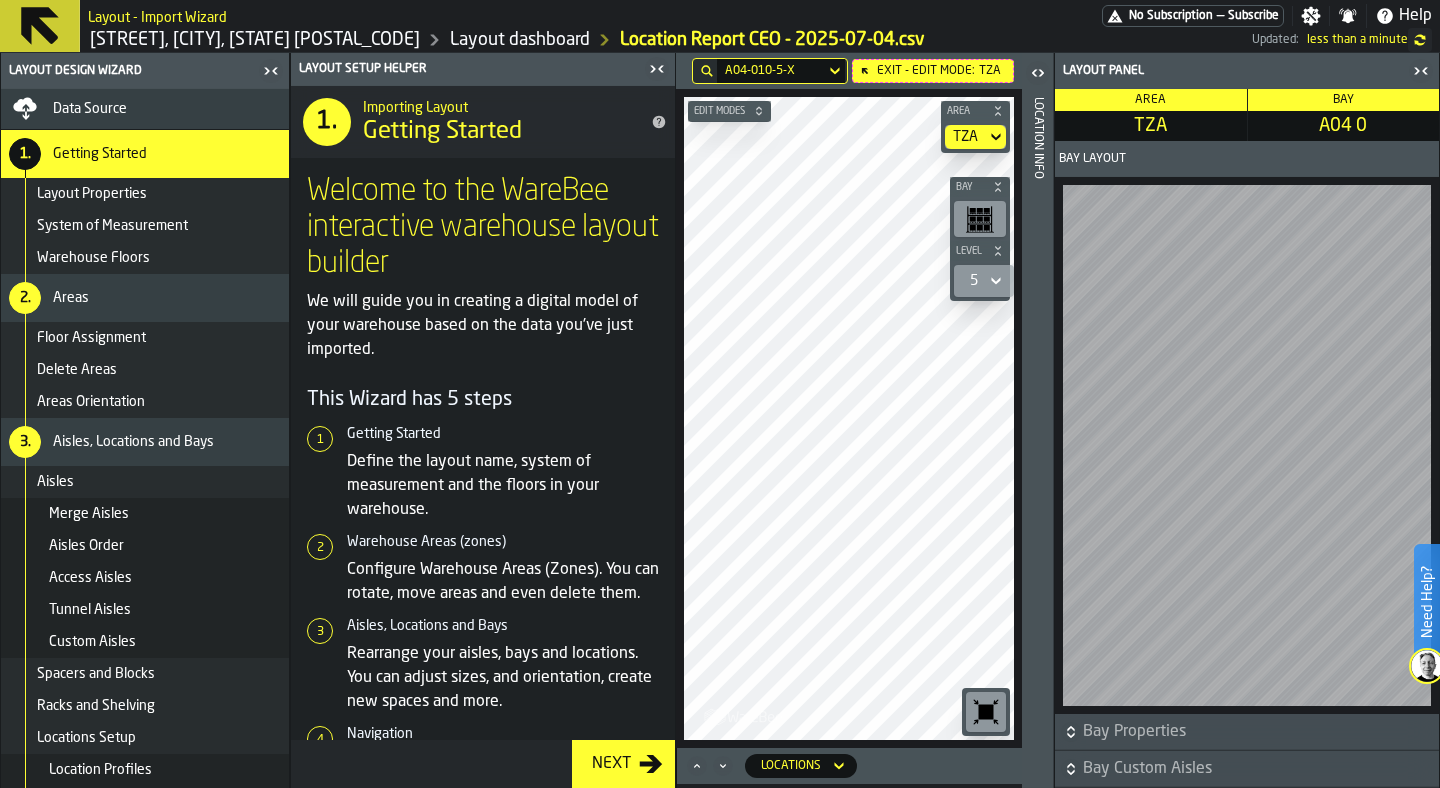 click 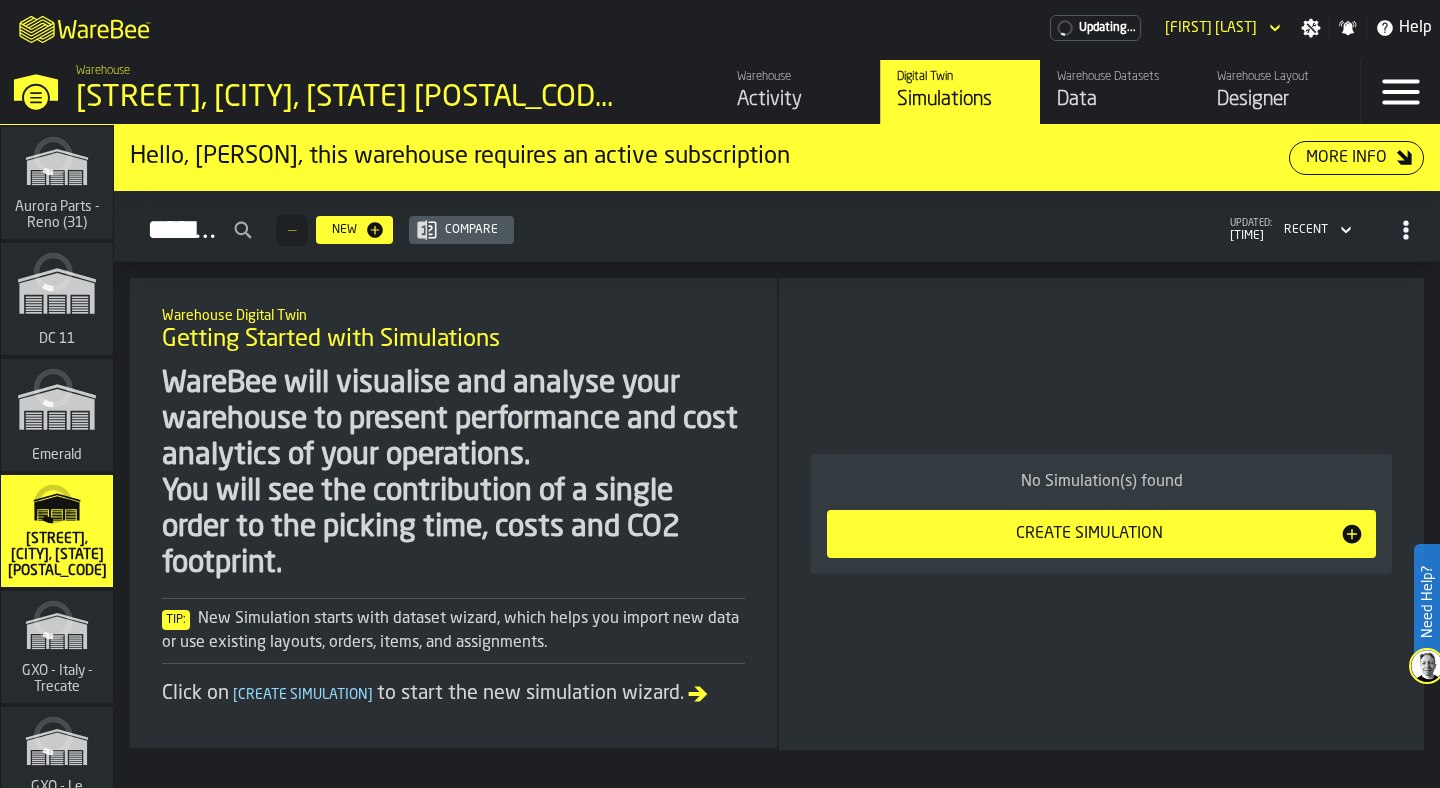scroll, scrollTop: 0, scrollLeft: 0, axis: both 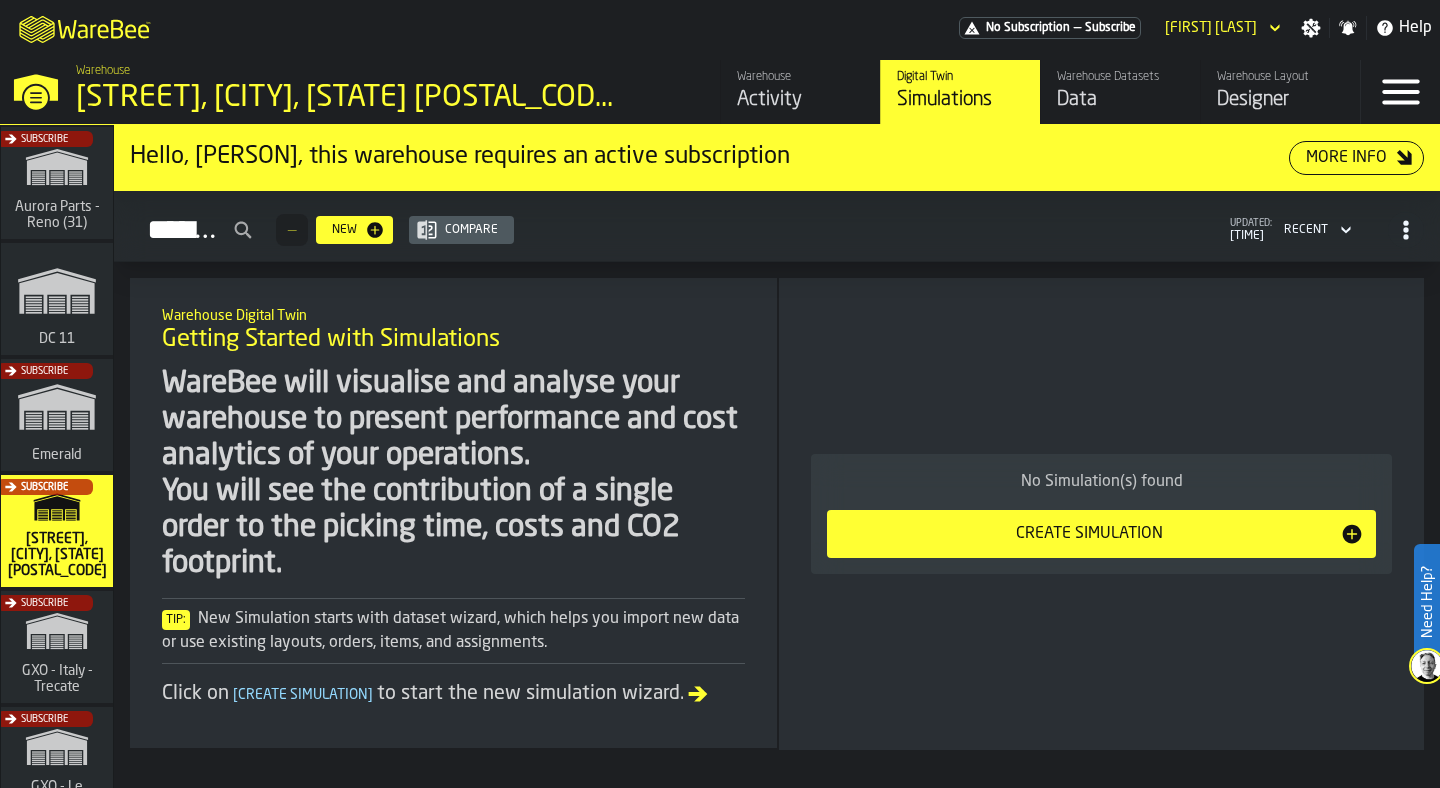 click on "Data" at bounding box center (1120, 100) 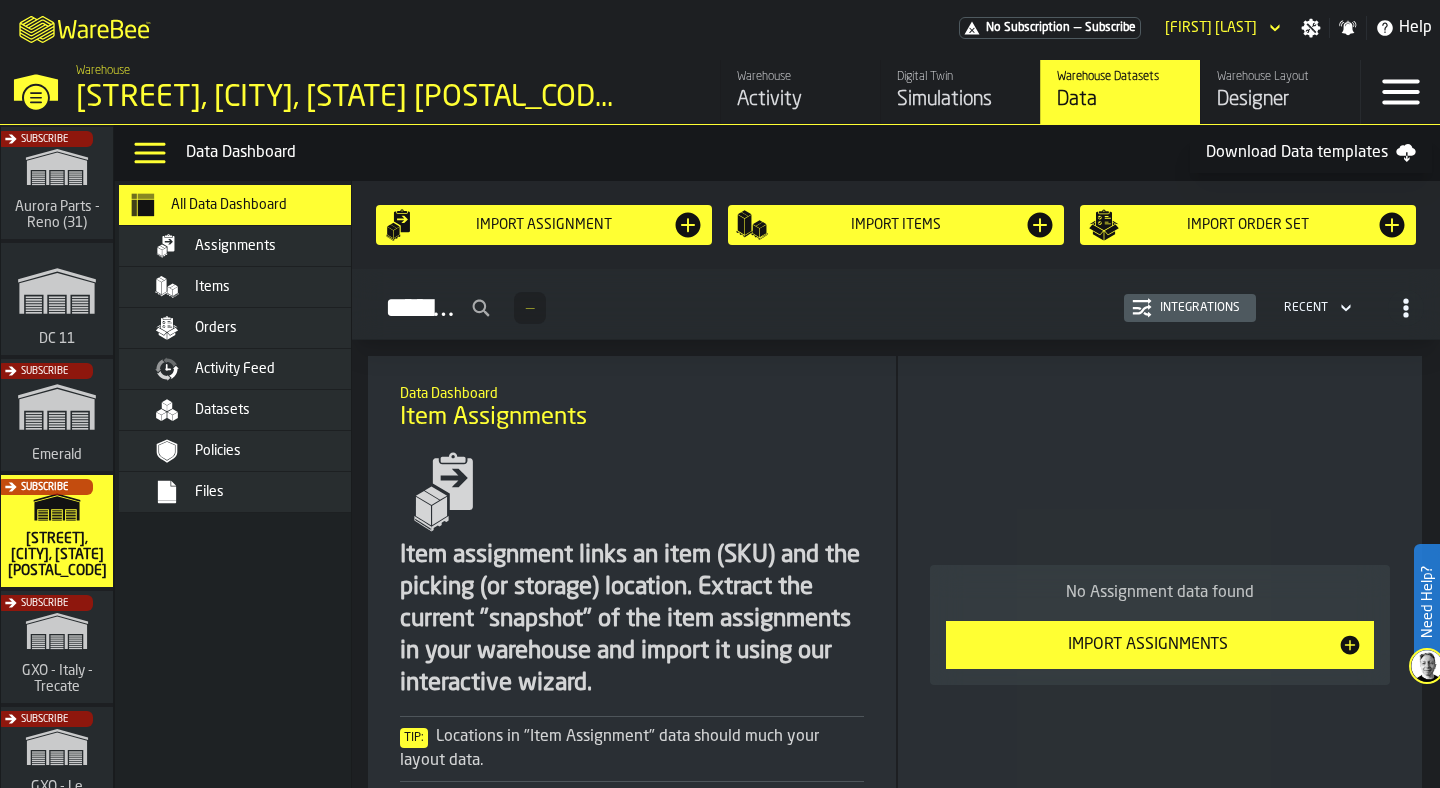 click on "Files" at bounding box center [293, 492] 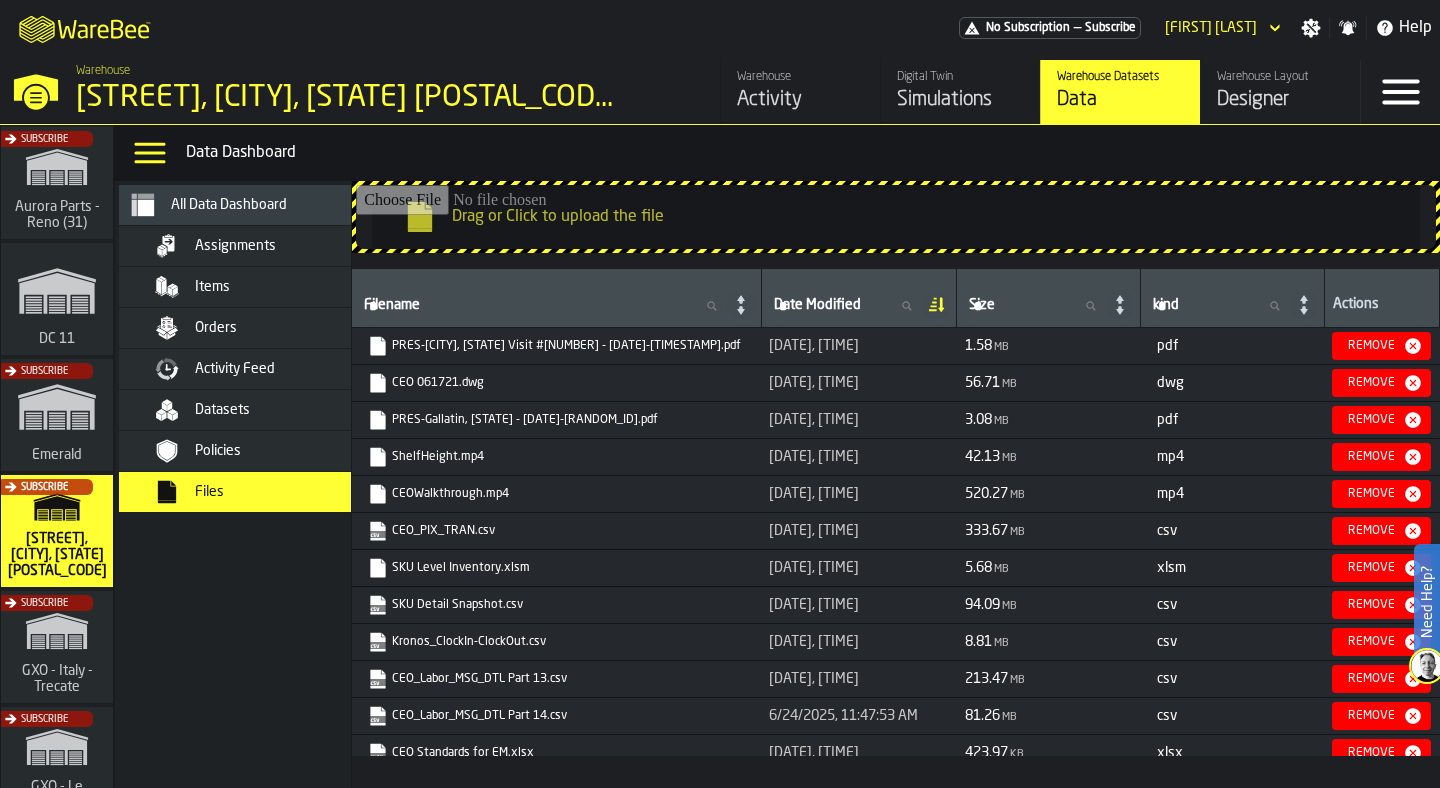 scroll, scrollTop: 0, scrollLeft: 0, axis: both 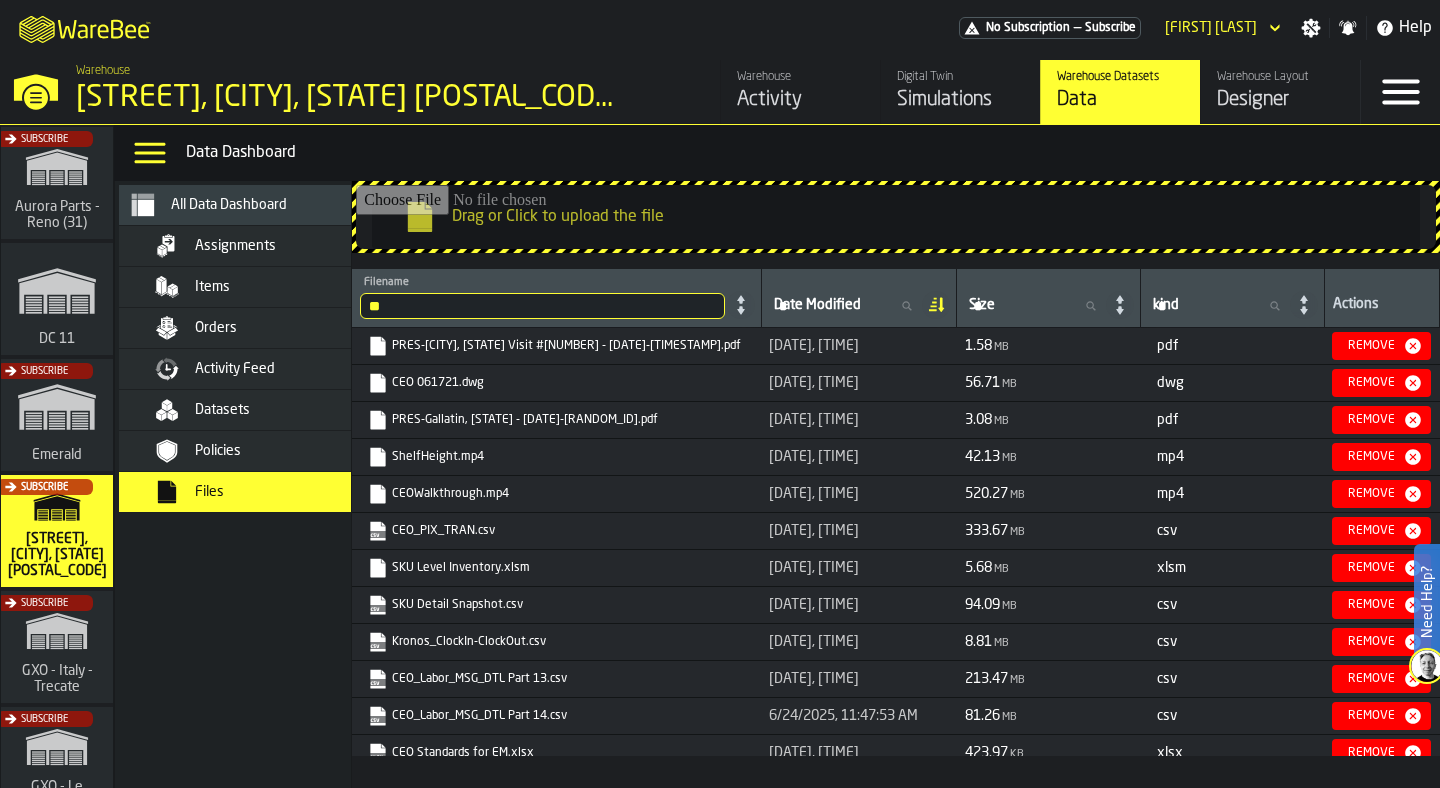 type on "***" 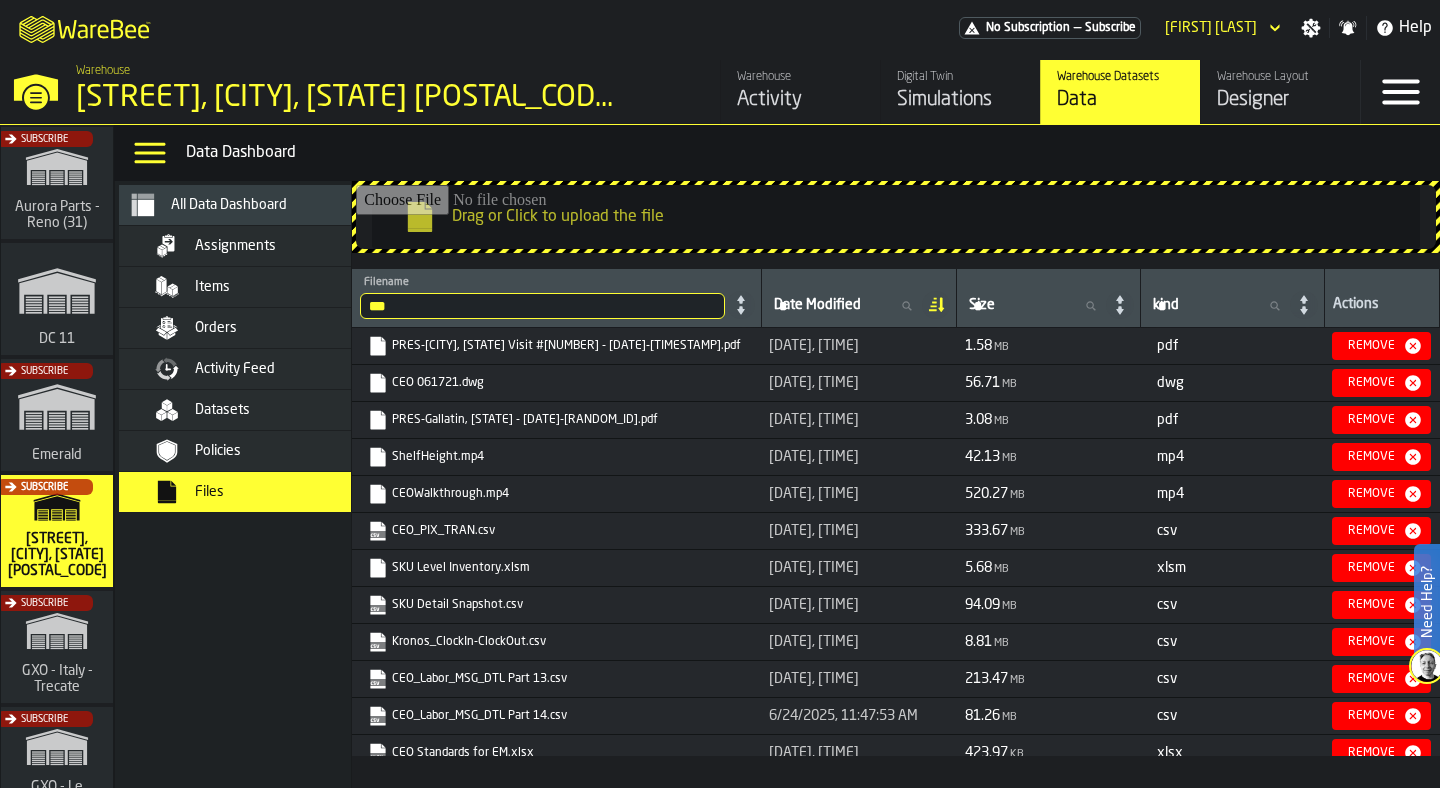 type on "***" 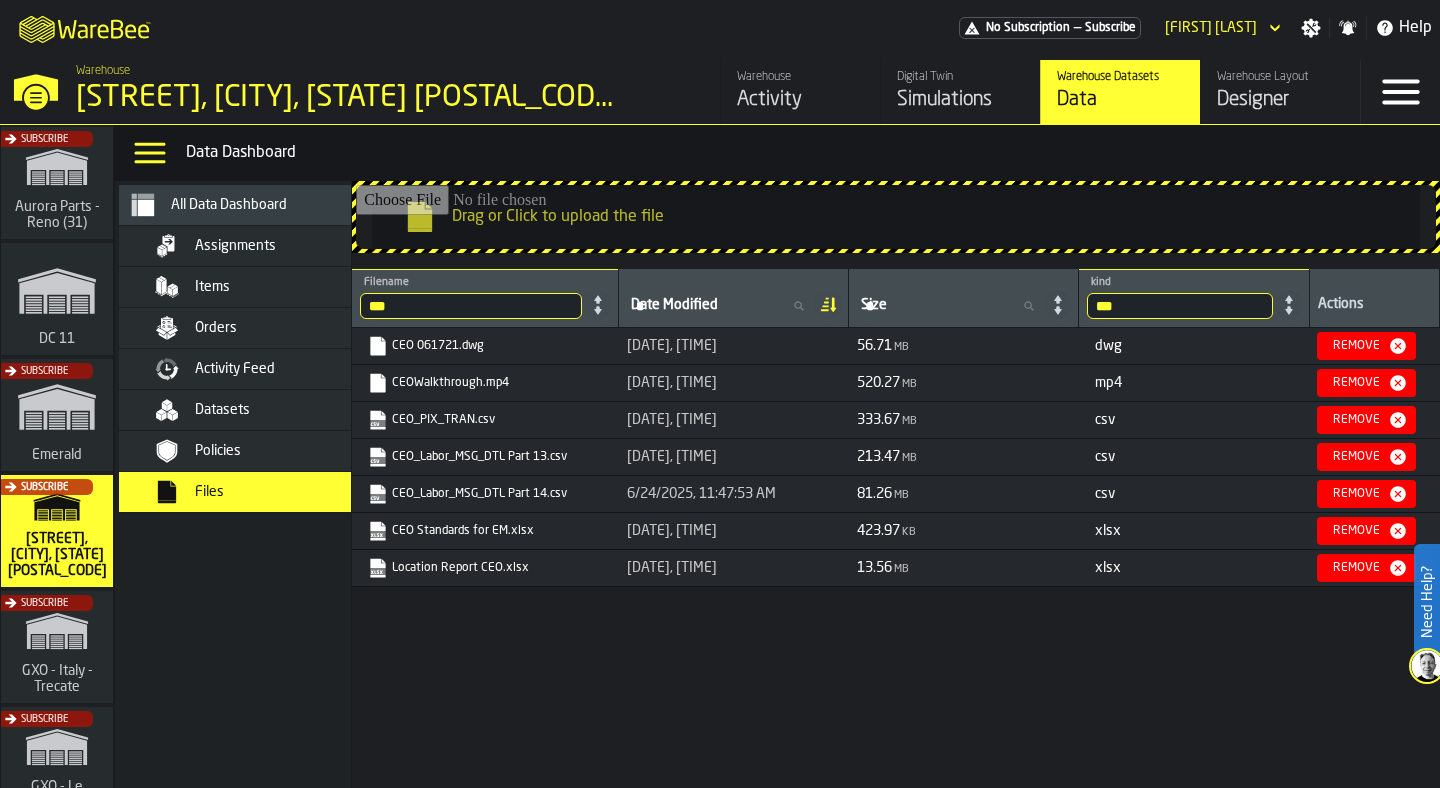 click on "Warehouse Layout" at bounding box center [1280, 77] 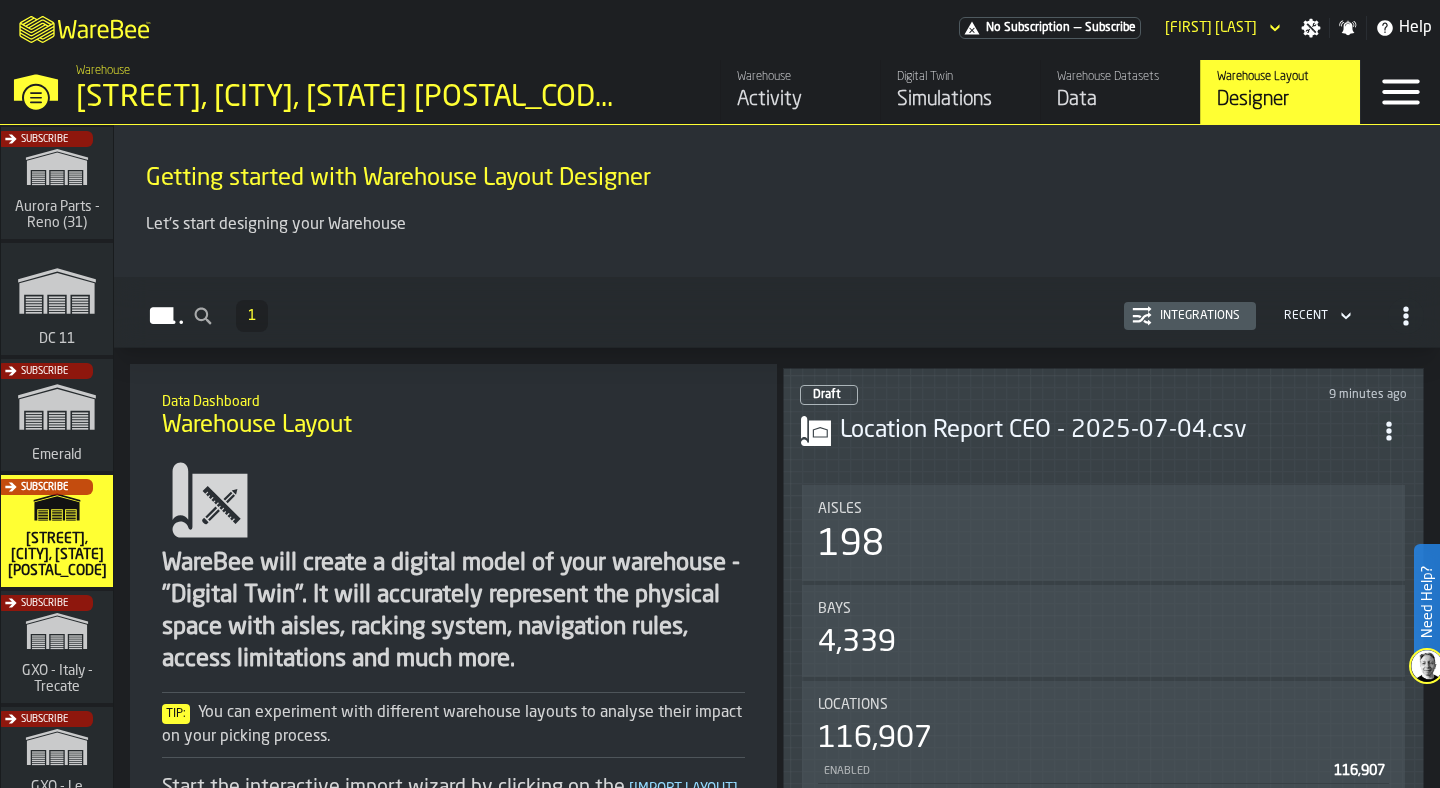click on "Integrations" at bounding box center [1200, 316] 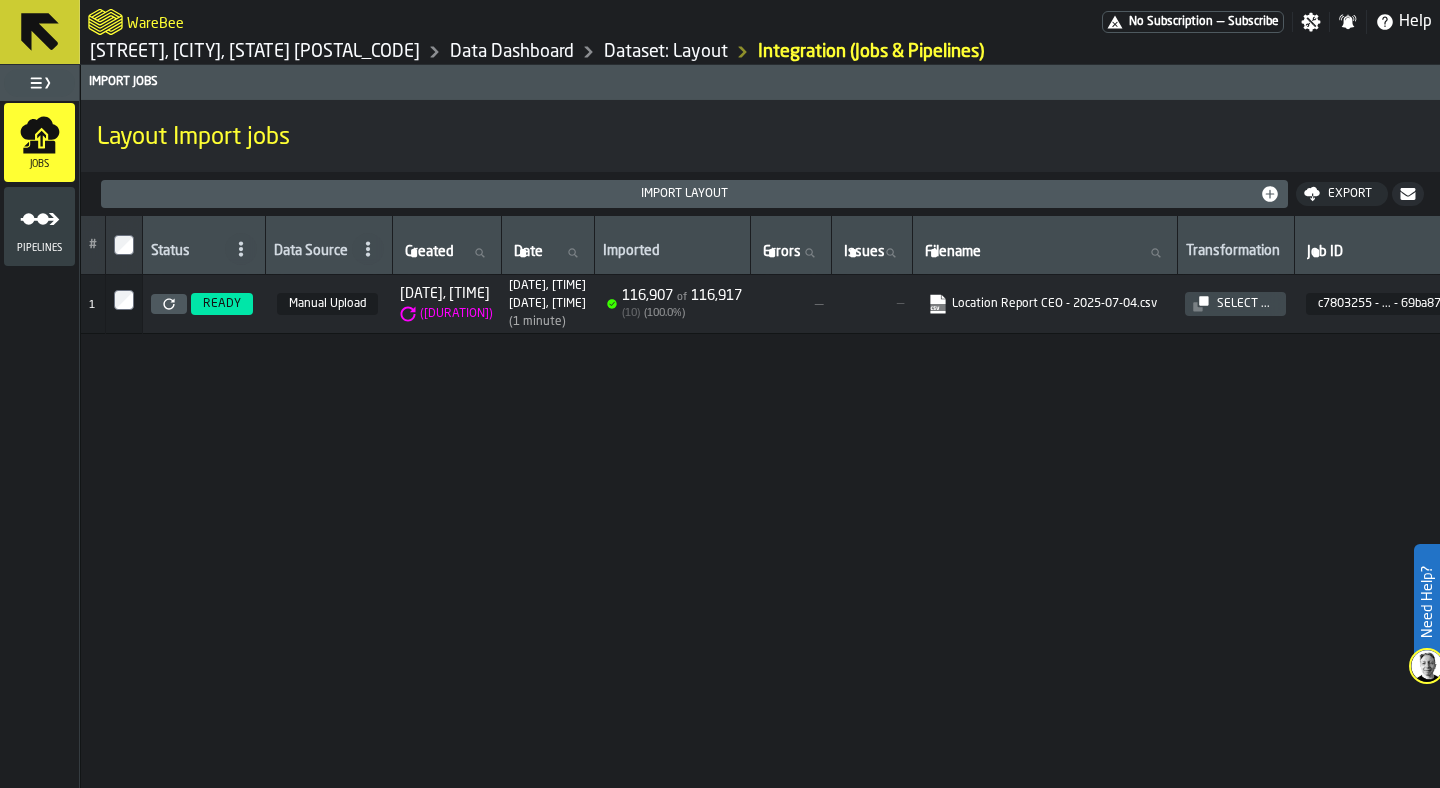click on "Location Report CEO - 2025-07-04.csv" at bounding box center (1042, 304) 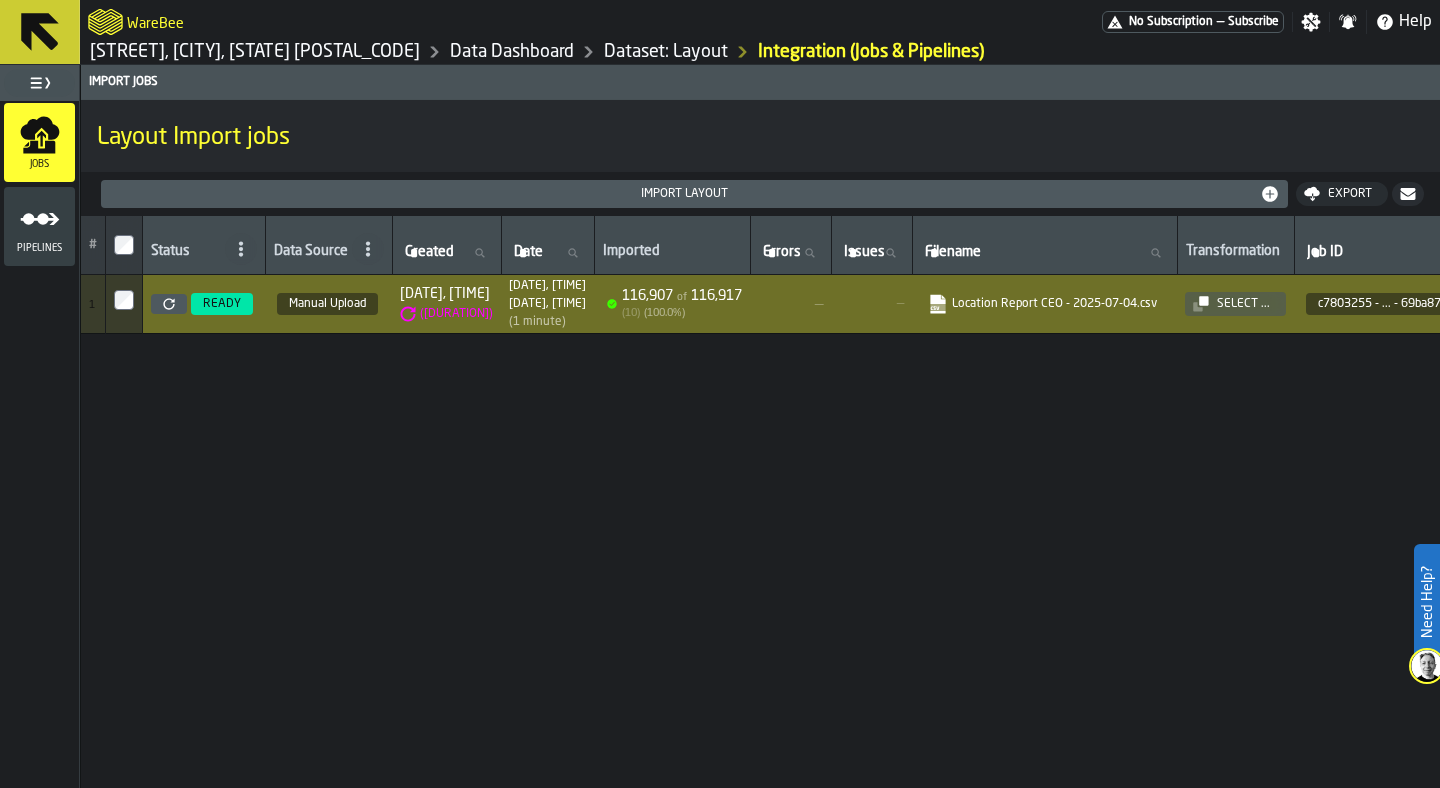 click on "Dataset: Layout" at bounding box center [666, 52] 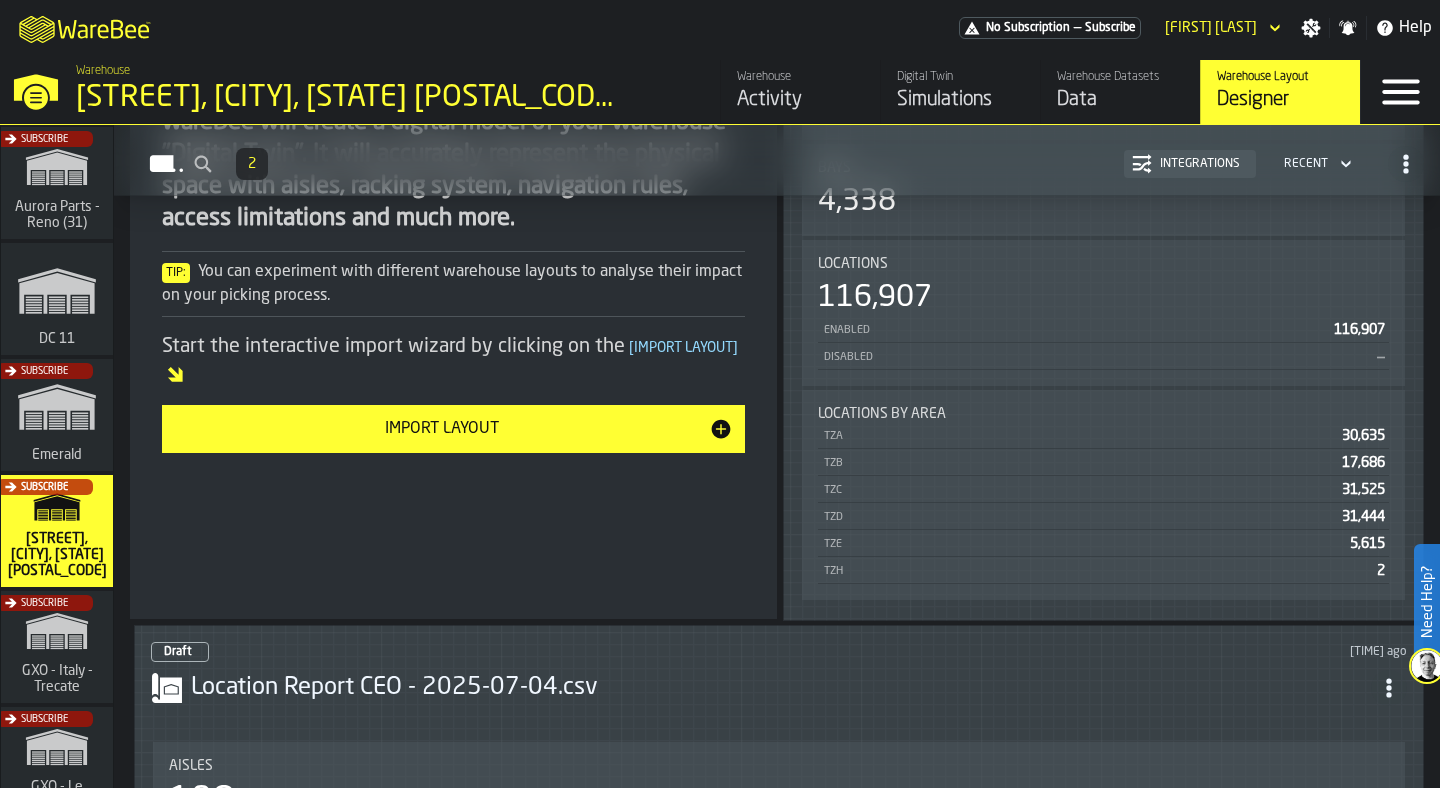 scroll, scrollTop: 555, scrollLeft: 0, axis: vertical 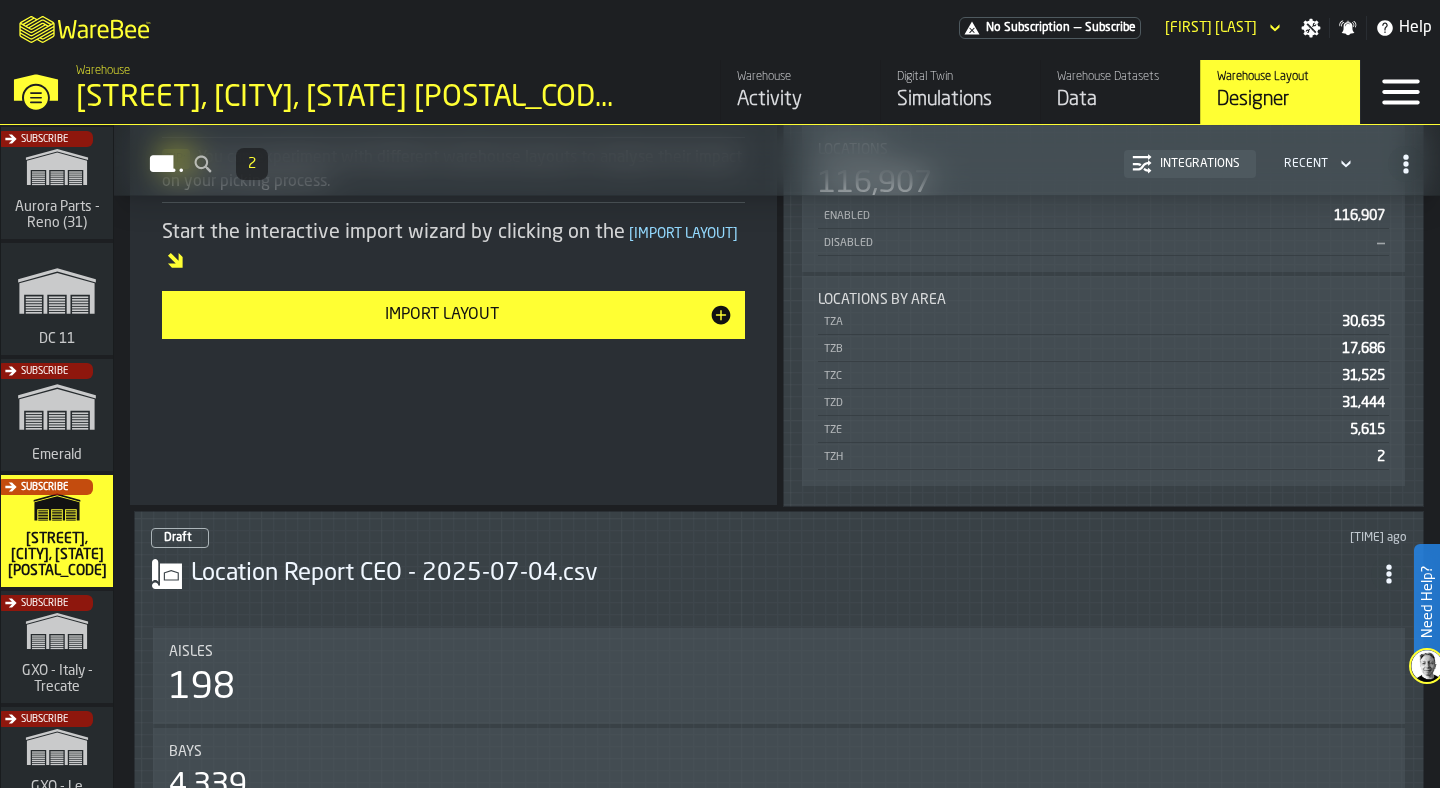 click on "Location Report CEO - 2025-07-04.csv" at bounding box center (781, 574) 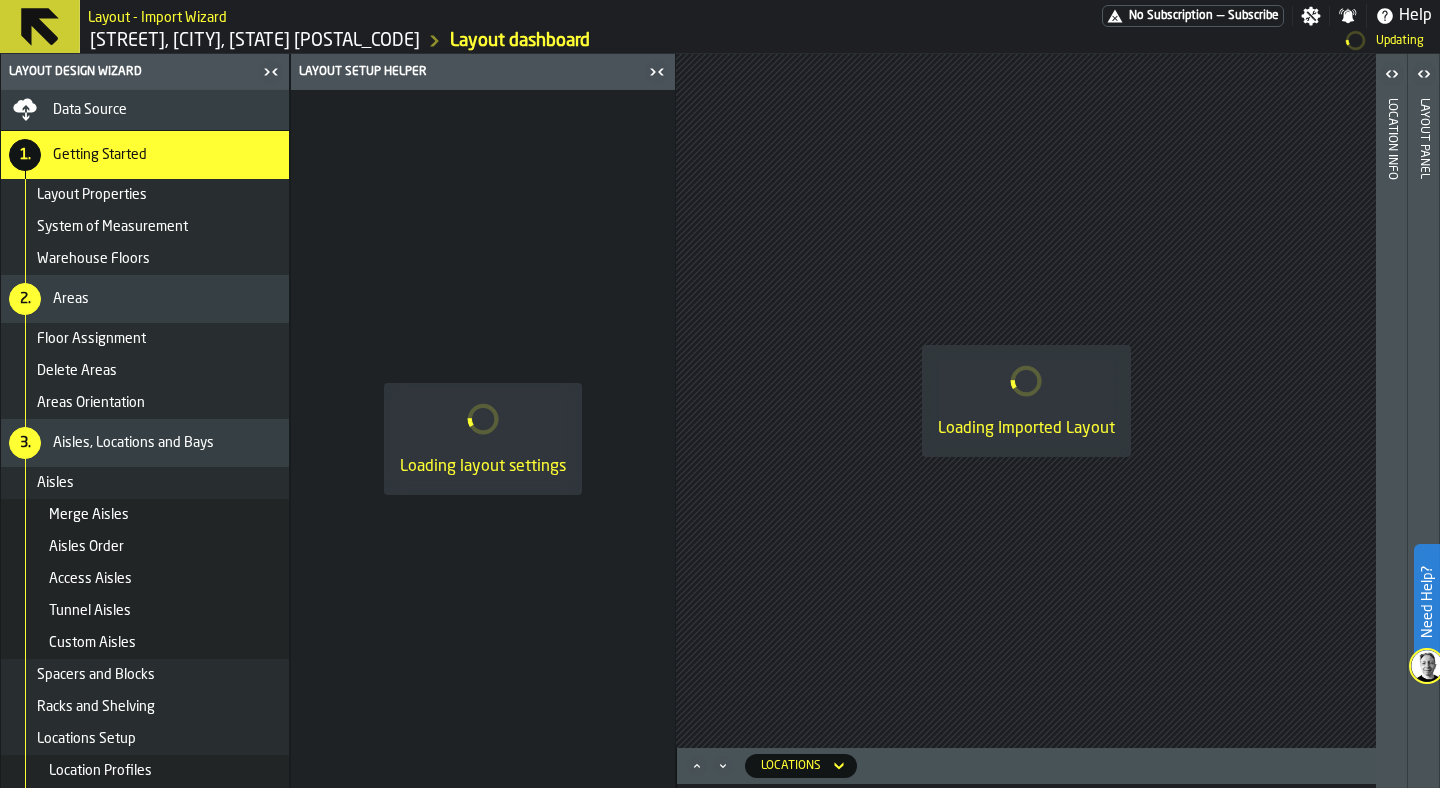 click 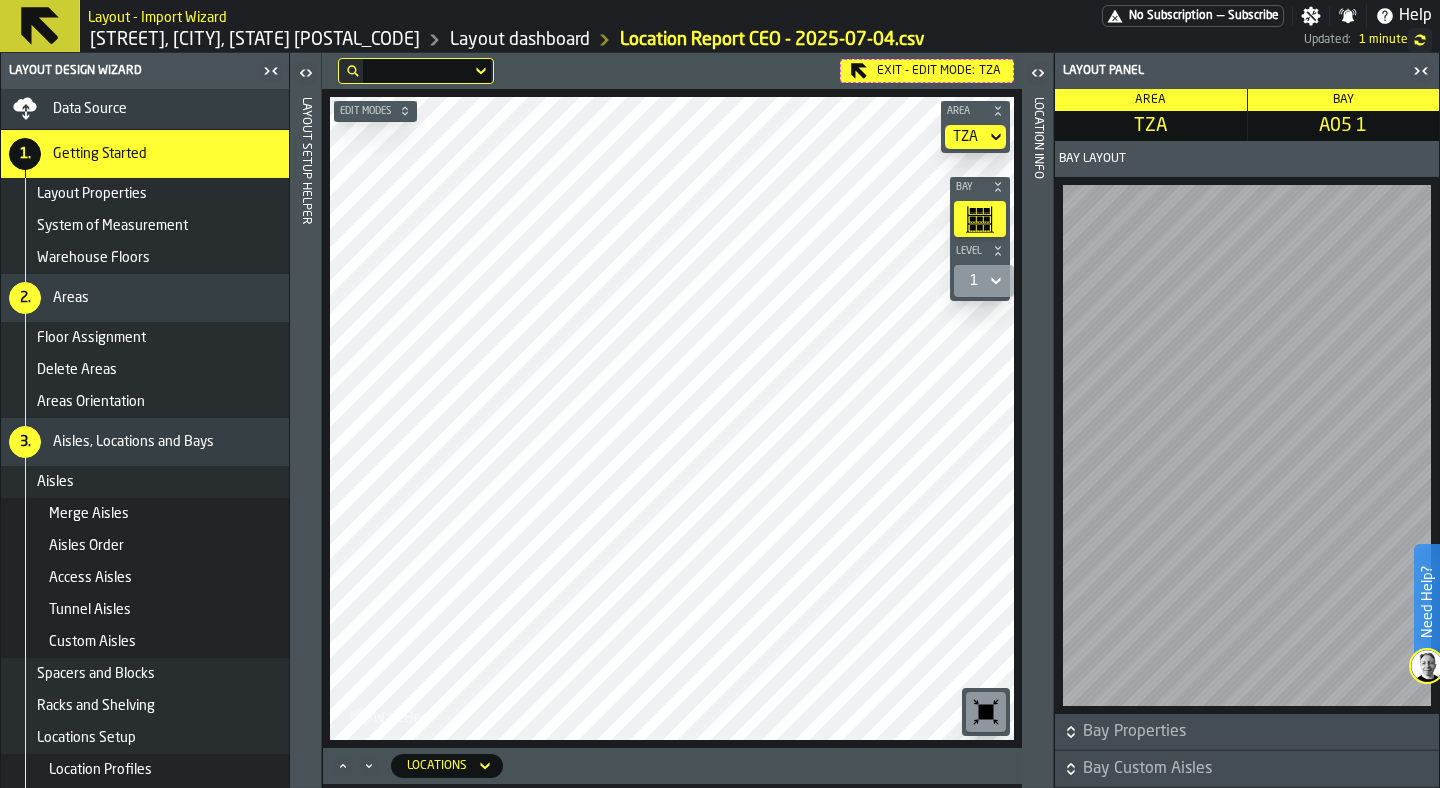 click on "Exit - Edit Mode: TZA" at bounding box center [927, 71] 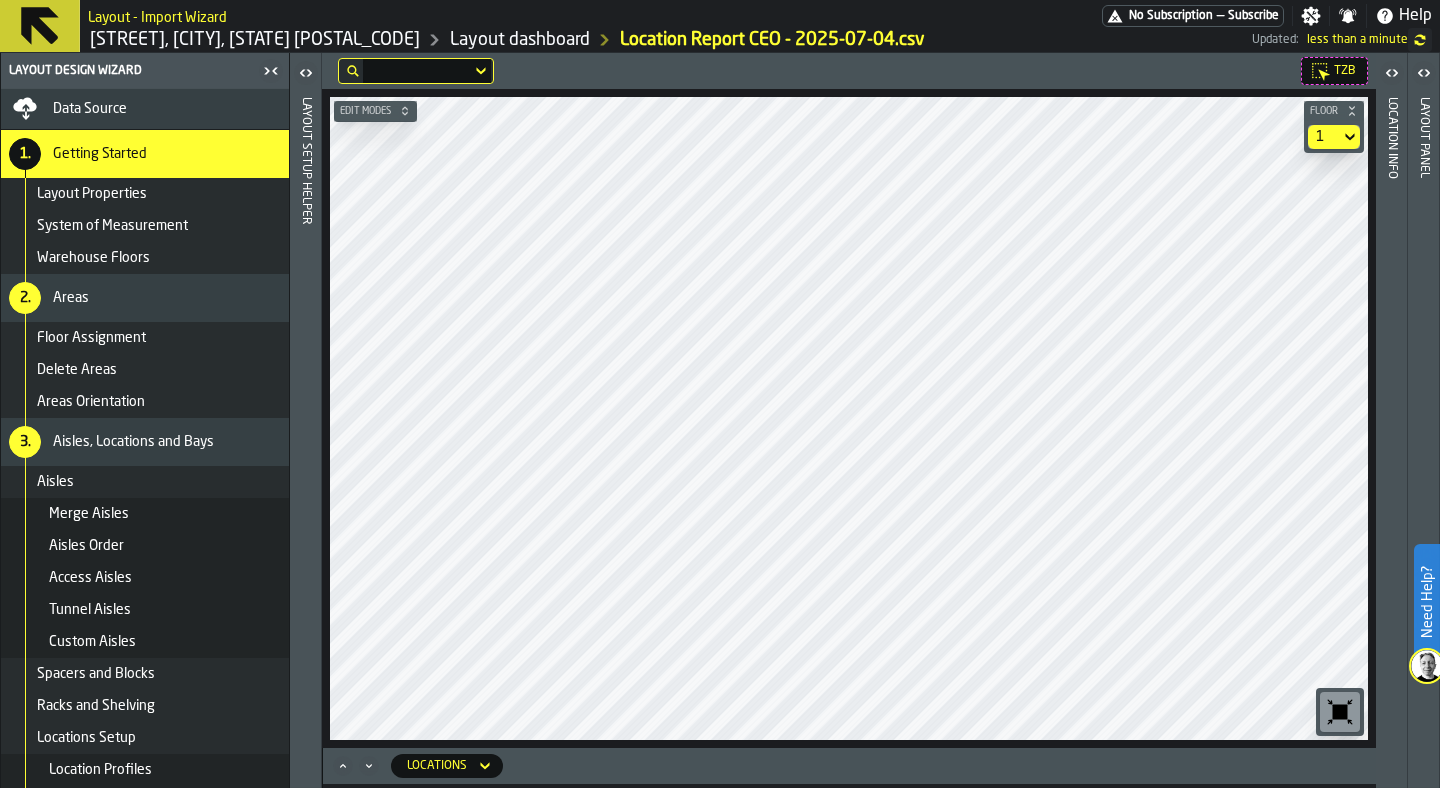 click on "TZB Edit Modes Floor 1" at bounding box center [849, 400] 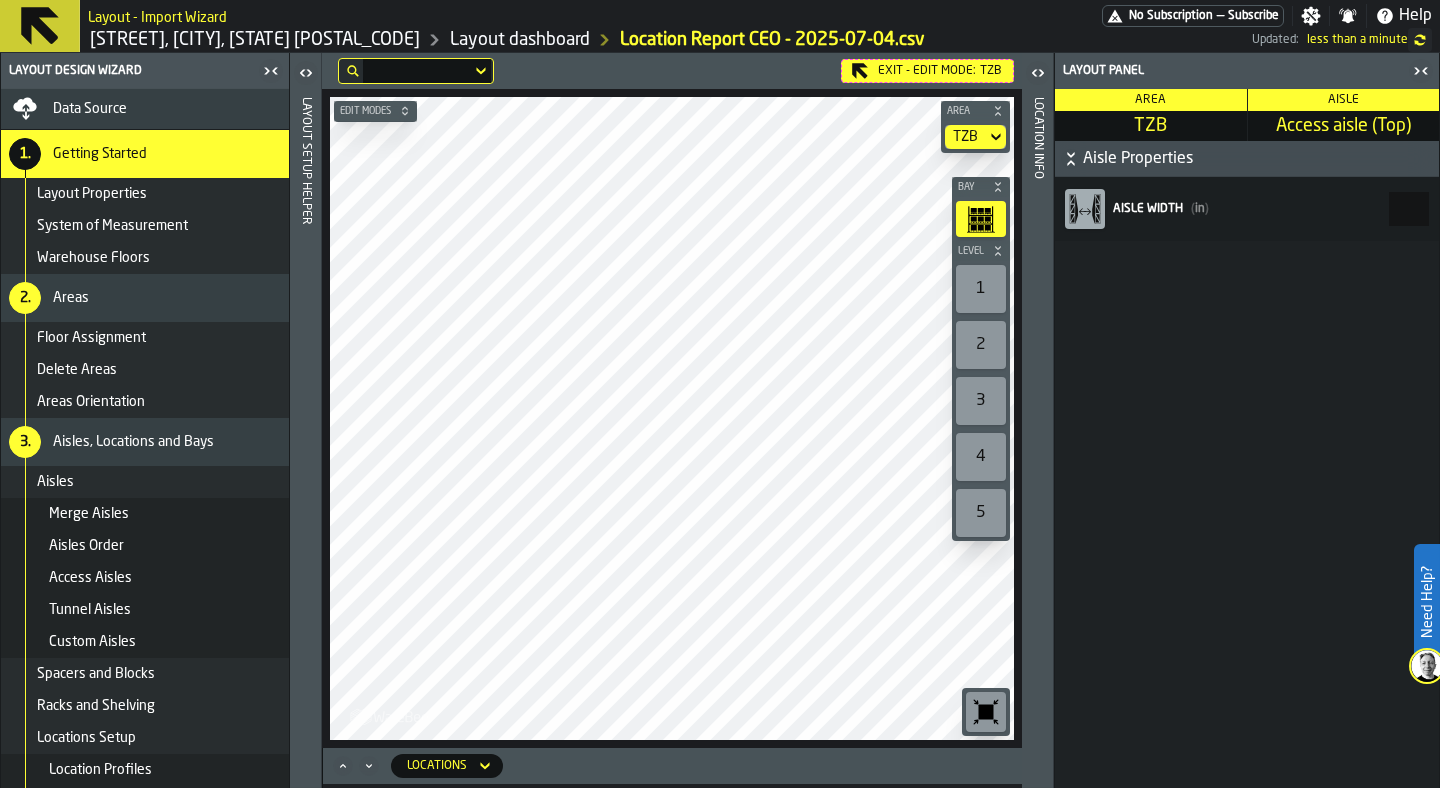 click on "Exit - Edit Mode: TZB" at bounding box center (927, 71) 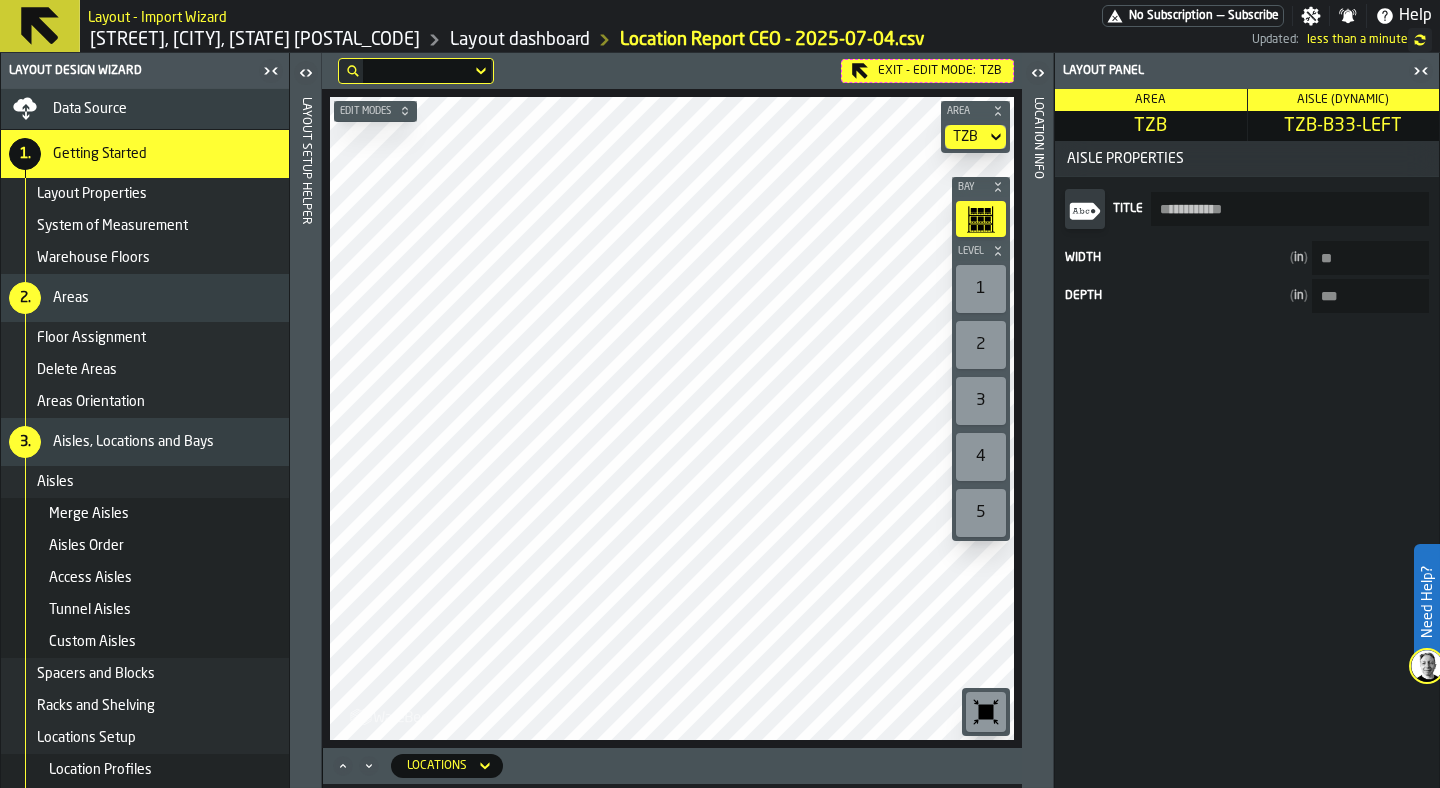 click 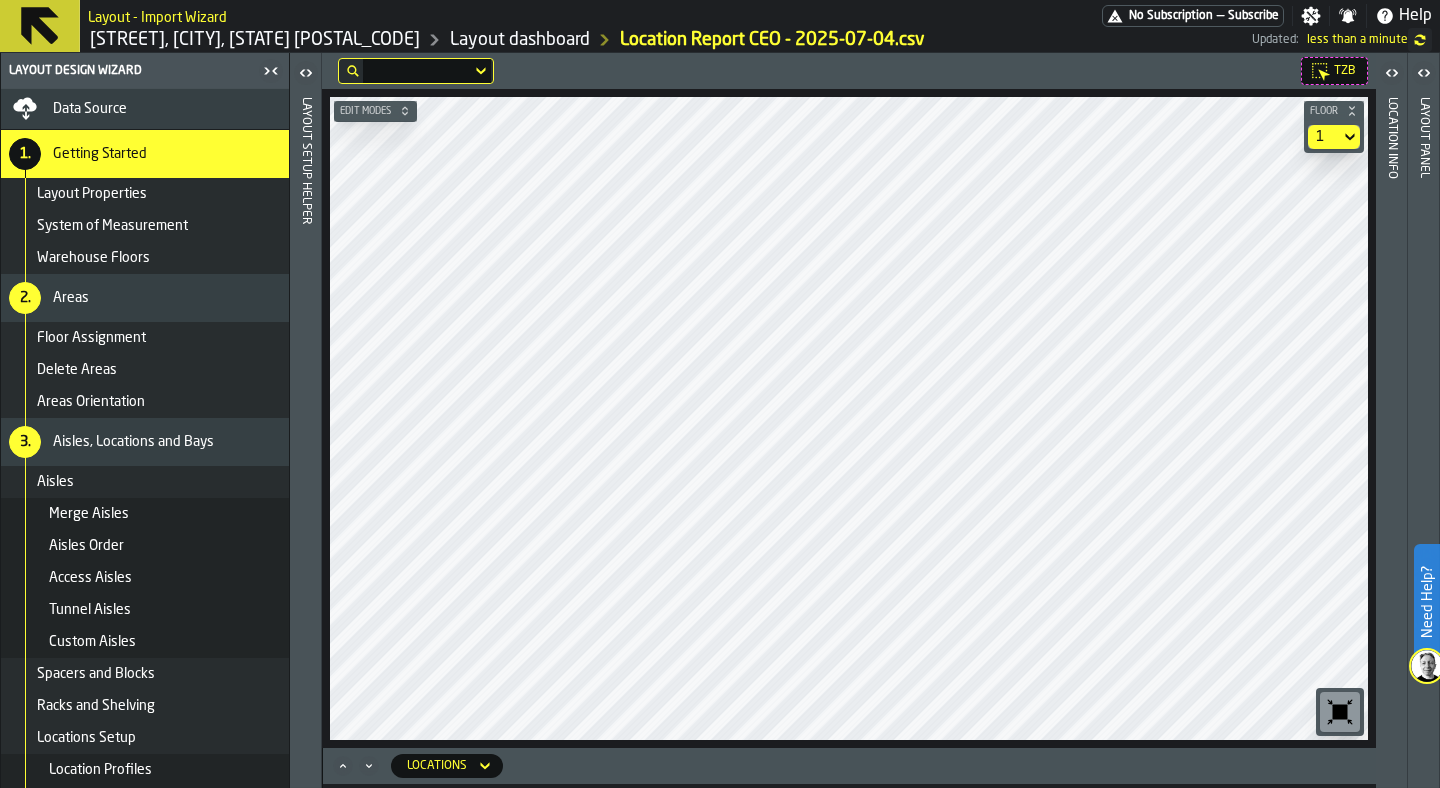 click 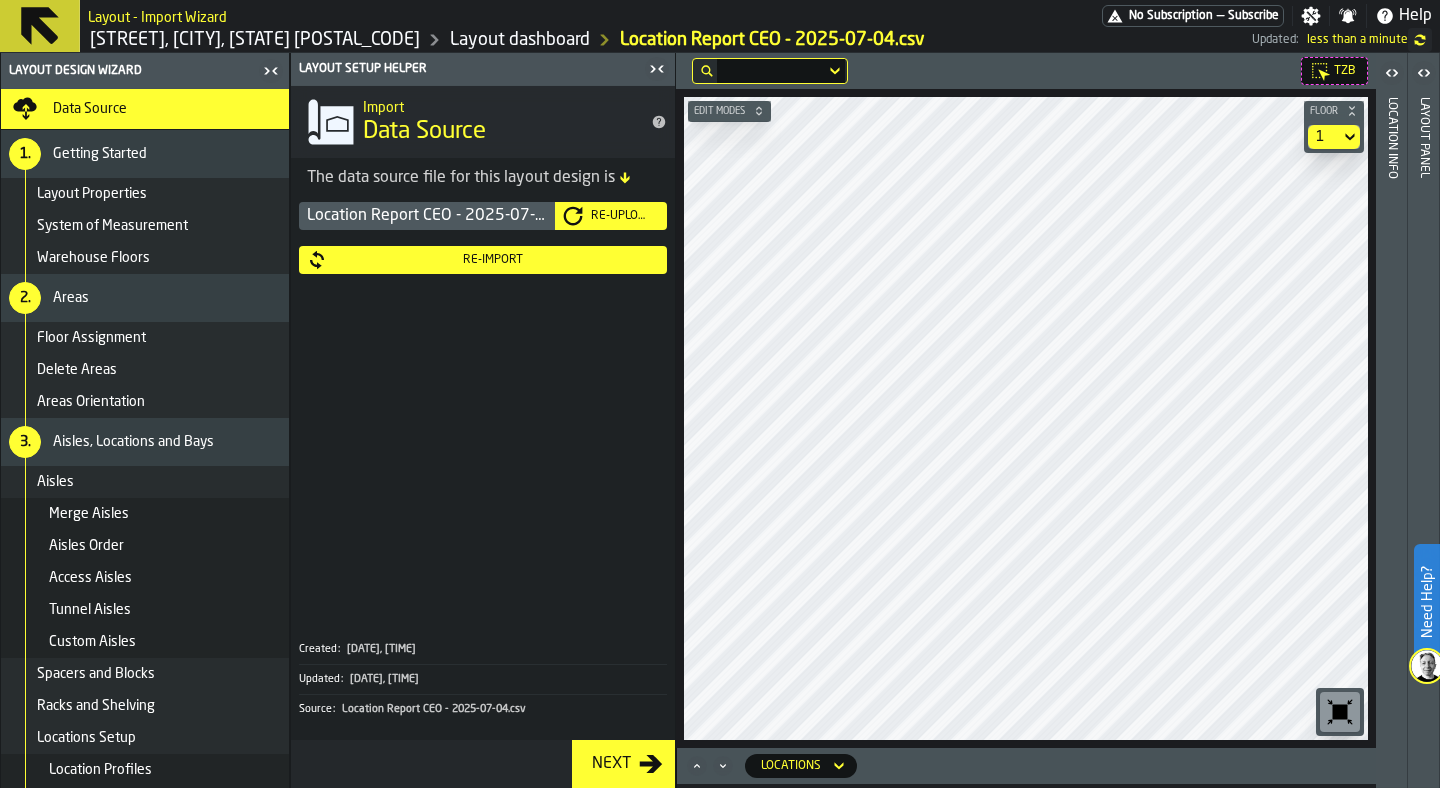 click on "Re-Import" at bounding box center (493, 260) 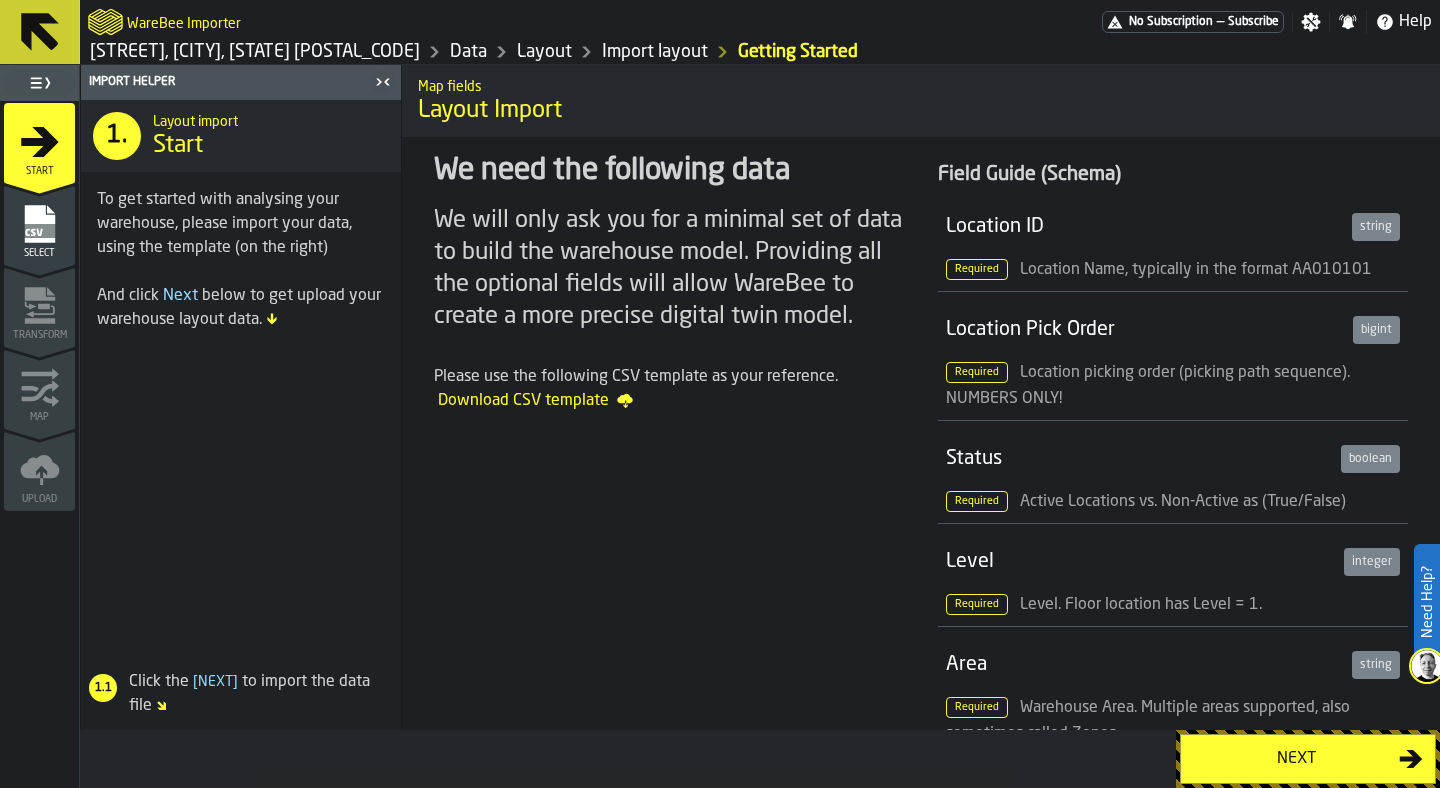 click 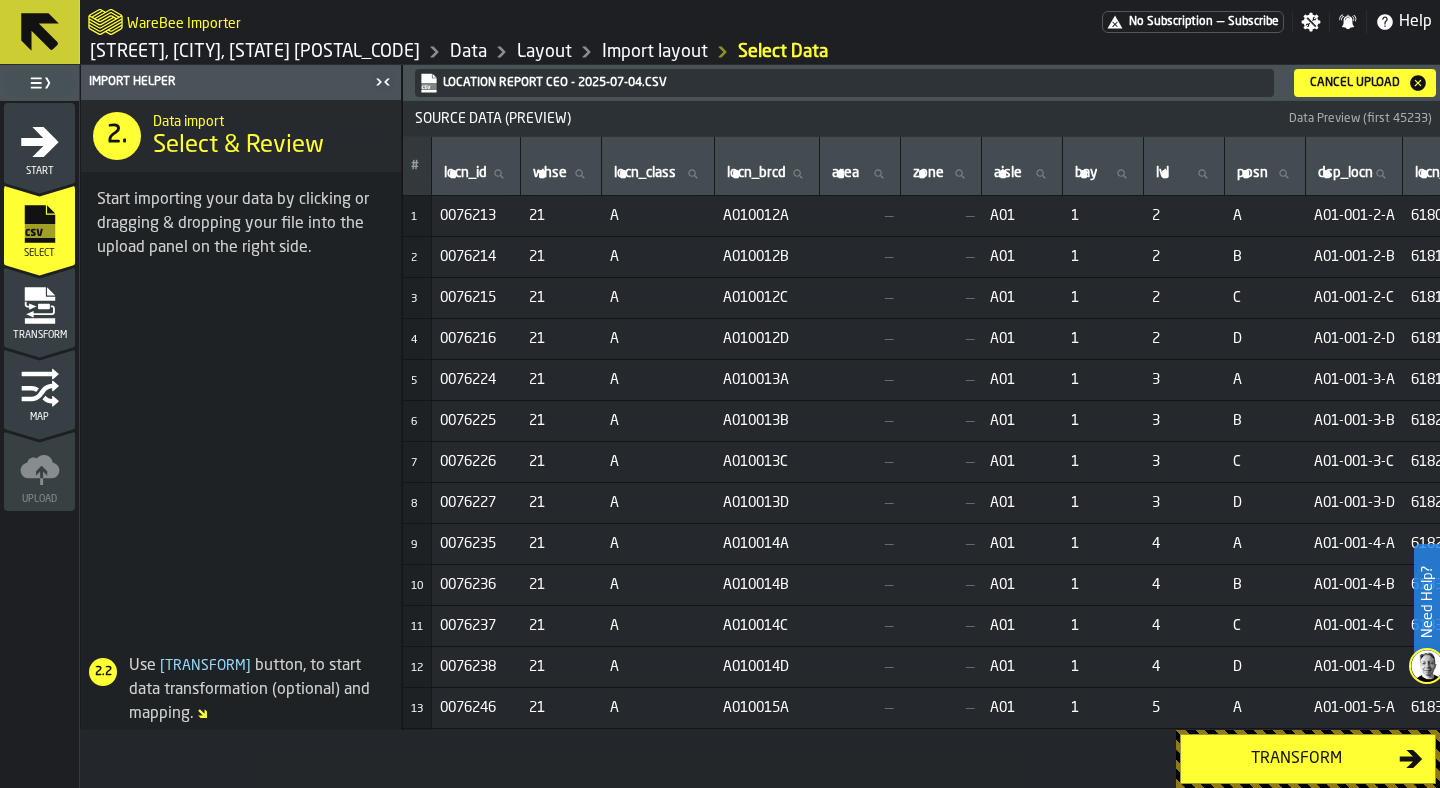 click 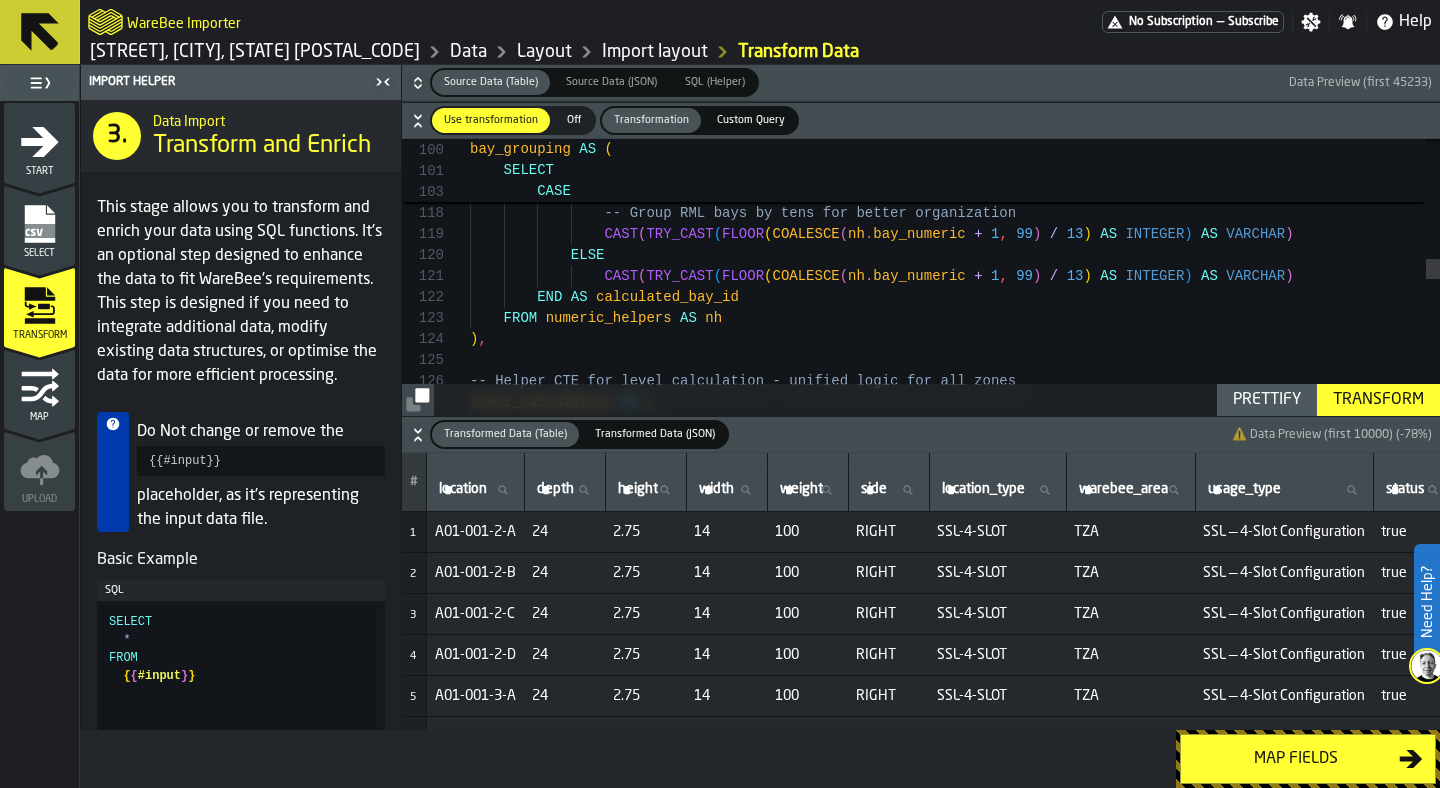 click on "CAST ( TRY_CAST ( FLOOR ( COALESCE ( nh . bay_numeric   +   1 ,   99 )   /   13 )   AS   INTEGER )   AS   VARCHAR )              ELSE                    CAST ( TRY_CAST ( FLOOR ( COALESCE ( nh . bay_numeric   +   1 ,   99 )   /   13 )   AS   INTEGER )   AS   VARCHAR )          END   AS   calculated_bay_id      FROM   numeric_helpers   AS   nh ) , -- Helper CTE for level calculation - unified logi c for all zones level_calculation   AS   (      SELECT                  -- Group RML bays by tens for better organization              WHEN   nh . pick_detrm_zone   =   'RML'   THEN                  END                      WHEN   nh . posn   IN   ( 'F' , 'G' , 'H' , 'J' , 'K' )   THEN   '1'    -- Right side                      WHEN   nh . posn   IN   ( 'A' , 'B' , 'C' , 'D' , 'E' )   THEN   '0'" at bounding box center (955, 460) 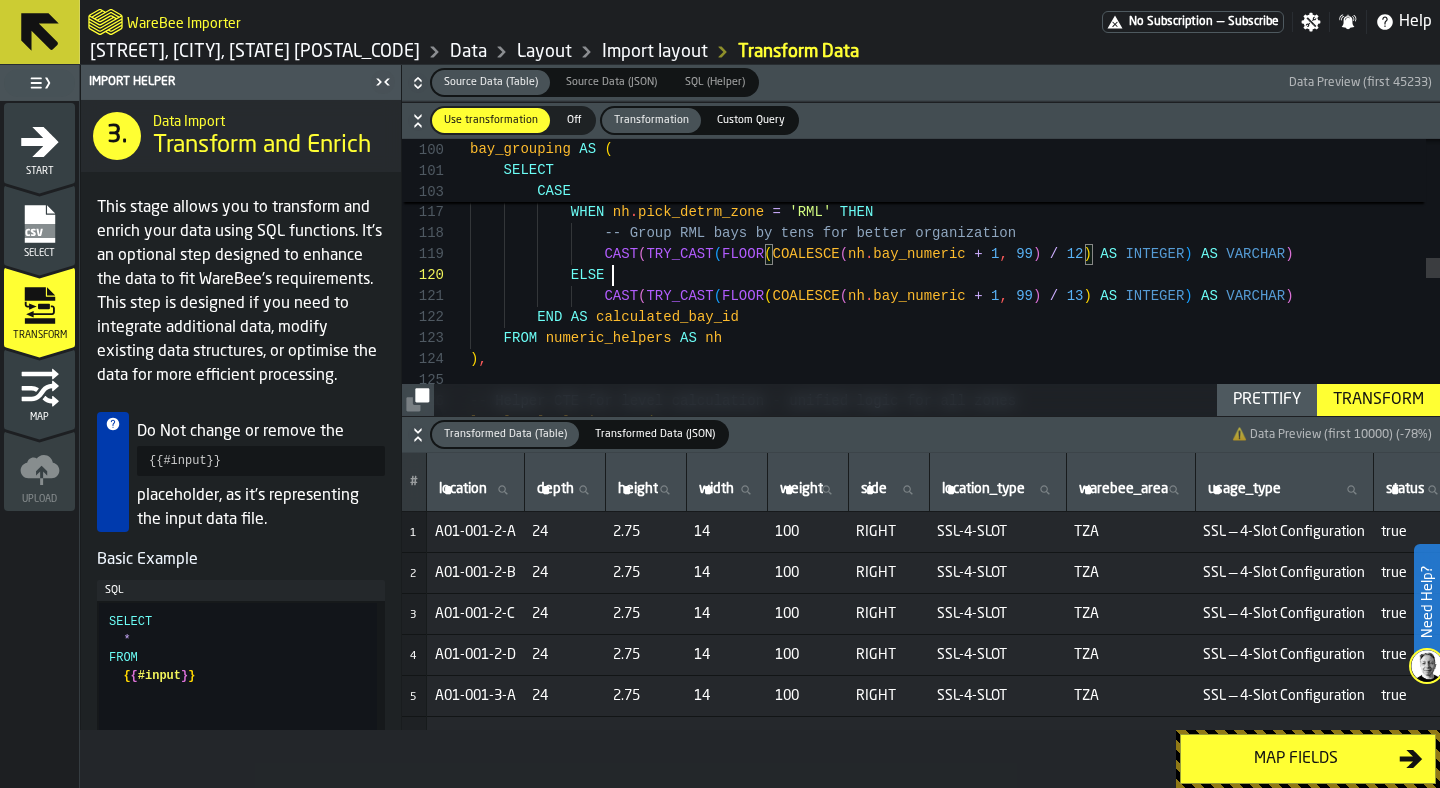 scroll, scrollTop: 63, scrollLeft: 0, axis: vertical 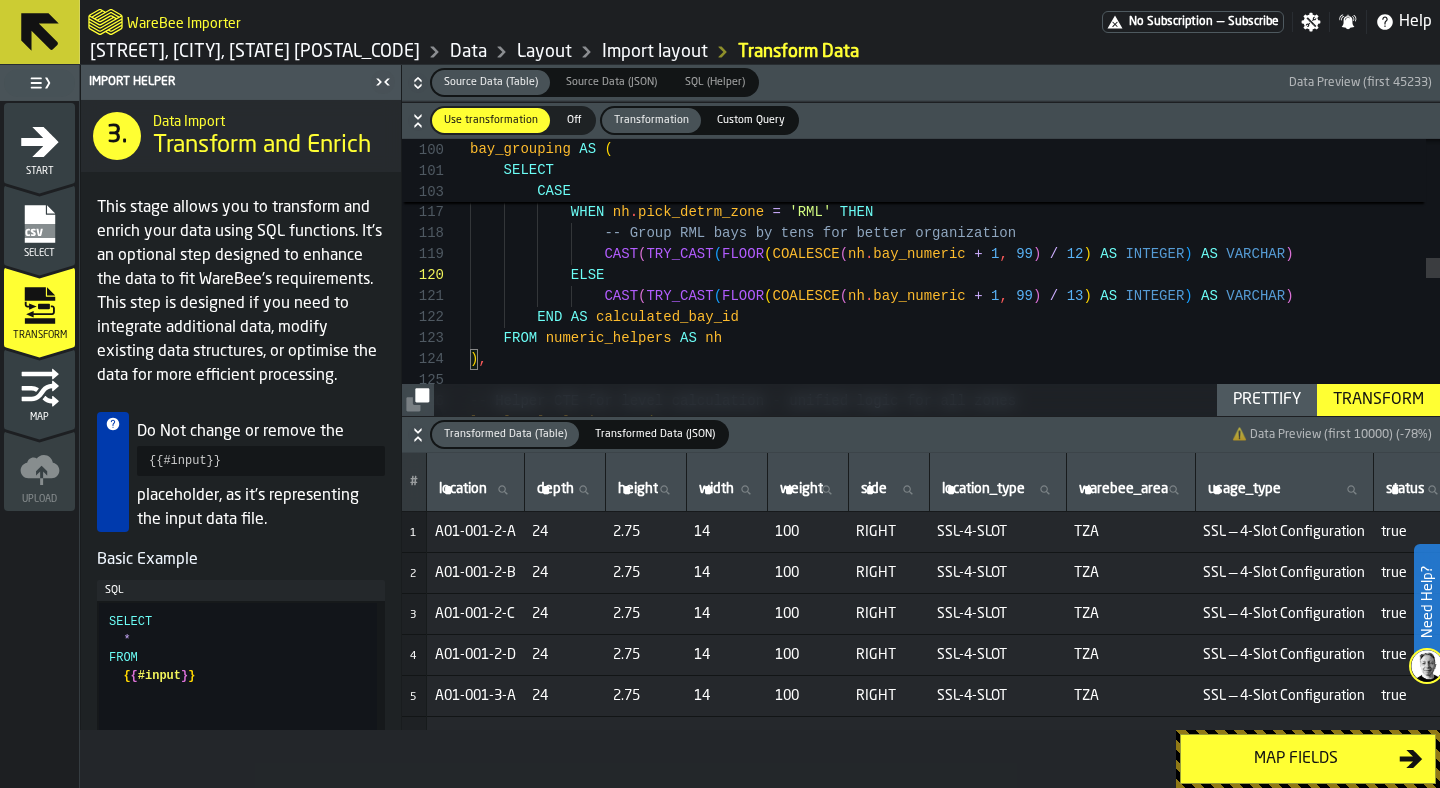 click on "CAST ( TRY_CAST ( FLOOR ( COALESCE ( nh . bay_numeric   +   1 ,   99 )   /   12 )   AS   INTEGER )   AS   VARCHAR )              ELSE                    CAST ( TRY_CAST ( FLOOR ( COALESCE ( nh . bay_numeric   +   1 ,   99 )   /   13 )   AS   INTEGER )   AS   VARCHAR )          END   AS   calculated_bay_id      FROM   numeric_helpers   AS   nh ) , -- Helper CTE for level calculation - unified logi c for all zones level_calculation   AS   (                  -- Group RML bays by tens for better organization              WHEN   nh . pick_detrm_zone   =   'RML'   THEN                  END                      WHEN   nh . posn   IN   ( 'F' , 'G' , 'H' , 'J' , 'K' )   THEN   '1'    -- Right side                      WHEN   nh . posn   IN   ( 'A' , 'B' , 'C' , 'D' , 'E' )   THEN   '0'" at bounding box center (955, 480) 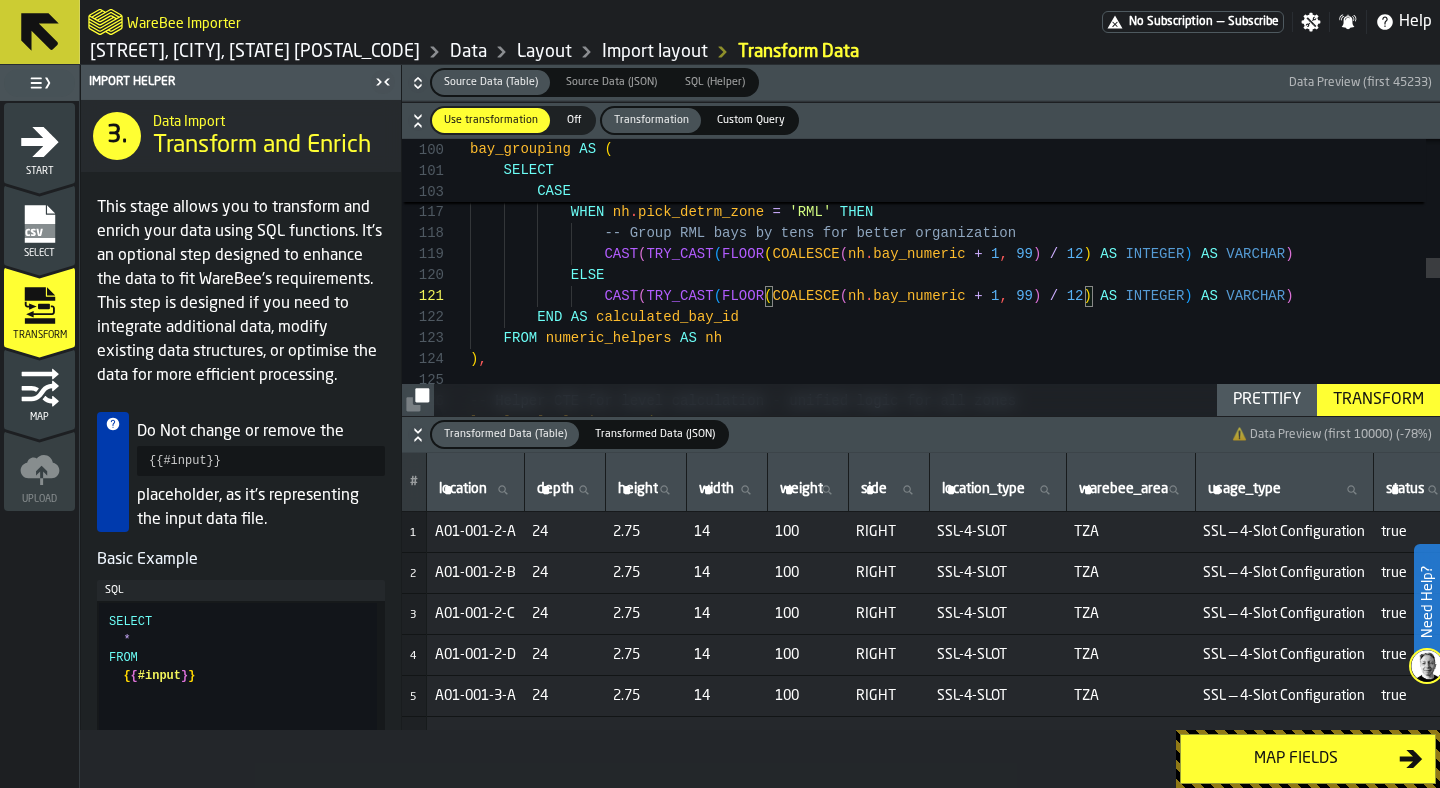 click on "CAST ( TRY_CAST ( FLOOR ( COALESCE ( nh . bay_numeric   +   1 ,   99 )   /   12 )   AS   INTEGER )   AS   VARCHAR )              ELSE                    CAST ( TRY_CAST ( FLOOR ( COALESCE ( nh . bay_numeric   +   1 ,   99 )   /   12 )   AS   INTEGER )   AS   VARCHAR )          END   AS   calculated_bay_id      FROM   numeric_helpers   AS   nh ) , -- Helper CTE for level calculation - unified logi c for all zones level_calculation   AS   (                  -- Group RML bays by tens for better organization              WHEN   nh . pick_detrm_zone   =   'RML'   THEN                  END                      WHEN   nh . posn   IN   ( 'F' , 'G' , 'H' , 'J' , 'K' )   THEN   '1'    -- Right side                      WHEN   nh . posn   IN   ( 'A' , 'B' , 'C' , 'D' , 'E' )   THEN   '0'" at bounding box center (955, 480) 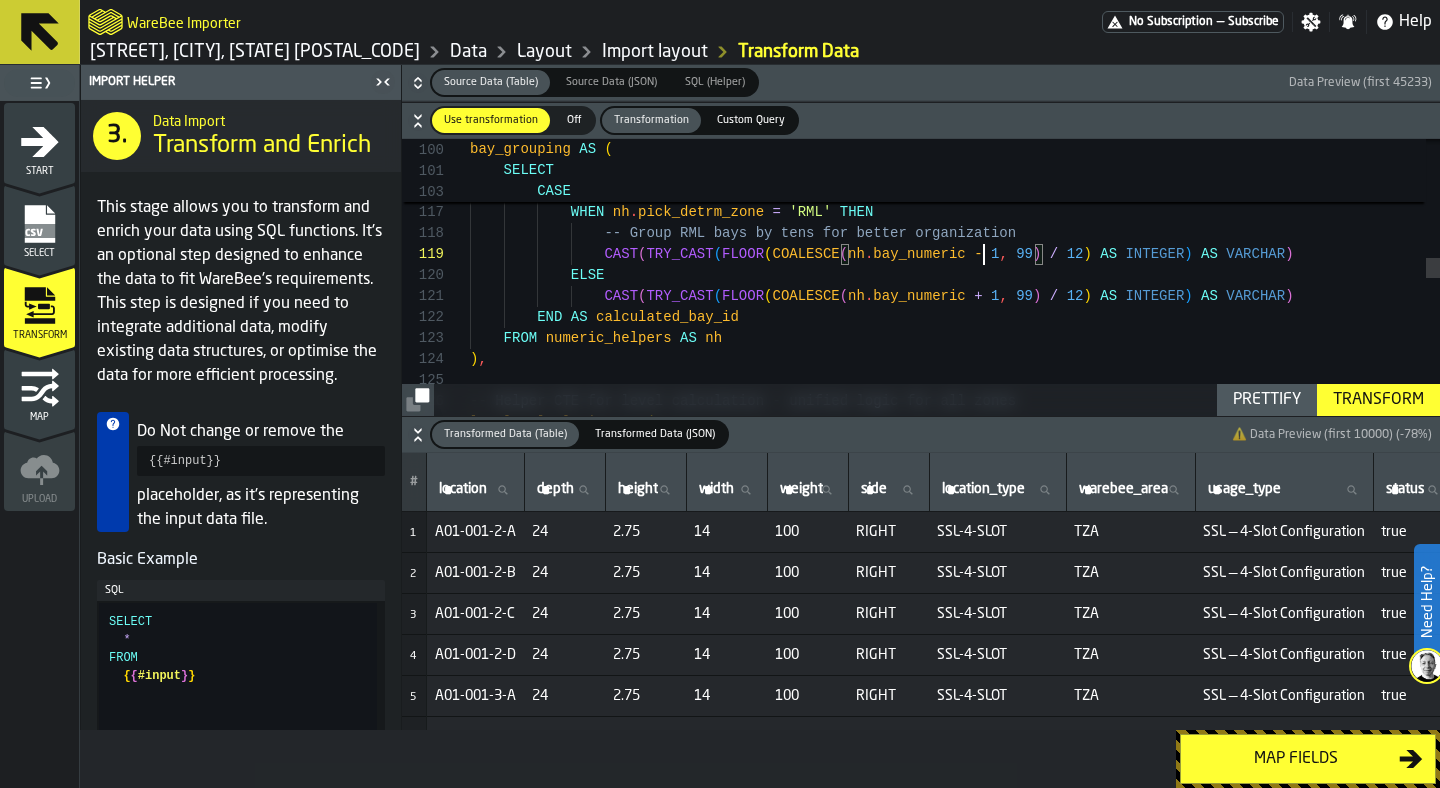 scroll, scrollTop: 63, scrollLeft: 0, axis: vertical 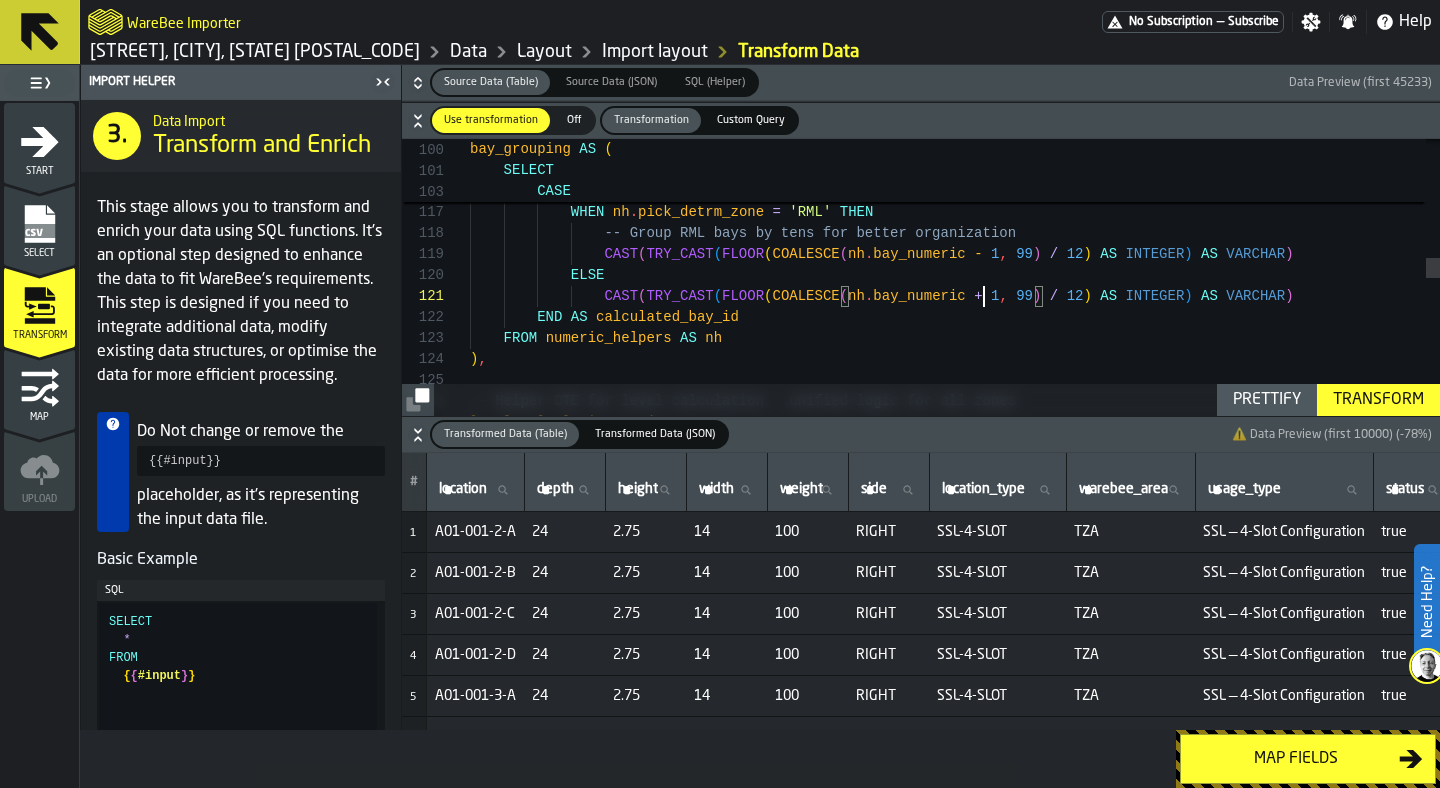 click on "CAST ( TRY_CAST ( FLOOR ( COALESCE ( nh . bay_numeric   -   1 ,   99 )   /   12 )   AS   INTEGER )   AS   VARCHAR )              ELSE                    CAST ( TRY_CAST ( FLOOR ( COALESCE ( nh . bay_numeric   +   1 ,   99 )   /   12 )   AS   INTEGER )   AS   VARCHAR )          END   AS   calculated_bay_id      FROM   numeric_helpers   AS   nh ) , -- Helper CTE for level calculation - unified logi c for all zones level_calculation   AS   (                  -- Group RML bays by tens for better organization              WHEN   nh . pick_detrm_zone   =   'RML'   THEN                  END                      WHEN   nh . posn   IN   ( 'F' , 'G' , 'H' , 'J' , 'K' )   THEN   '1'    -- Right side                      WHEN   nh . posn   IN   ( 'A' , 'B' , 'C' , 'D' , 'E' )   THEN   '0'" at bounding box center (955, 480) 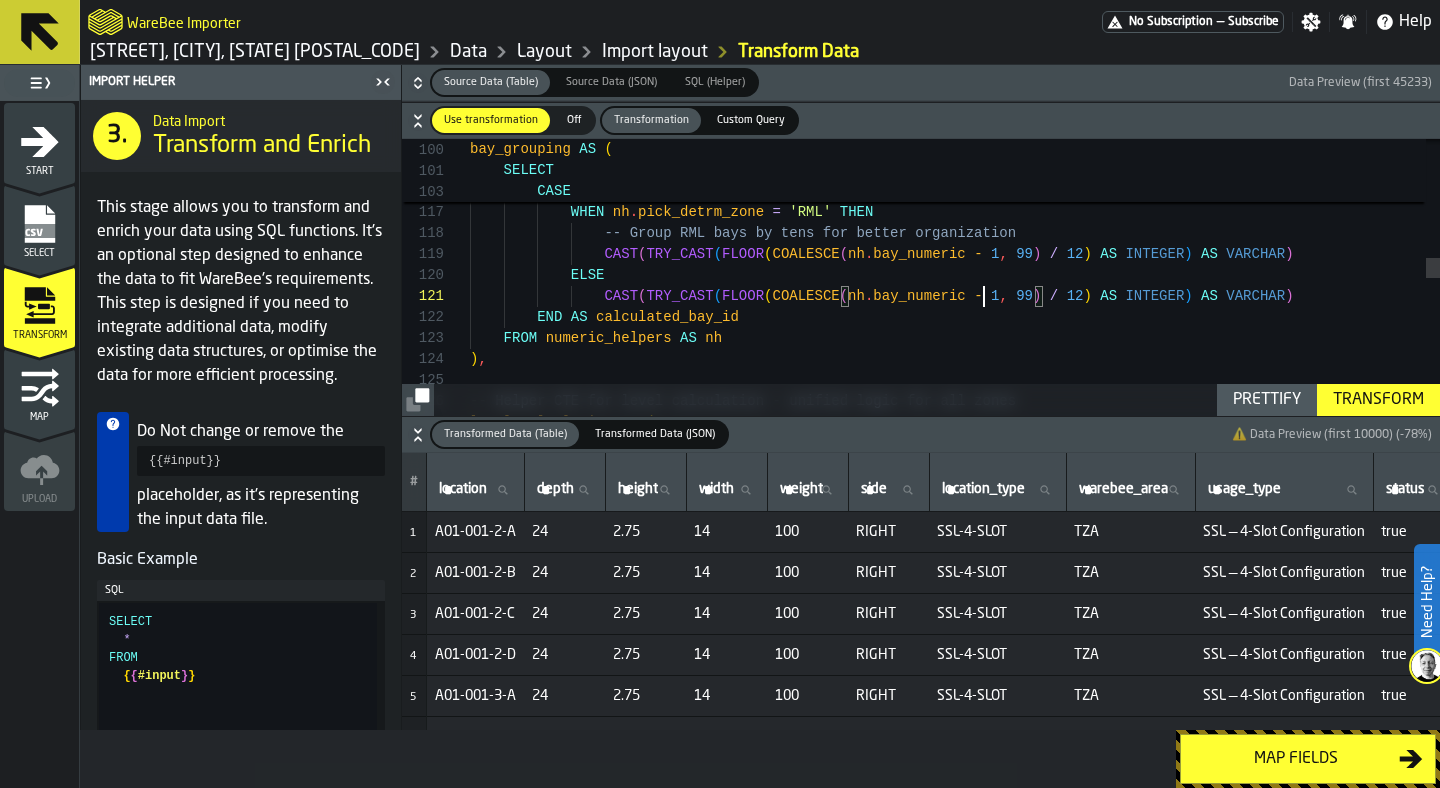 click on "Transform" at bounding box center (1378, 400) 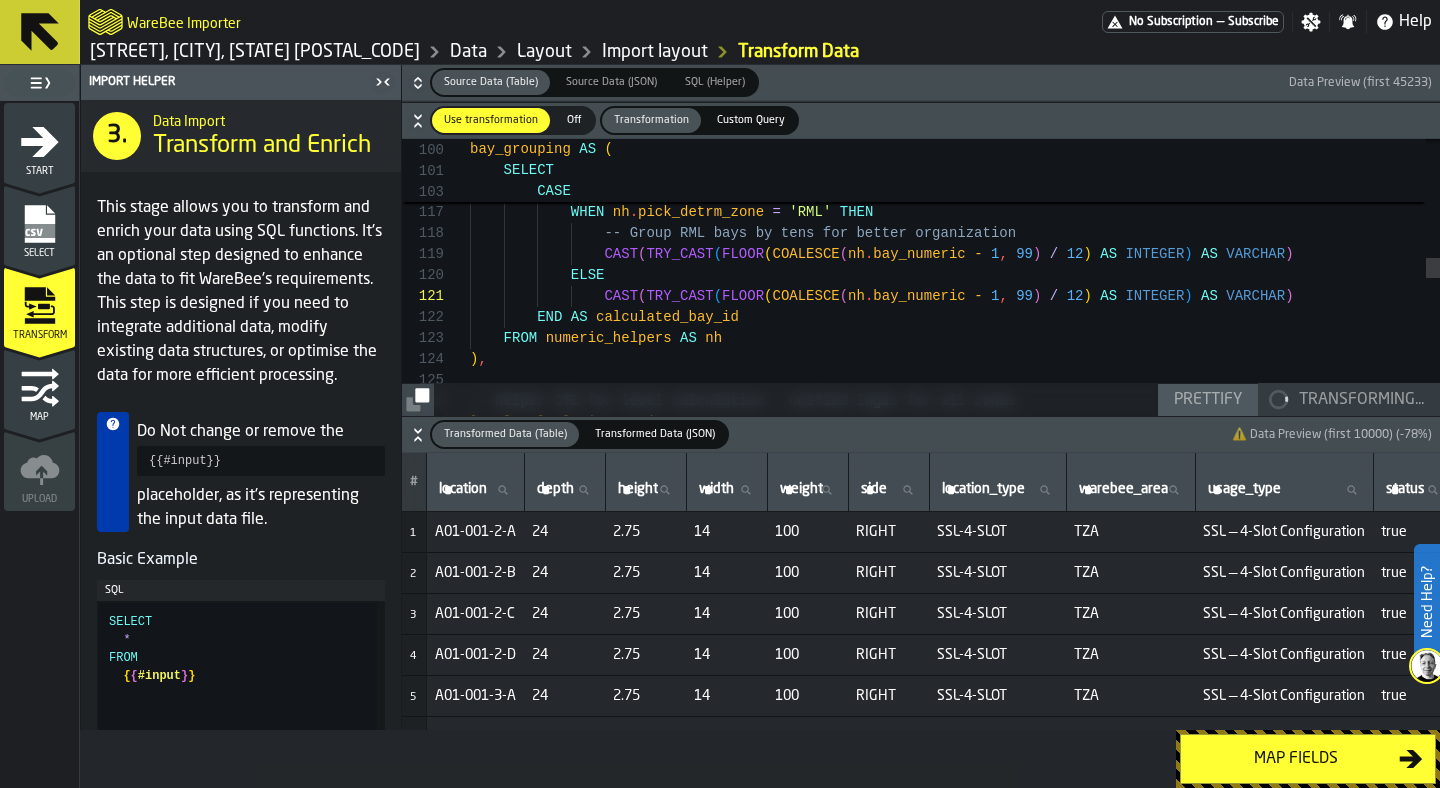 click 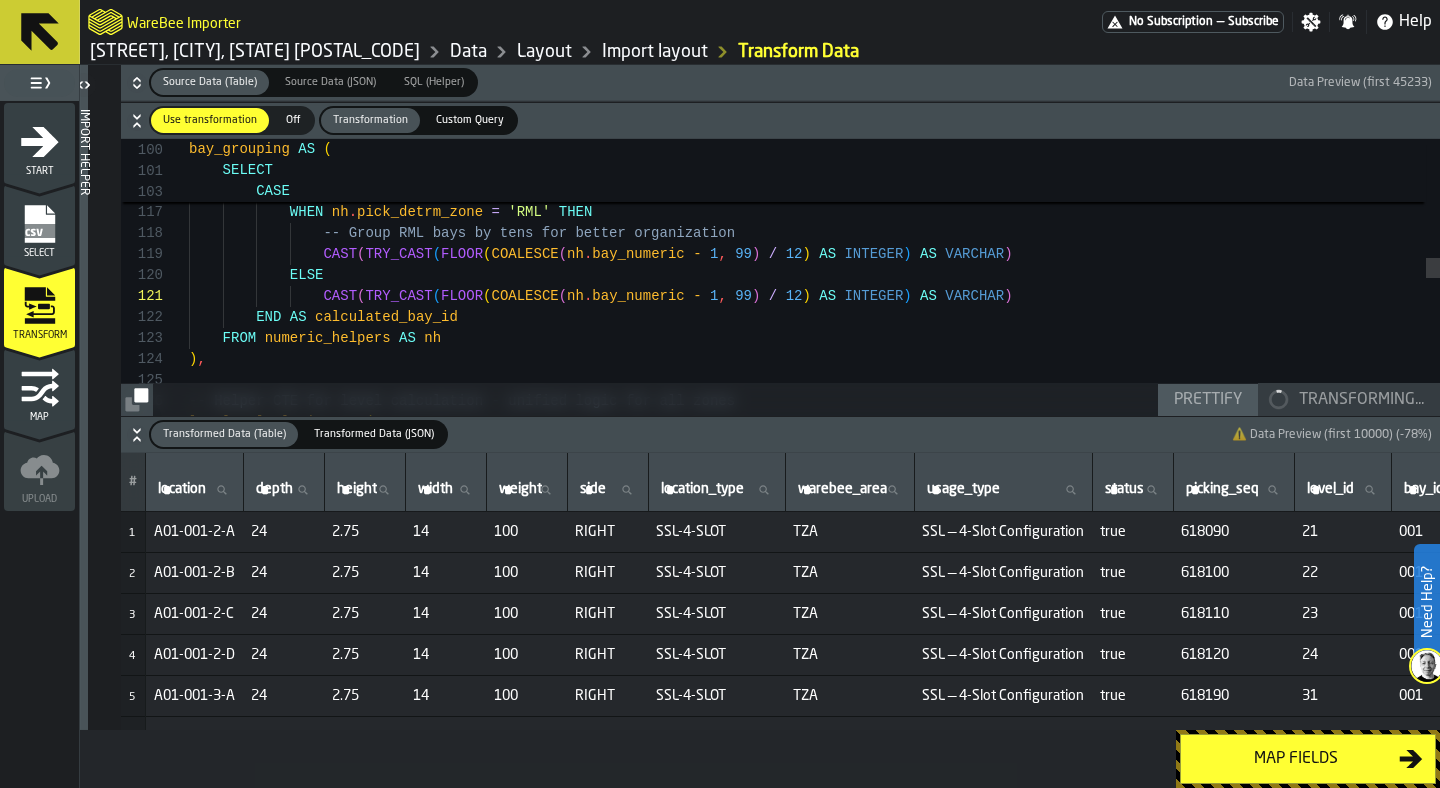type on "**********" 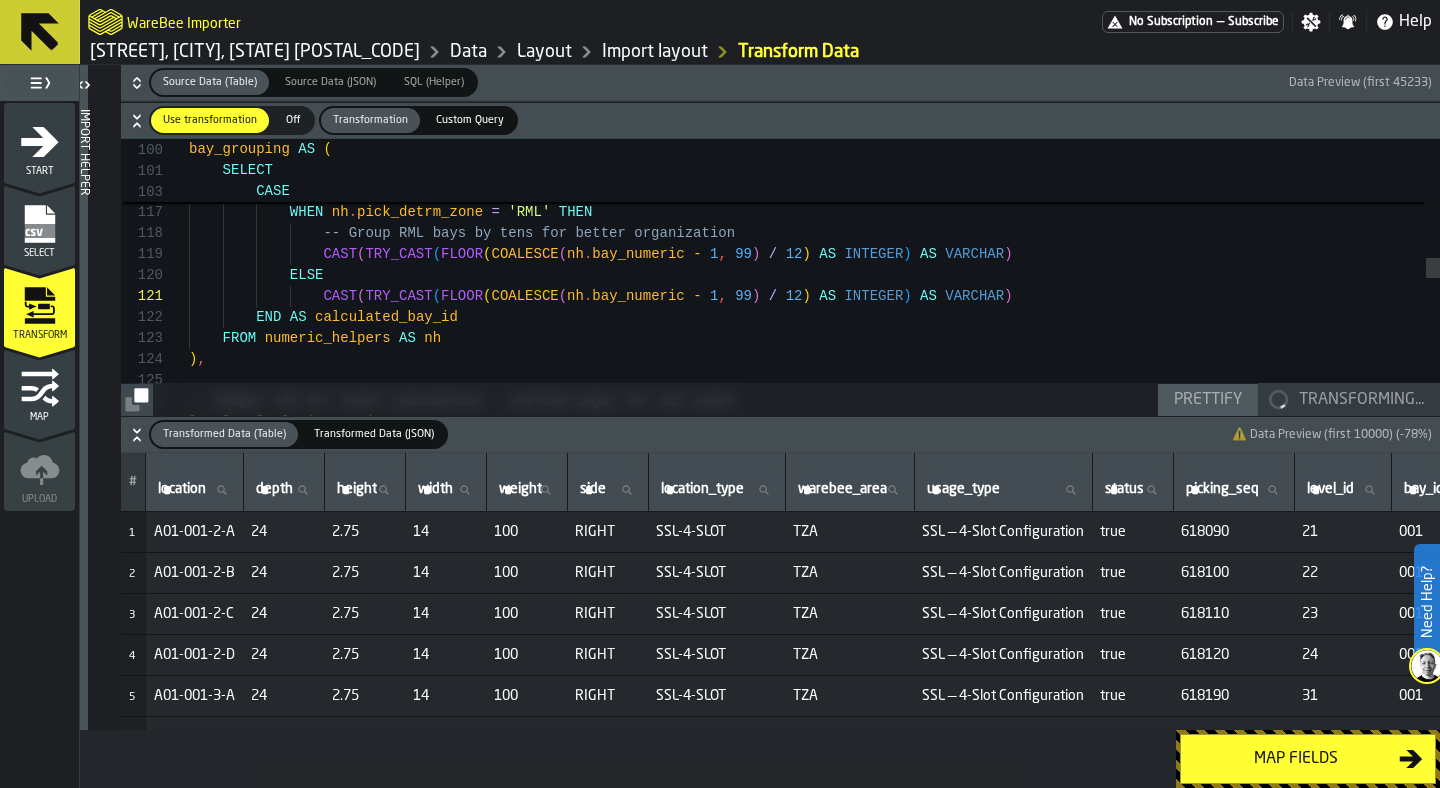 scroll, scrollTop: 210, scrollLeft: 0, axis: vertical 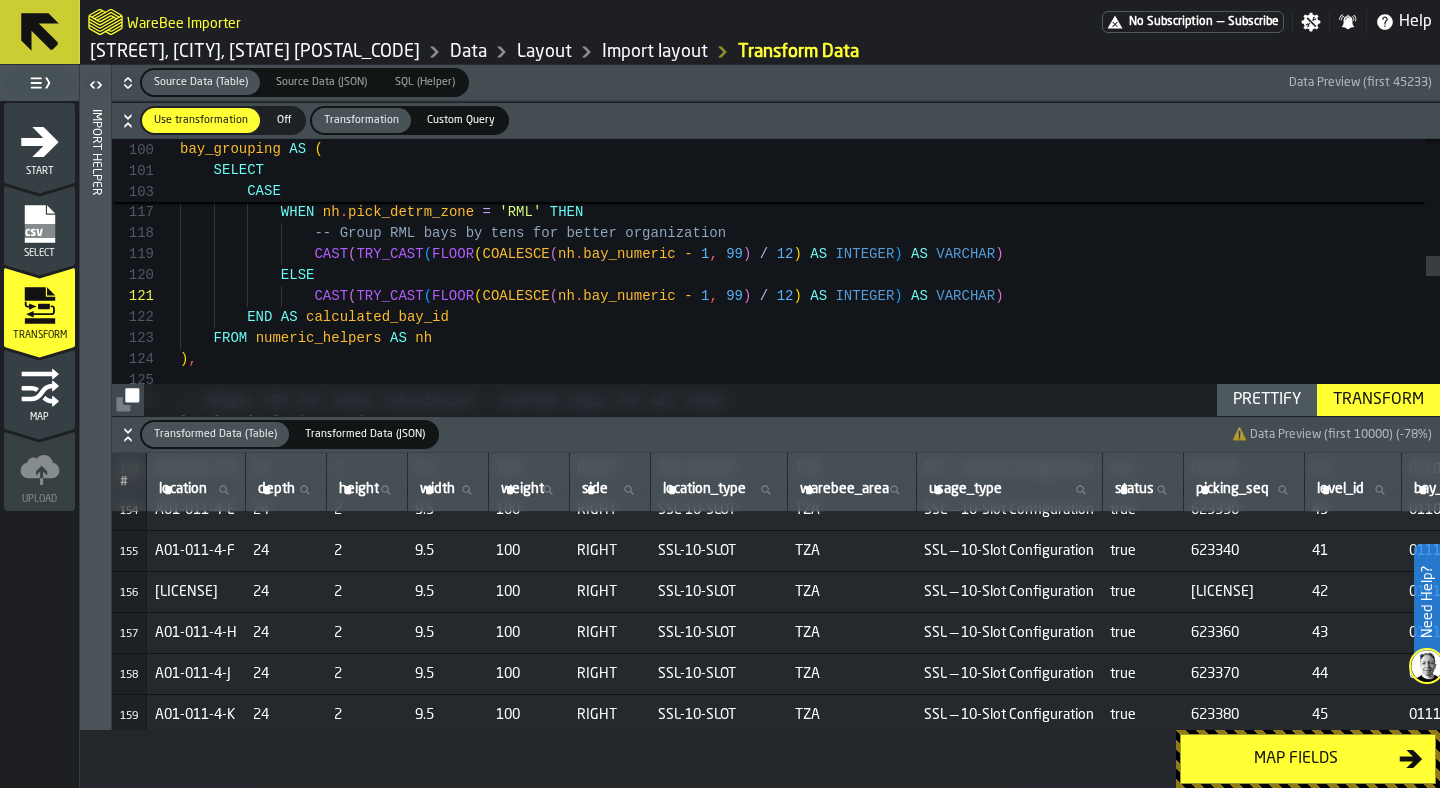 click 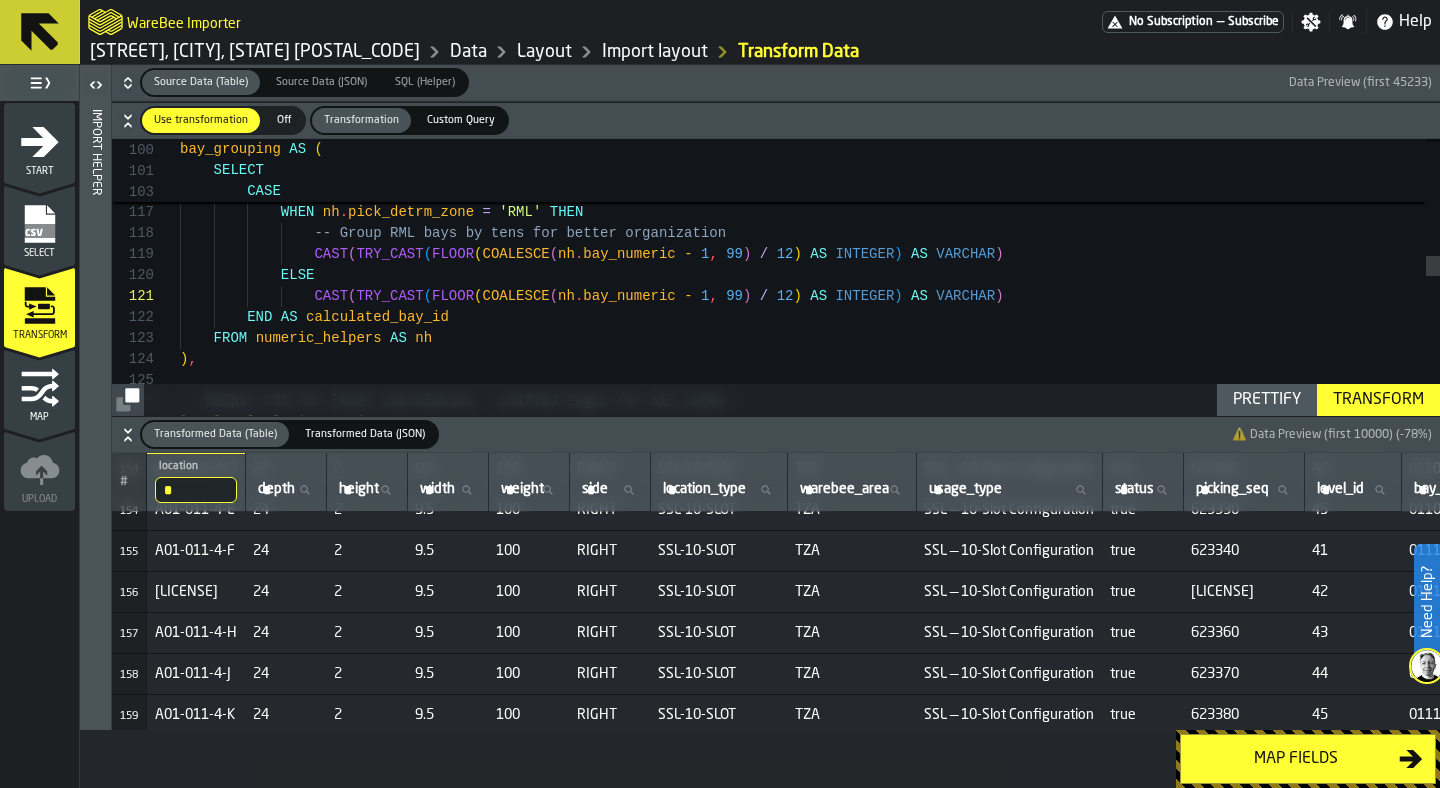 click on "*" at bounding box center (196, 490) 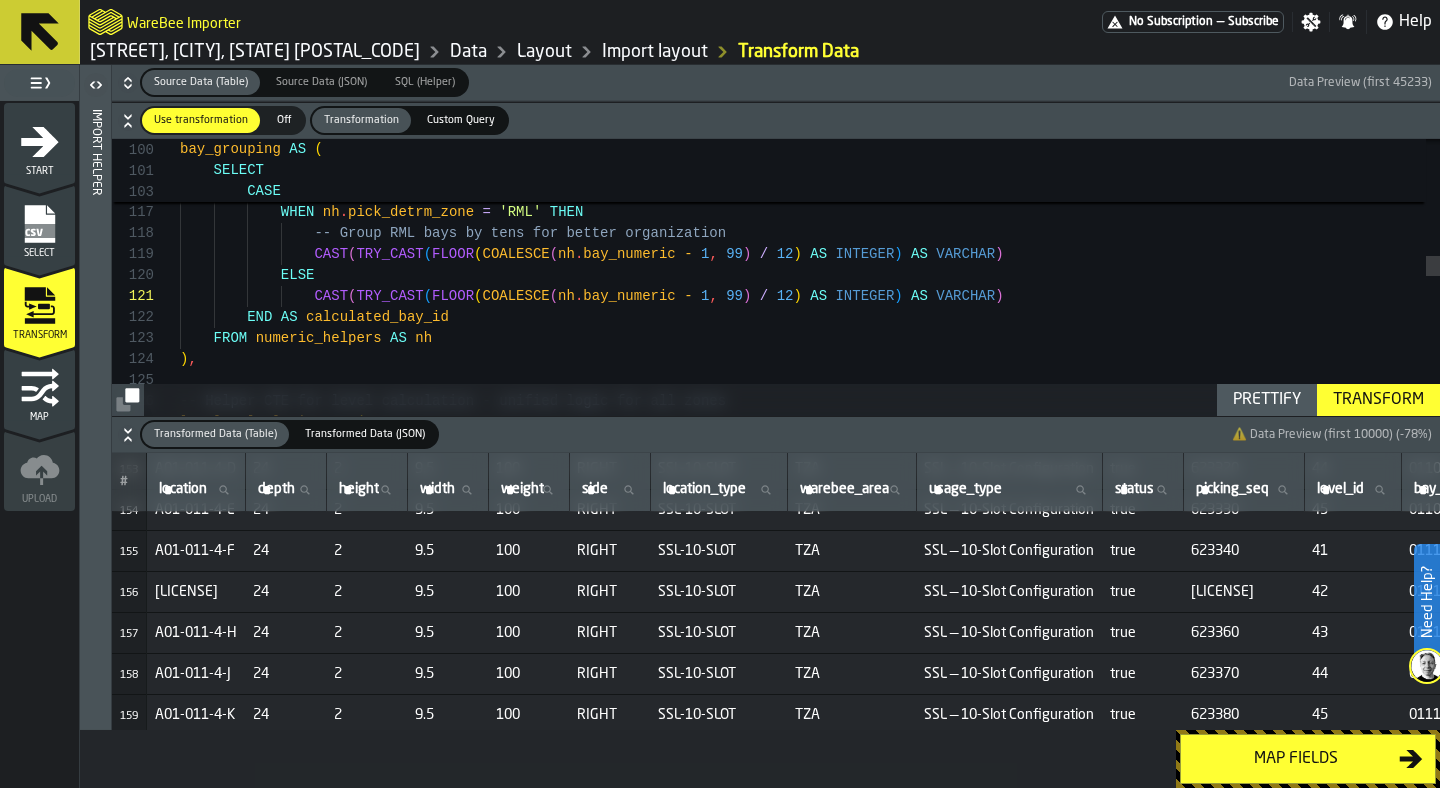 click 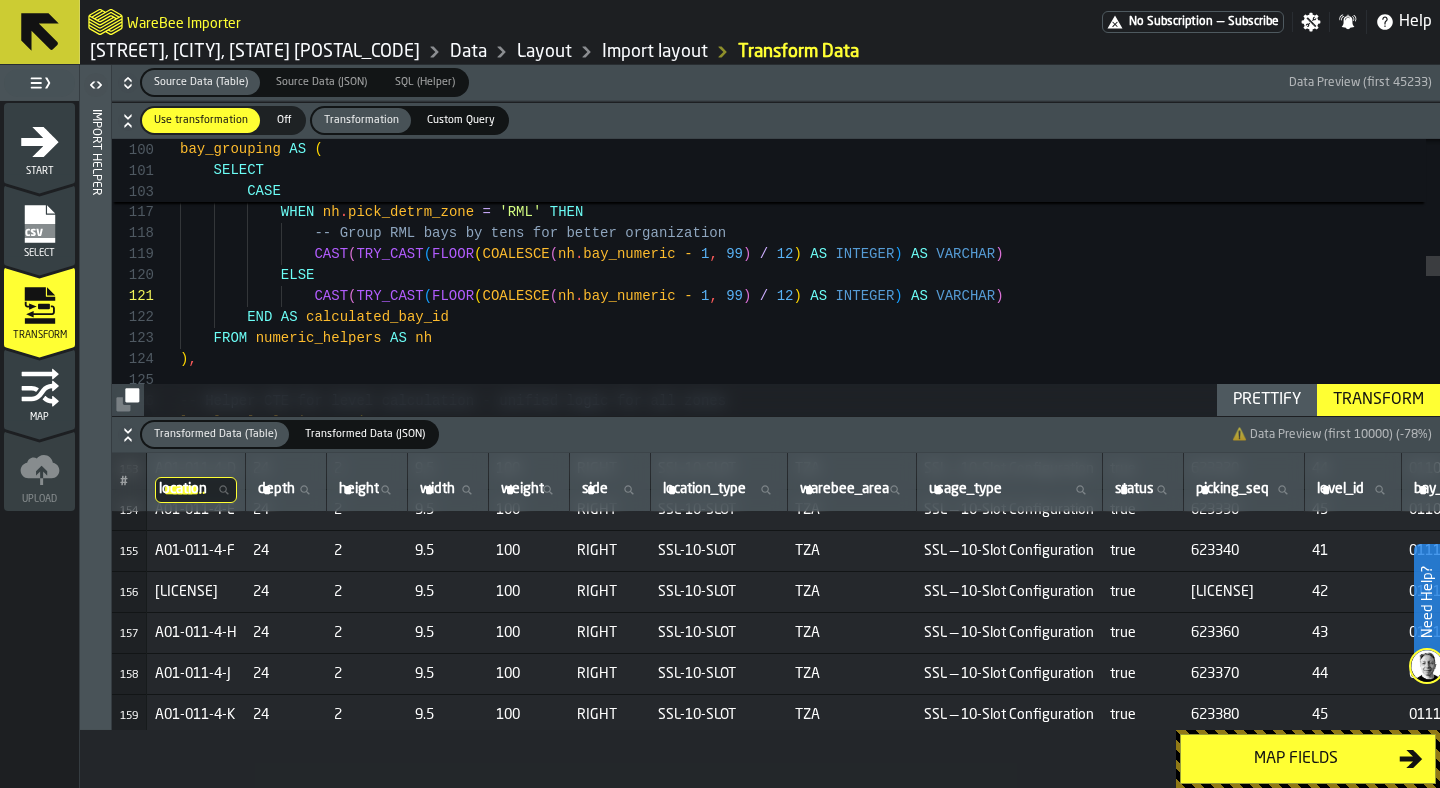 scroll, scrollTop: 0, scrollLeft: 1550, axis: horizontal 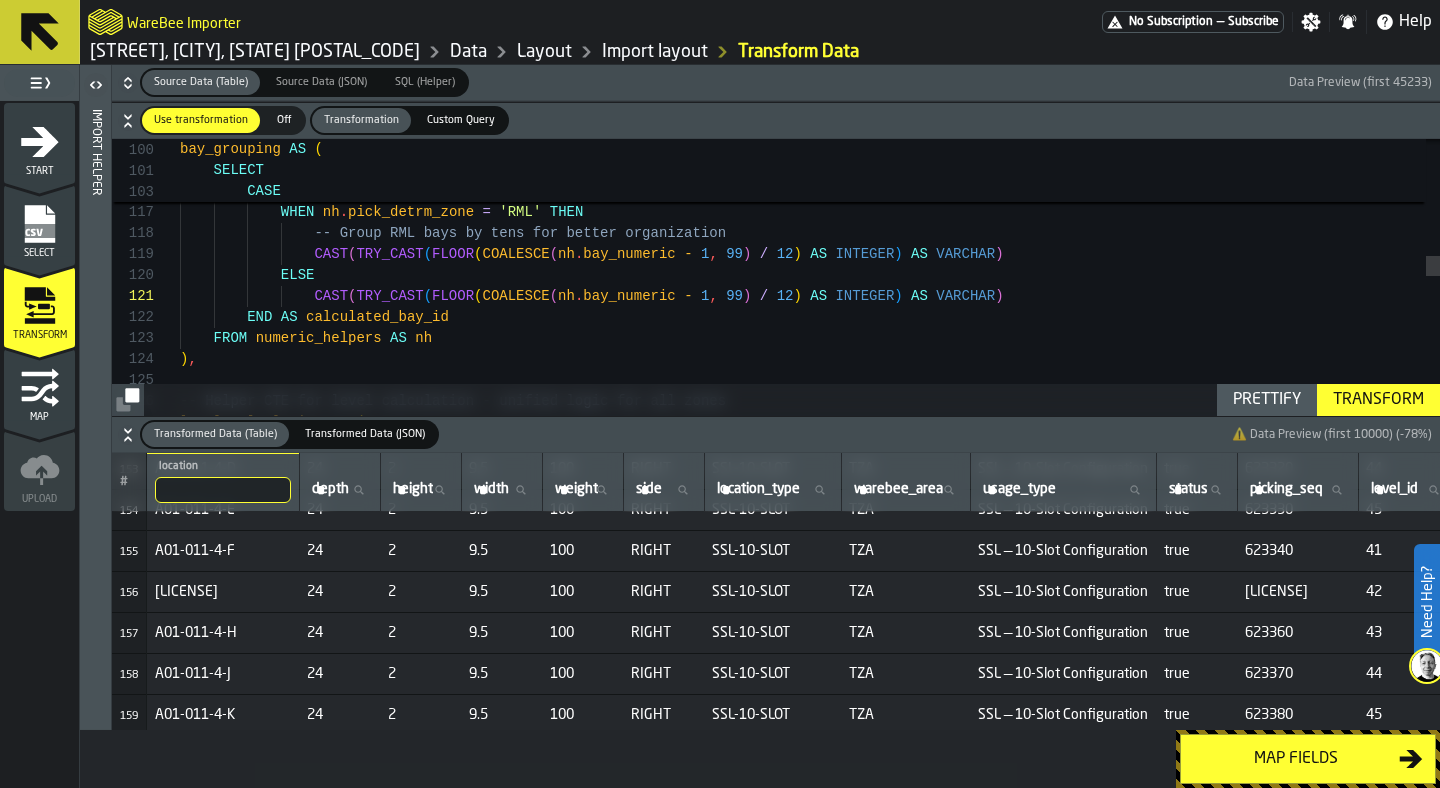 type 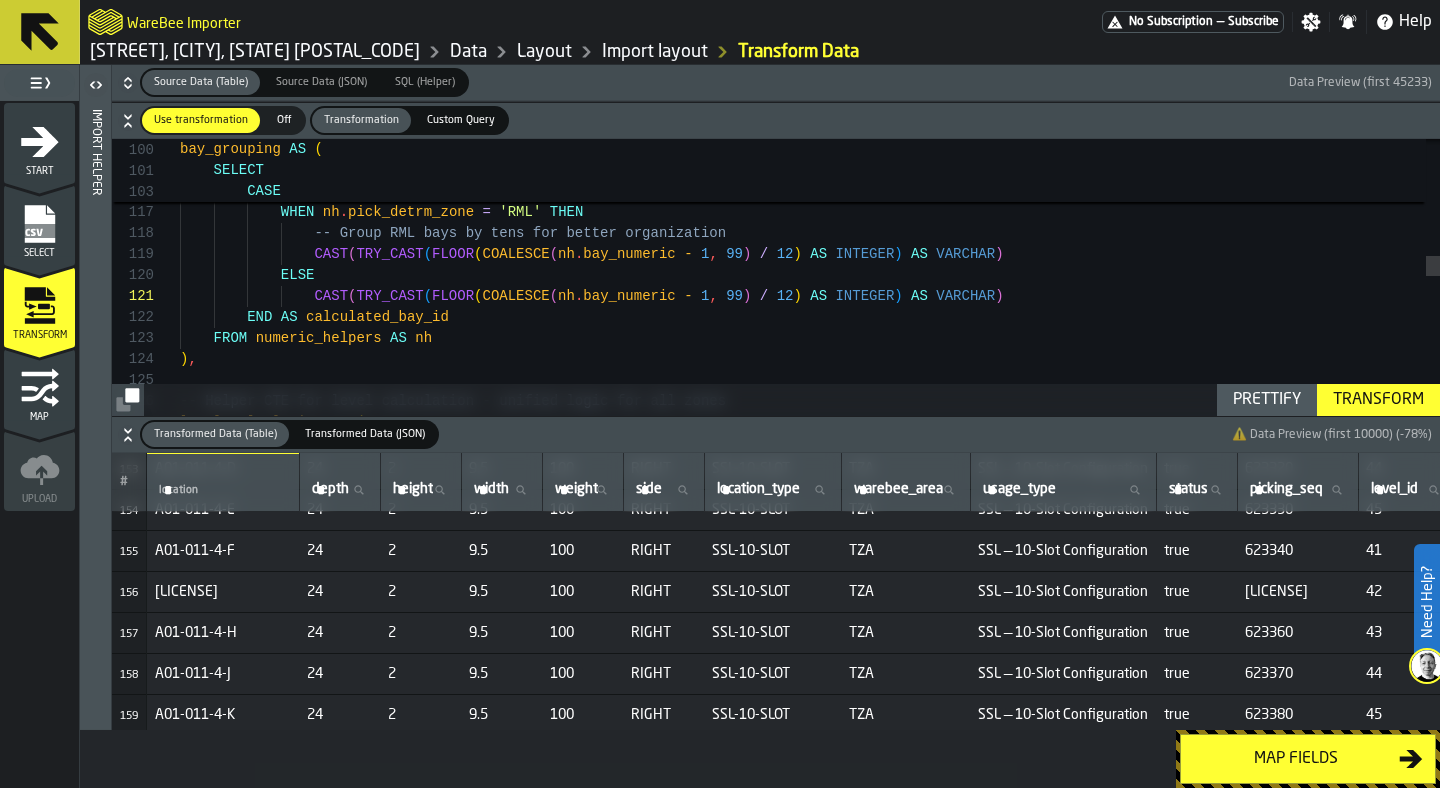 scroll, scrollTop: 0, scrollLeft: 0, axis: both 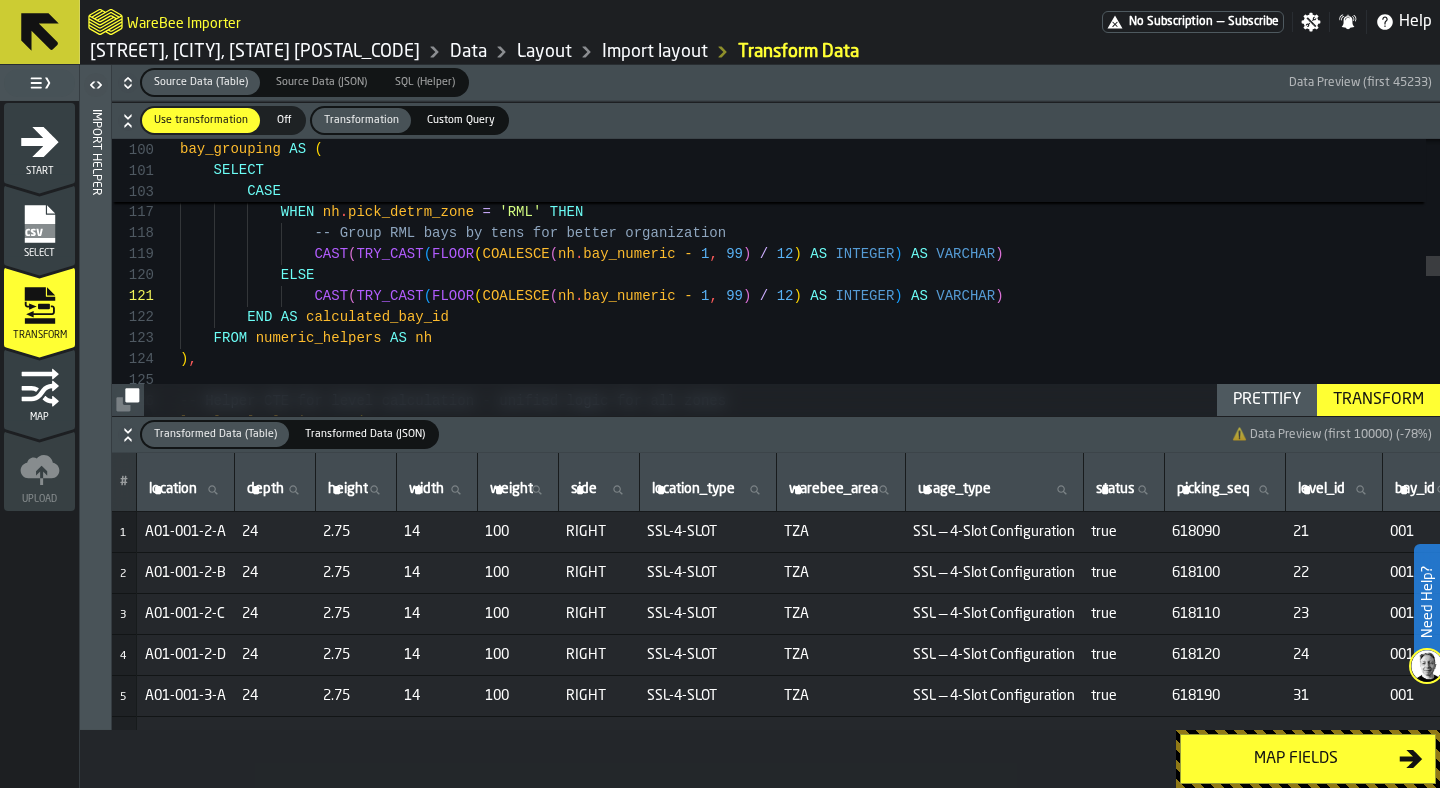 click on "depth depth" at bounding box center [275, 490] 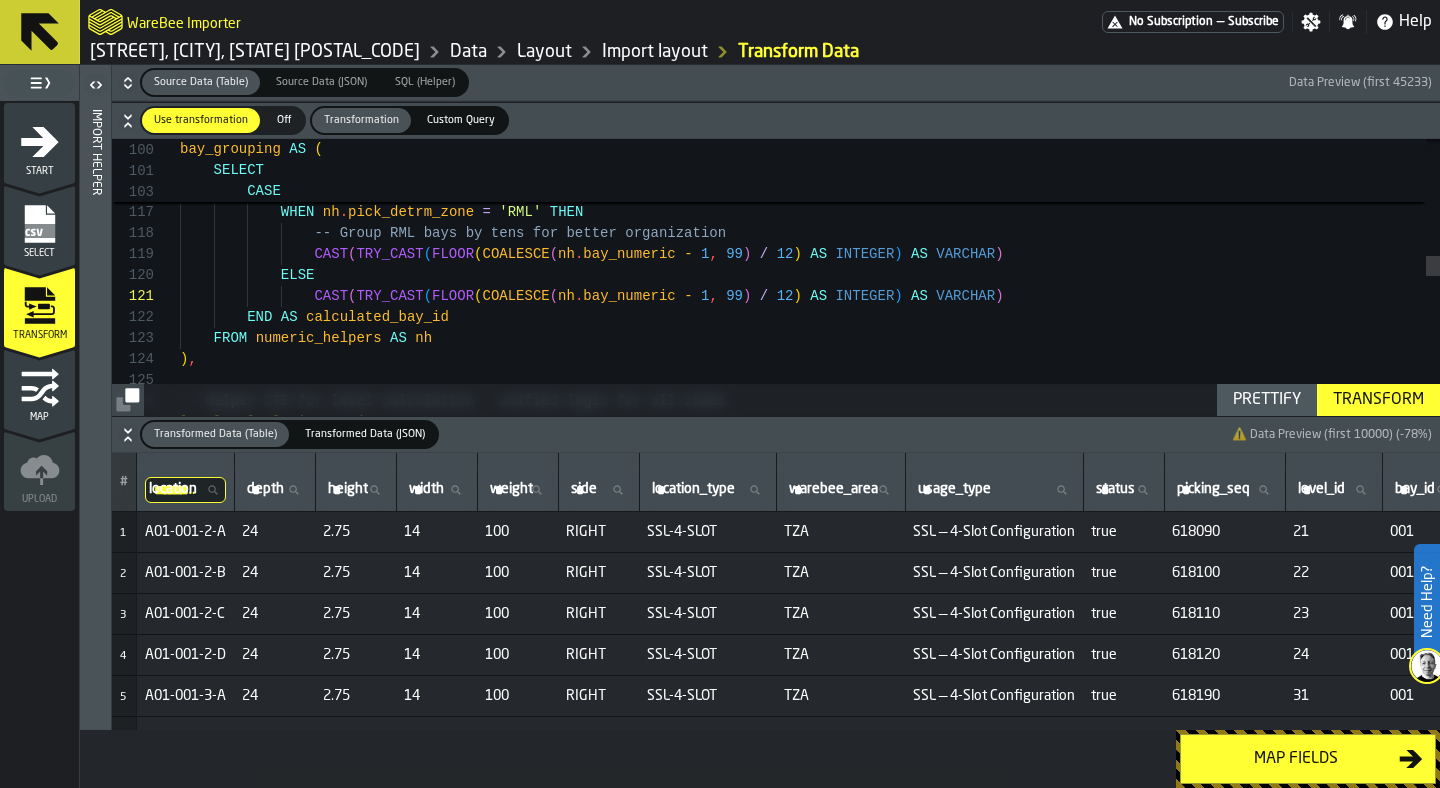 scroll, scrollTop: 0, scrollLeft: 10, axis: horizontal 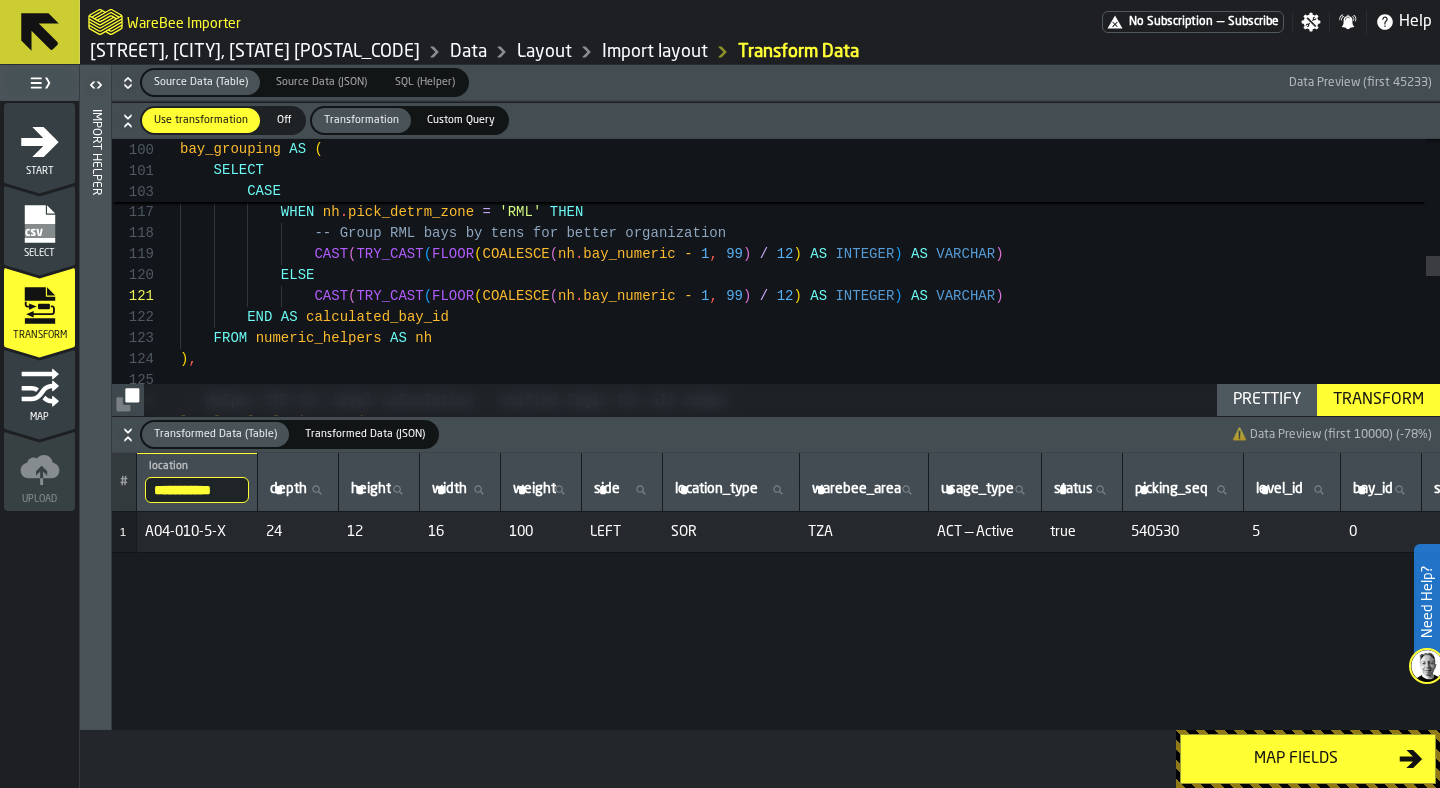 click on "**********" at bounding box center (197, 490) 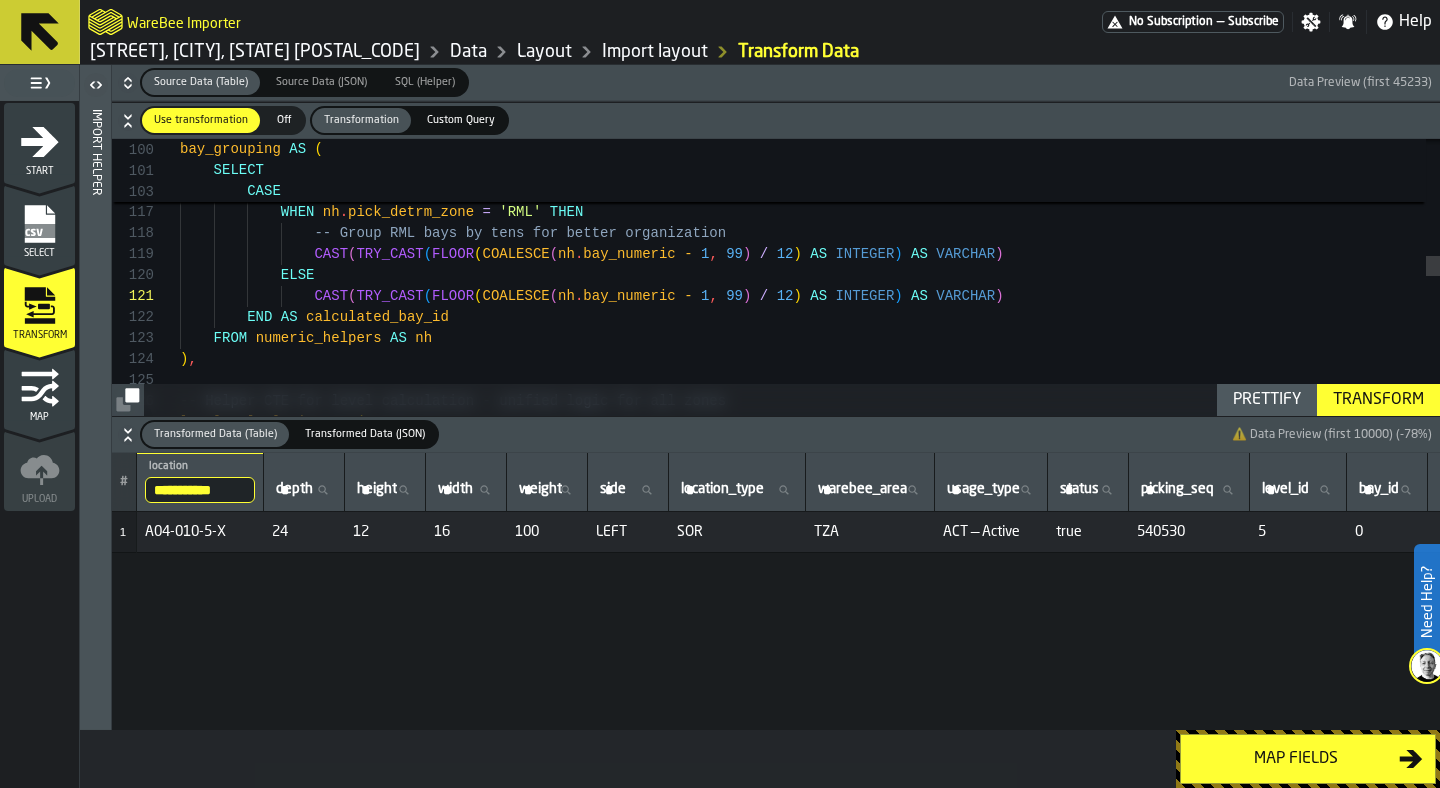 drag, startPoint x: 187, startPoint y: 486, endPoint x: 274, endPoint y: 486, distance: 87 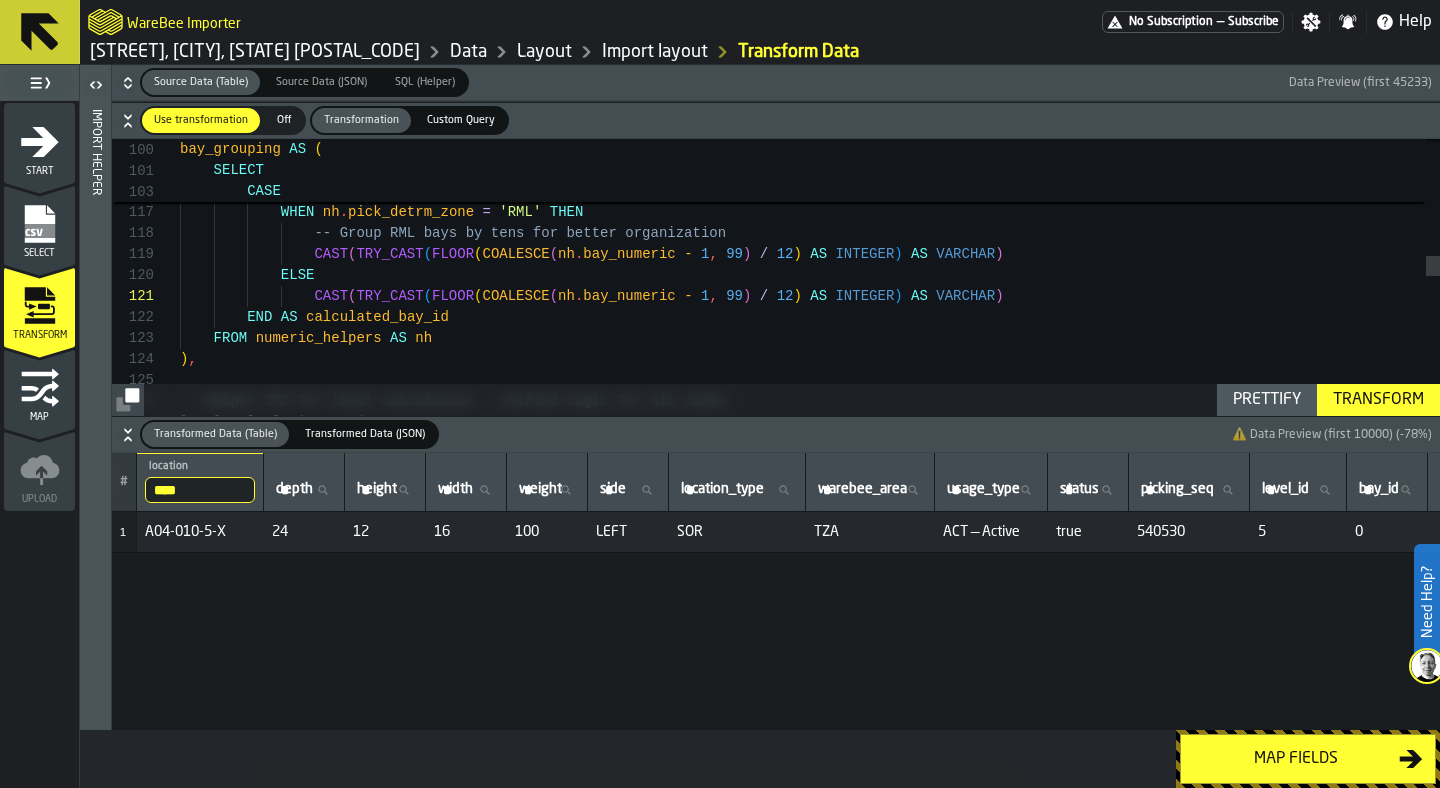 scroll, scrollTop: 0, scrollLeft: 0, axis: both 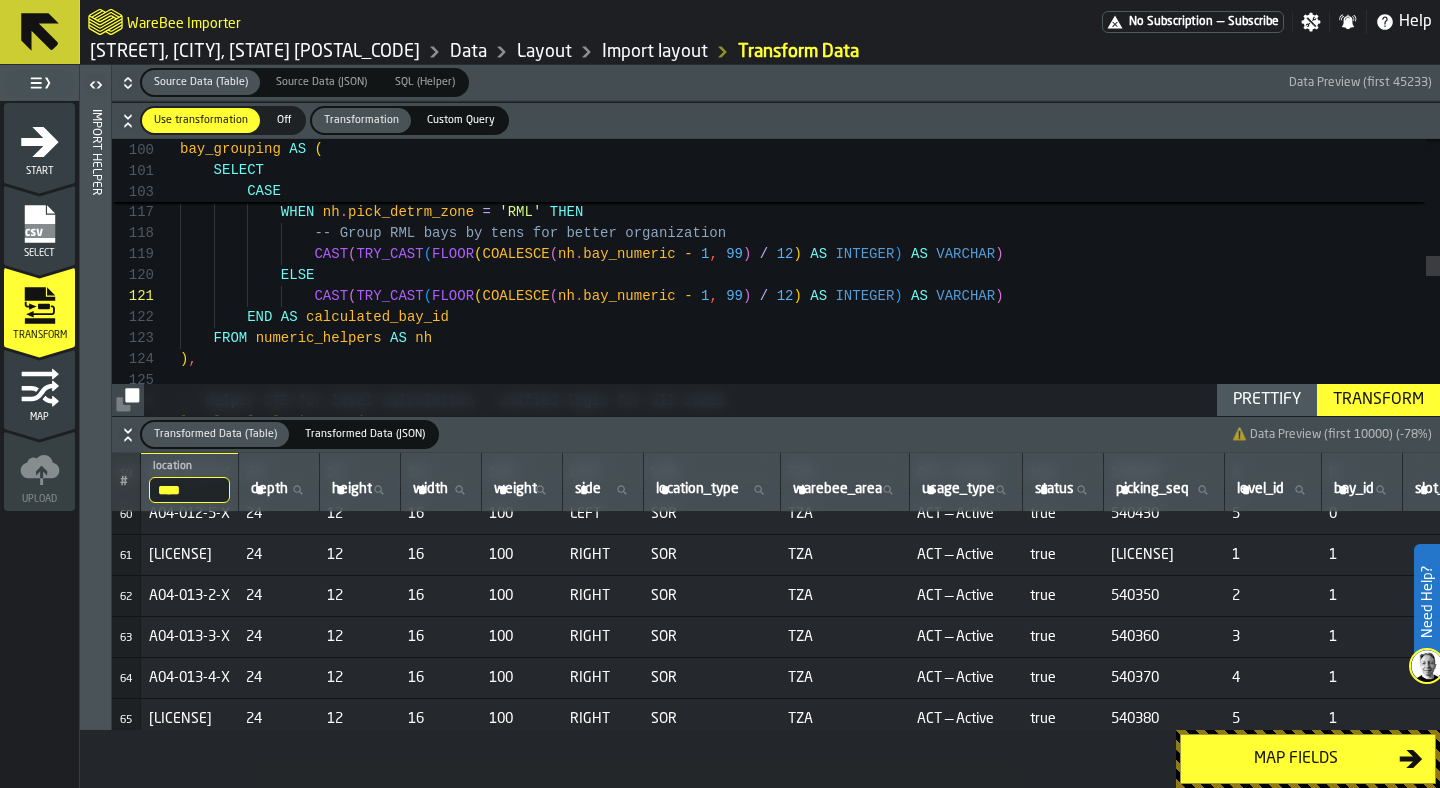 click on "Map fields" at bounding box center [1296, 759] 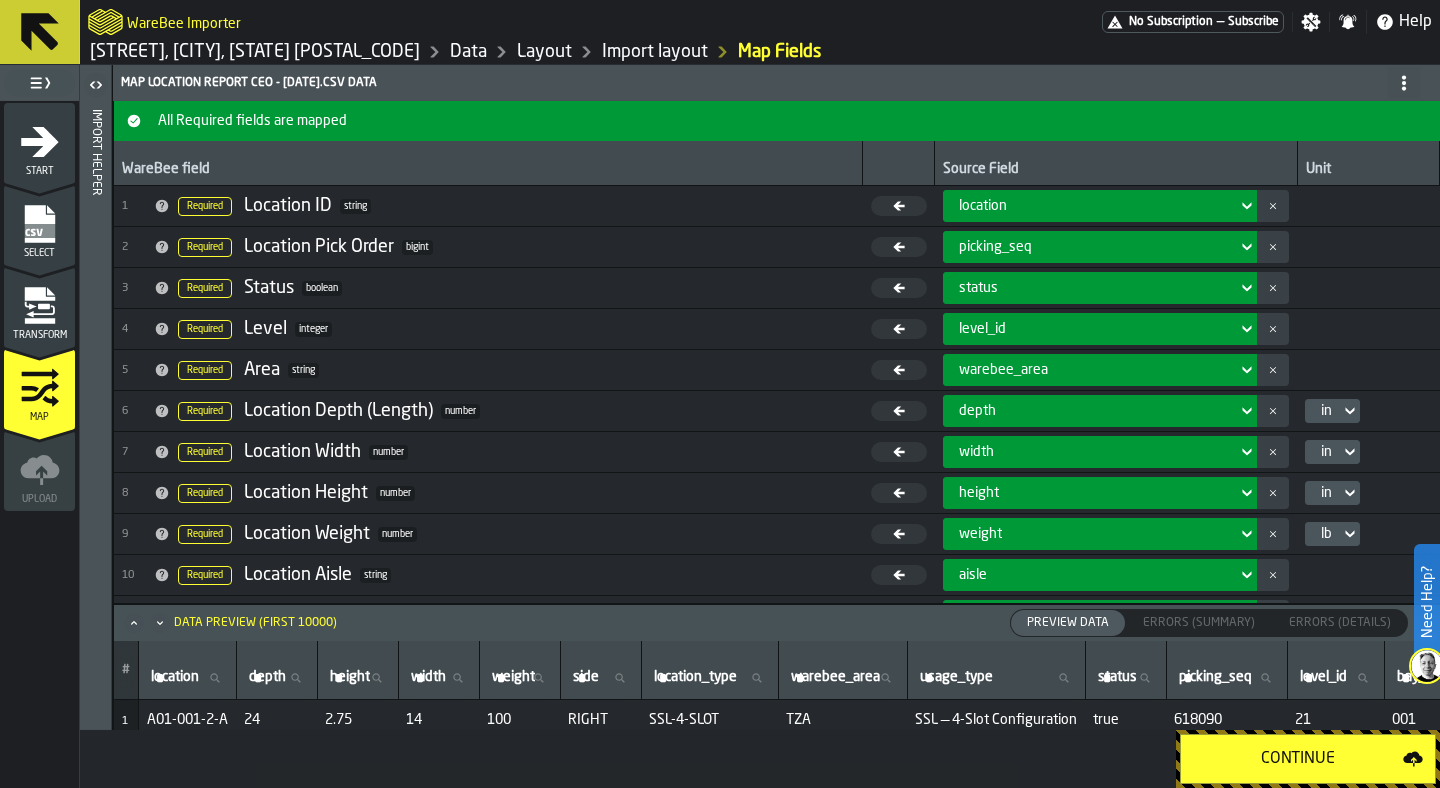 click on "Continue" at bounding box center [1298, 759] 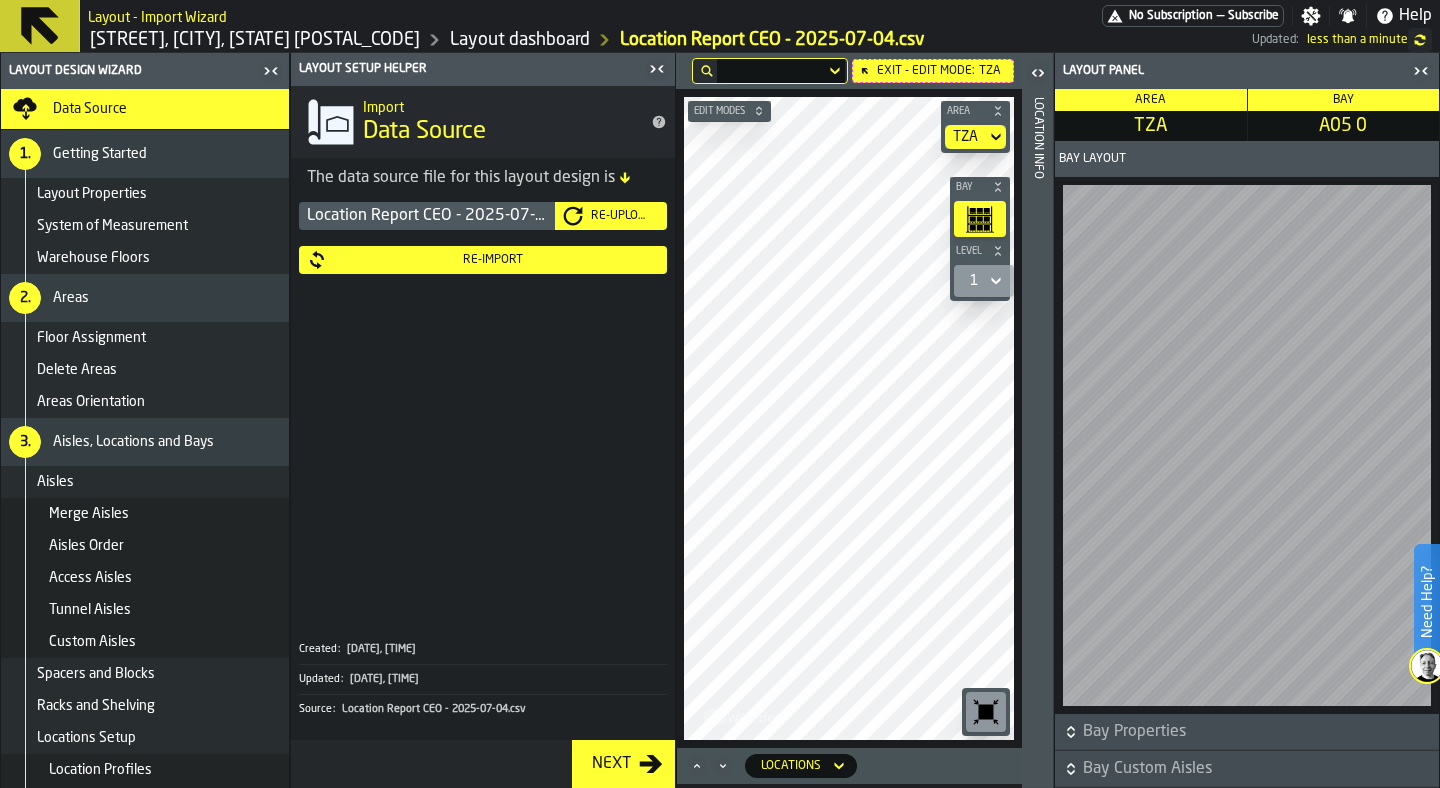click at bounding box center (657, 69) 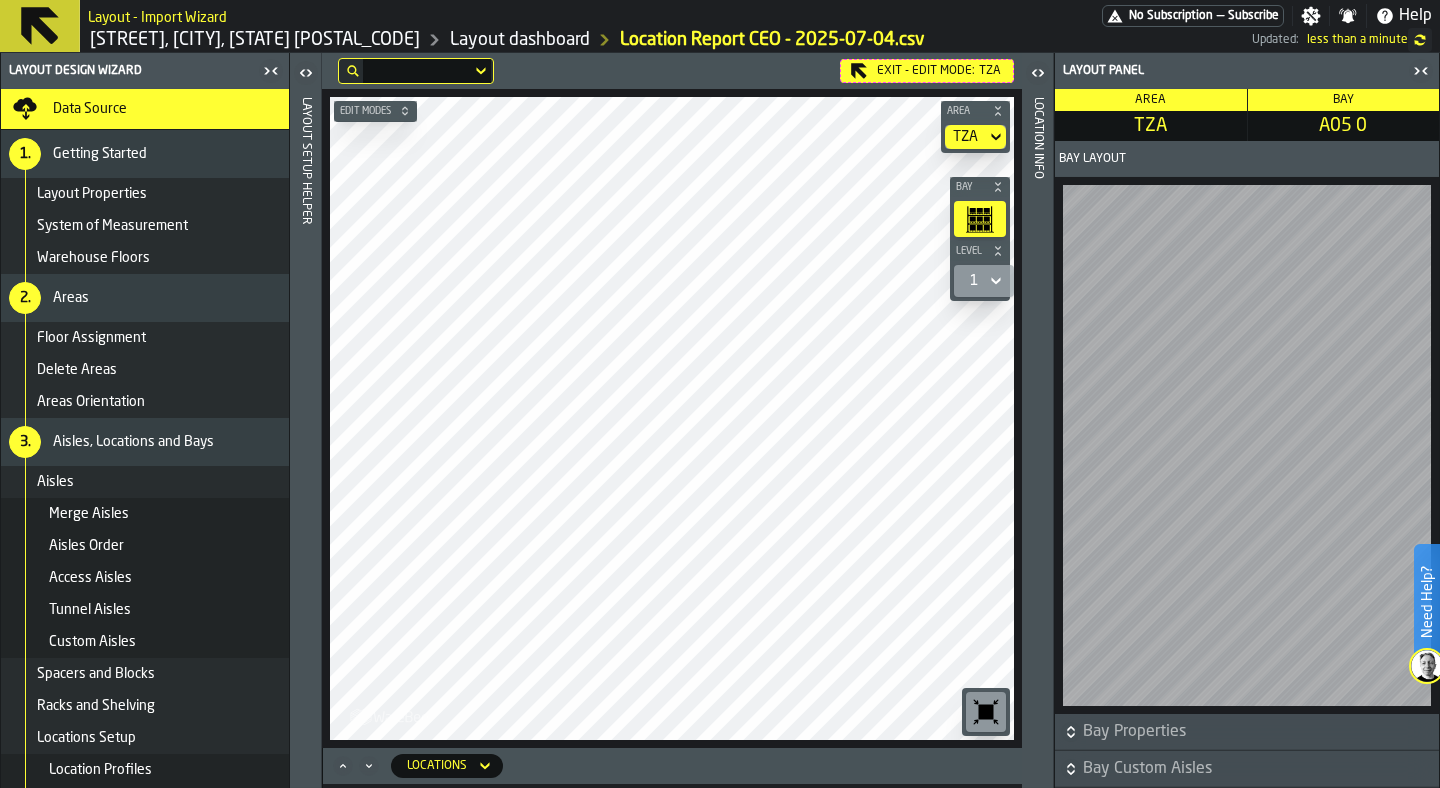 click 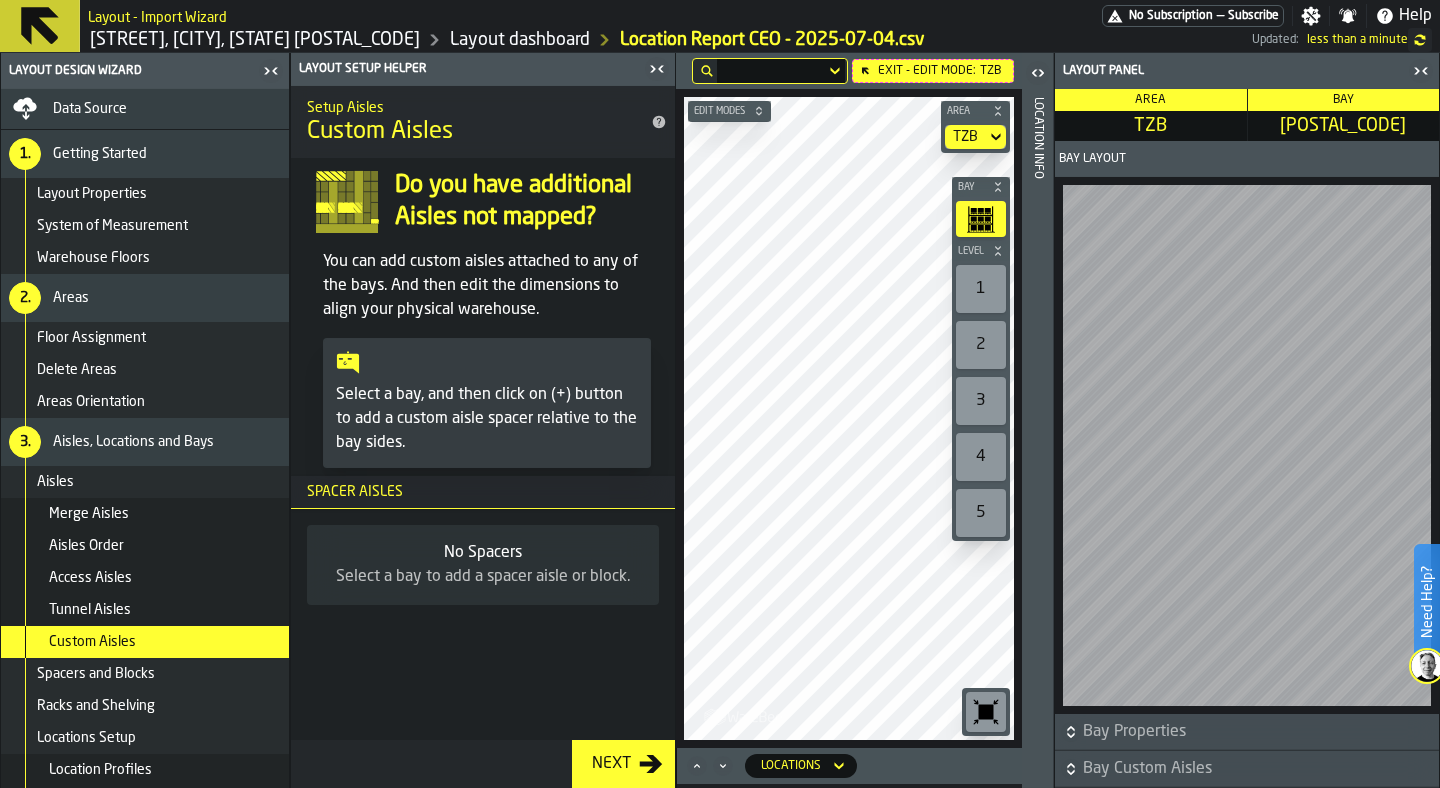 scroll, scrollTop: 0, scrollLeft: 0, axis: both 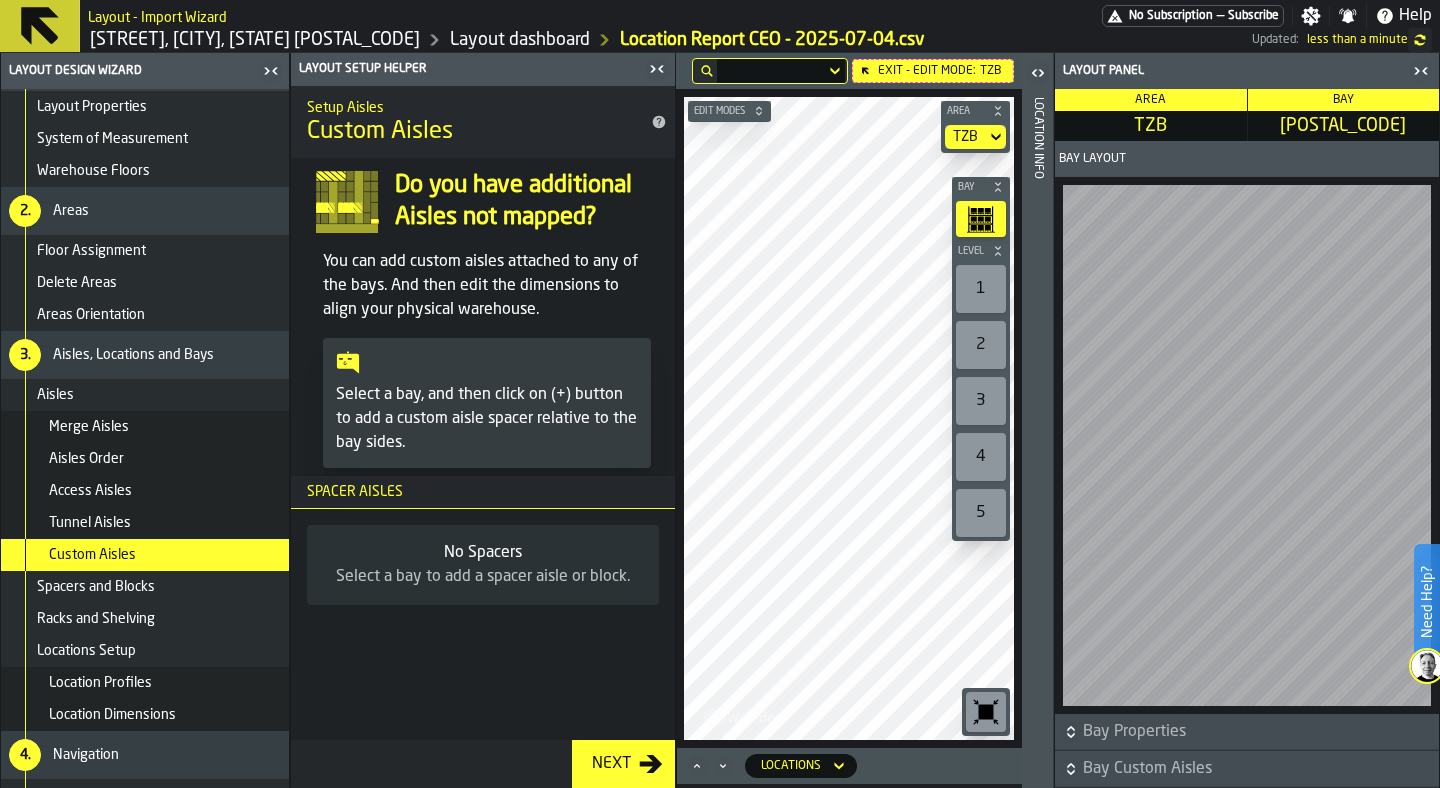 click 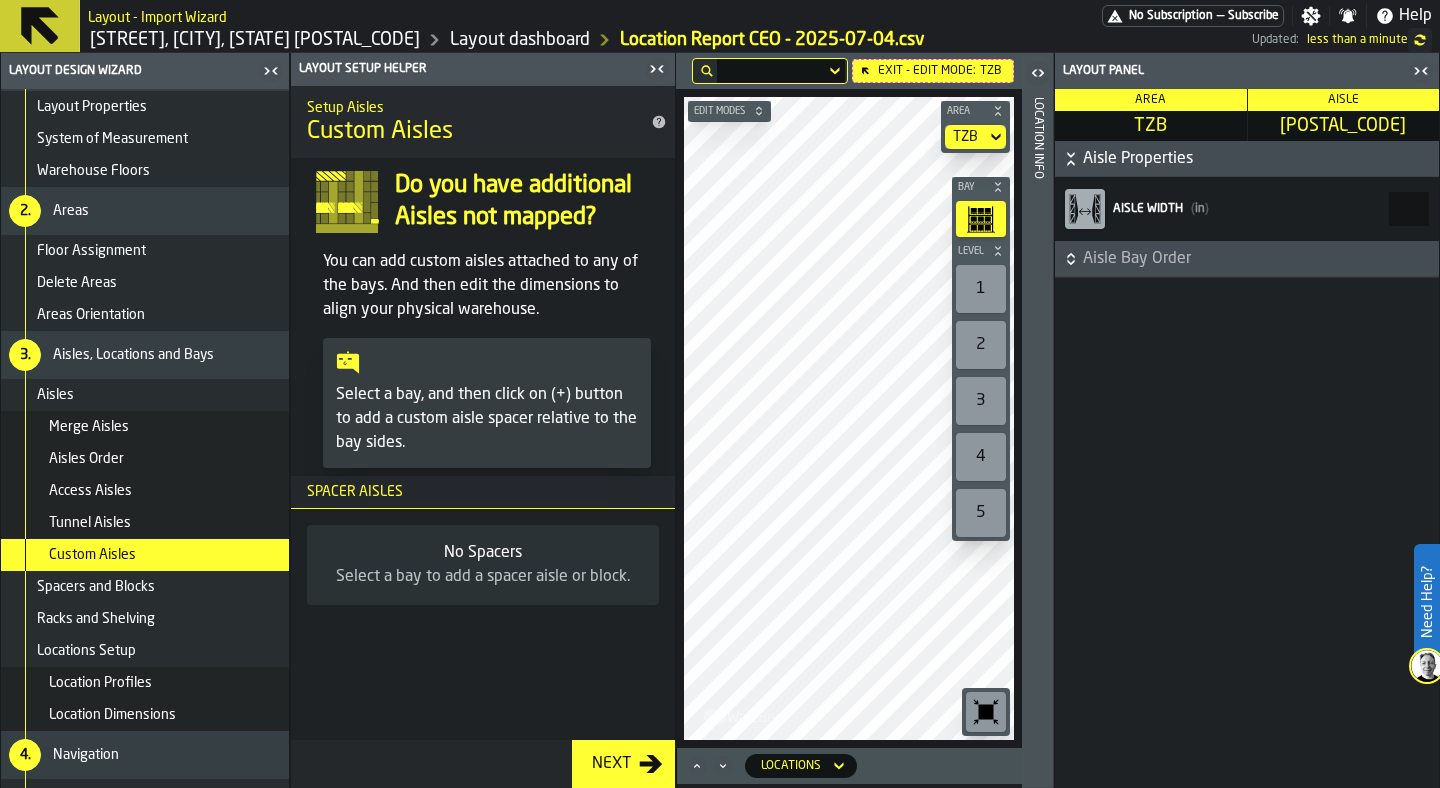 click 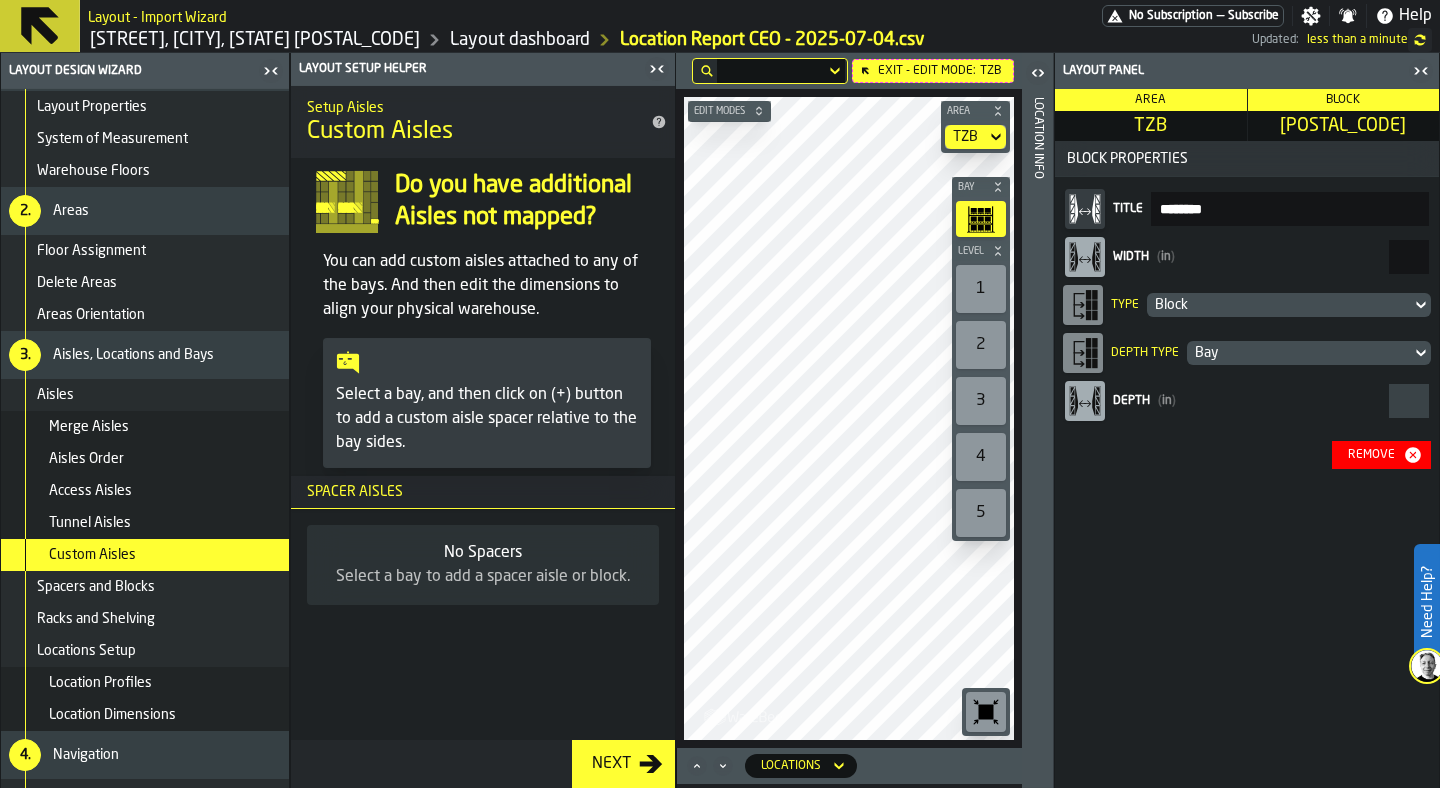 click on "Remove" at bounding box center (1381, 455) 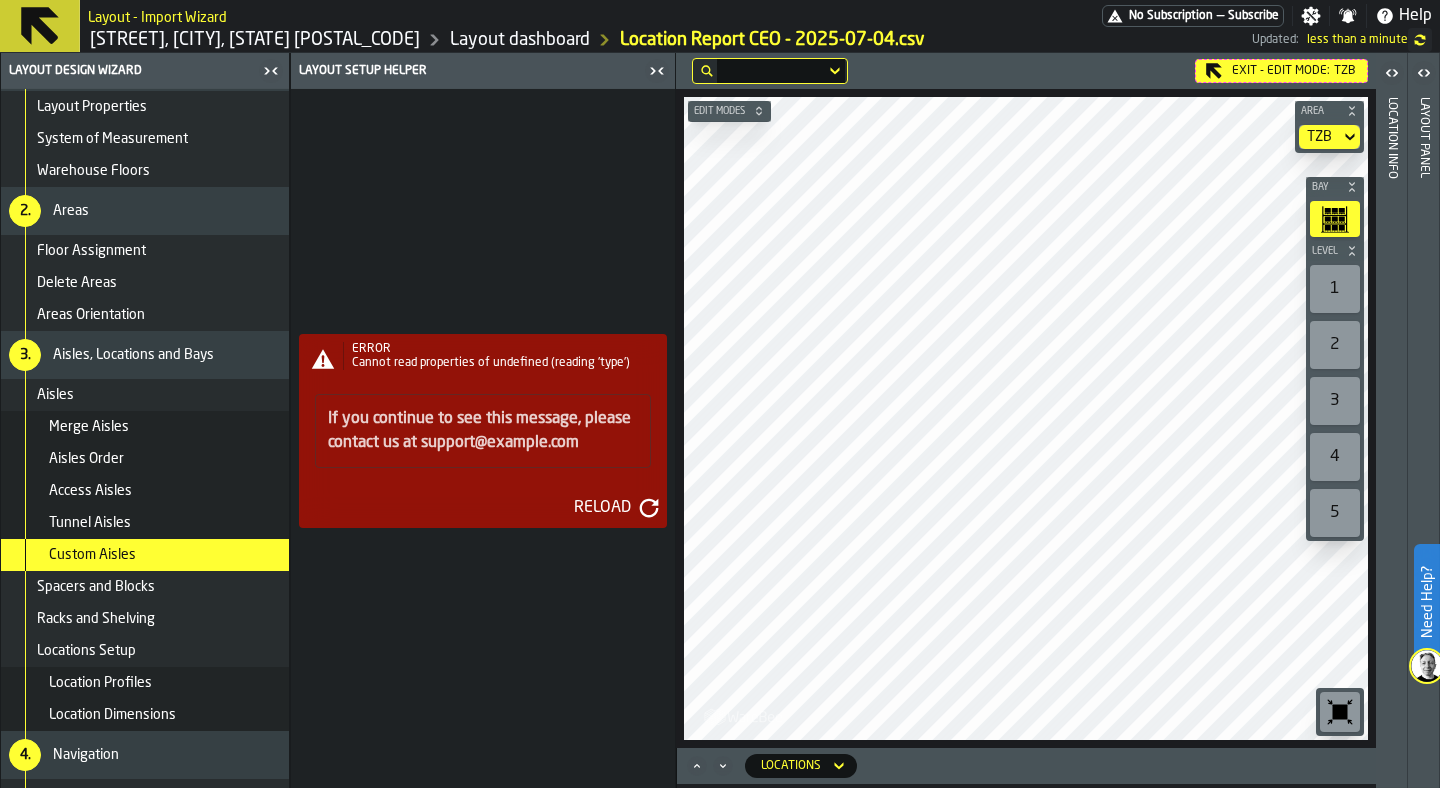 click 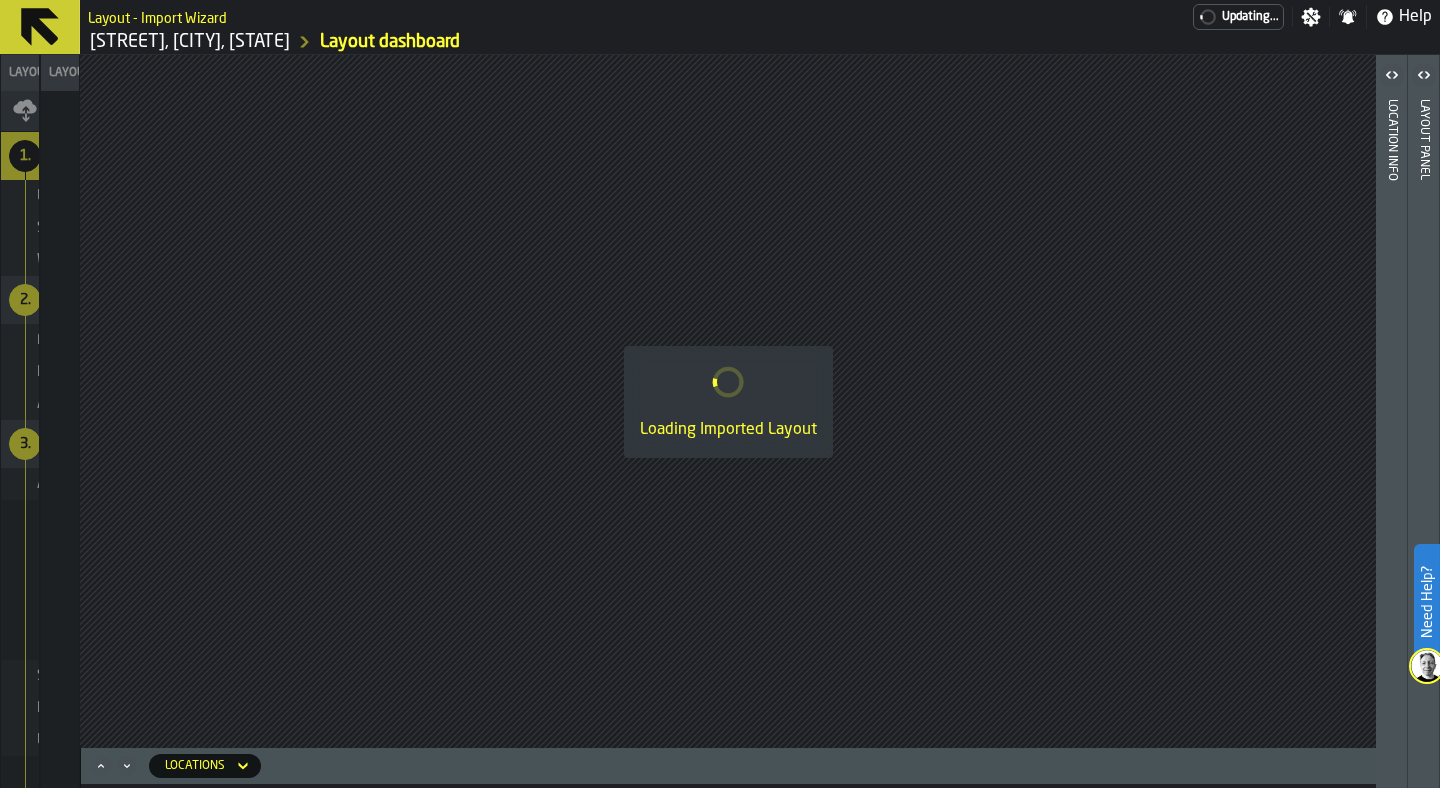 scroll, scrollTop: 0, scrollLeft: 0, axis: both 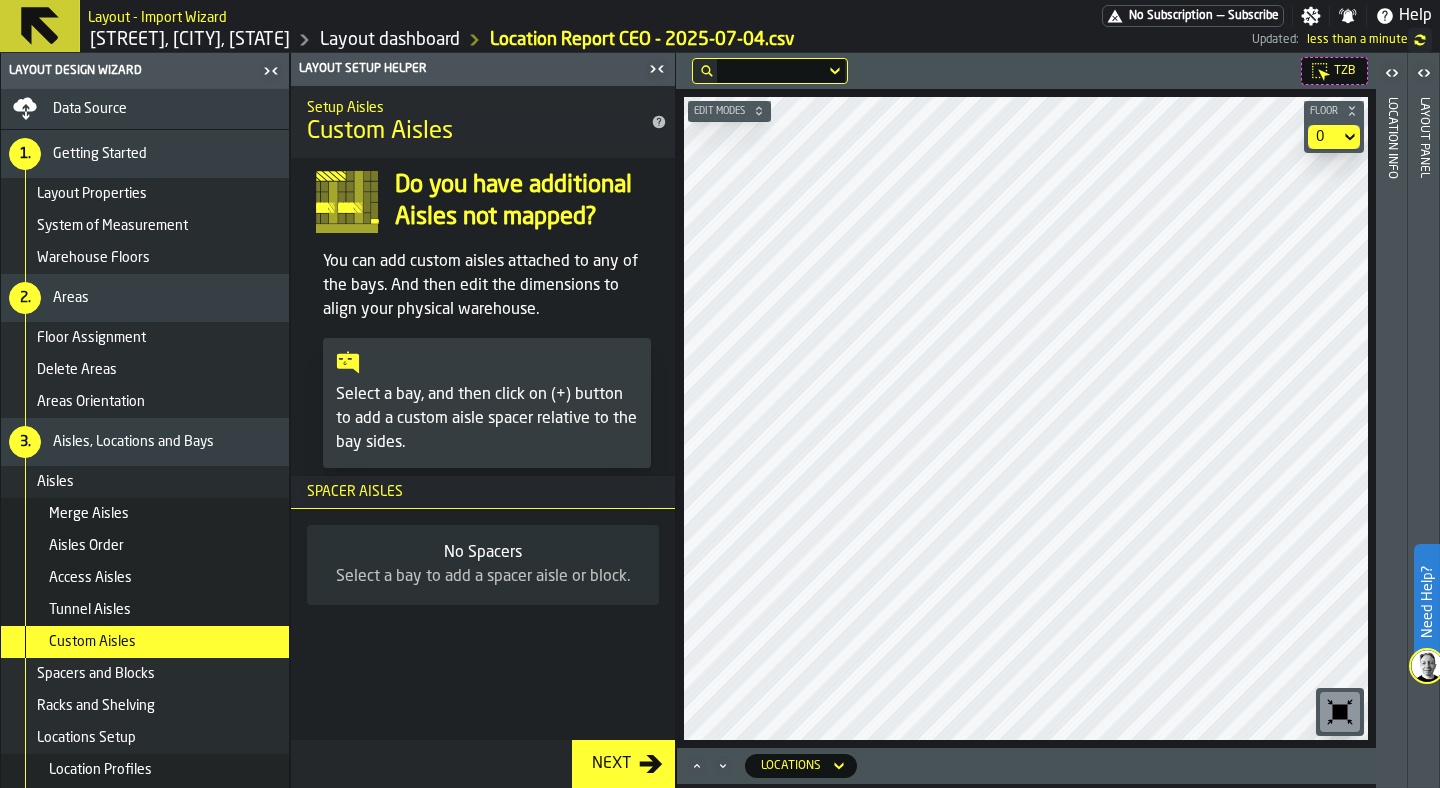 click on "Aisles Order" at bounding box center (145, 546) 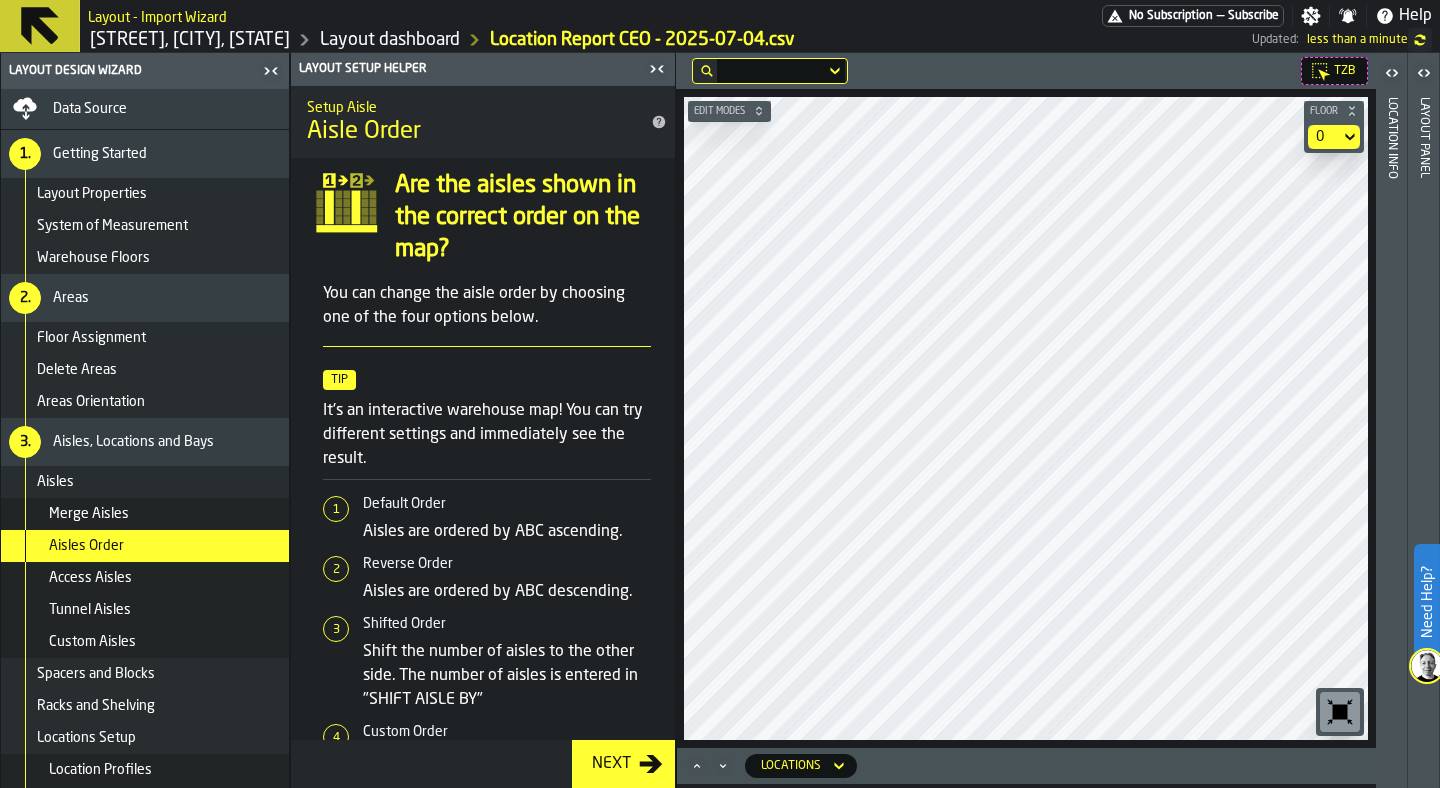click on "Access Aisles" at bounding box center [165, 578] 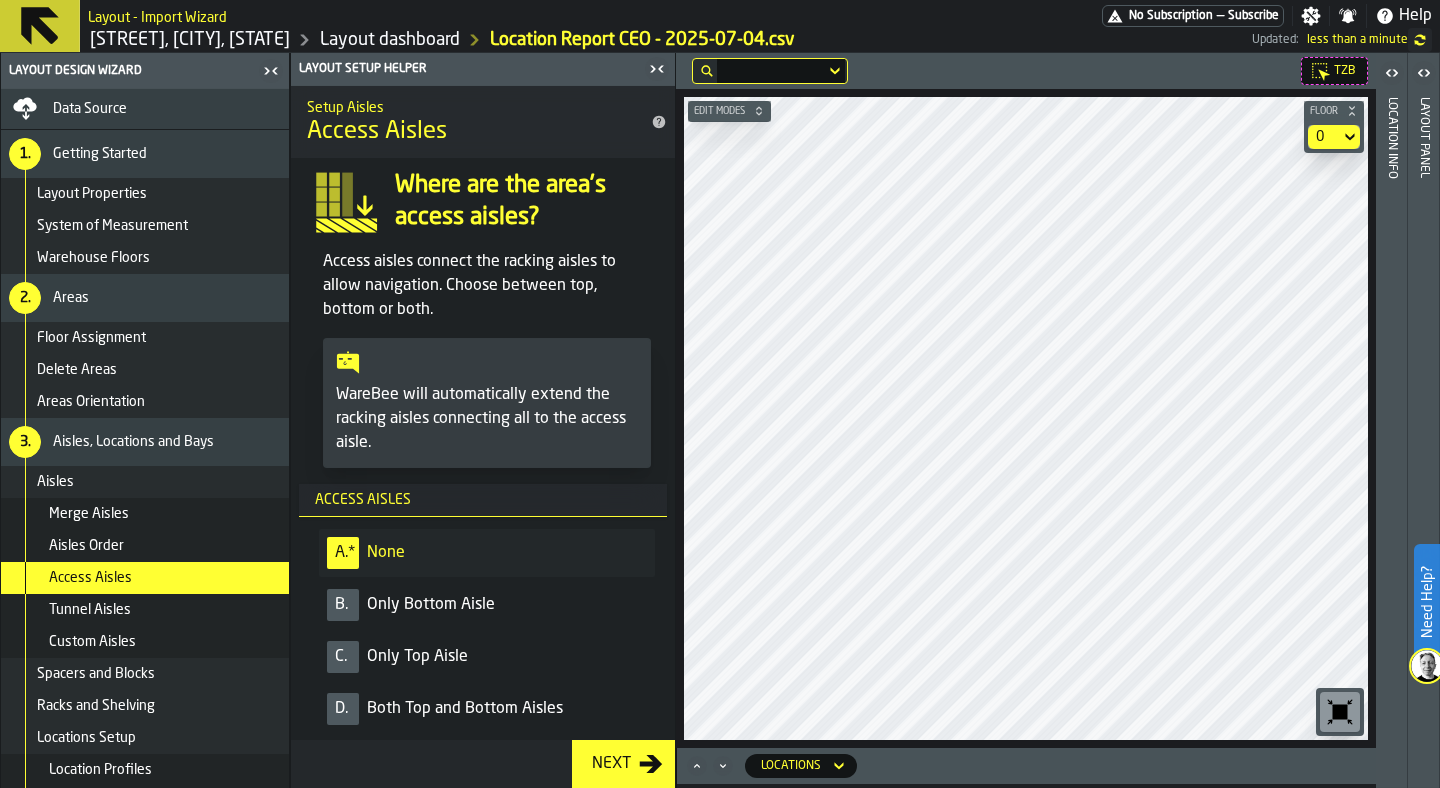 click on "B." at bounding box center (341, 605) 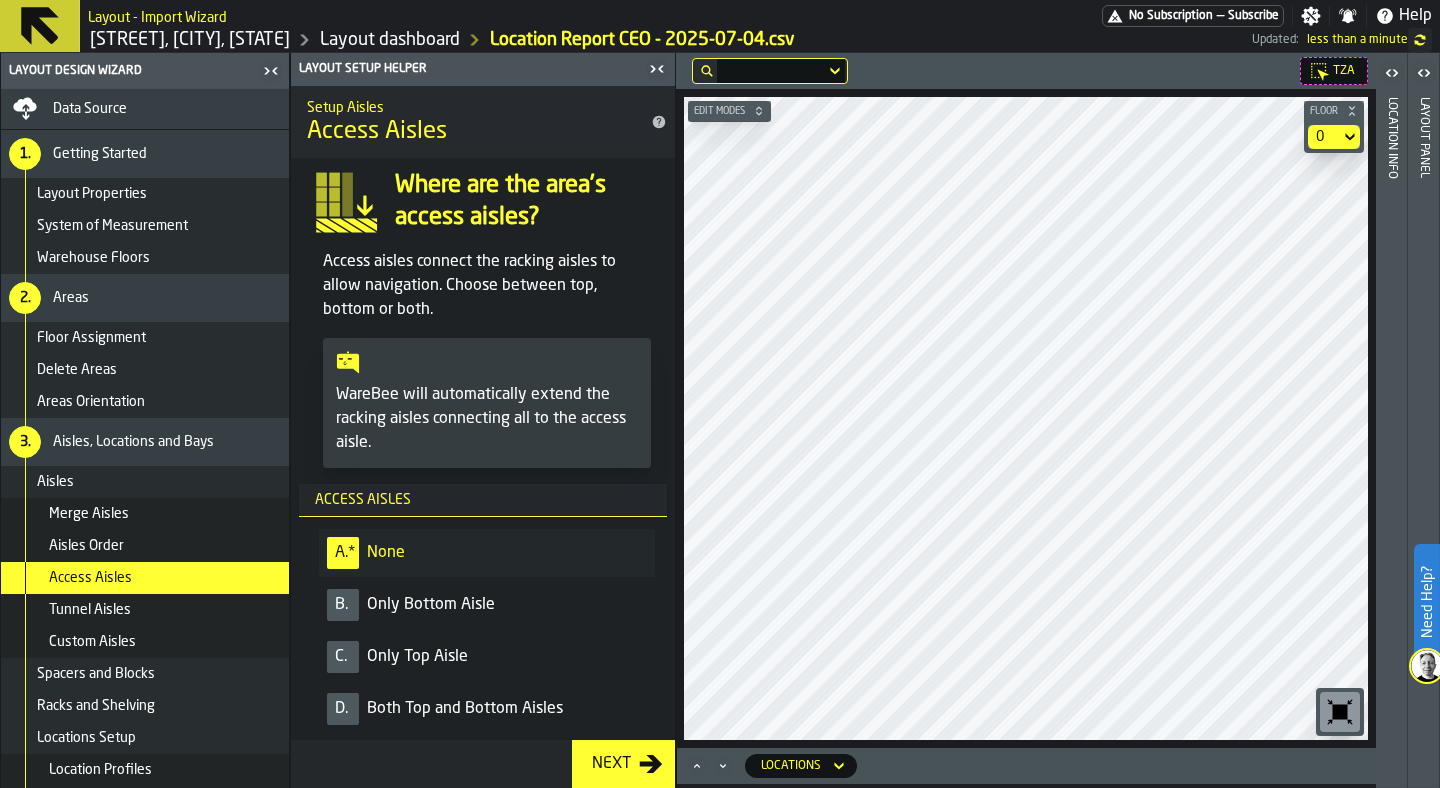 click on "C." at bounding box center (343, 657) 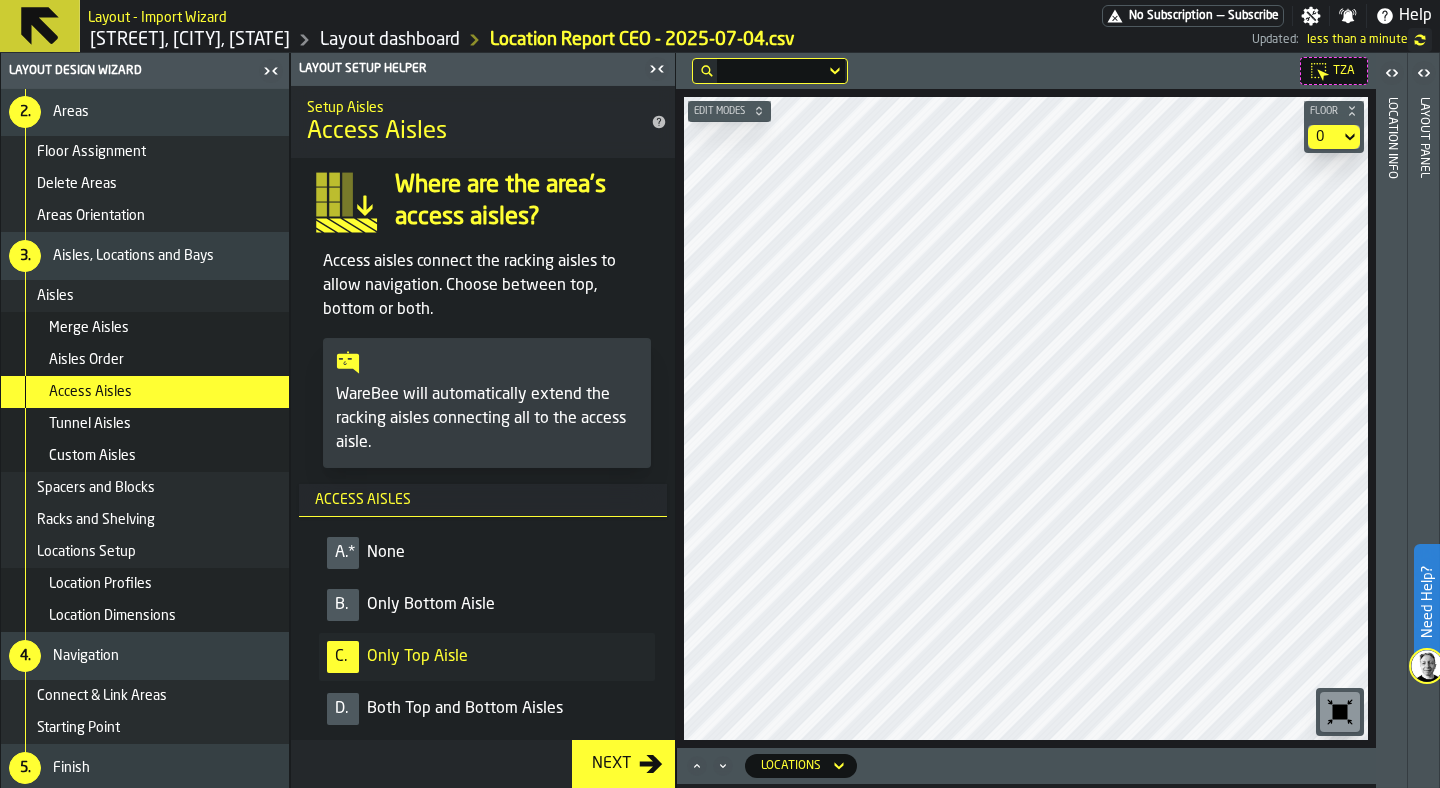 scroll, scrollTop: 190, scrollLeft: 0, axis: vertical 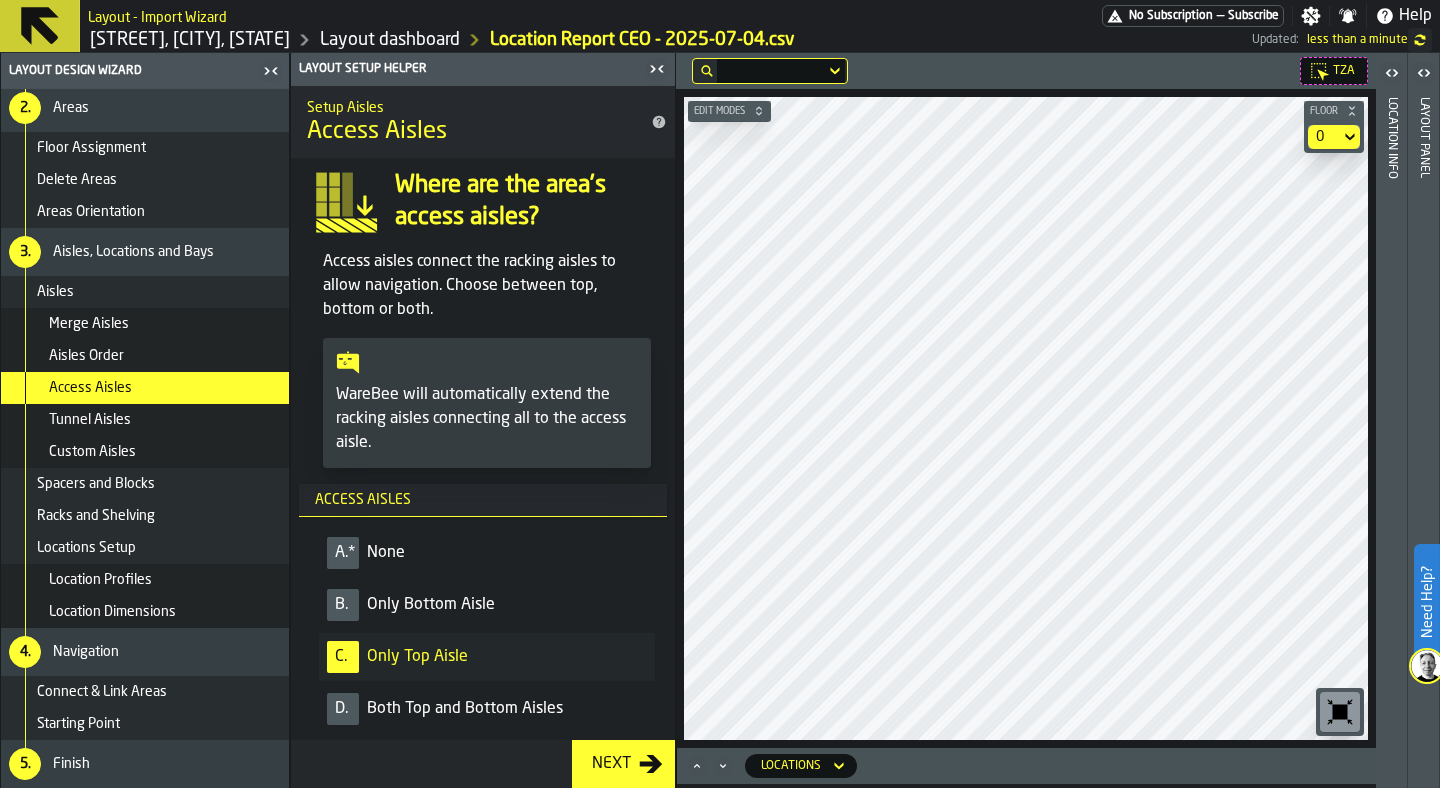 click on "Spacers and Blocks" at bounding box center (145, 484) 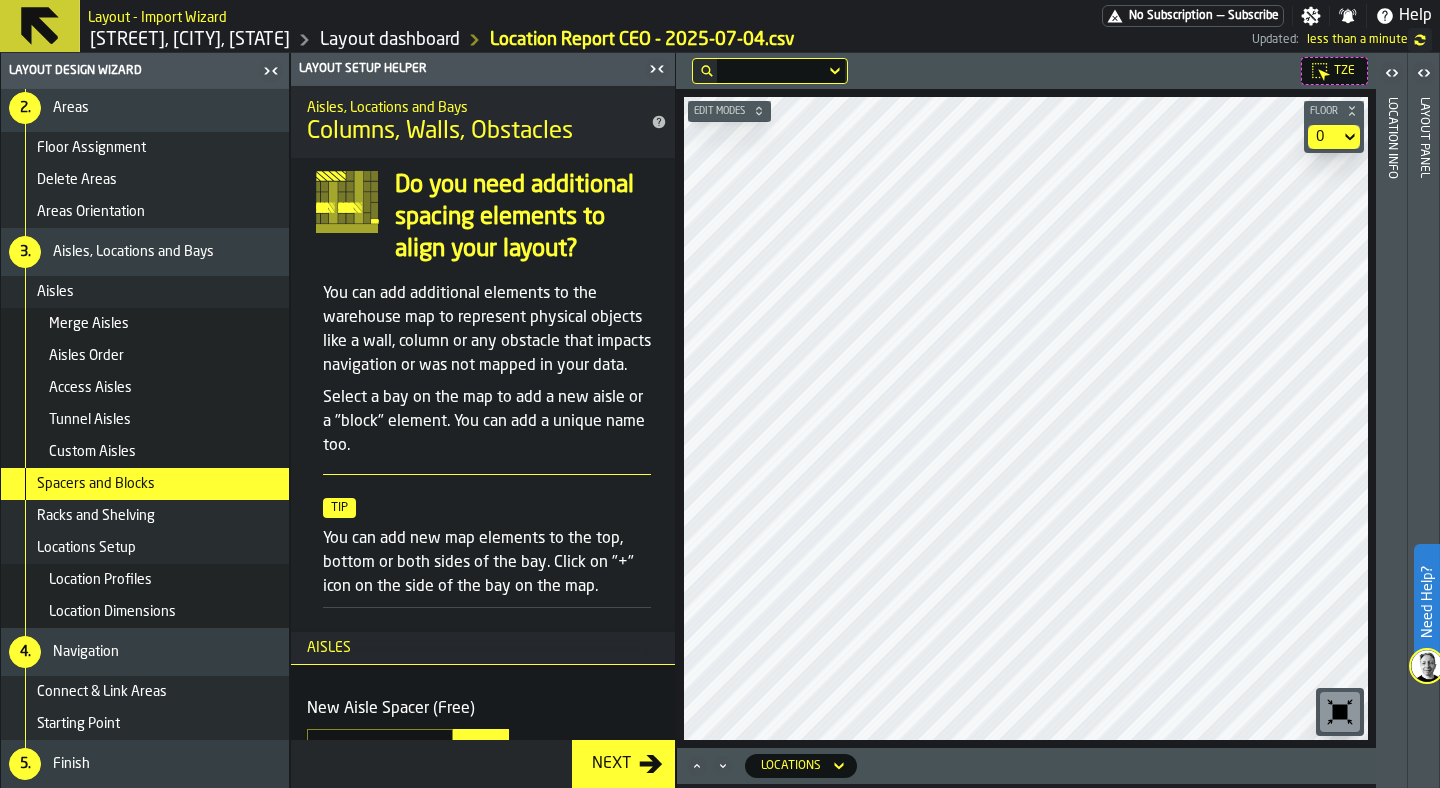 click on "Floor Assignment" at bounding box center [159, 148] 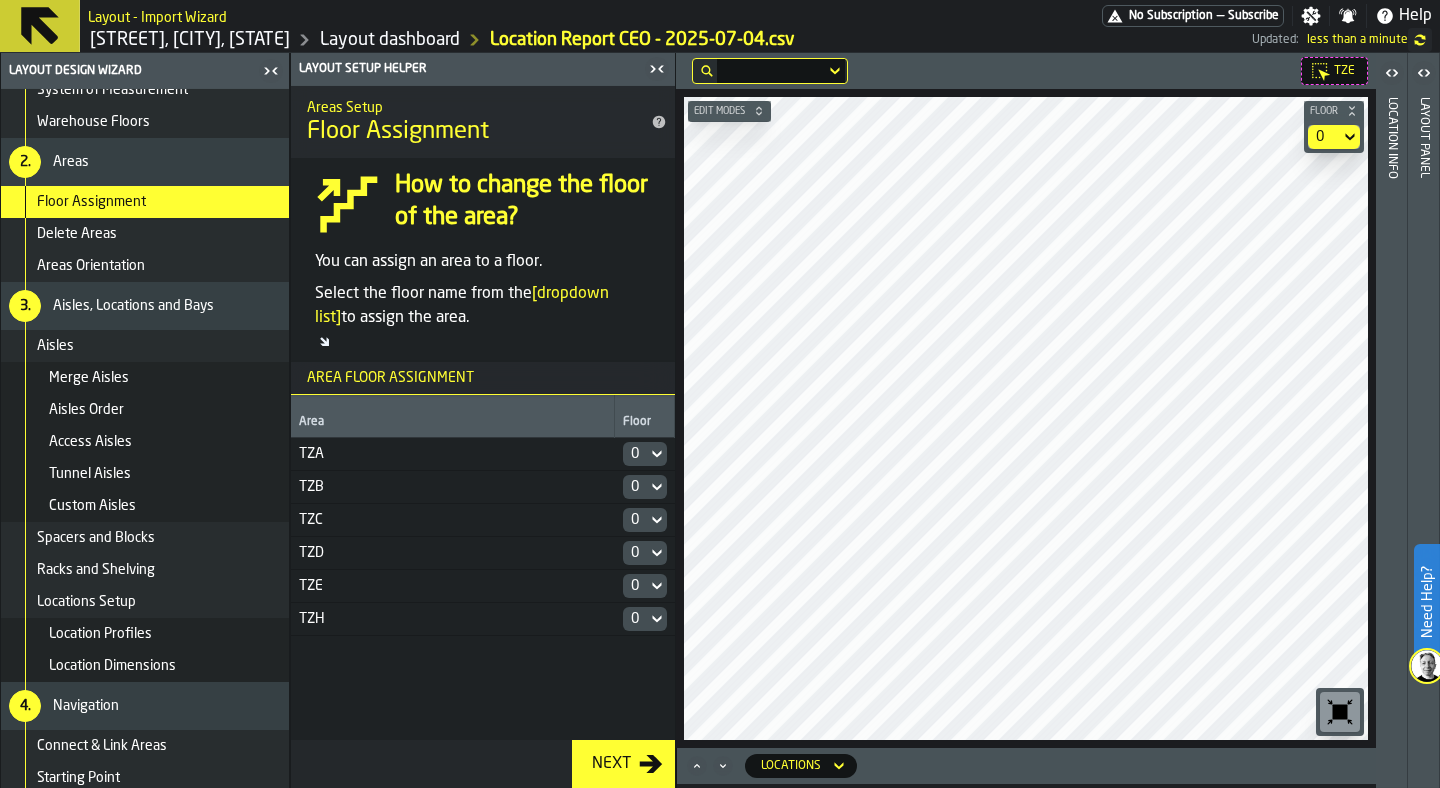 scroll, scrollTop: 129, scrollLeft: 0, axis: vertical 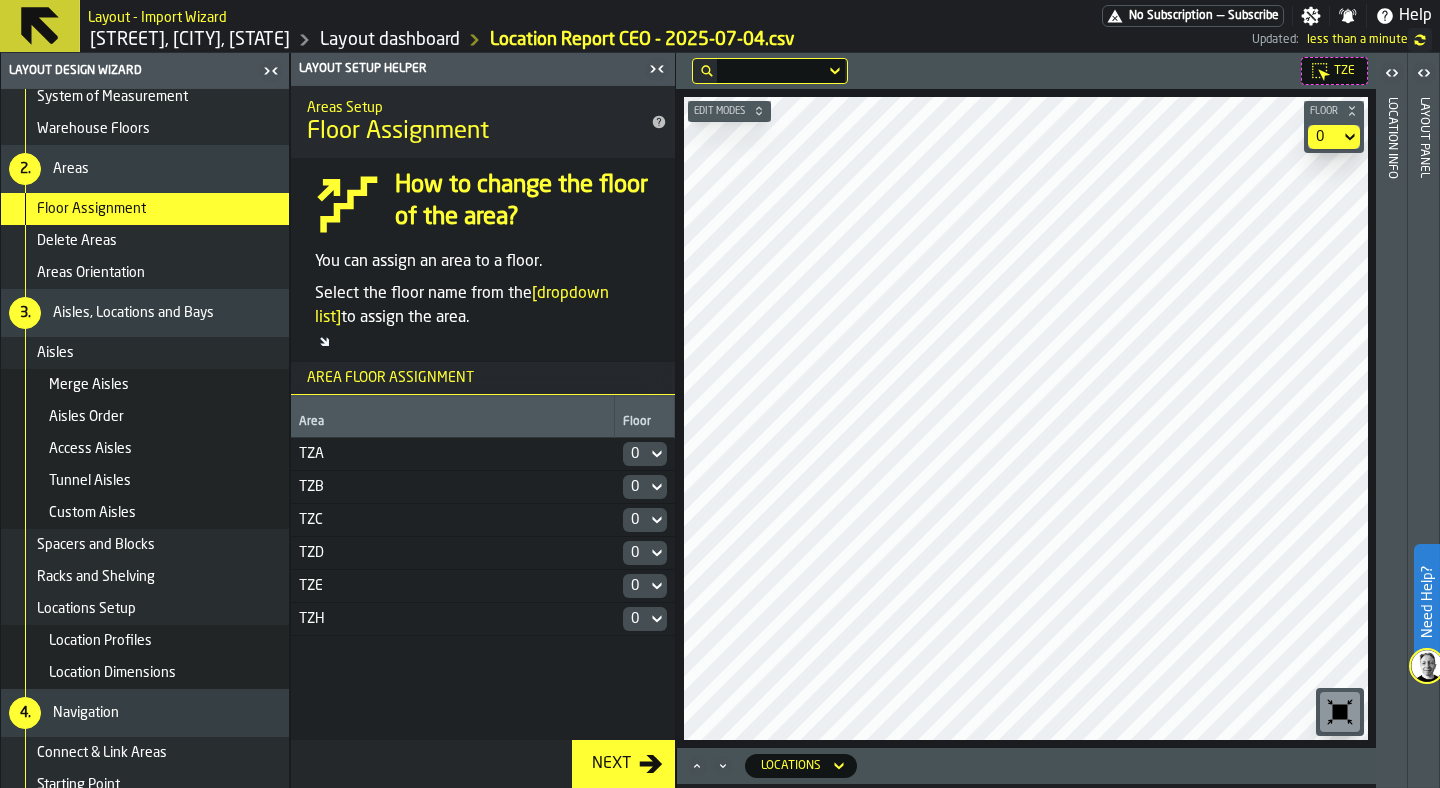click on "Areas Orientation" at bounding box center (145, 273) 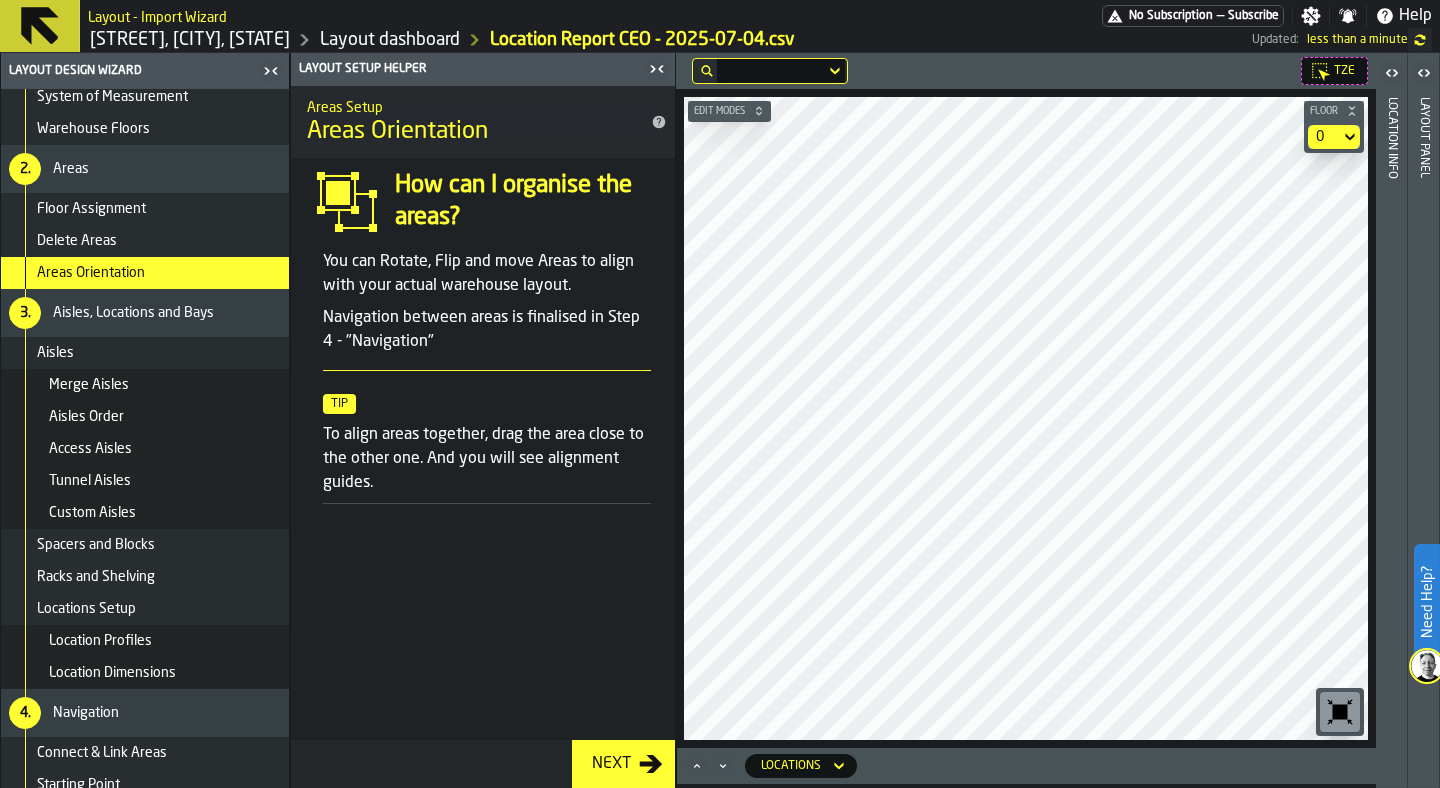 click on "Delete Areas" at bounding box center [159, 241] 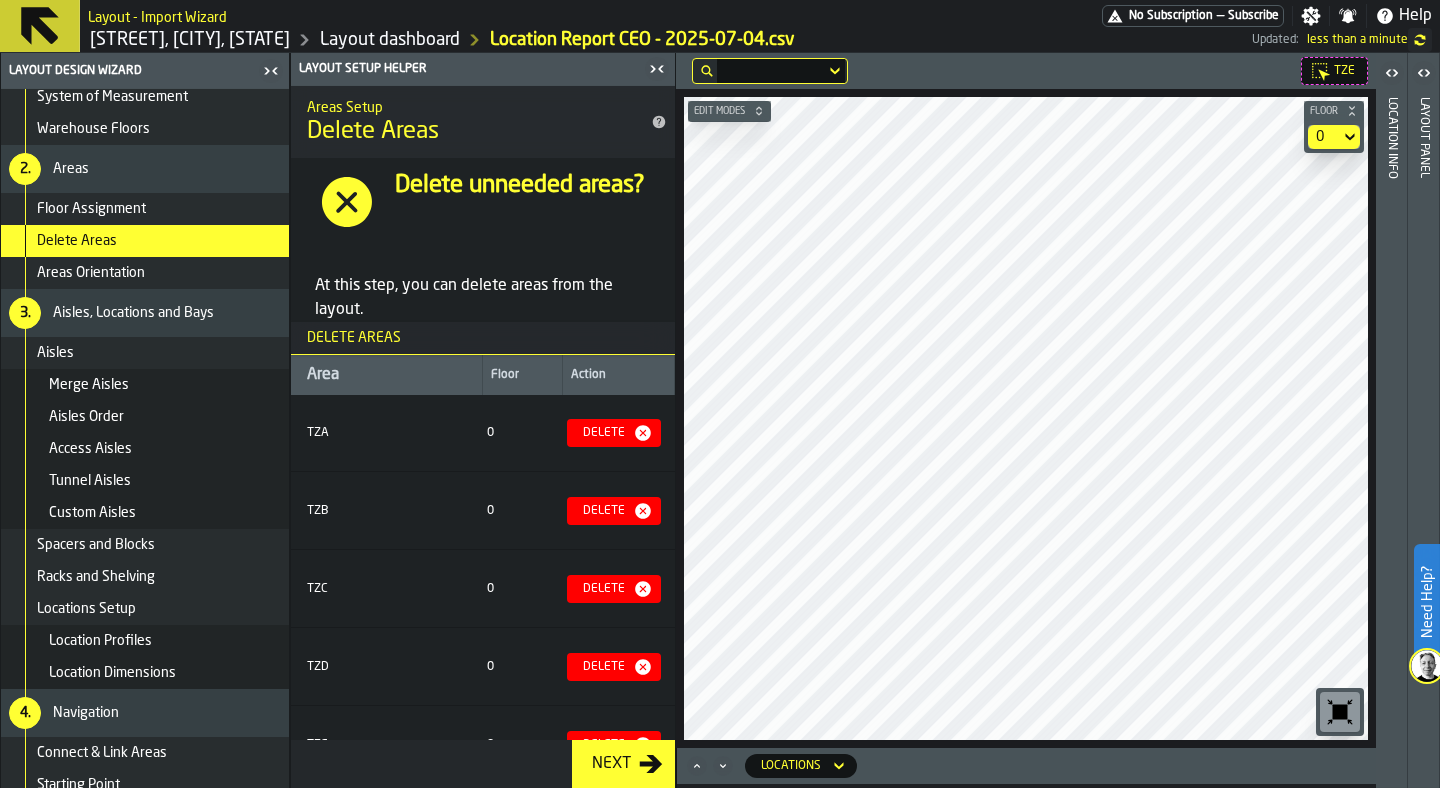 scroll, scrollTop: 122, scrollLeft: 0, axis: vertical 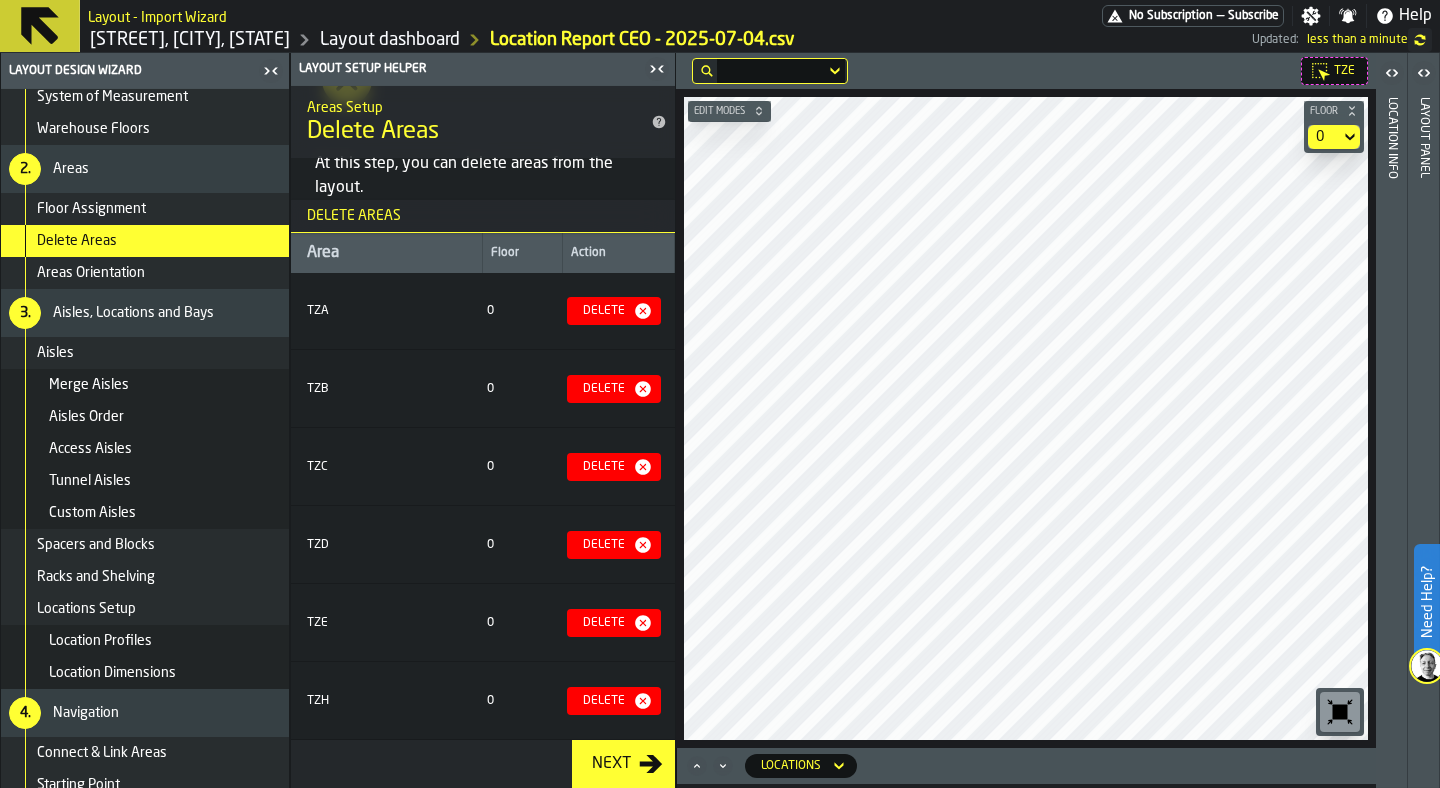 click on "Spacers and Blocks" at bounding box center [145, 545] 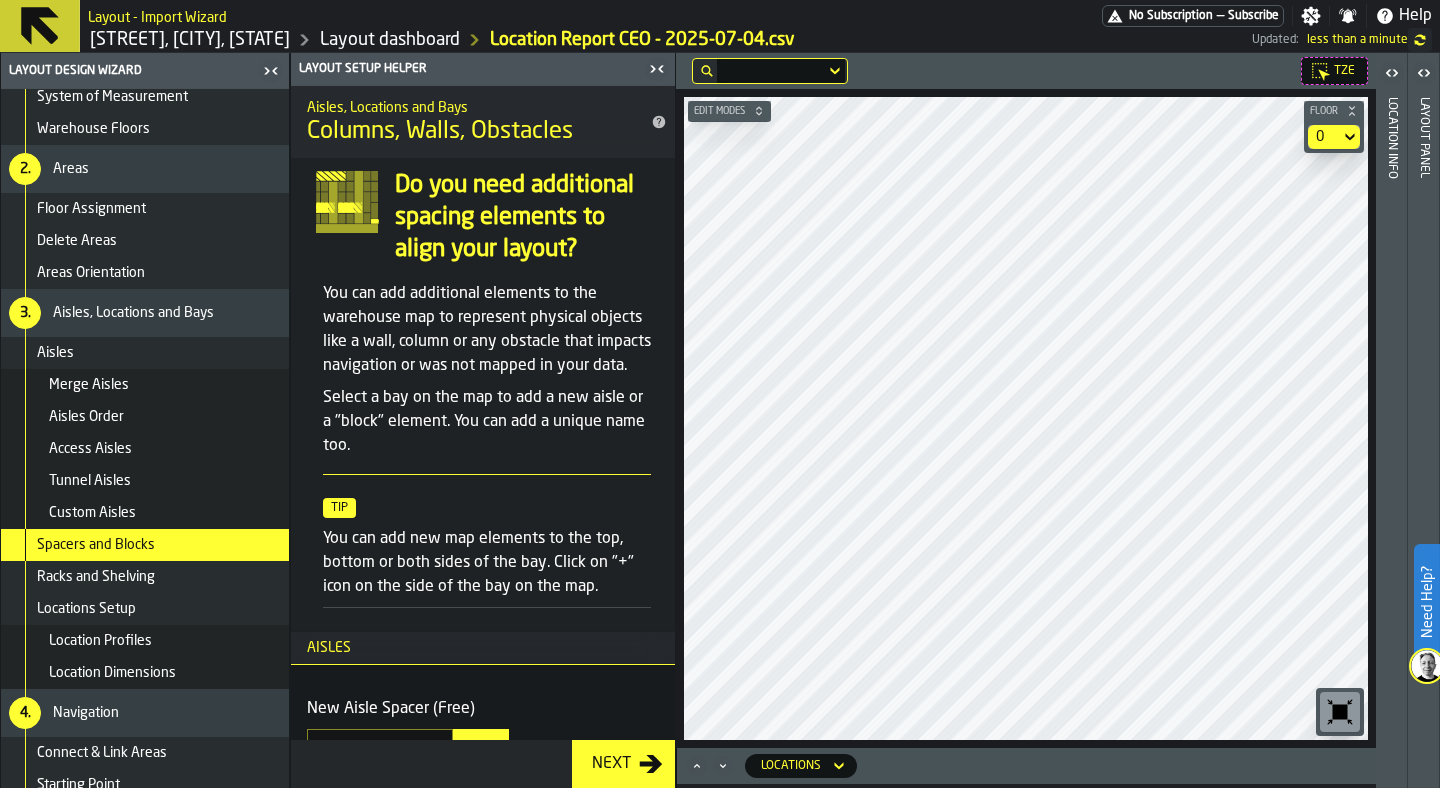 scroll, scrollTop: 167, scrollLeft: 0, axis: vertical 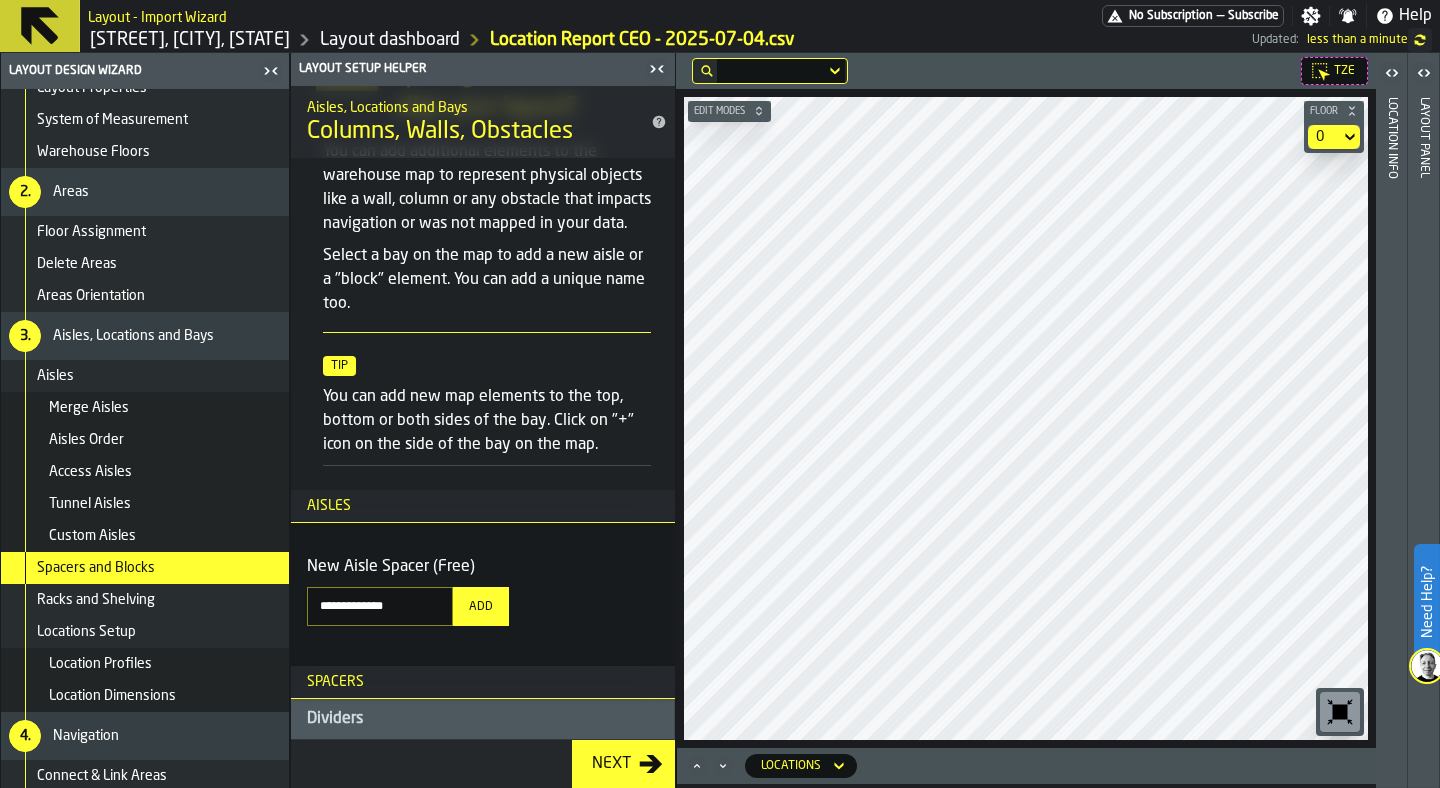 click on "Floor Assignment" at bounding box center [159, 232] 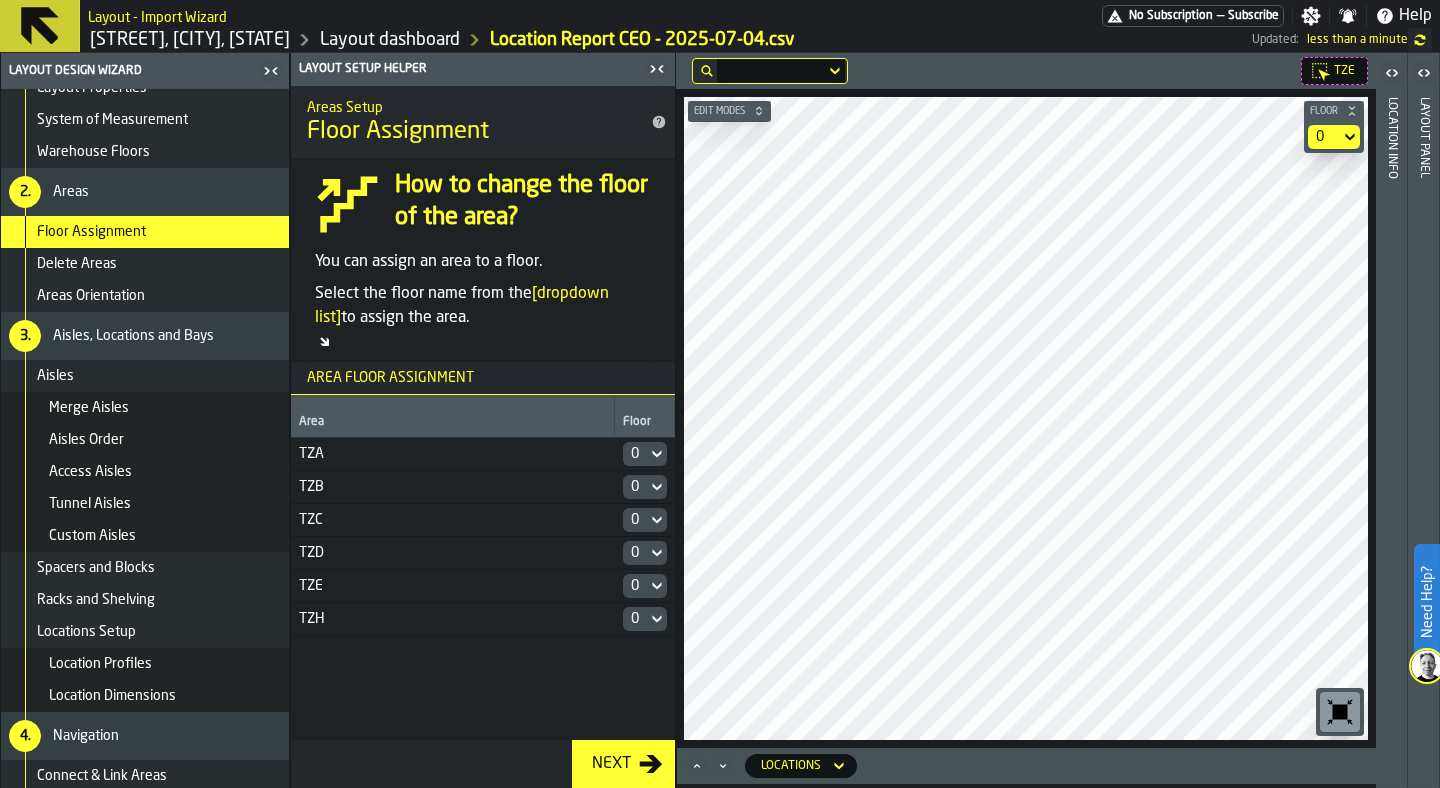 click on "Areas Orientation" at bounding box center [159, 296] 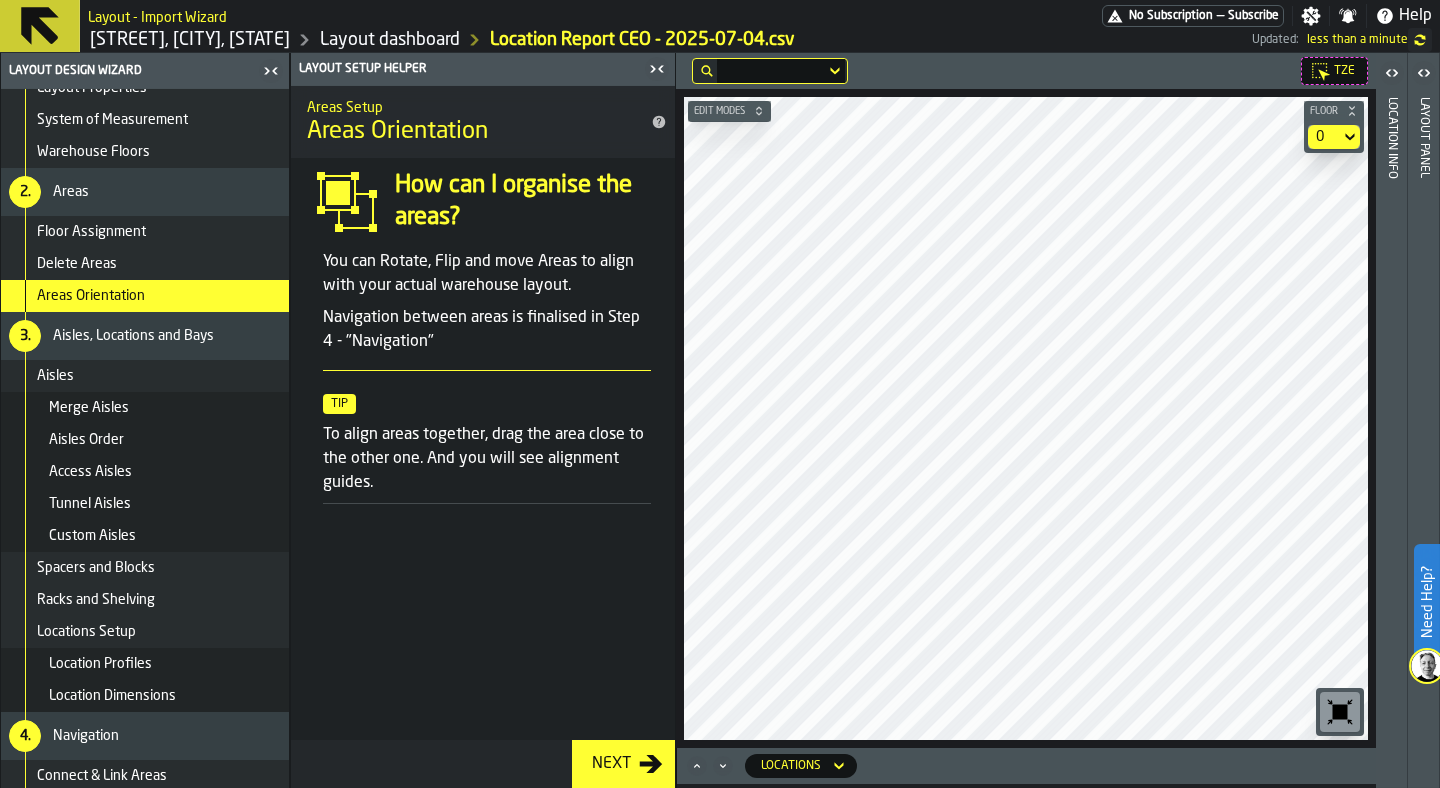click on "Floor Assignment" at bounding box center (145, 232) 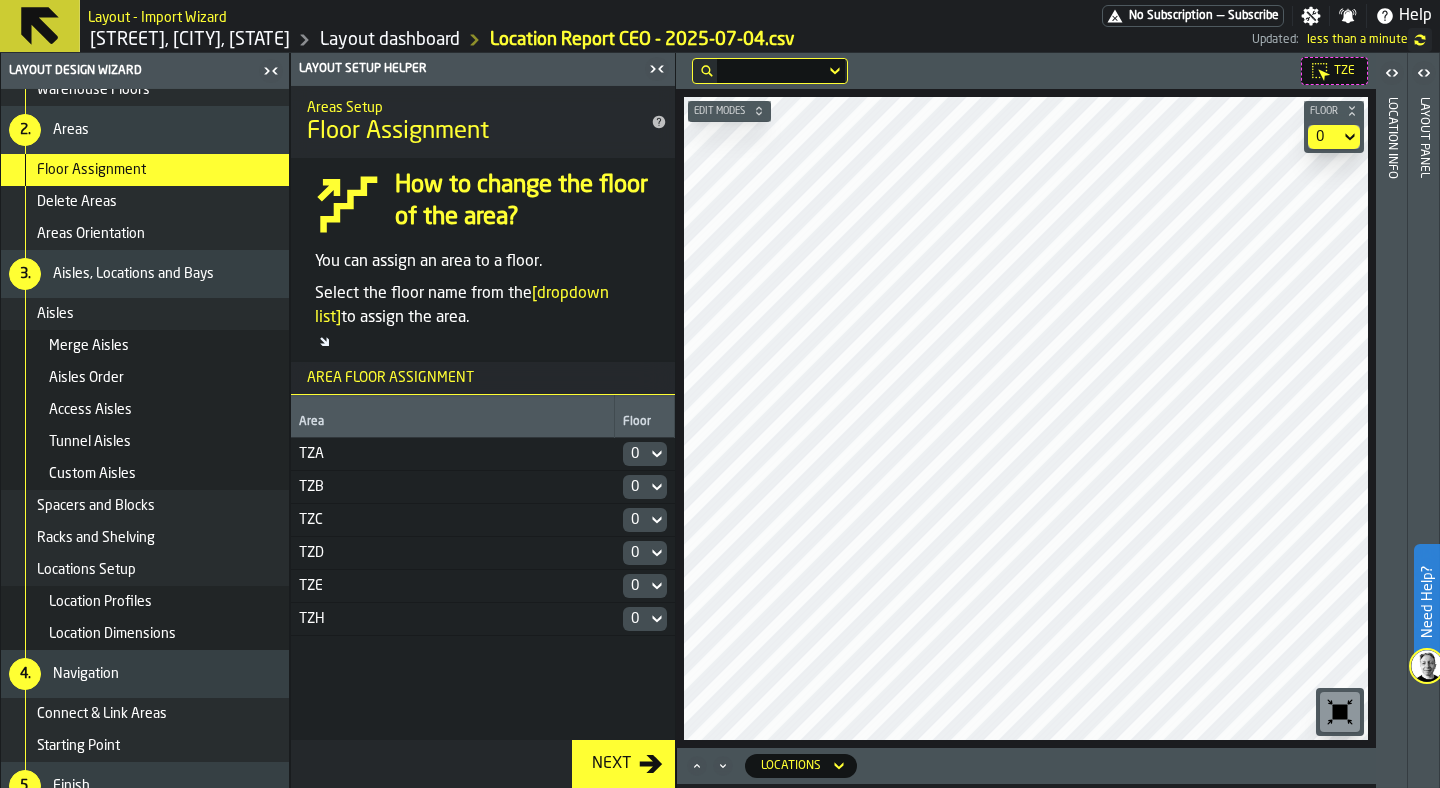 scroll, scrollTop: 190, scrollLeft: 0, axis: vertical 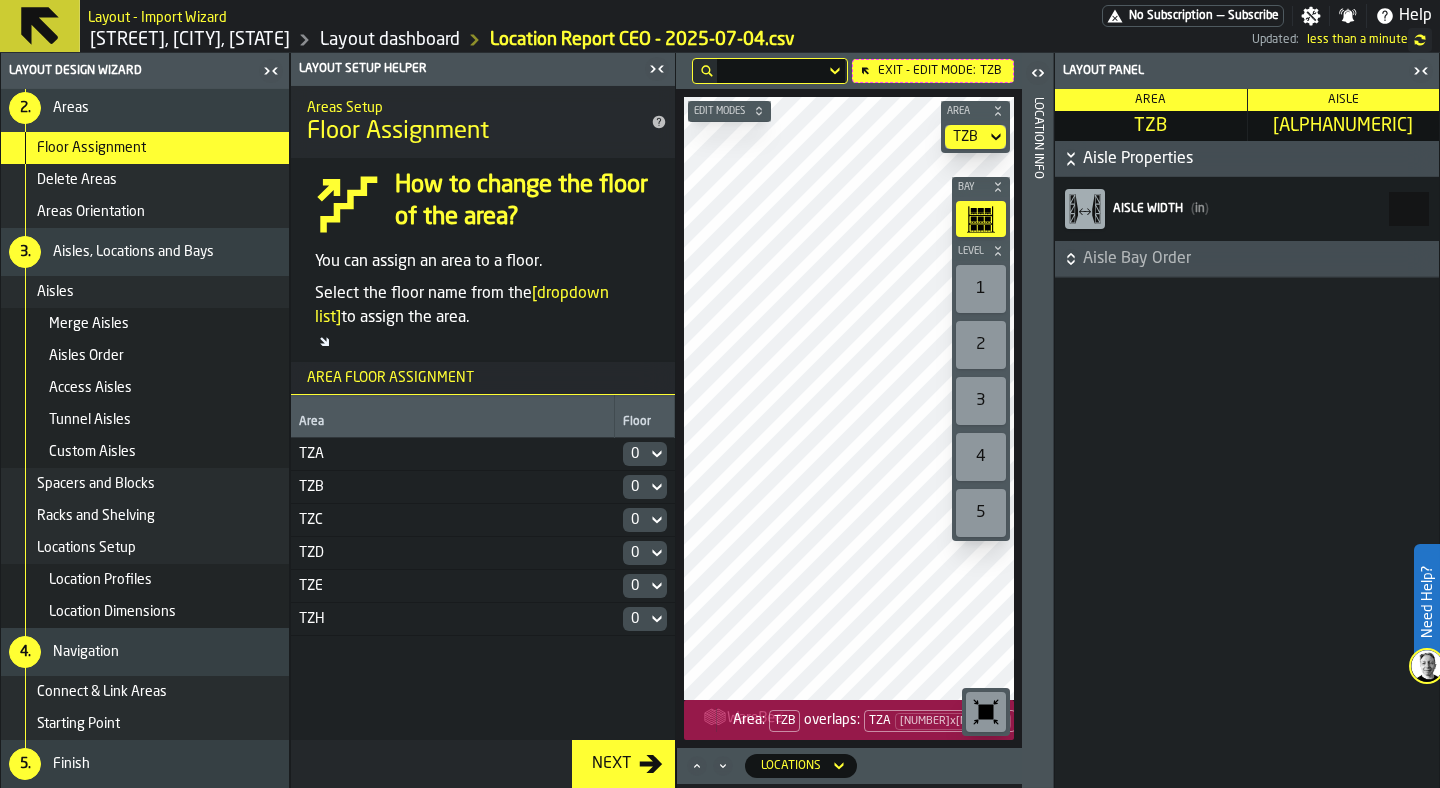 click on "Areas Setup Floor Assignment How to change the floor of the area? You can assign an area to a floor. Select the floor name from the  [dropdown list]  to assign the area. Area Floor assignment Area Floor [ALPHANUMERIC] 0 [ALPHANUMERIC] 0 [ALPHANUMERIC] 0 [ALPHANUMERIC] 0 [ALPHANUMERIC] 0 [ALPHANUMERIC] 0 Next Exit - Edit Mode: [ALPHANUMERIC] Edit Modes Area [ALPHANUMERIC] Bay Level 1 2 3 4 5 M A K I N G  W A R E H O U S E S  M O R E  EF F I C I E N T Area: [ALPHANUMERIC] overlaps: [ALPHANUMERIC] [NUMBER] Locations Location Info Layout panel Area [ALPHANUMERIC] Aisle [ALPHANUMERIC] Aisle Properties Aisle width ( in ) *** Aisle Bay Order" at bounding box center [720, 420] 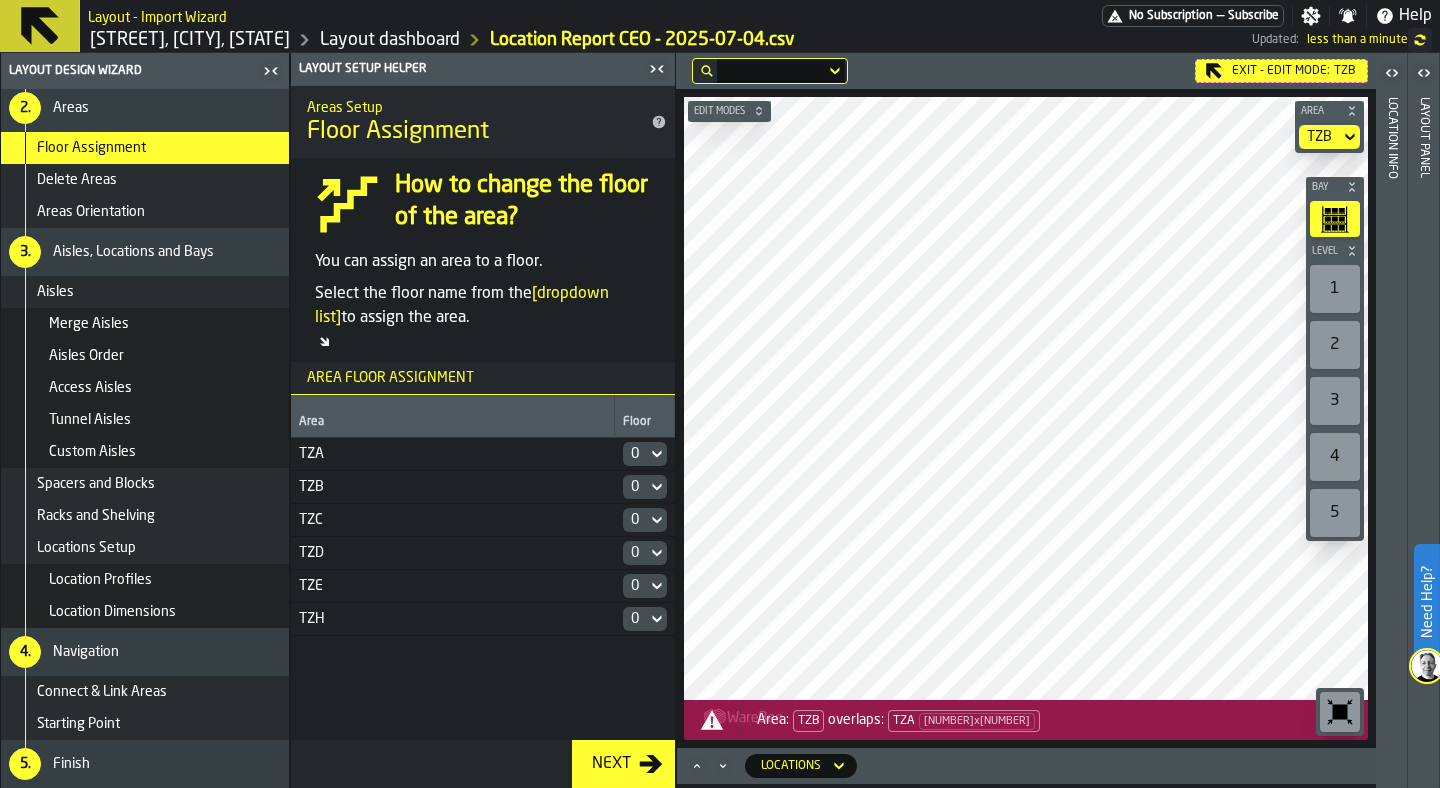 click 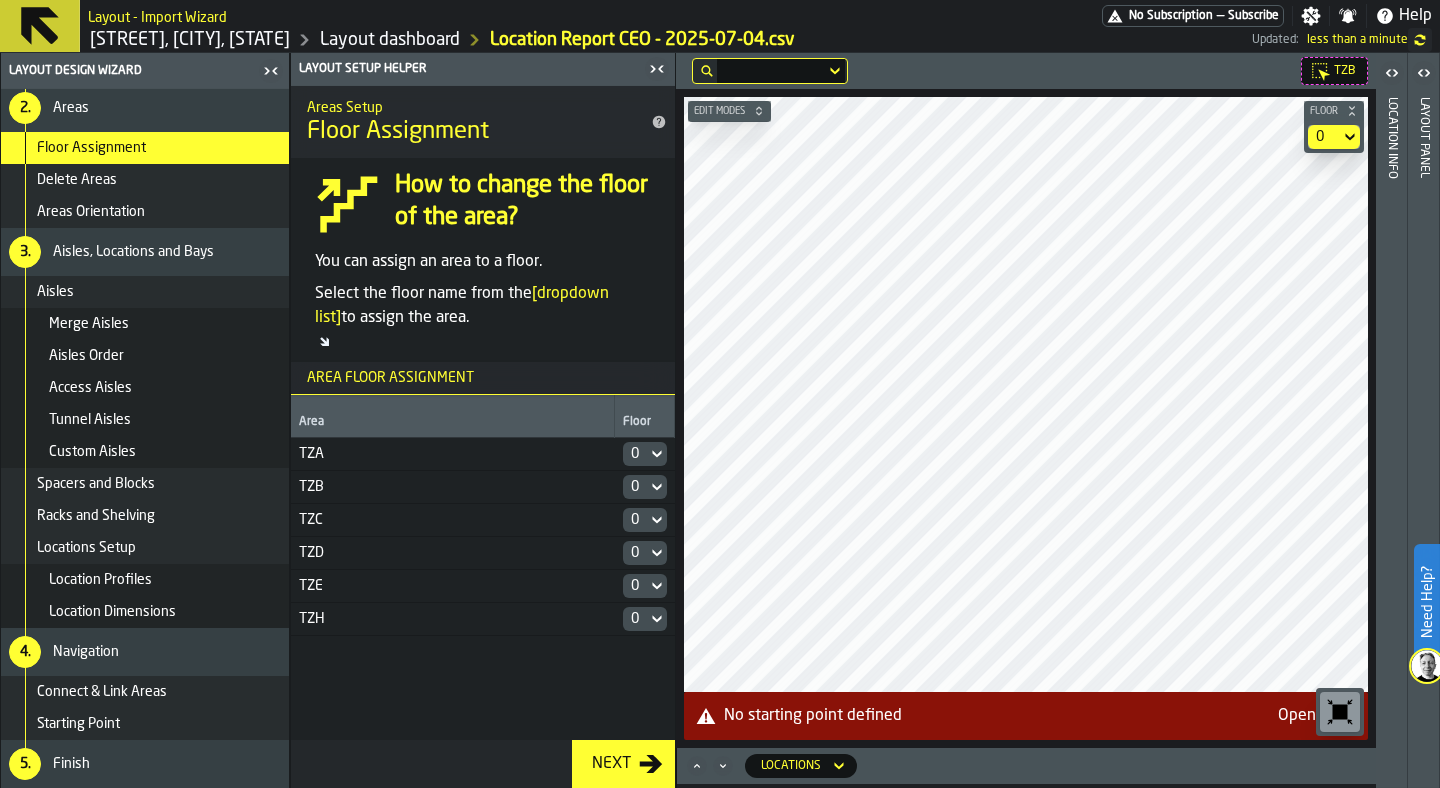 click on "Open Step" at bounding box center (1315, 716) 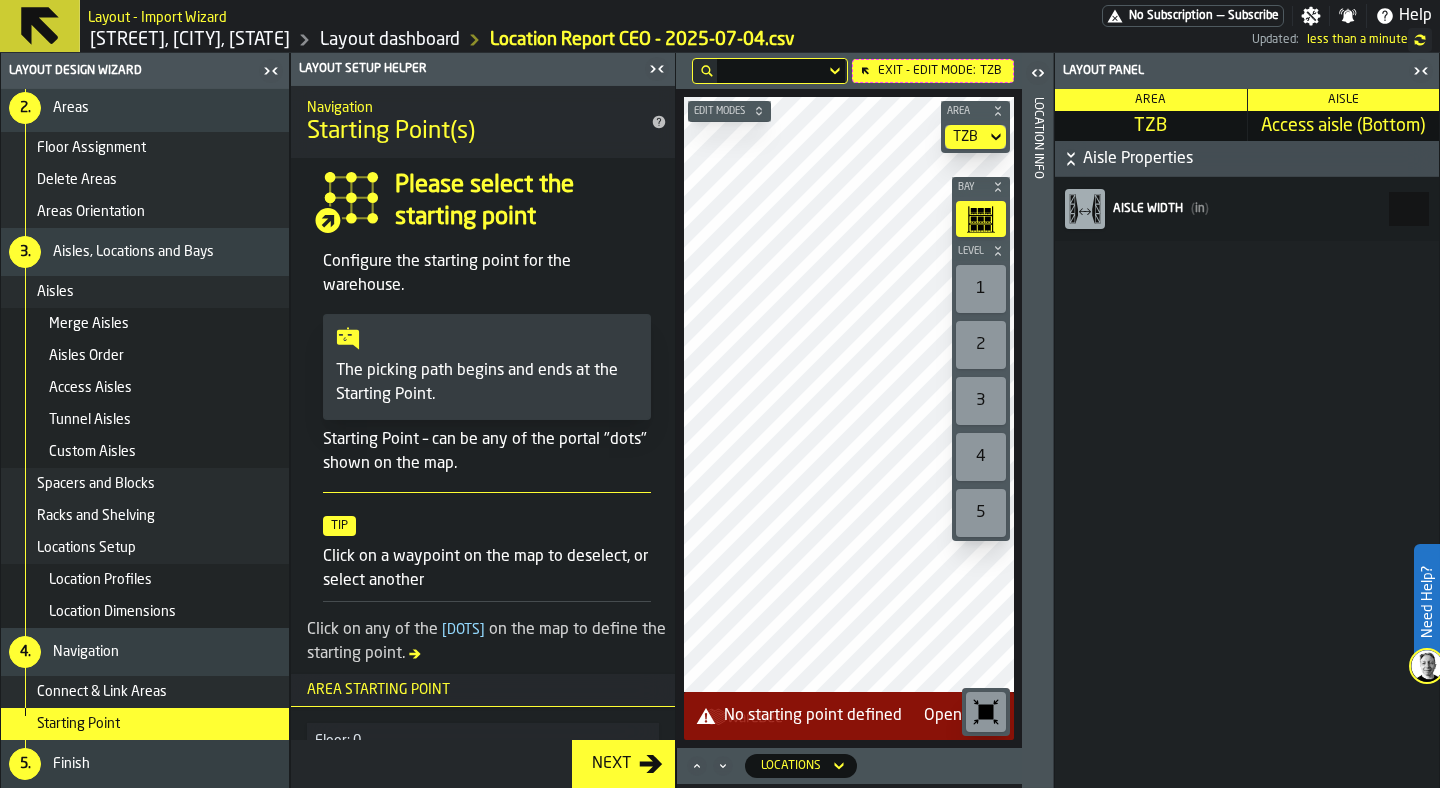 click on "Access Aisles" at bounding box center [165, 388] 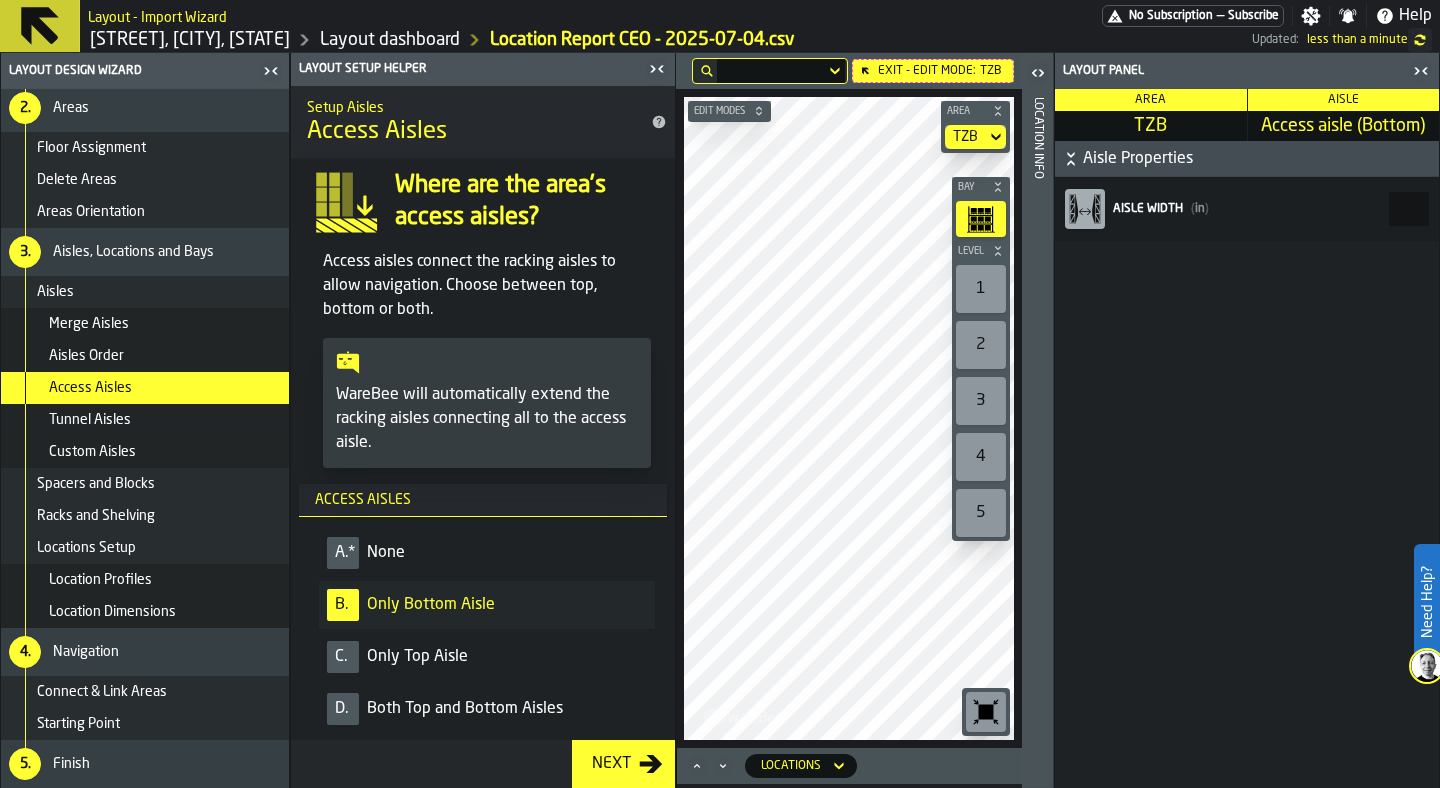 click on "D. Both Top and Bottom Aisles" at bounding box center [487, 709] 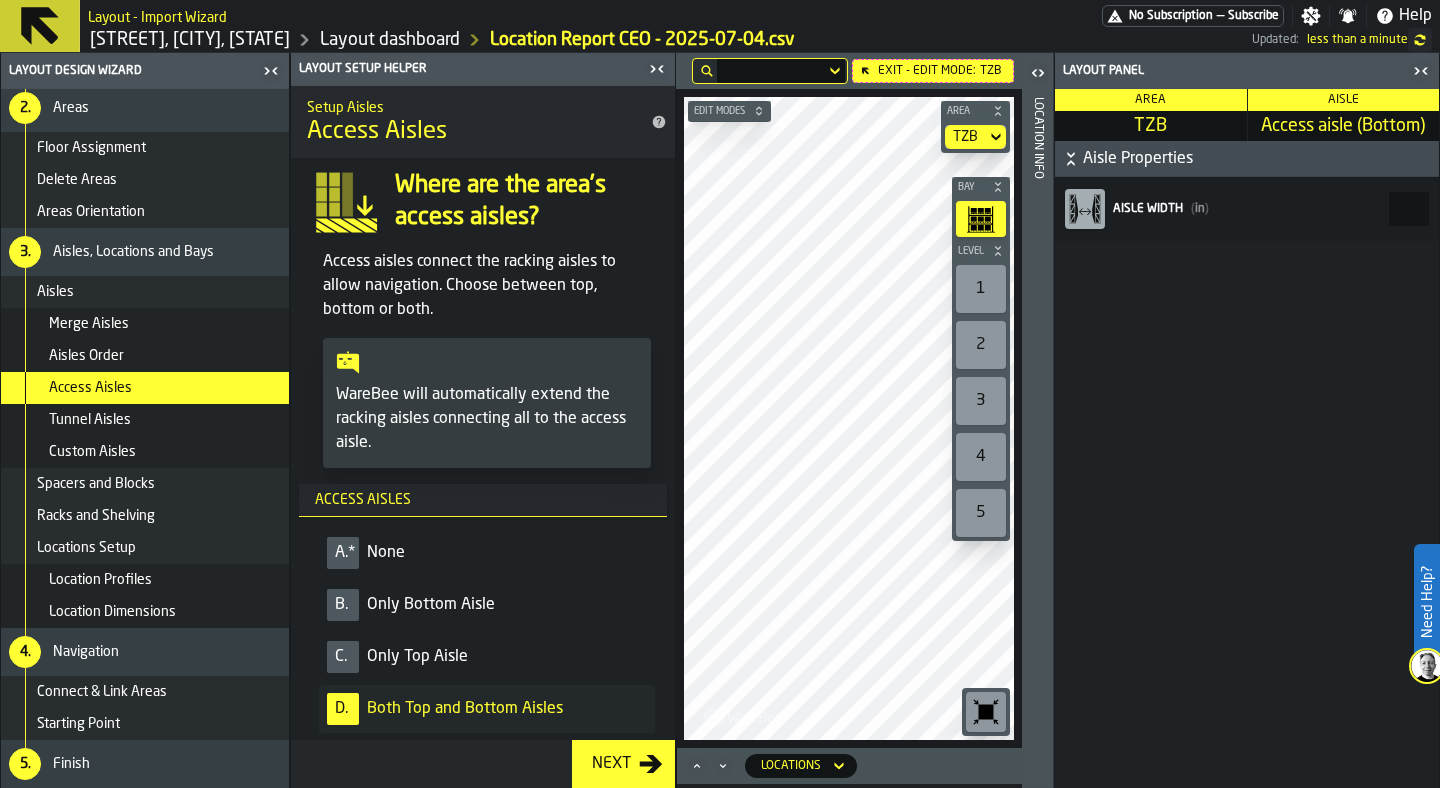 click 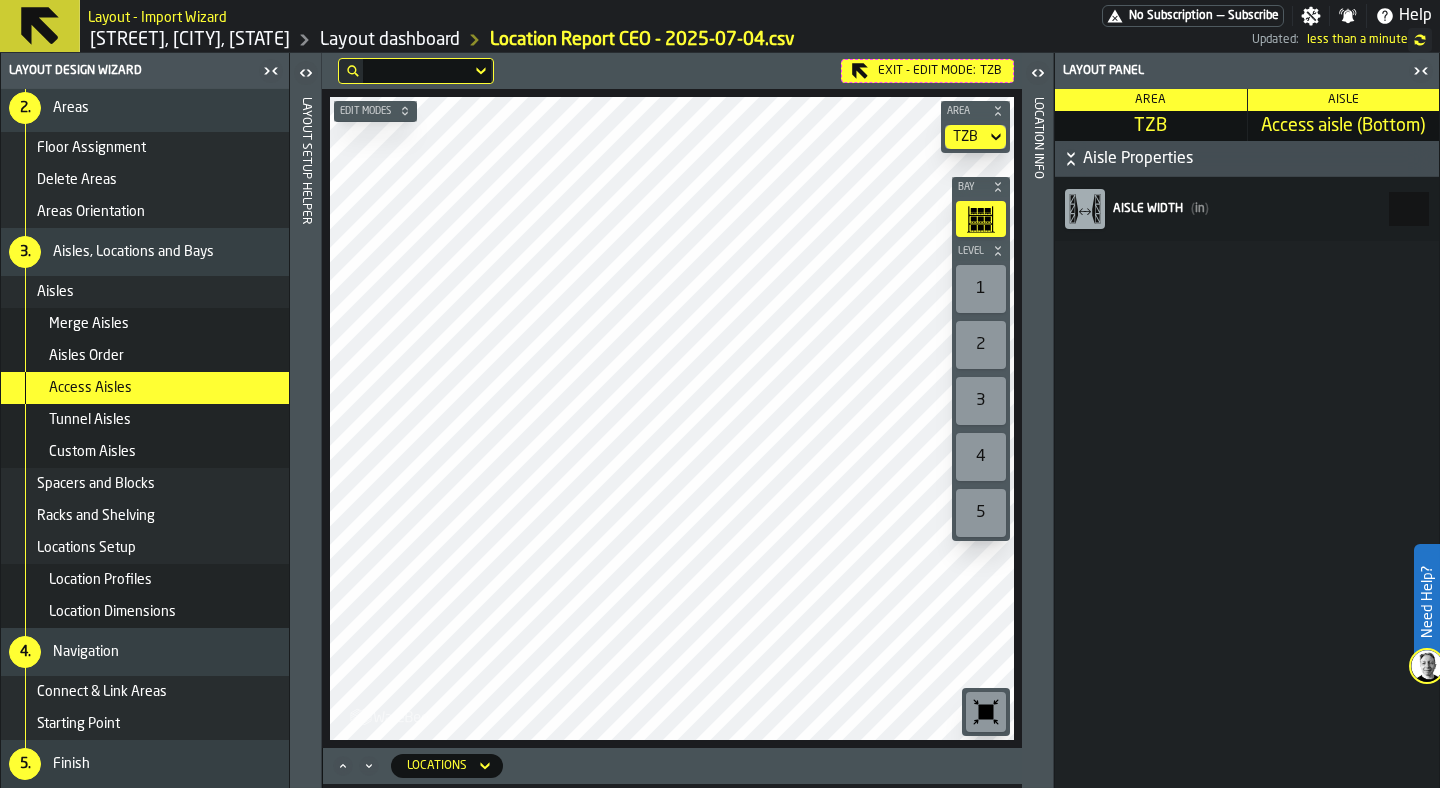click 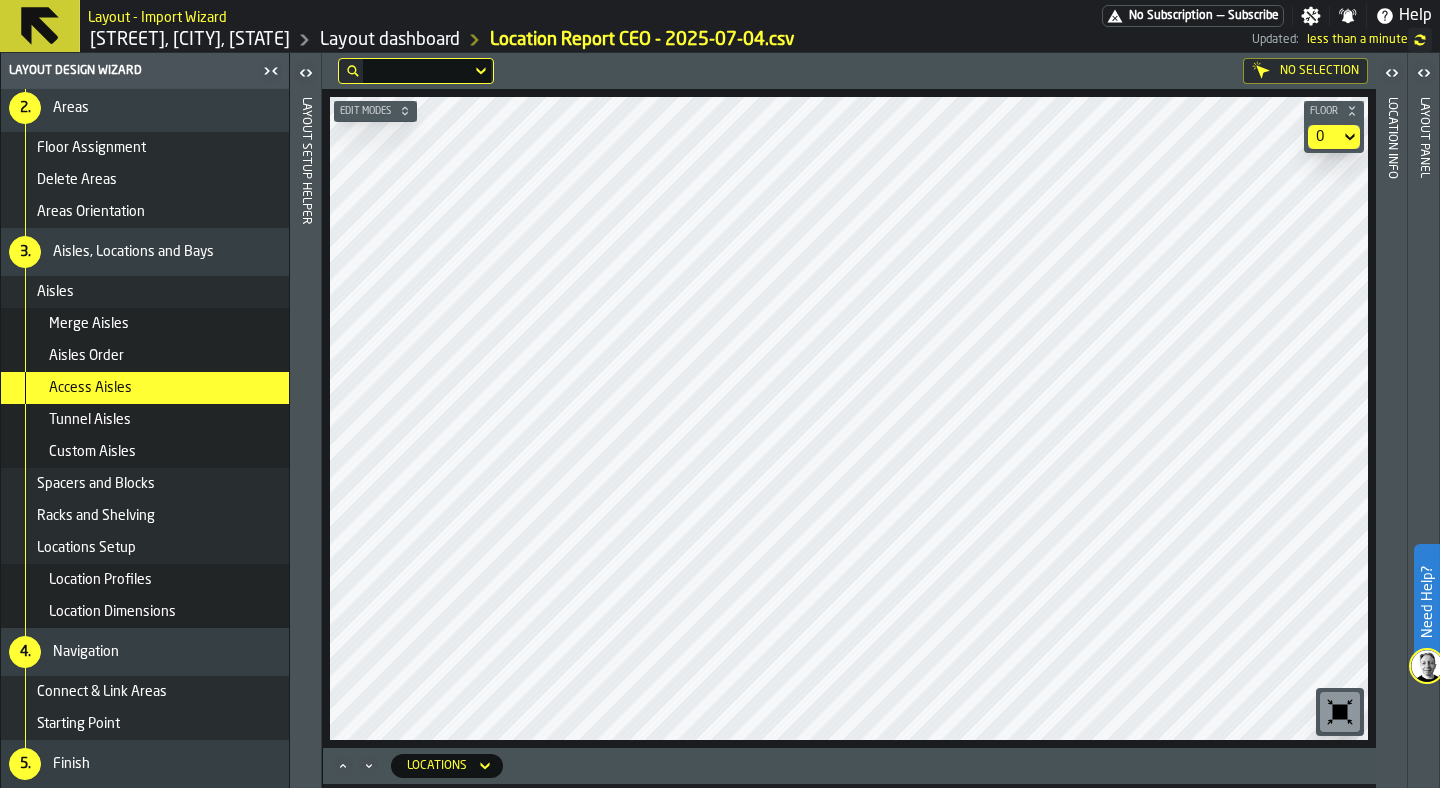 click 